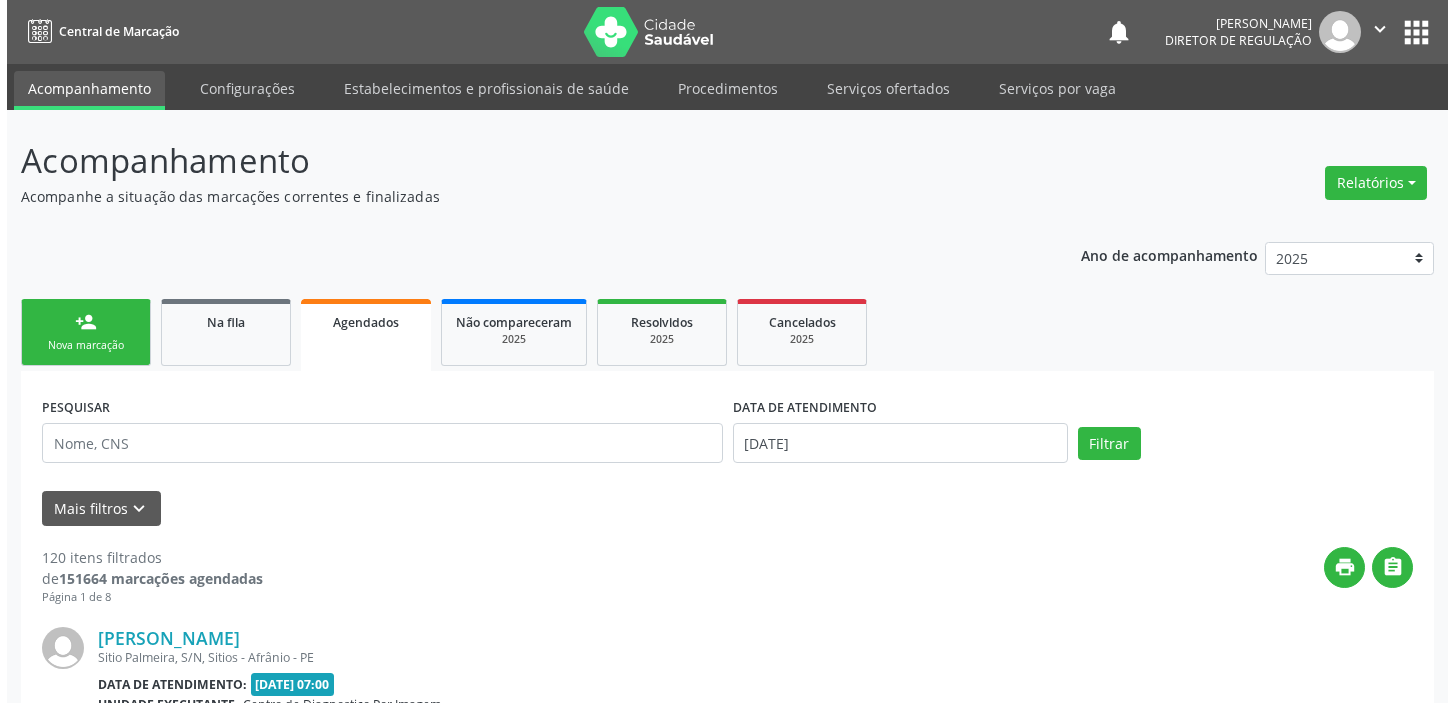 scroll, scrollTop: 0, scrollLeft: 0, axis: both 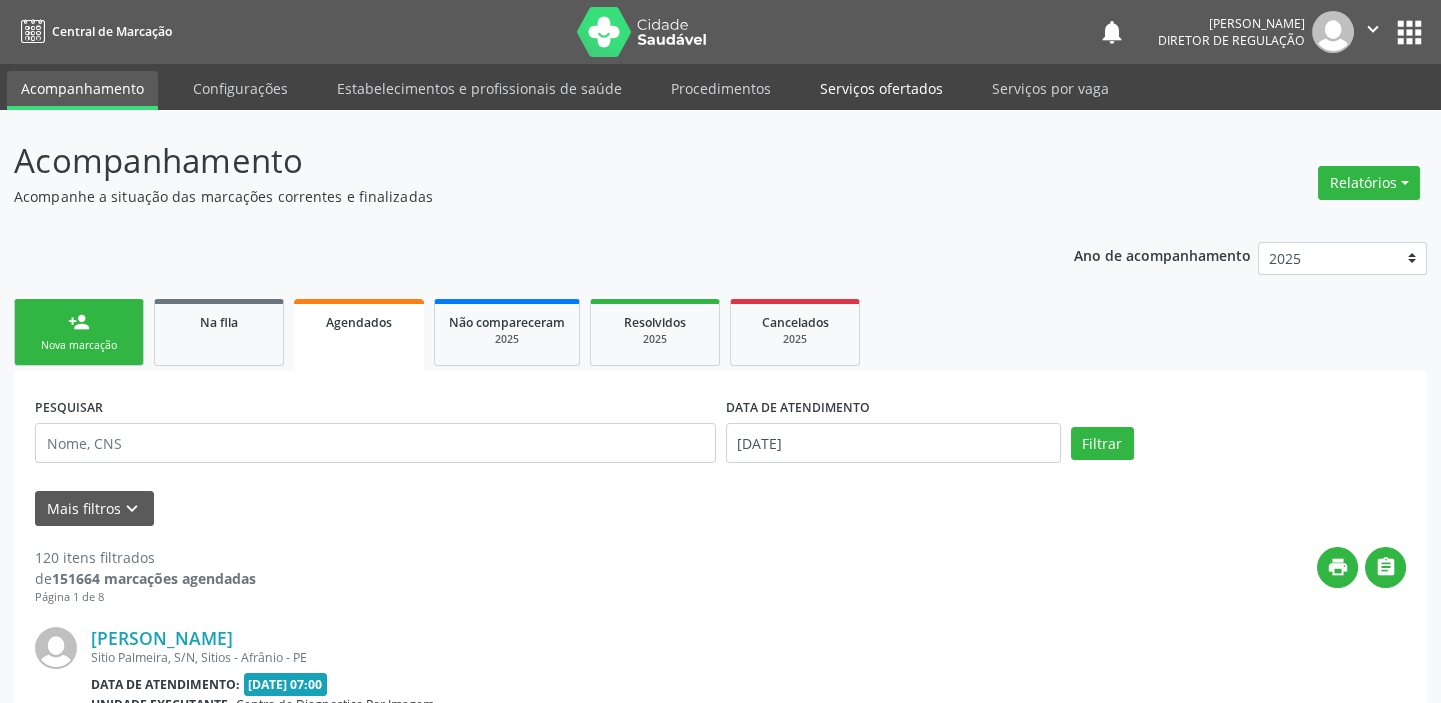click on "Serviços ofertados" at bounding box center [881, 88] 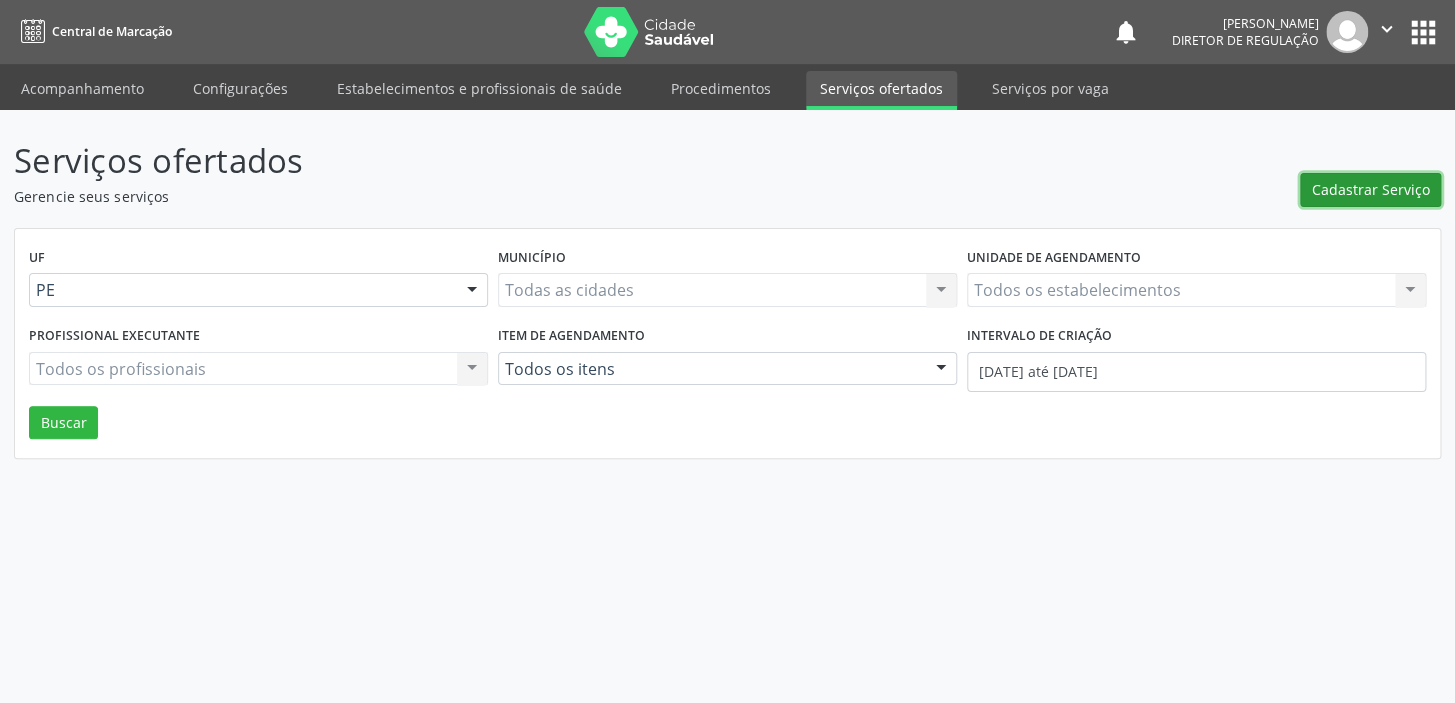 click on "Cadastrar Serviço" at bounding box center [1371, 189] 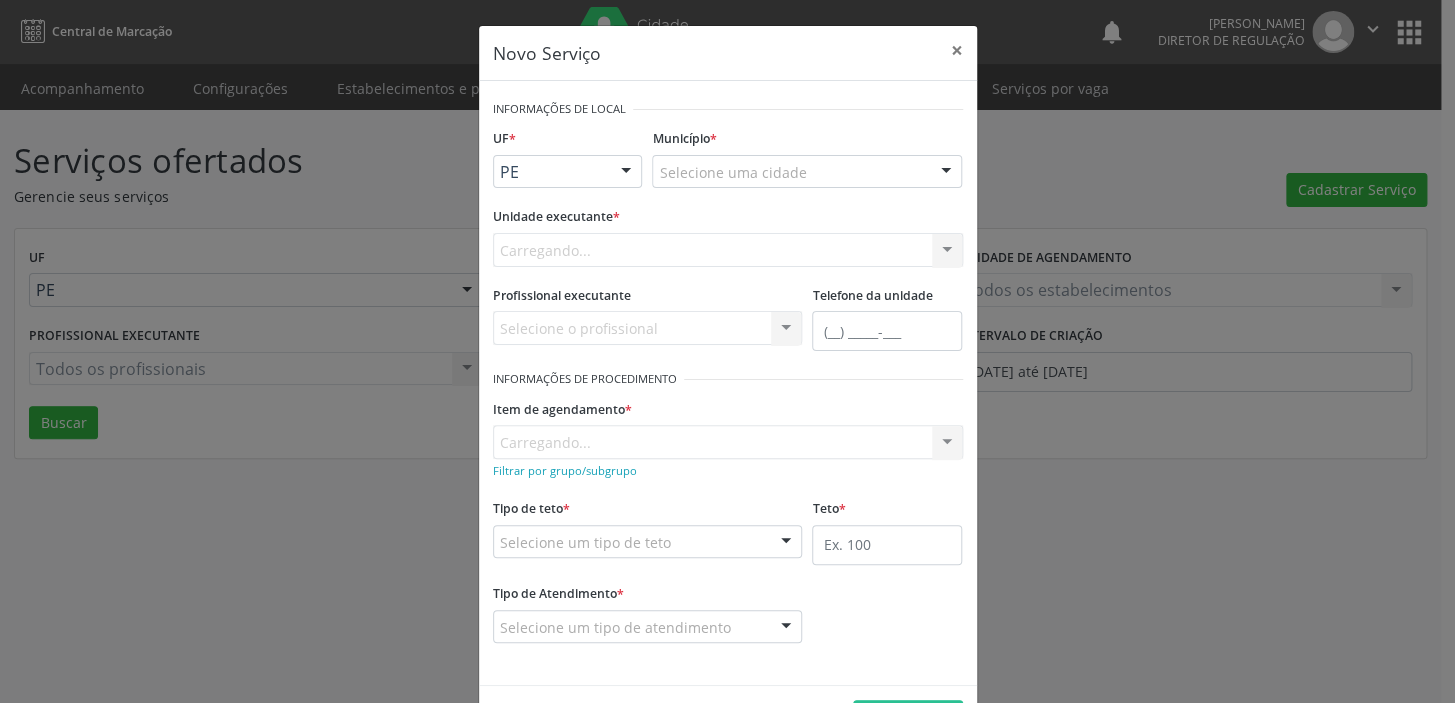 scroll, scrollTop: 0, scrollLeft: 0, axis: both 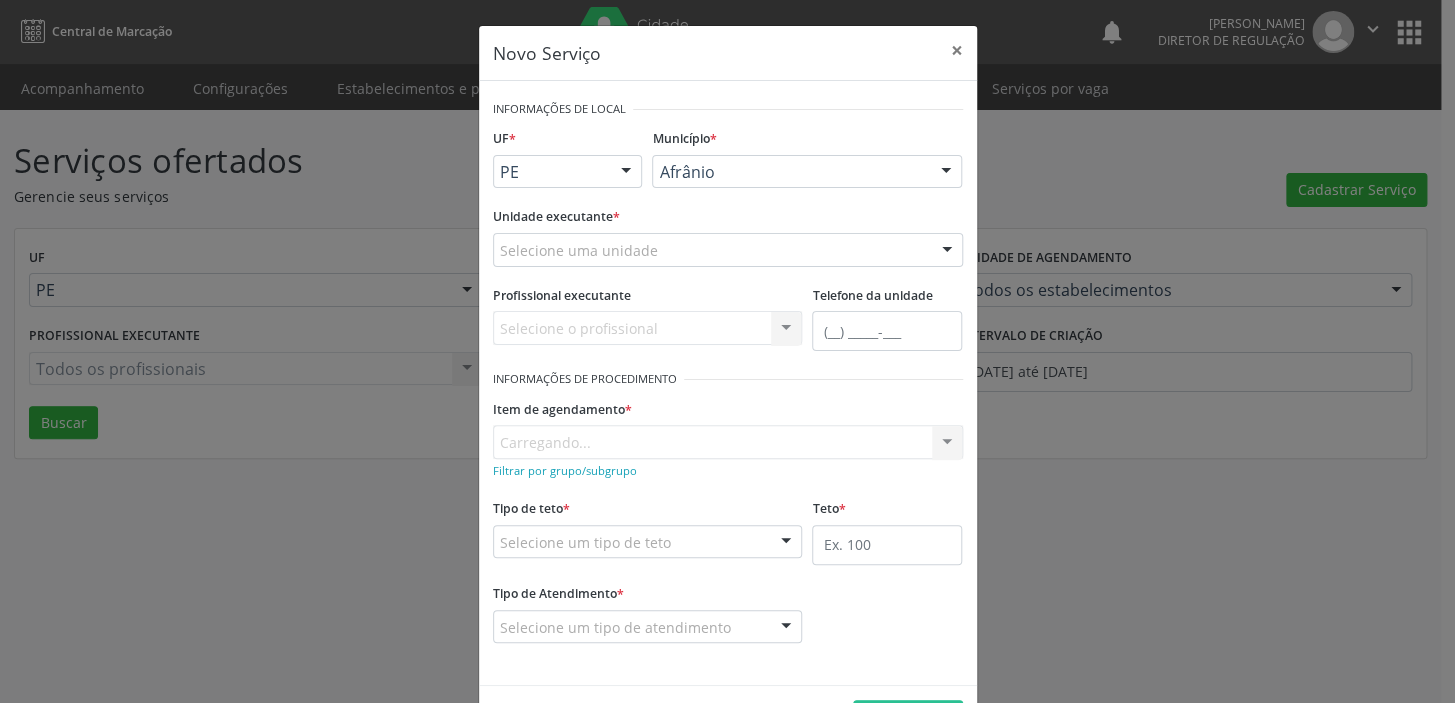 click on "Afrânio" at bounding box center [0, 0] 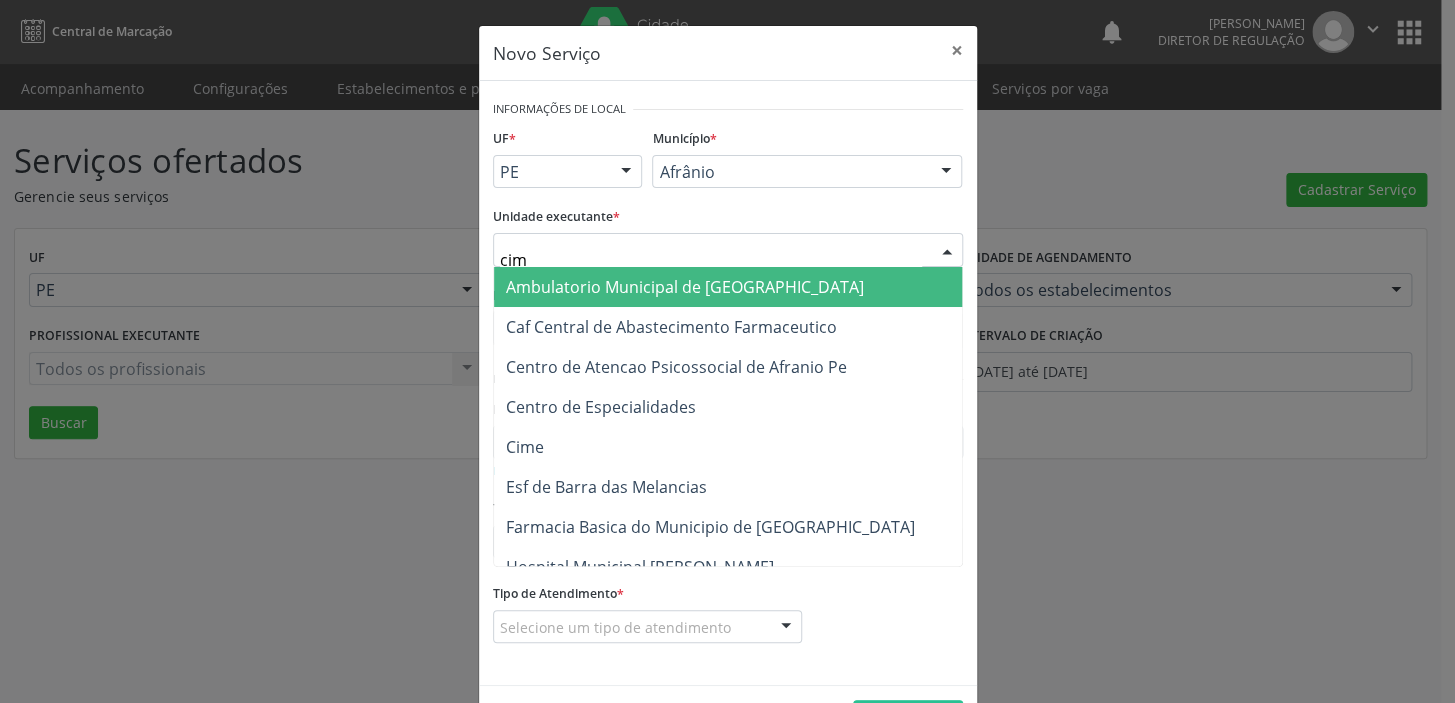 type on "cime" 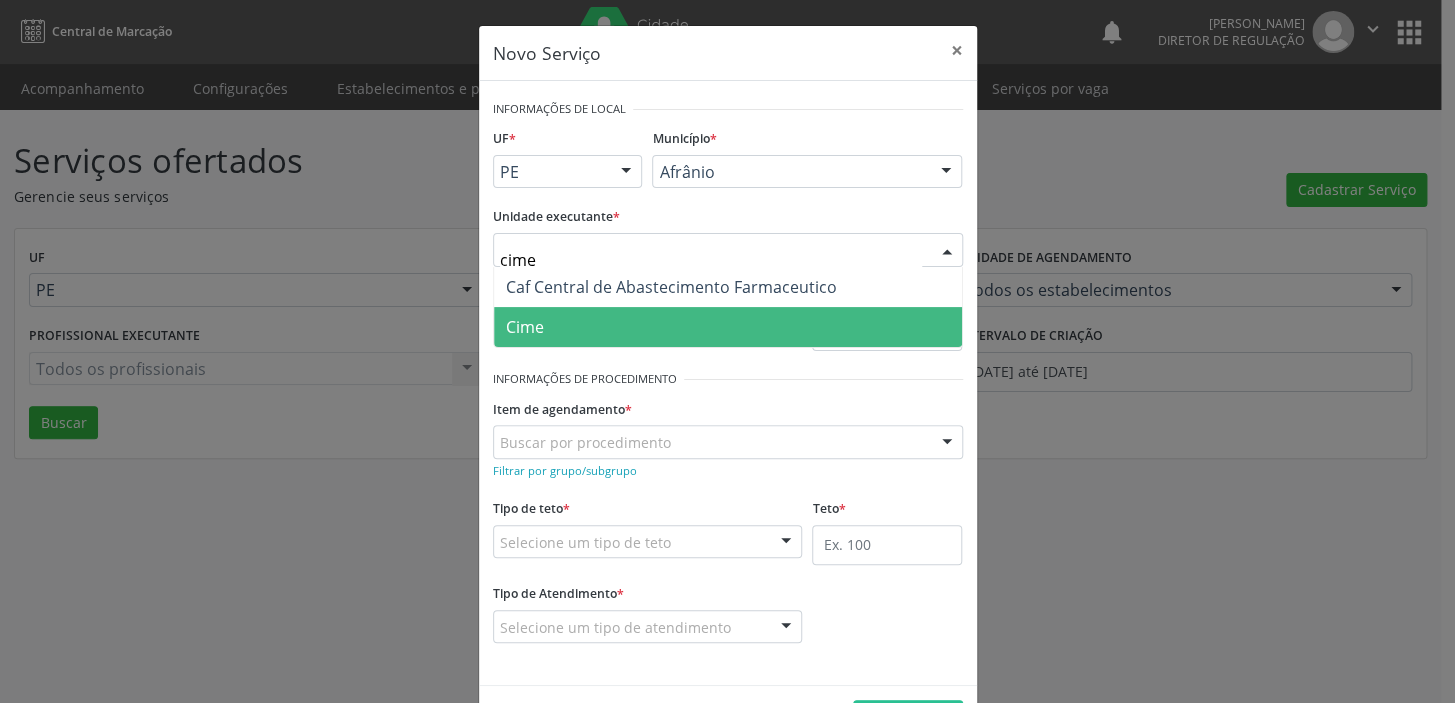 click on "Cime" at bounding box center [728, 327] 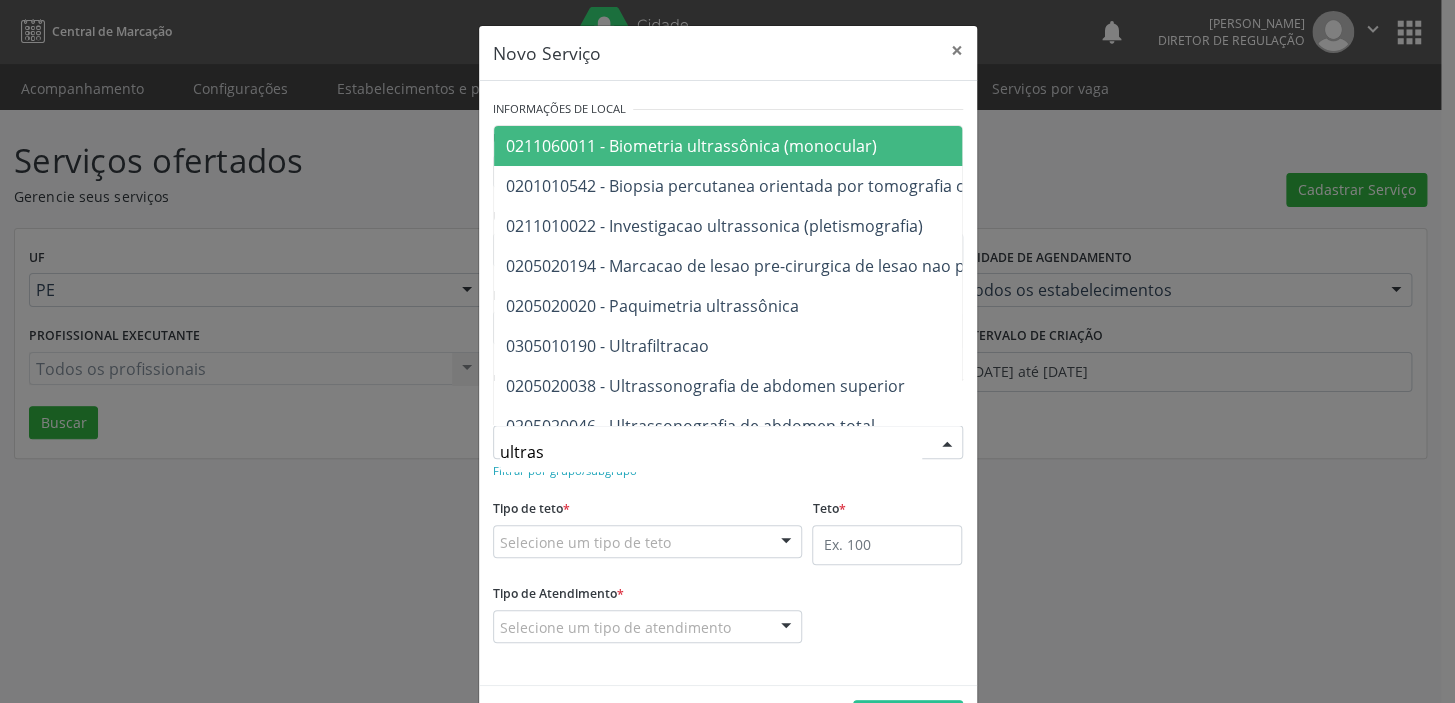type on "ultrass" 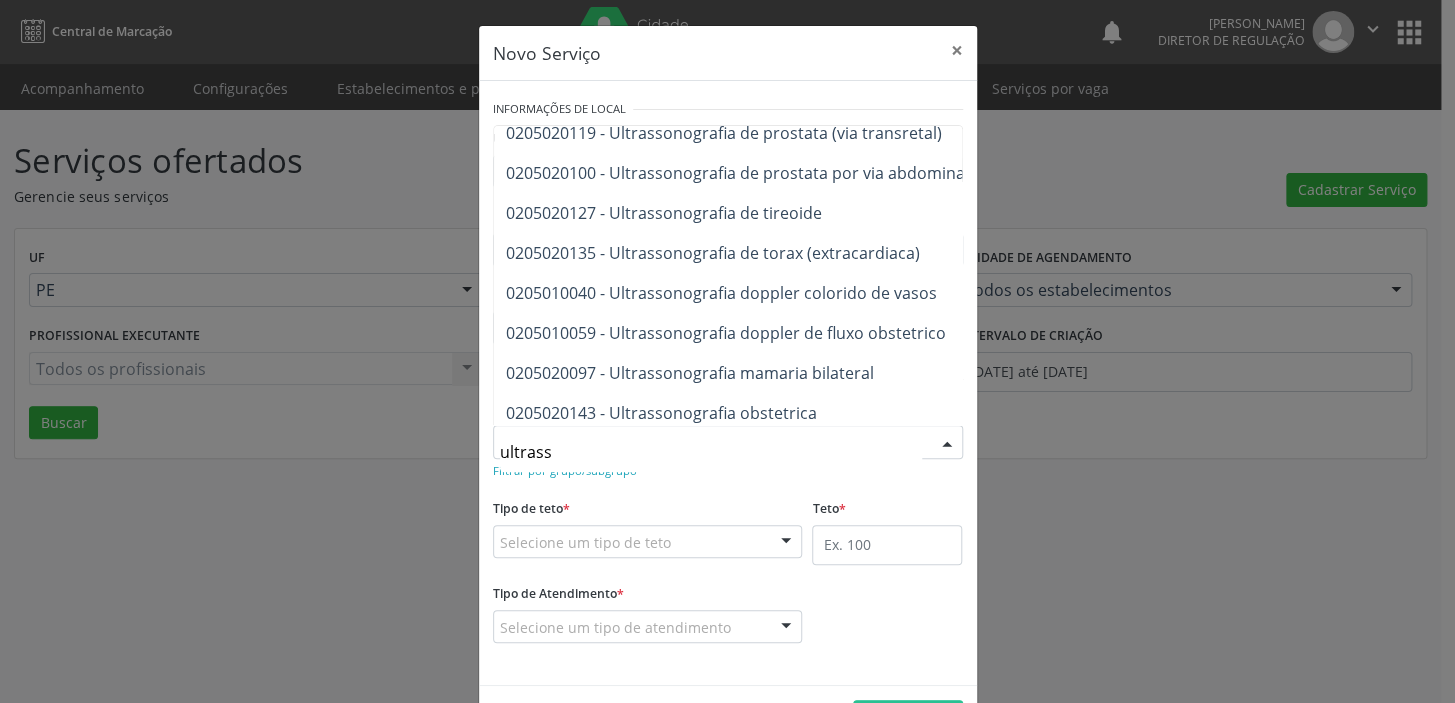 scroll, scrollTop: 454, scrollLeft: 0, axis: vertical 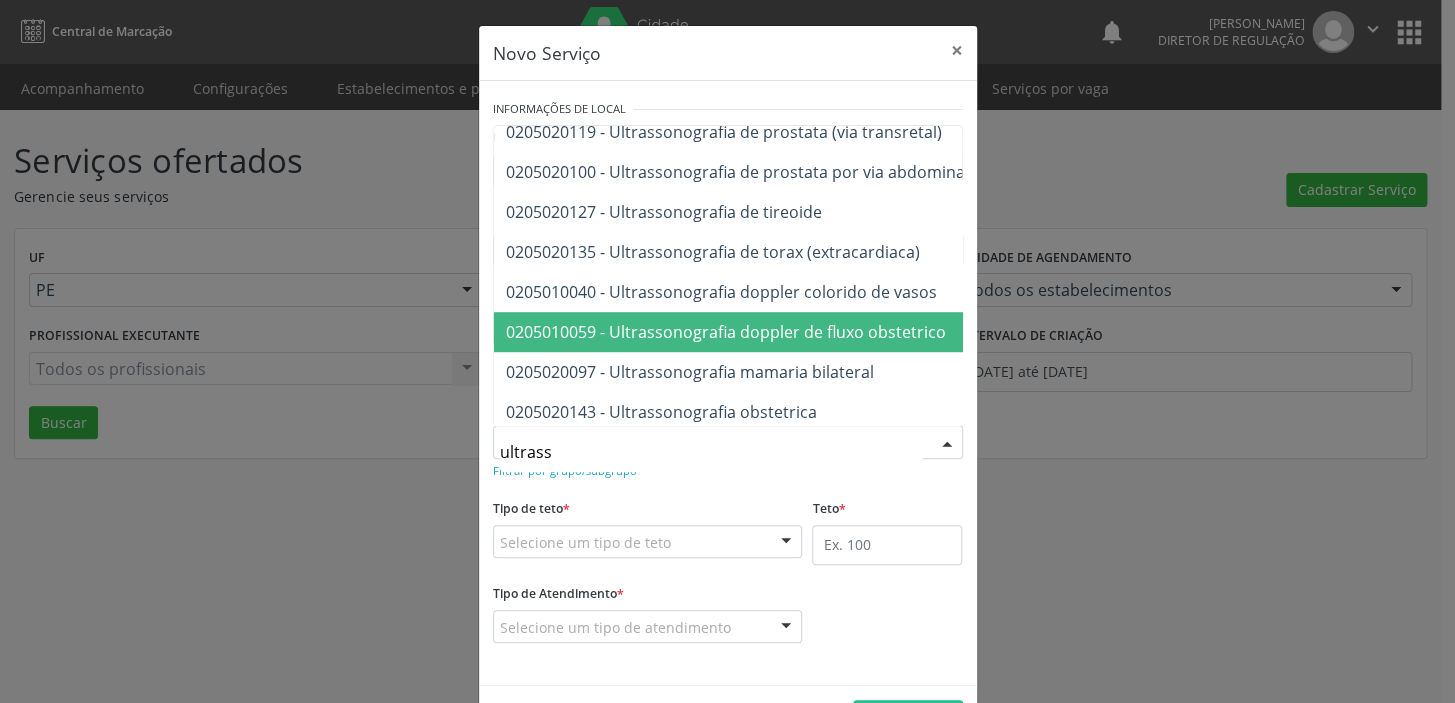 drag, startPoint x: 722, startPoint y: 340, endPoint x: 657, endPoint y: 401, distance: 89.140335 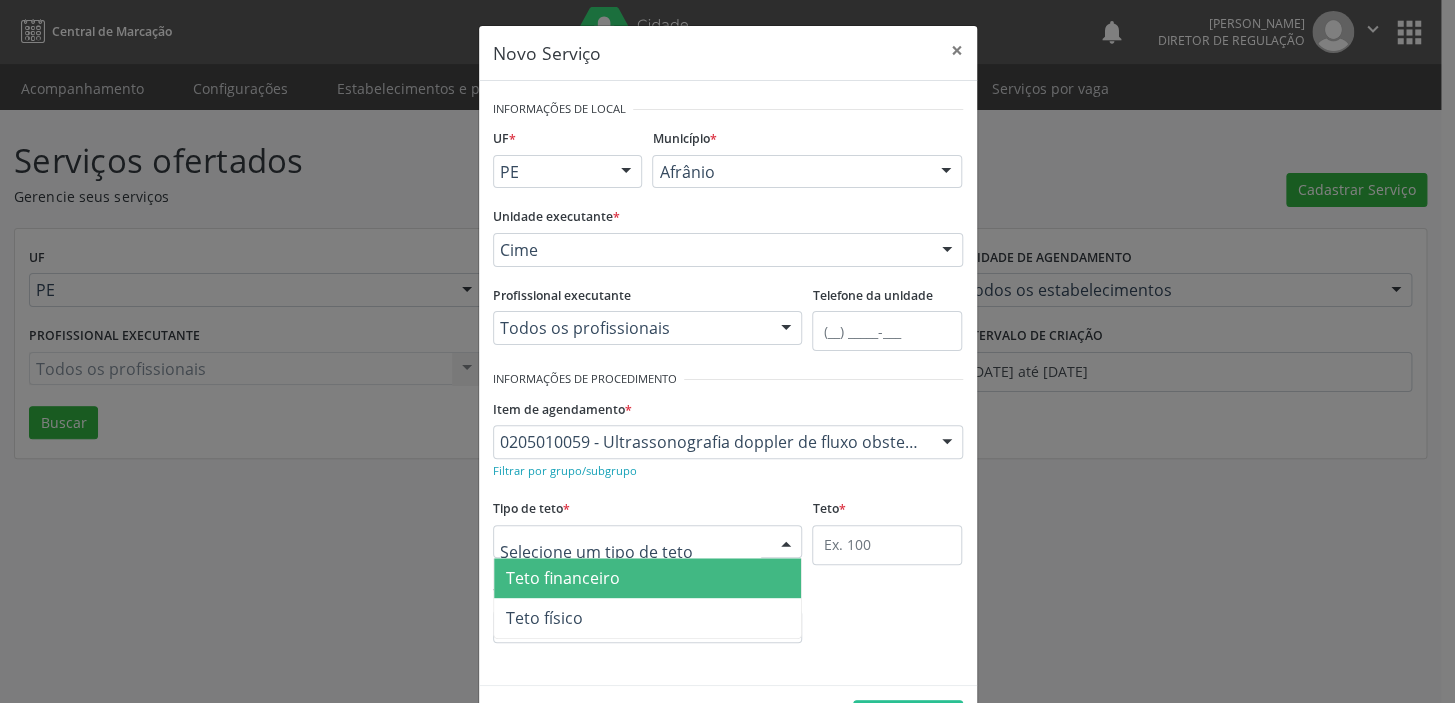 drag, startPoint x: 633, startPoint y: 540, endPoint x: 590, endPoint y: 618, distance: 89.06739 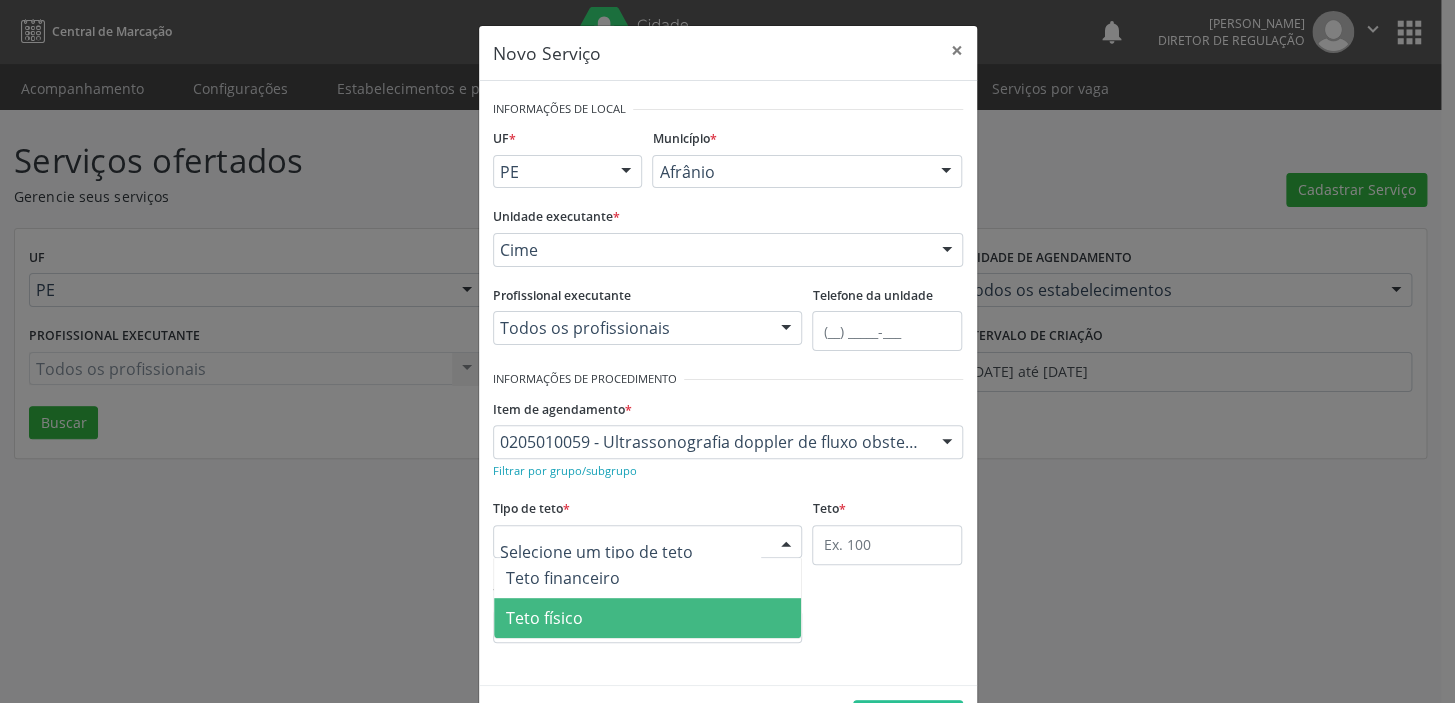 click on "Teto físico" at bounding box center (648, 618) 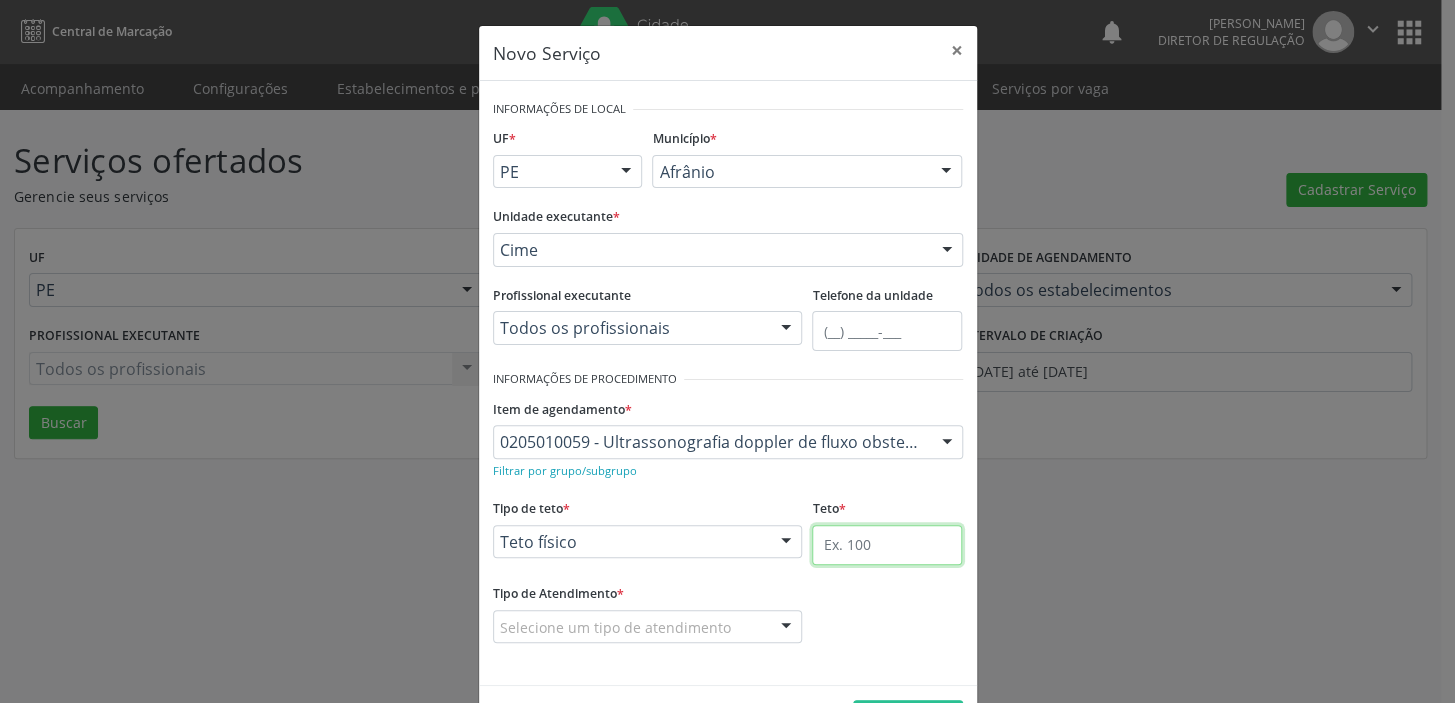 click at bounding box center [887, 545] 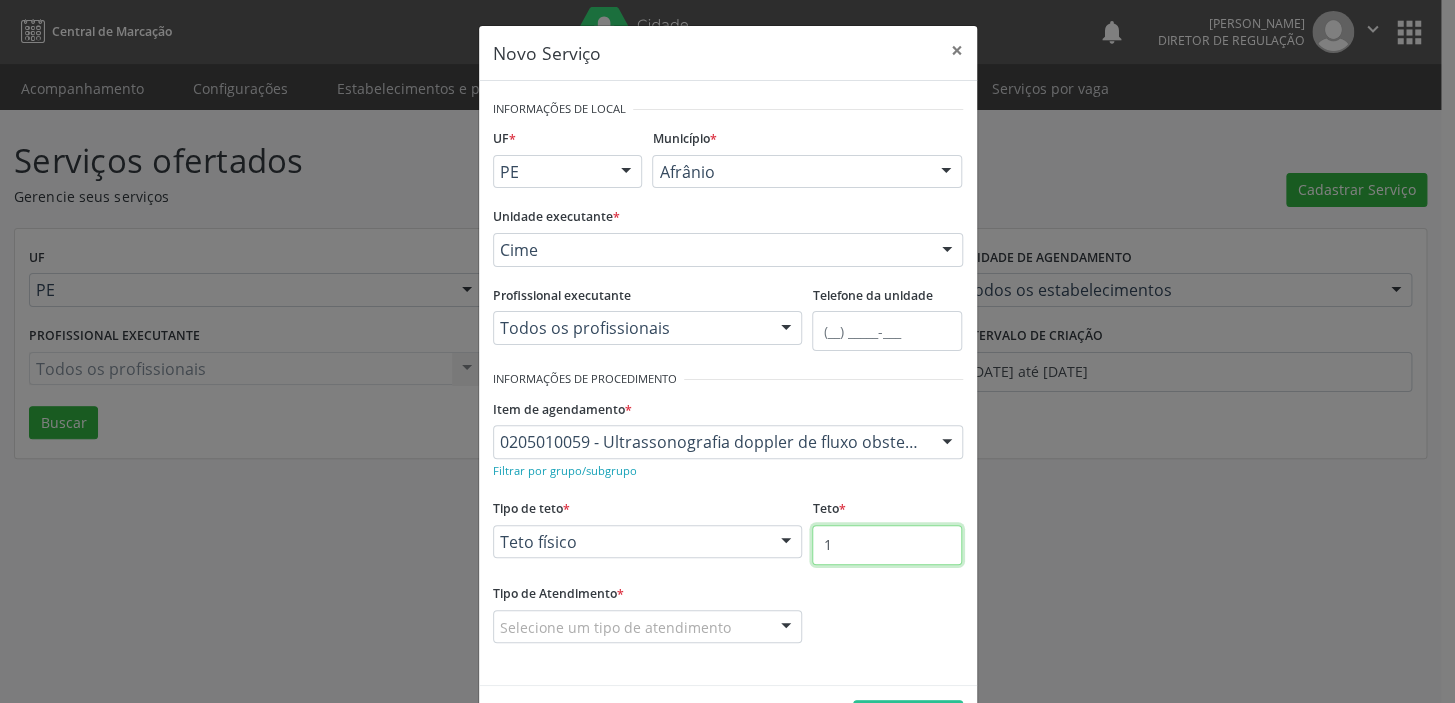 type on "1" 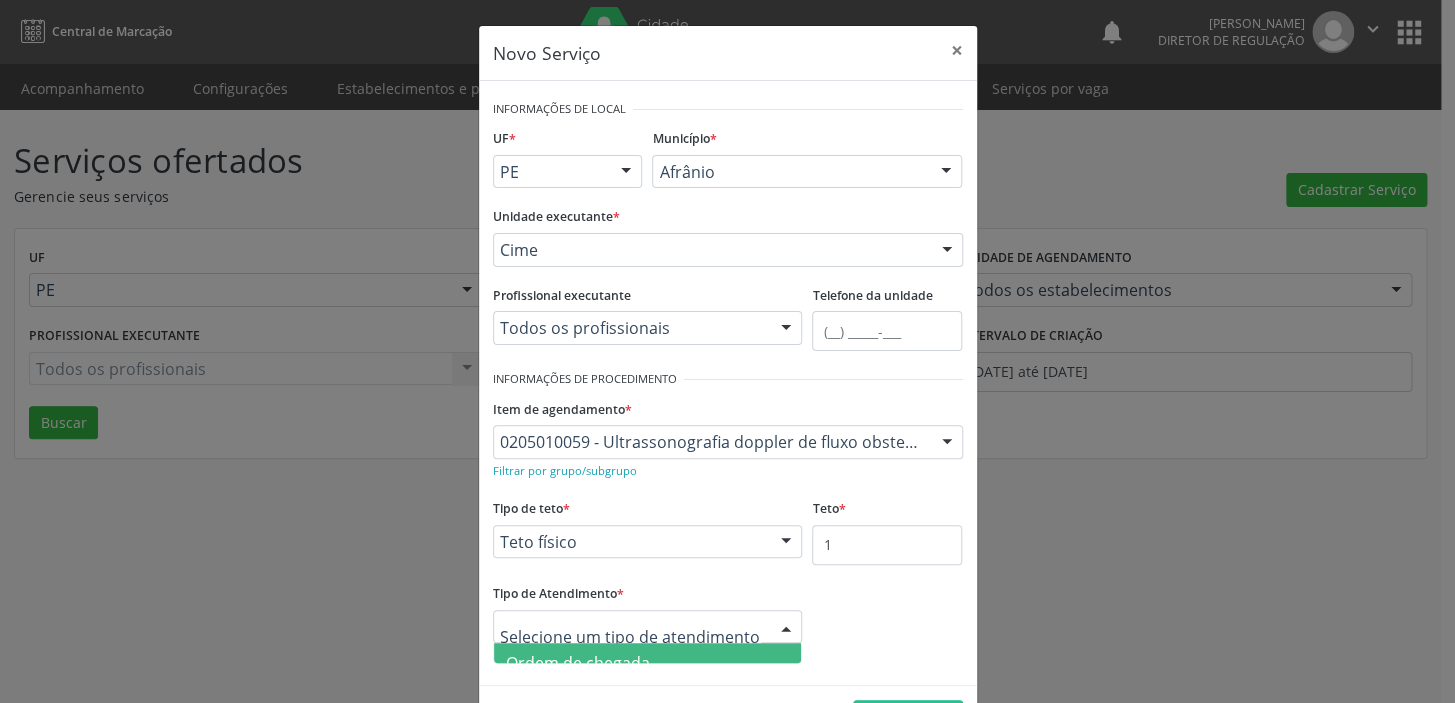 click on "Ordem de chegada" at bounding box center (578, 663) 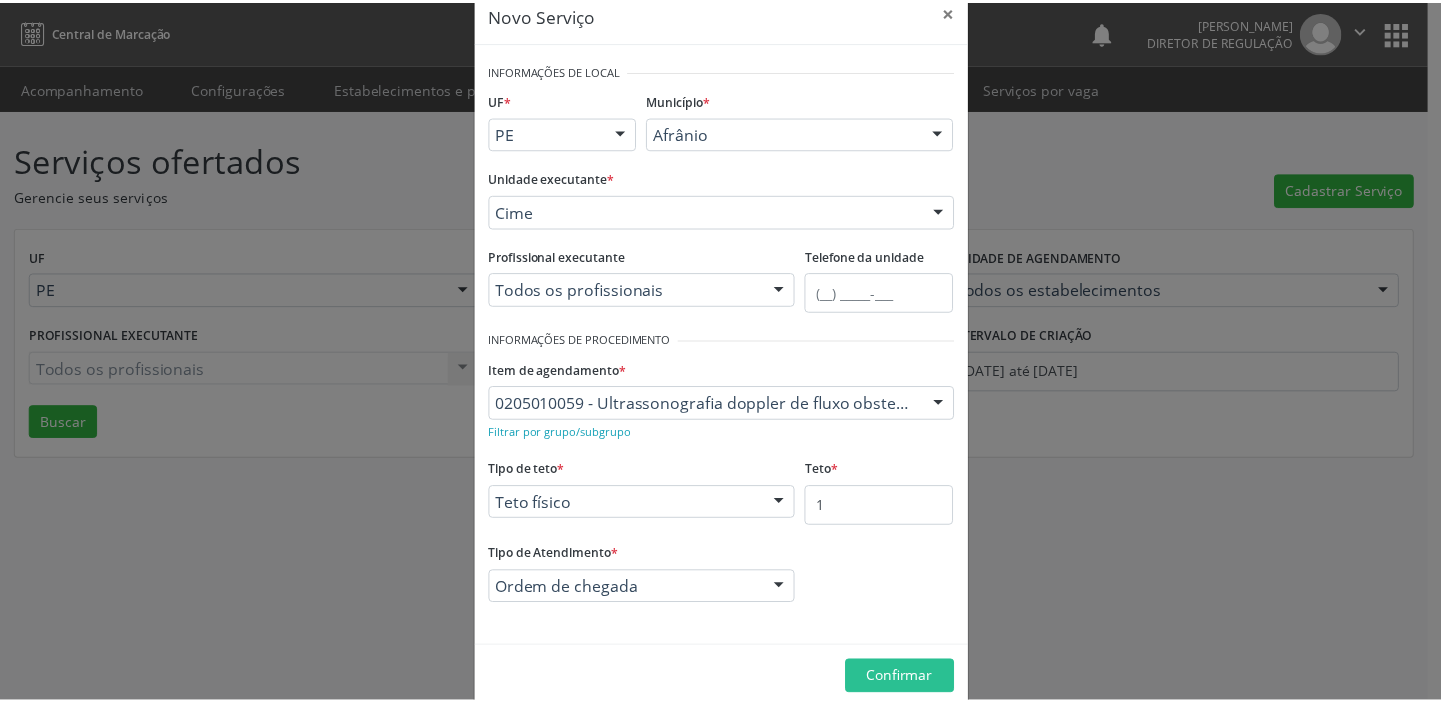 scroll, scrollTop: 69, scrollLeft: 0, axis: vertical 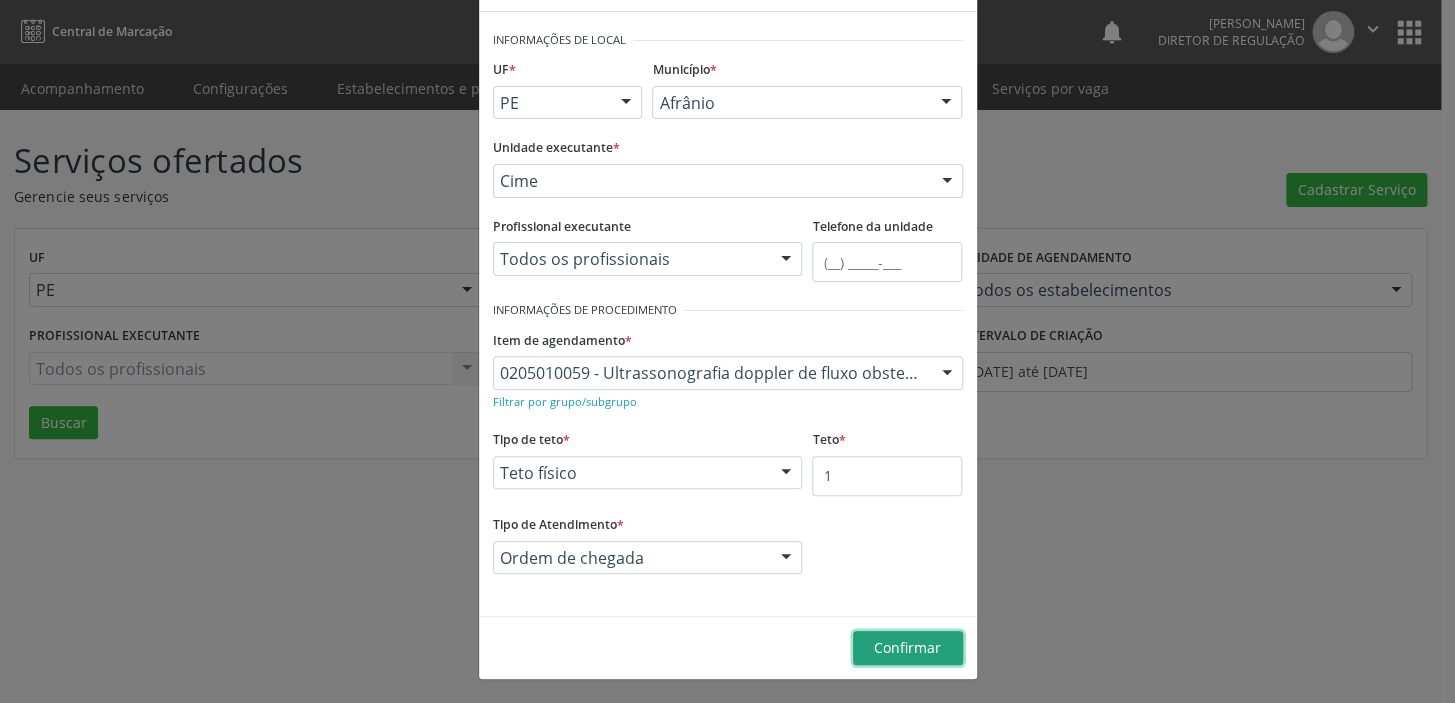 click on "Confirmar" at bounding box center (907, 647) 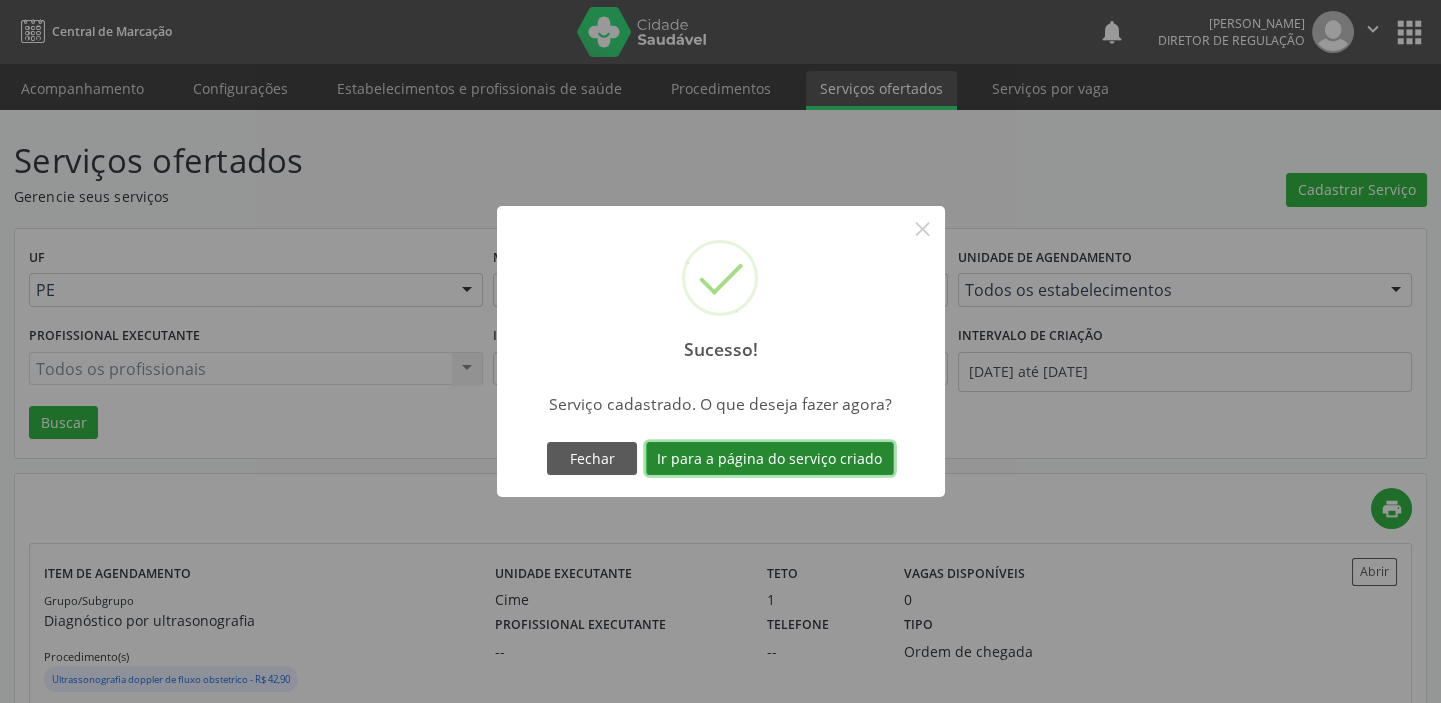 click on "Ir para a página do serviço criado" at bounding box center (770, 459) 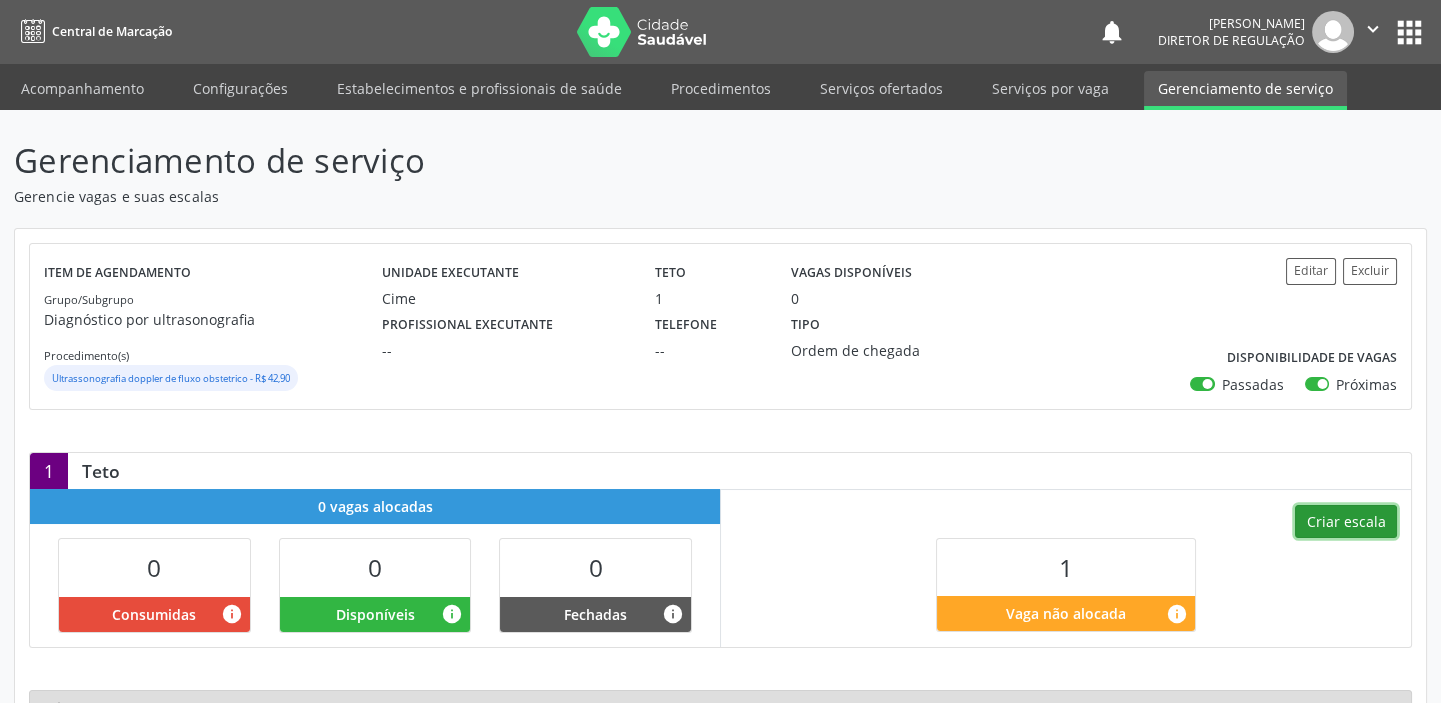 click on "Criar escala" at bounding box center [1346, 522] 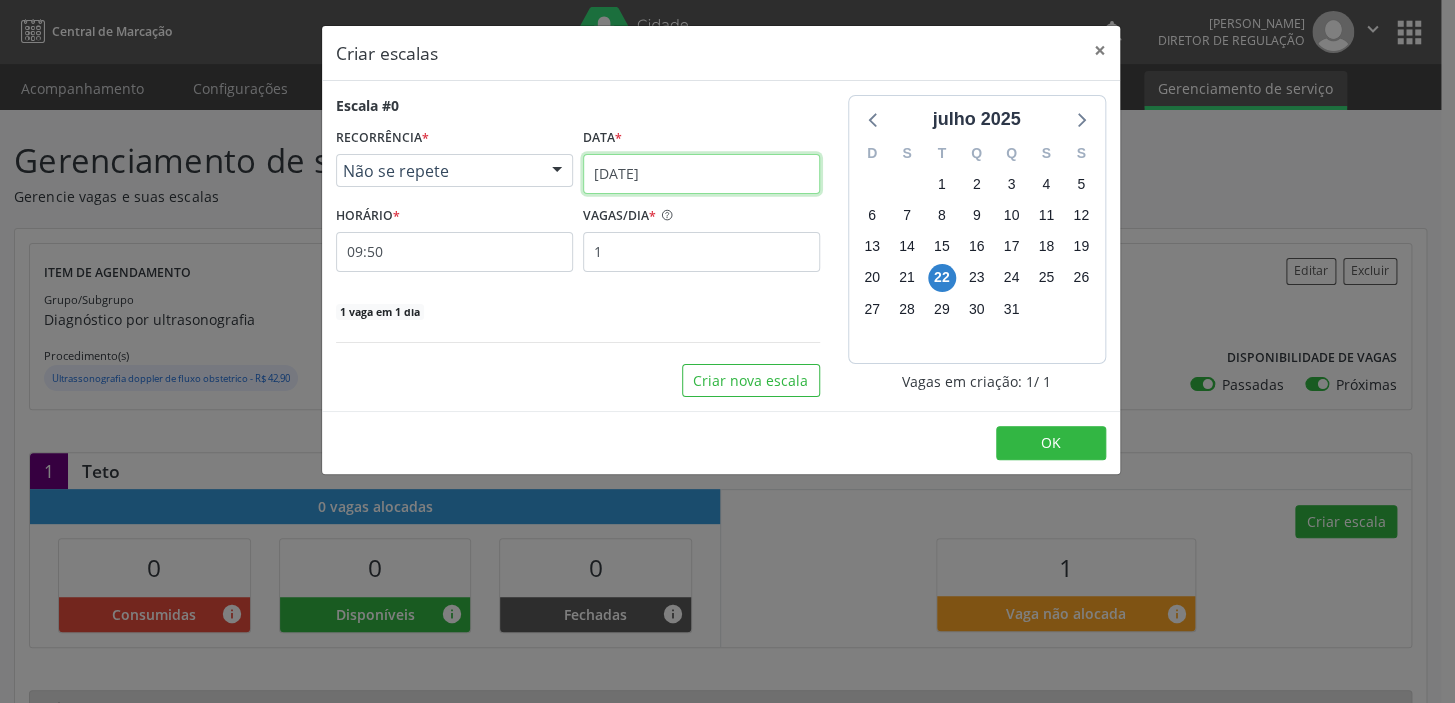 click on "[DATE]" at bounding box center [701, 174] 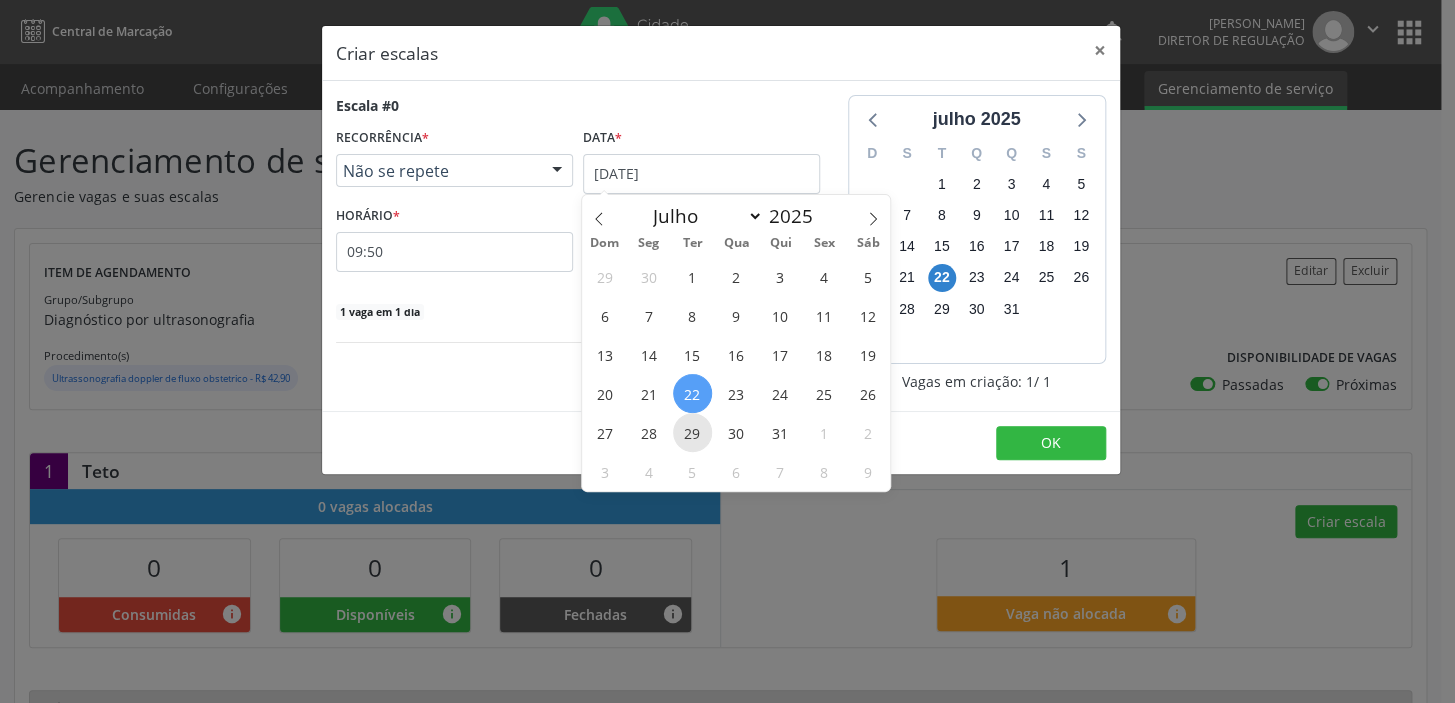 click on "29" at bounding box center (692, 432) 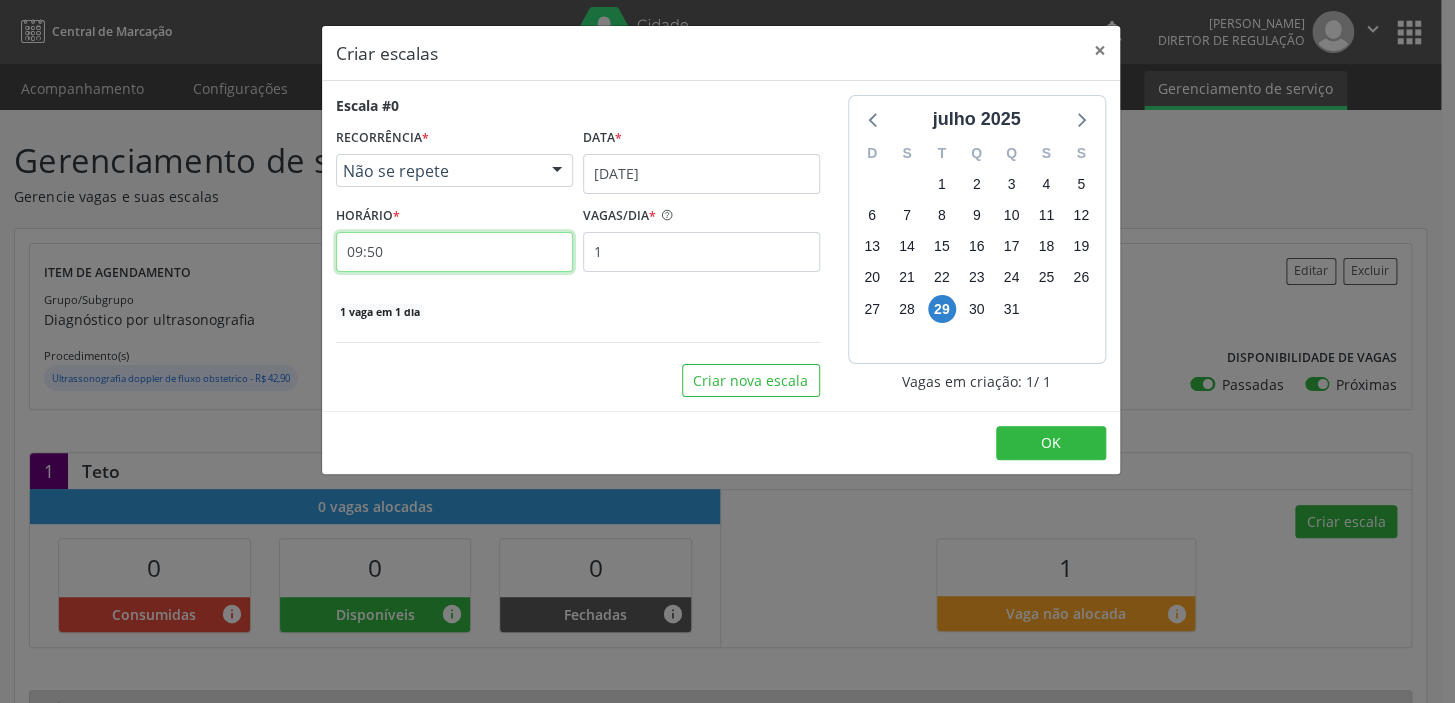 click on "09:50" at bounding box center (454, 252) 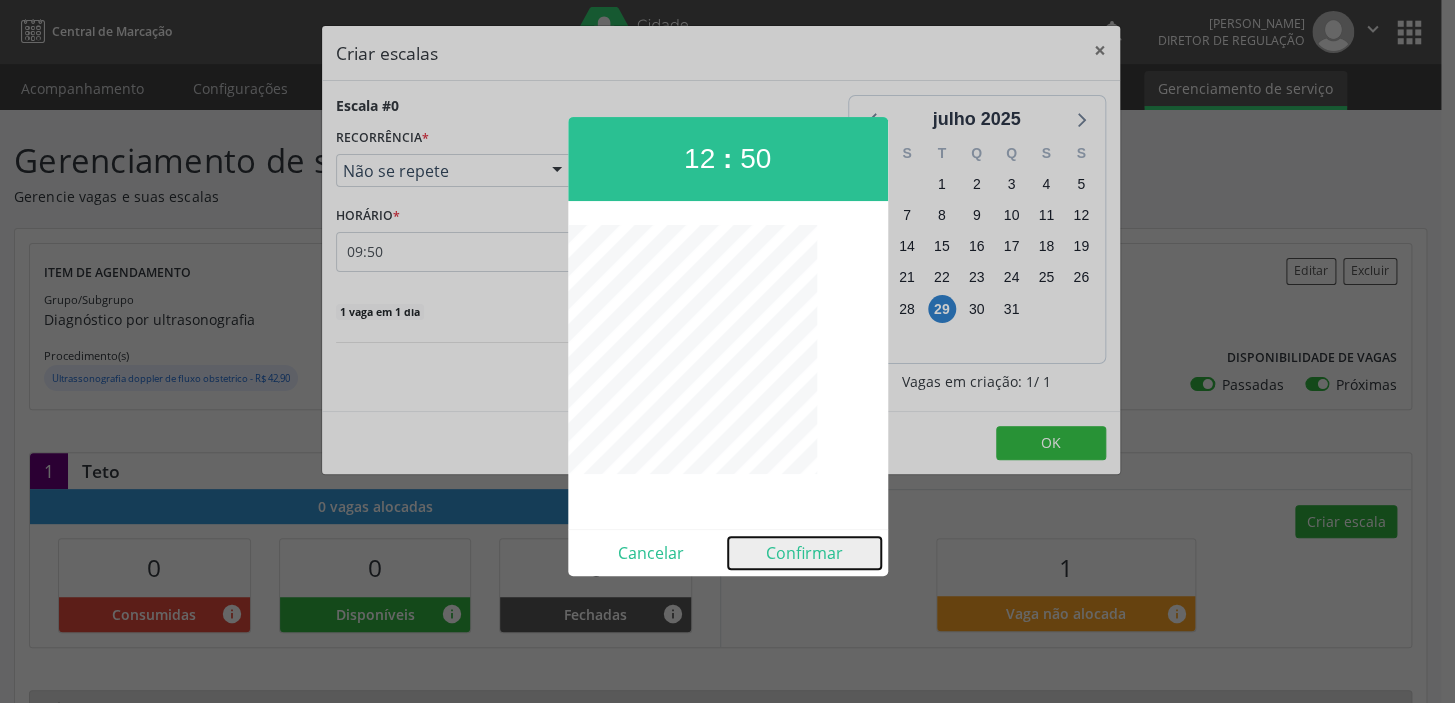 click on "Confirmar" at bounding box center [804, 553] 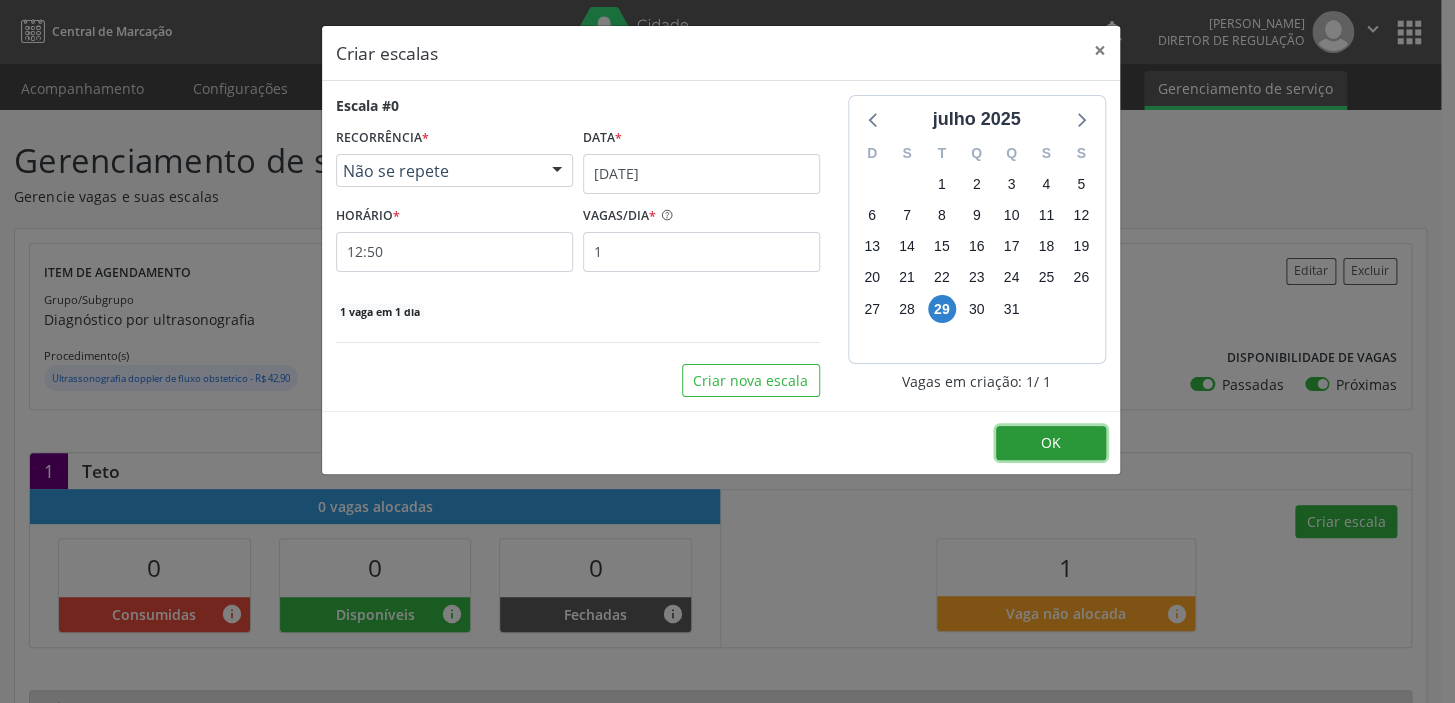 click on "OK" at bounding box center [1051, 443] 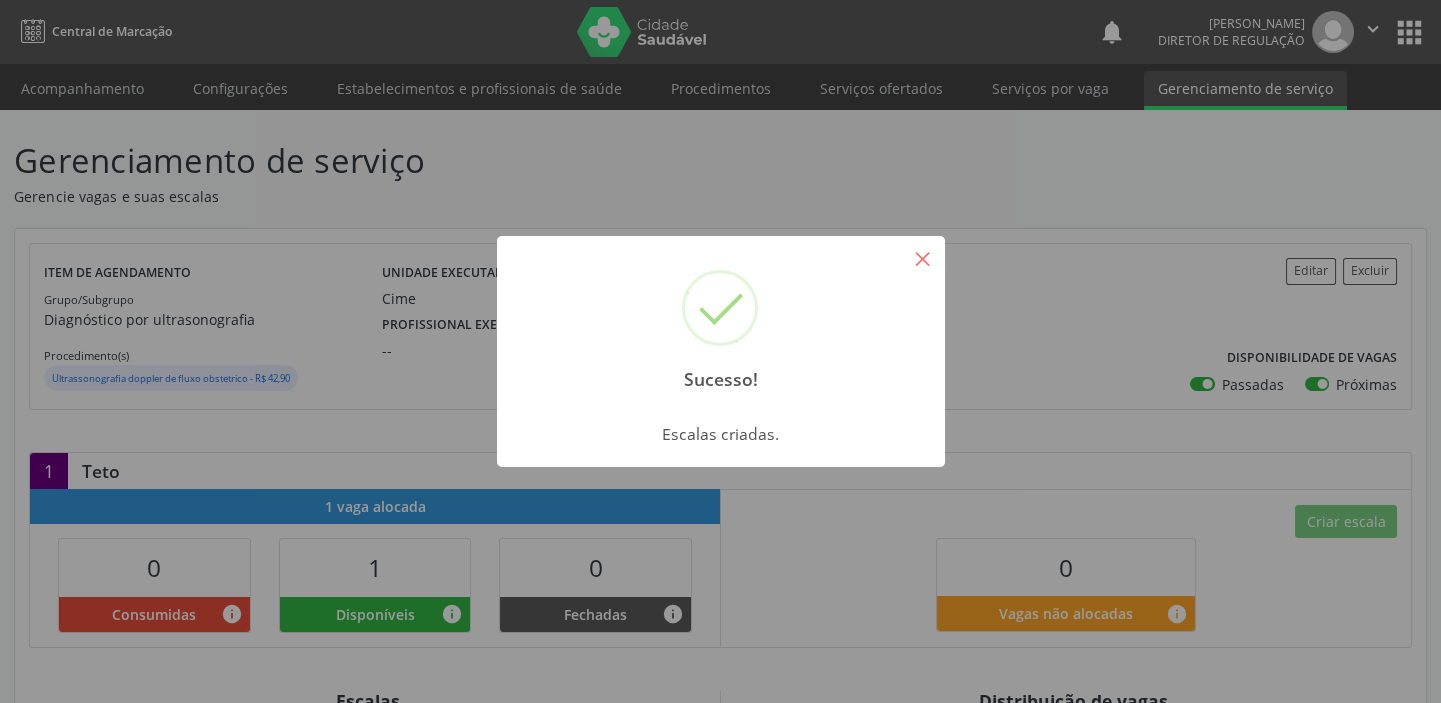 click on "×" at bounding box center [923, 258] 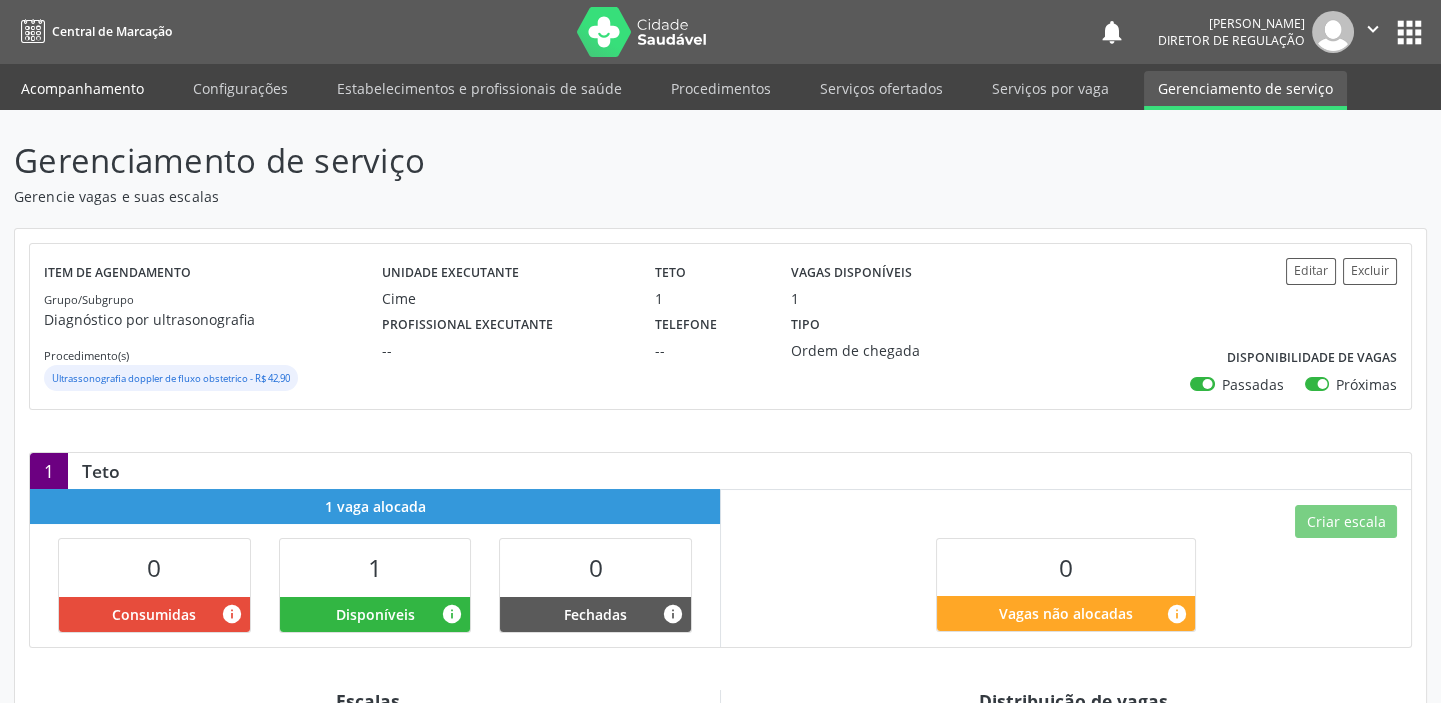 click on "Acompanhamento" at bounding box center [82, 88] 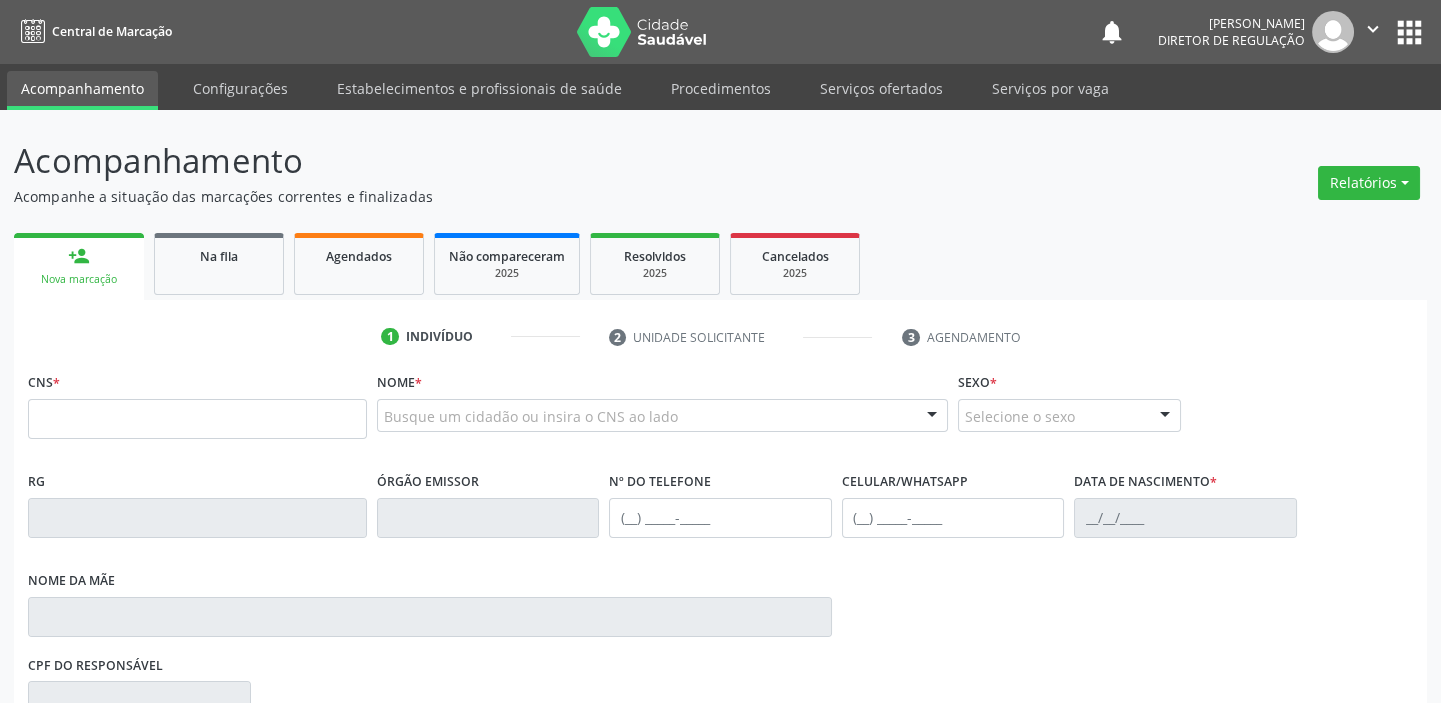 click on "Acompanhamento" at bounding box center (82, 90) 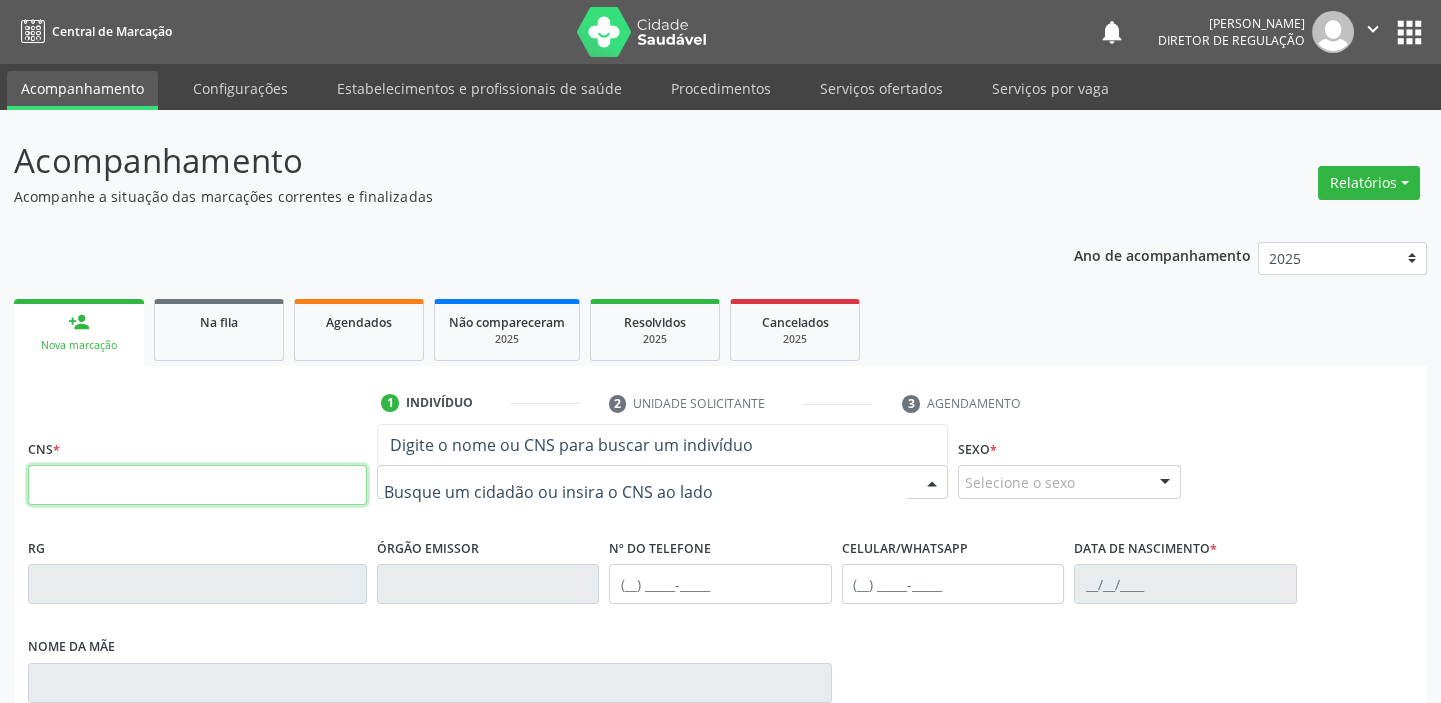 click at bounding box center [197, 485] 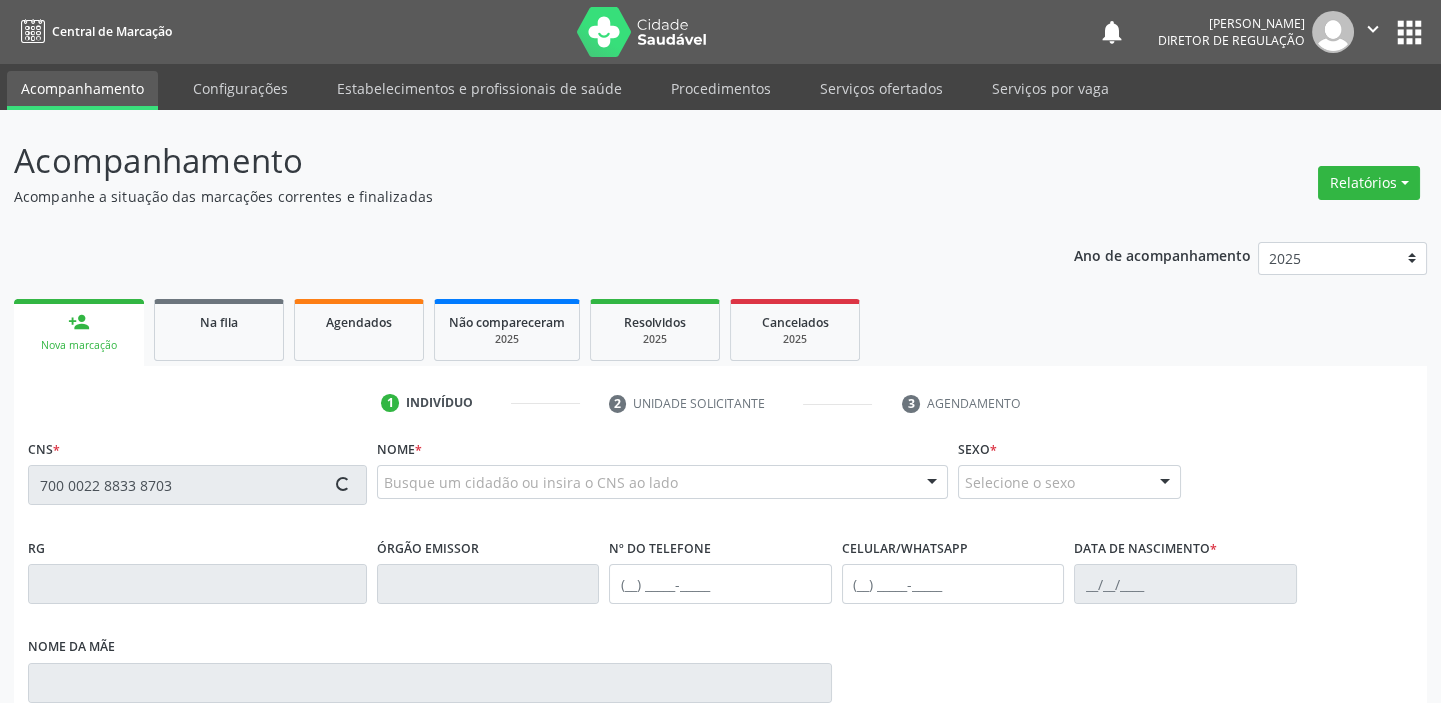 type on "700 0022 8833 8703" 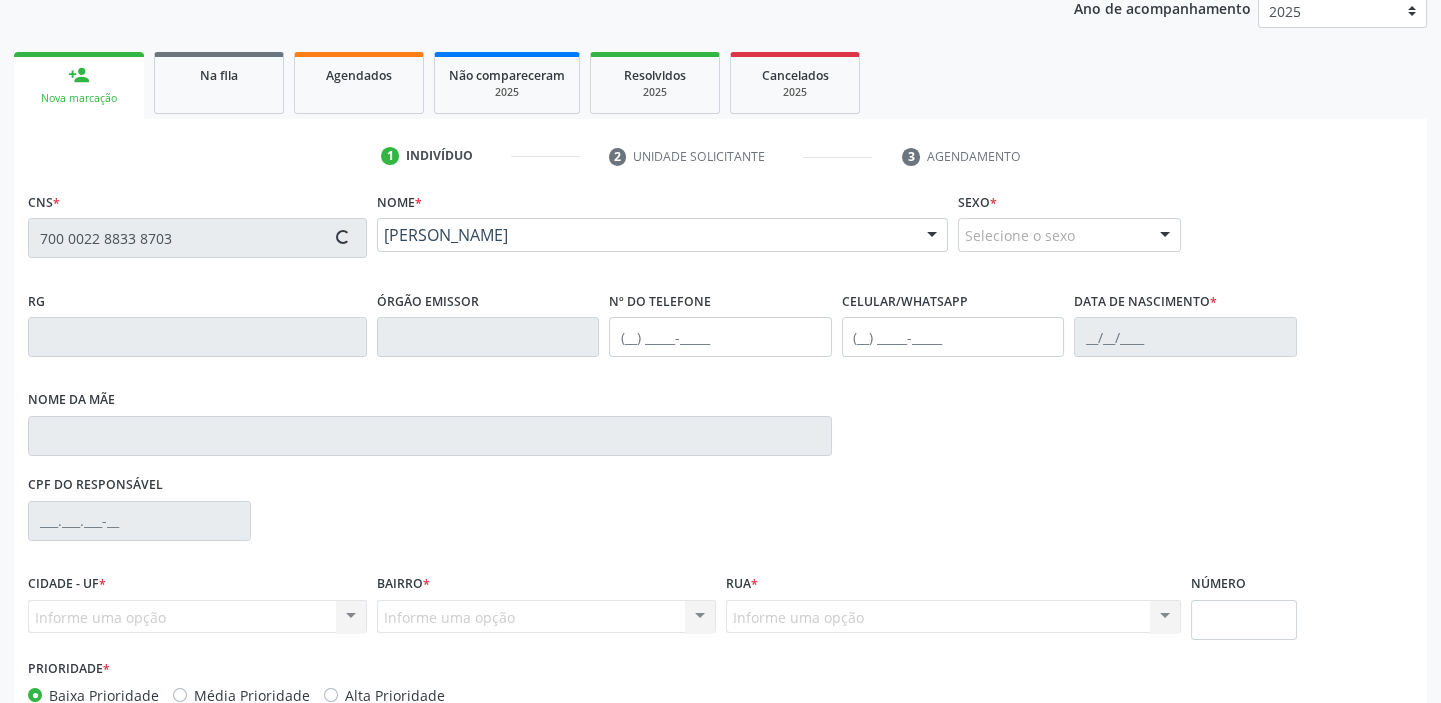 type on "[PHONE_NUMBER]" 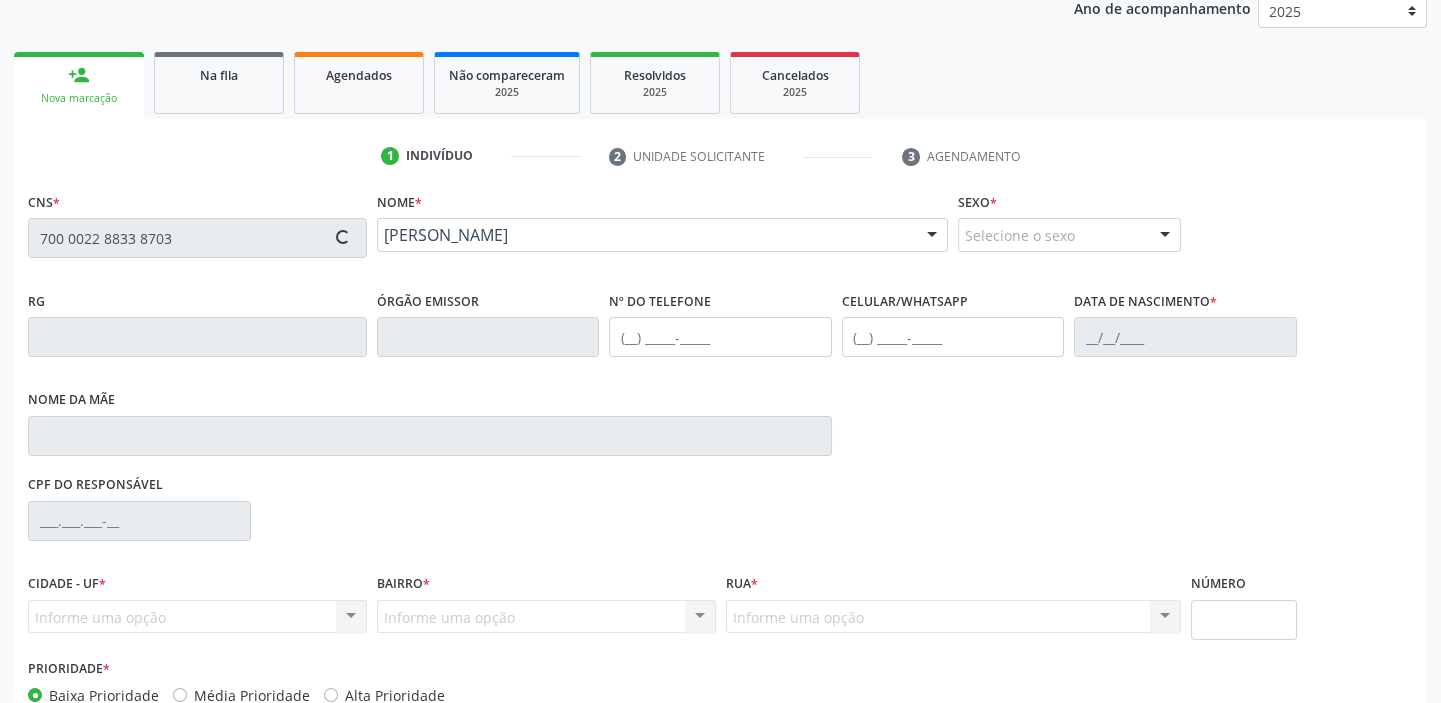 type on "[PHONE_NUMBER]" 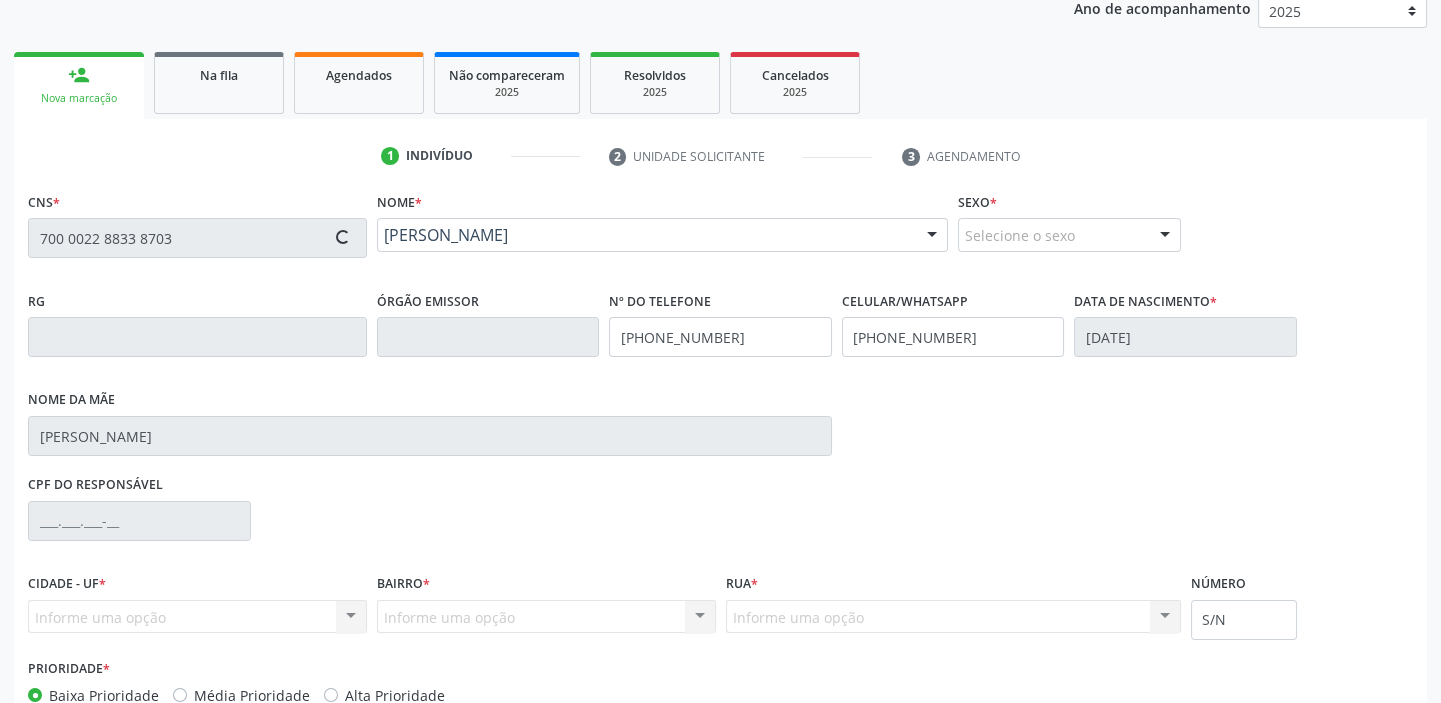 scroll, scrollTop: 363, scrollLeft: 0, axis: vertical 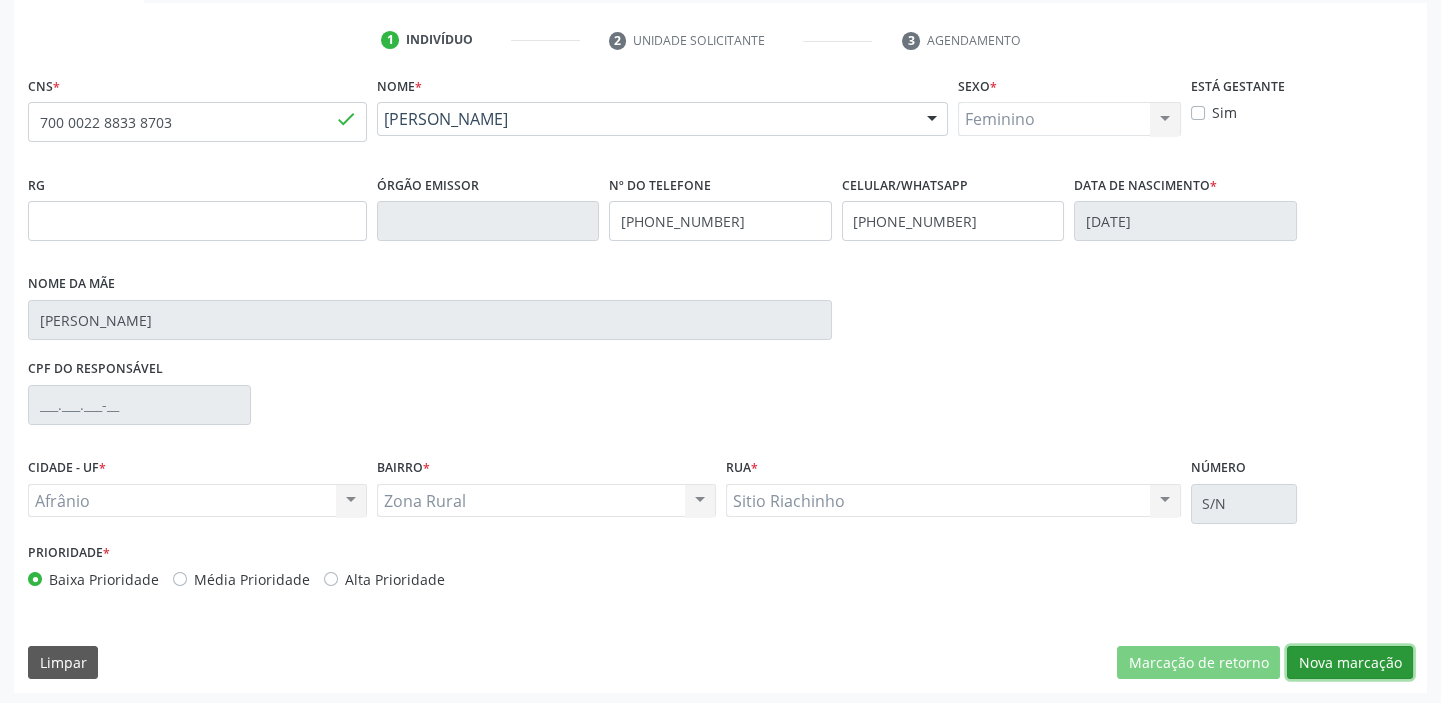 drag, startPoint x: 1320, startPoint y: 654, endPoint x: 1319, endPoint y: 635, distance: 19.026299 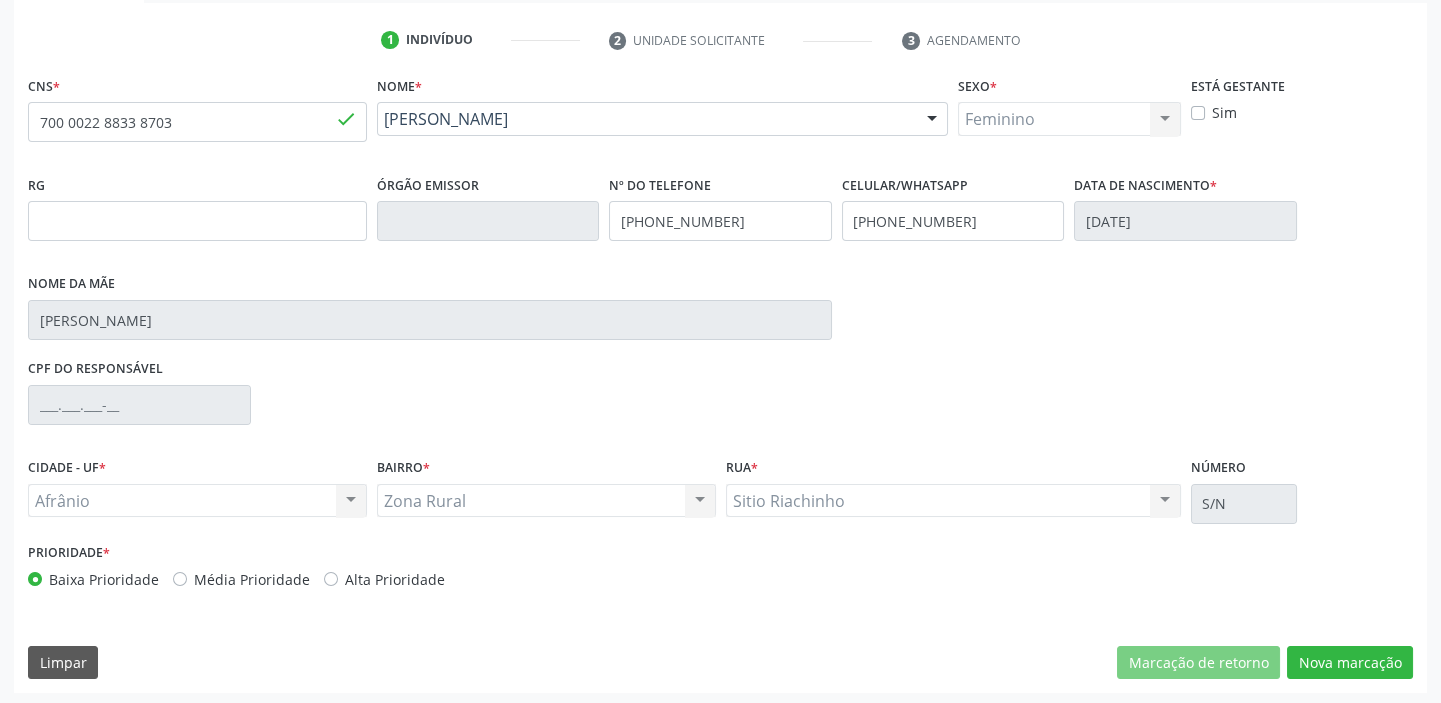 scroll, scrollTop: 201, scrollLeft: 0, axis: vertical 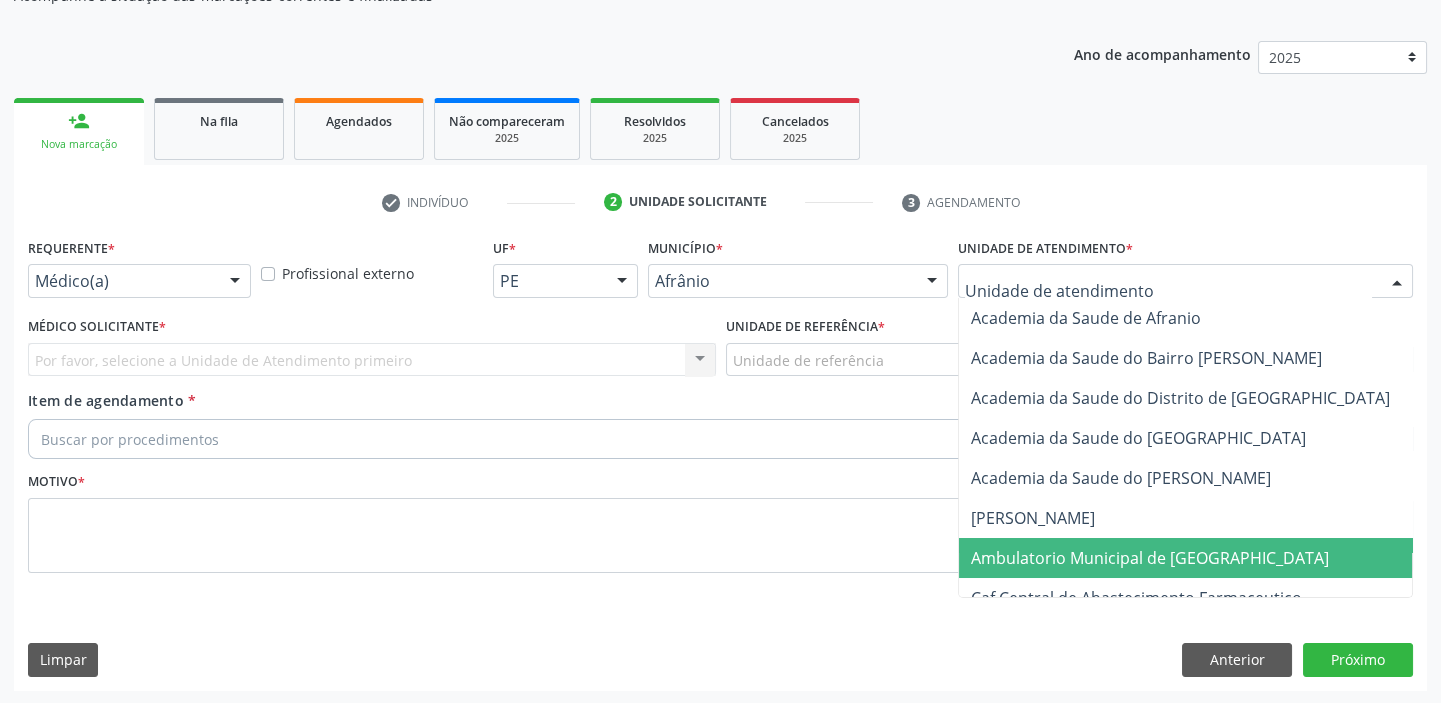 click on "Ambulatorio Municipal de [GEOGRAPHIC_DATA]" at bounding box center (1150, 558) 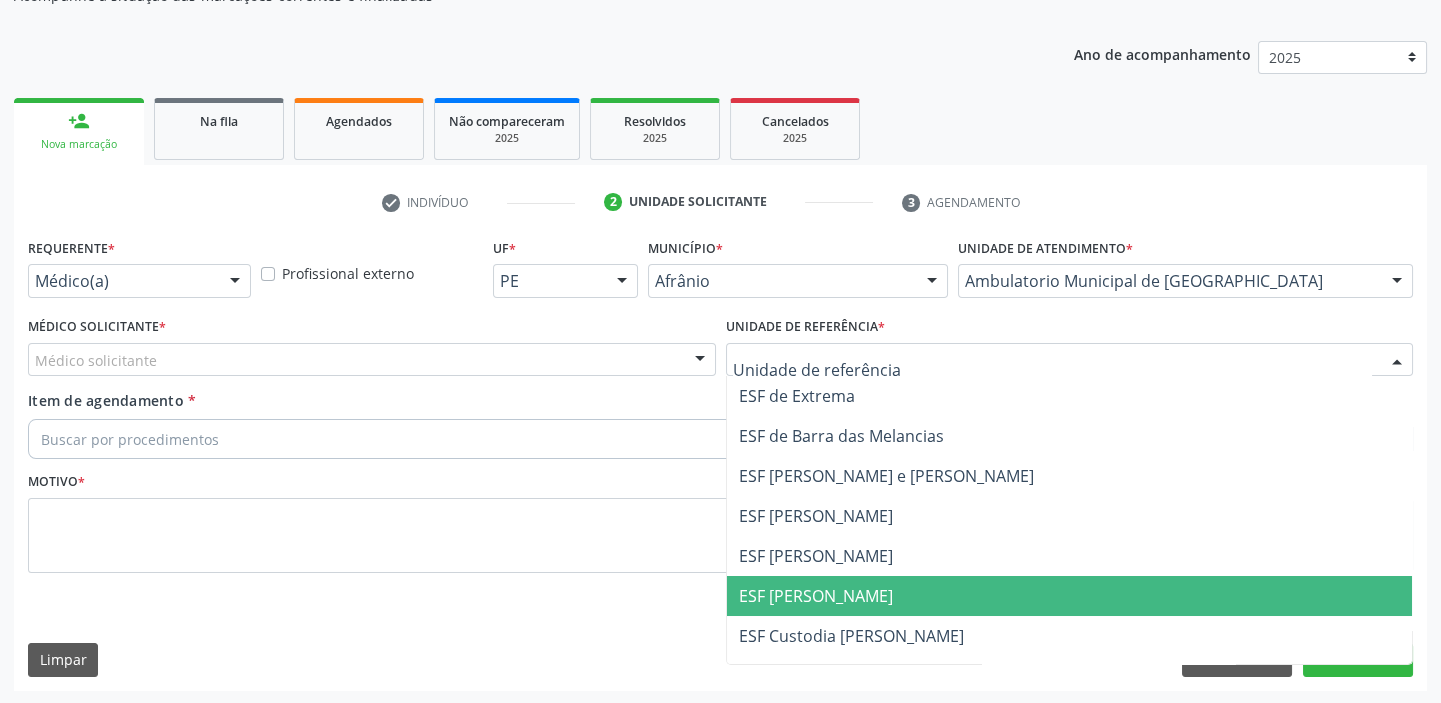 click on "ESF [PERSON_NAME]" at bounding box center (816, 596) 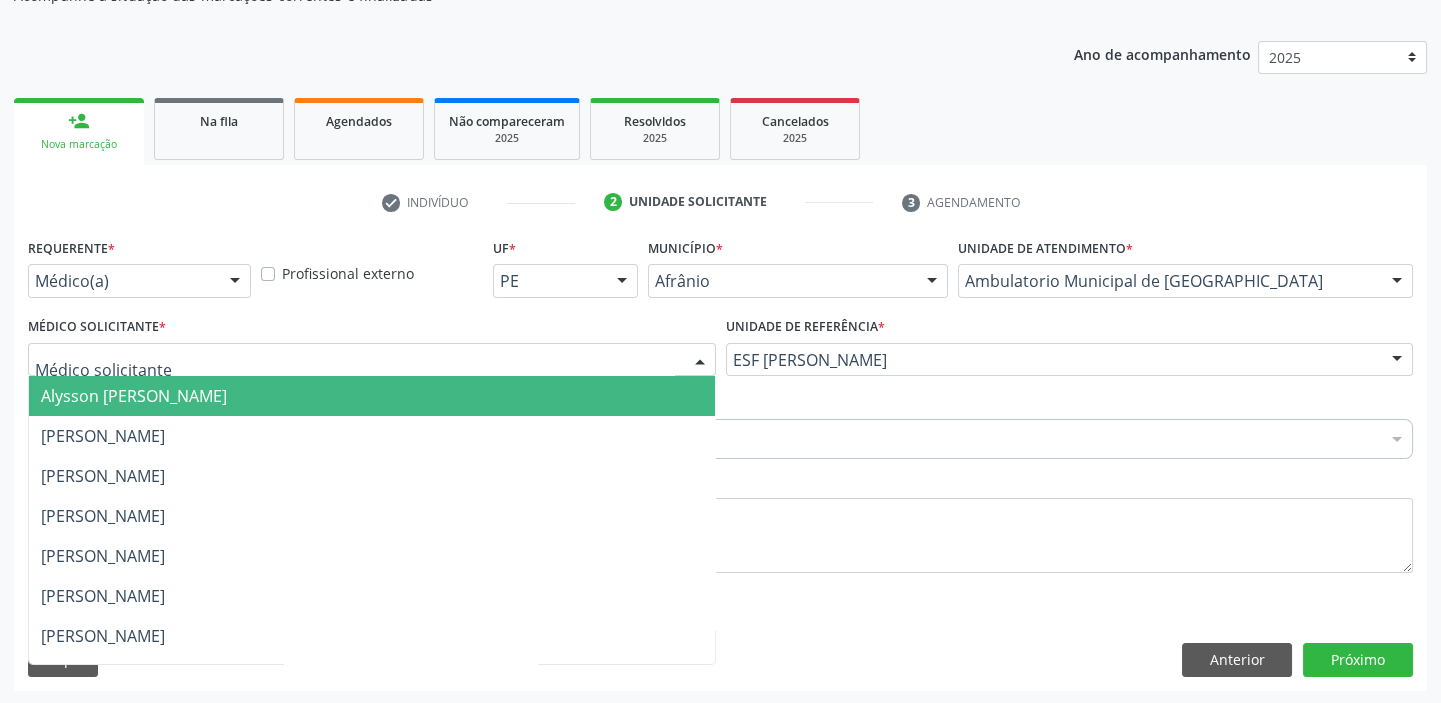 drag, startPoint x: 121, startPoint y: 362, endPoint x: 113, endPoint y: 390, distance: 29.12044 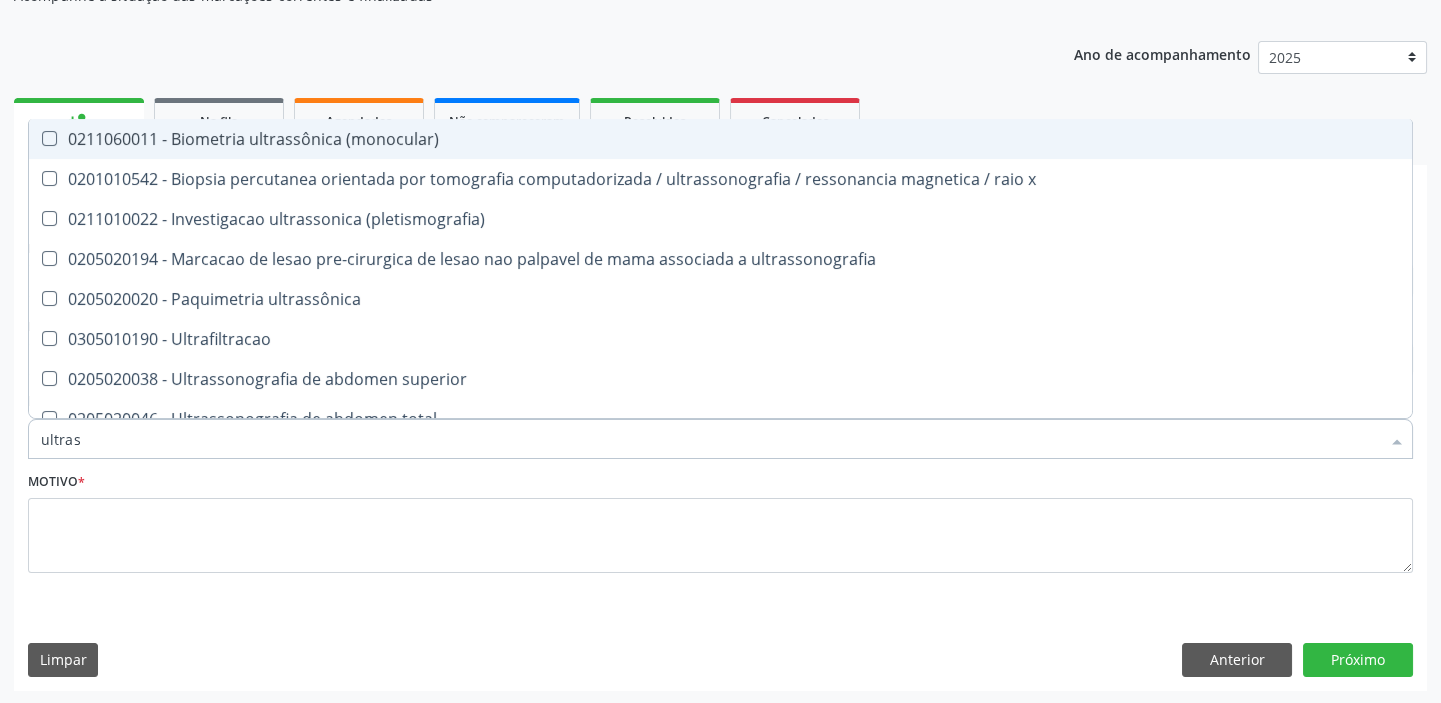 type on "ultrass" 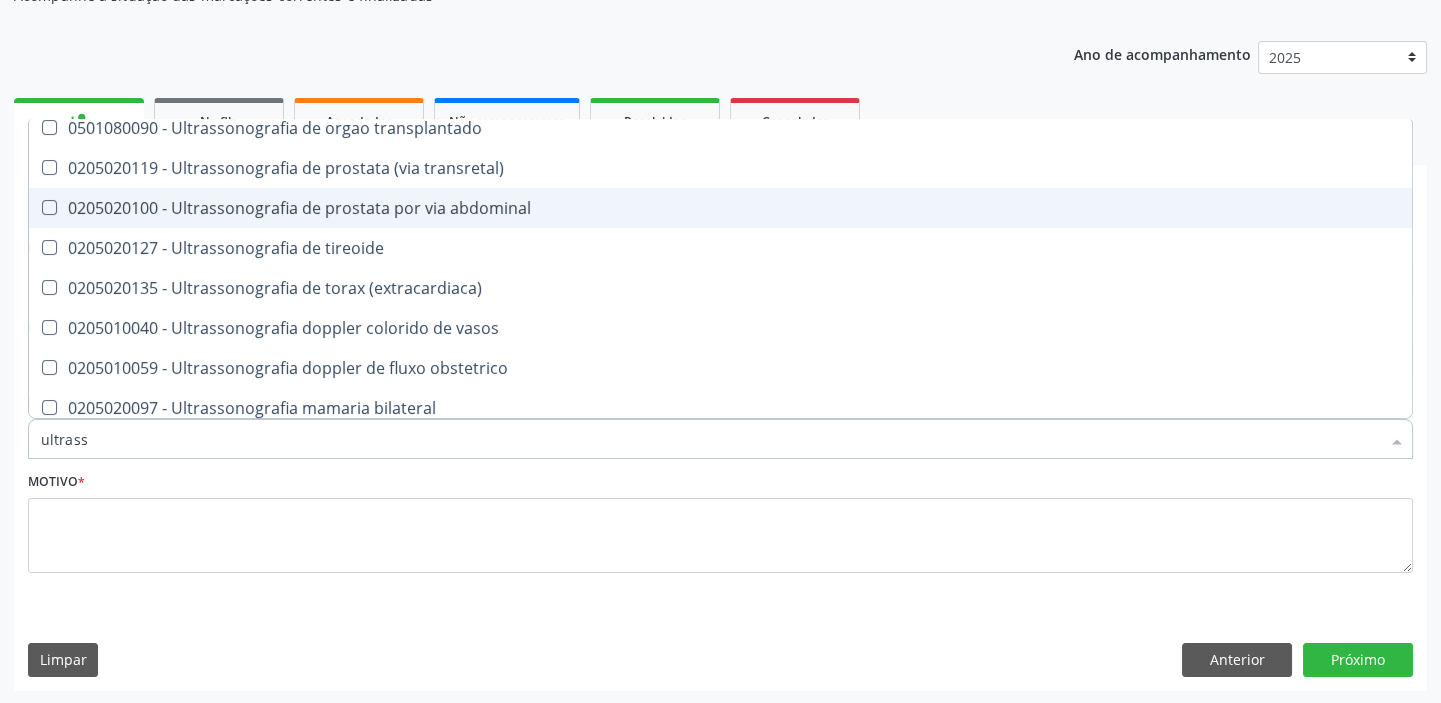 scroll, scrollTop: 454, scrollLeft: 0, axis: vertical 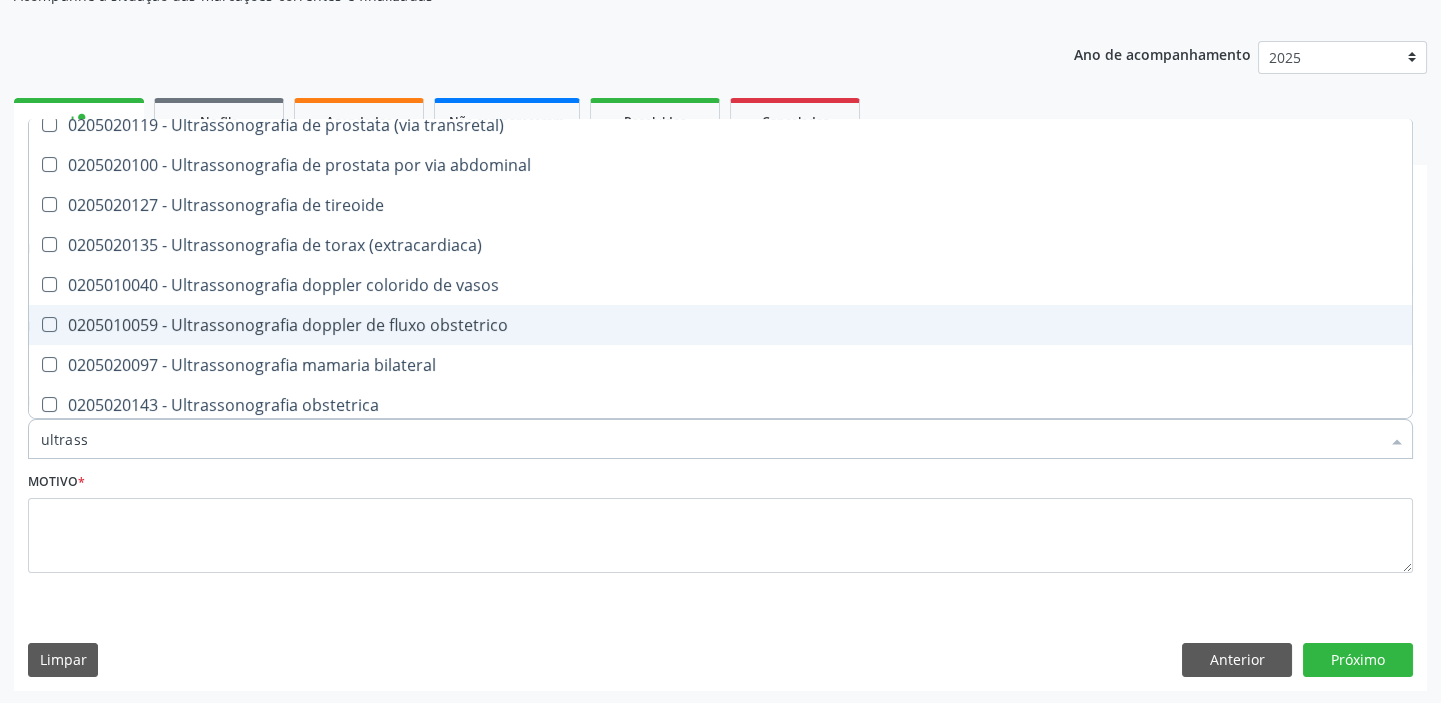 click on "0205010059 - Ultrassonografia doppler de fluxo obstetrico" at bounding box center [720, 325] 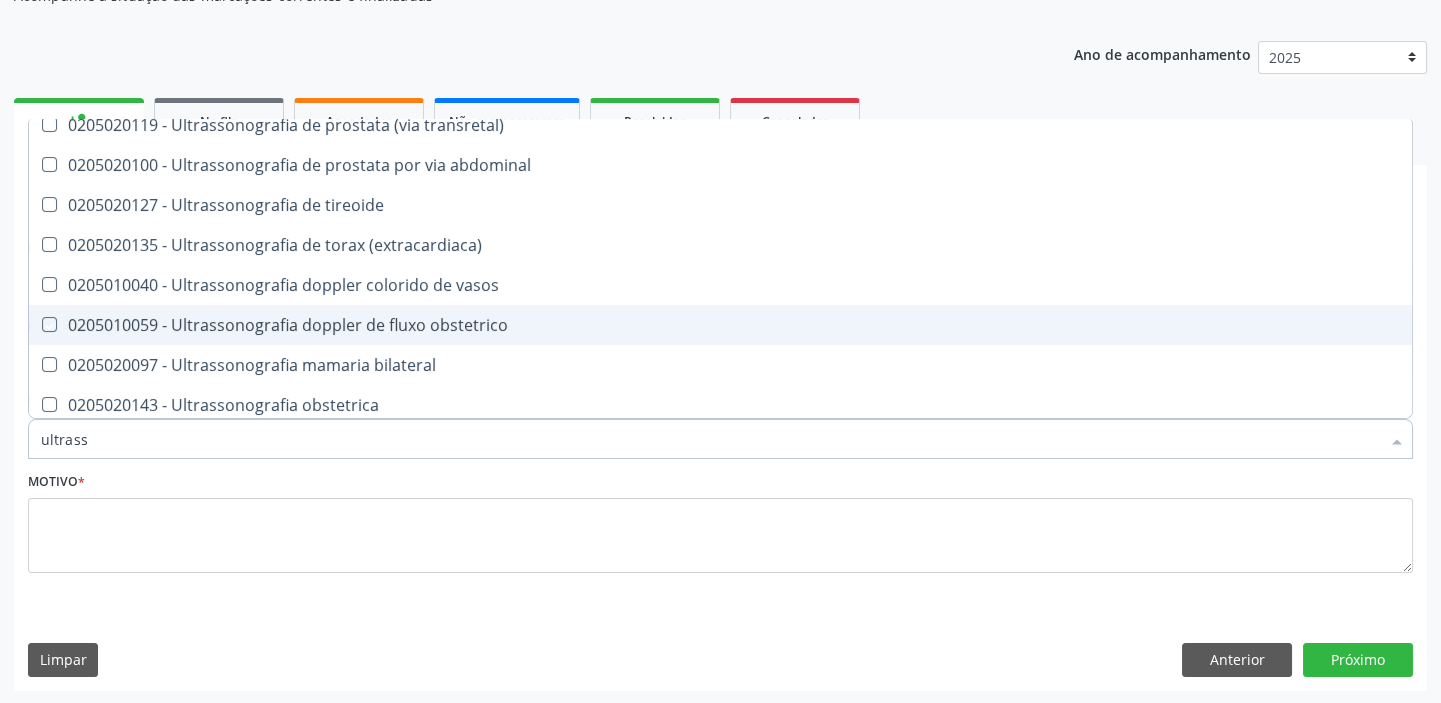 checkbox on "true" 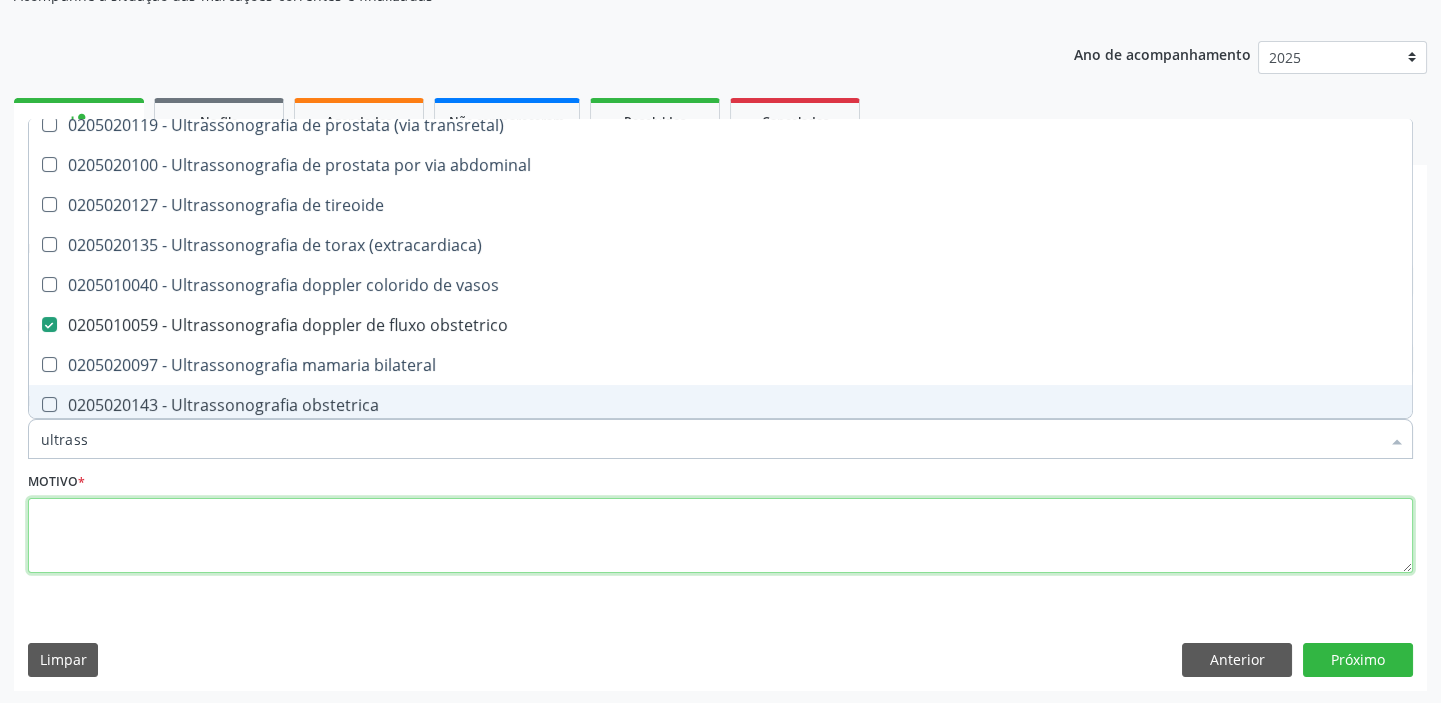click at bounding box center (720, 536) 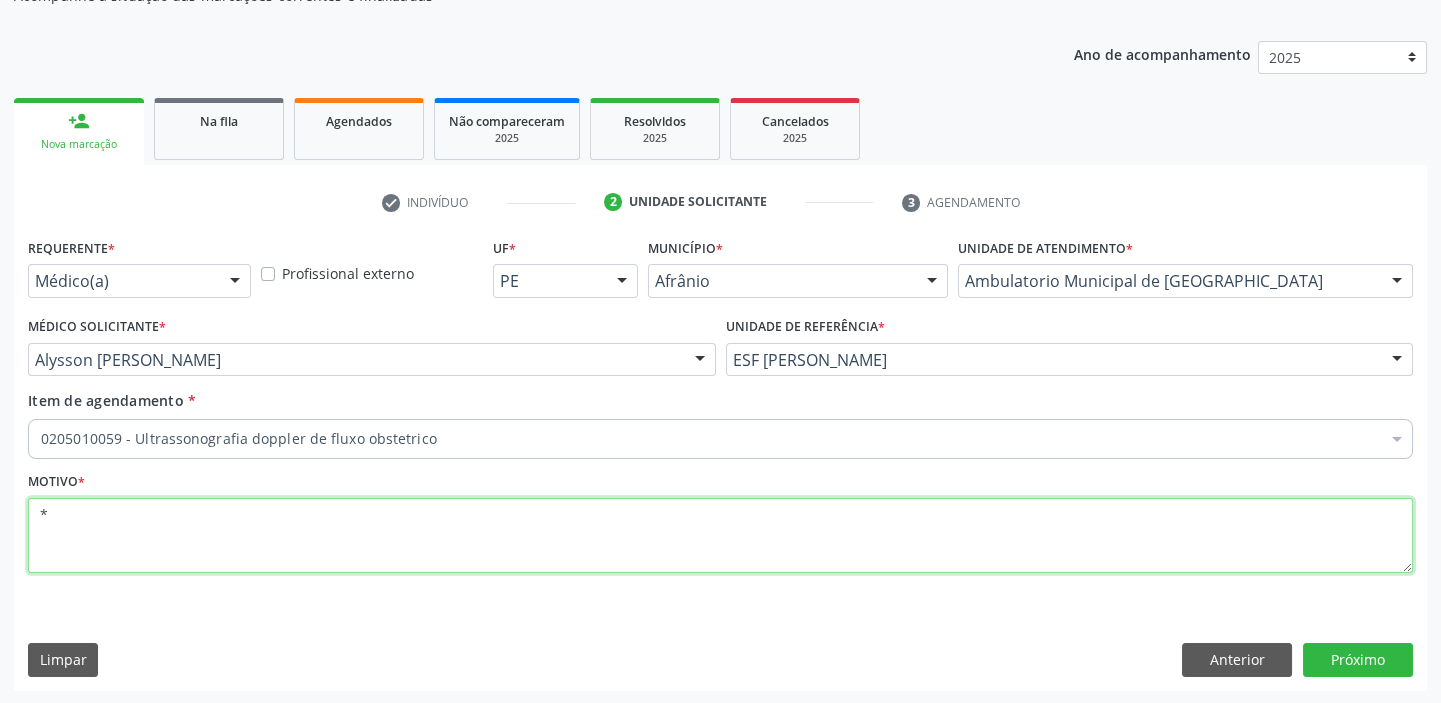 scroll, scrollTop: 0, scrollLeft: 0, axis: both 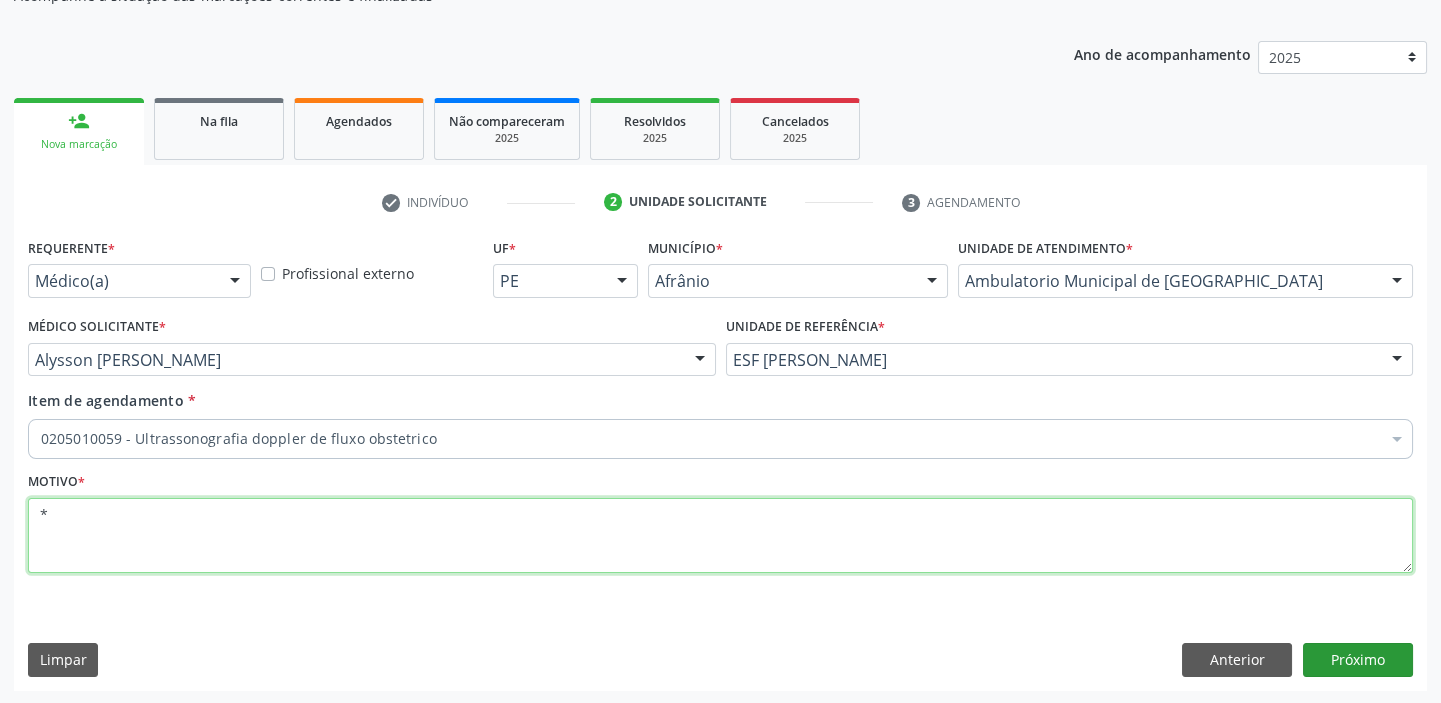 type on "*" 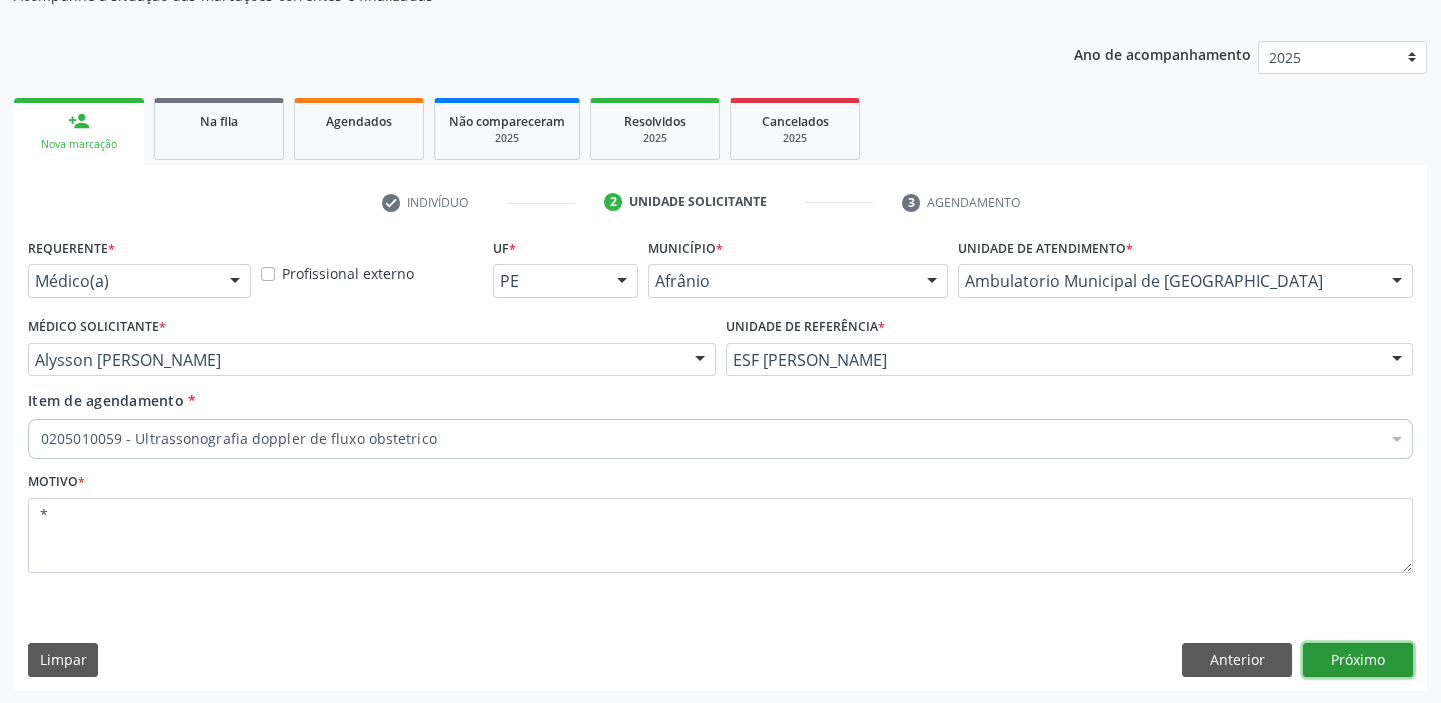 click on "Próximo" at bounding box center (1358, 660) 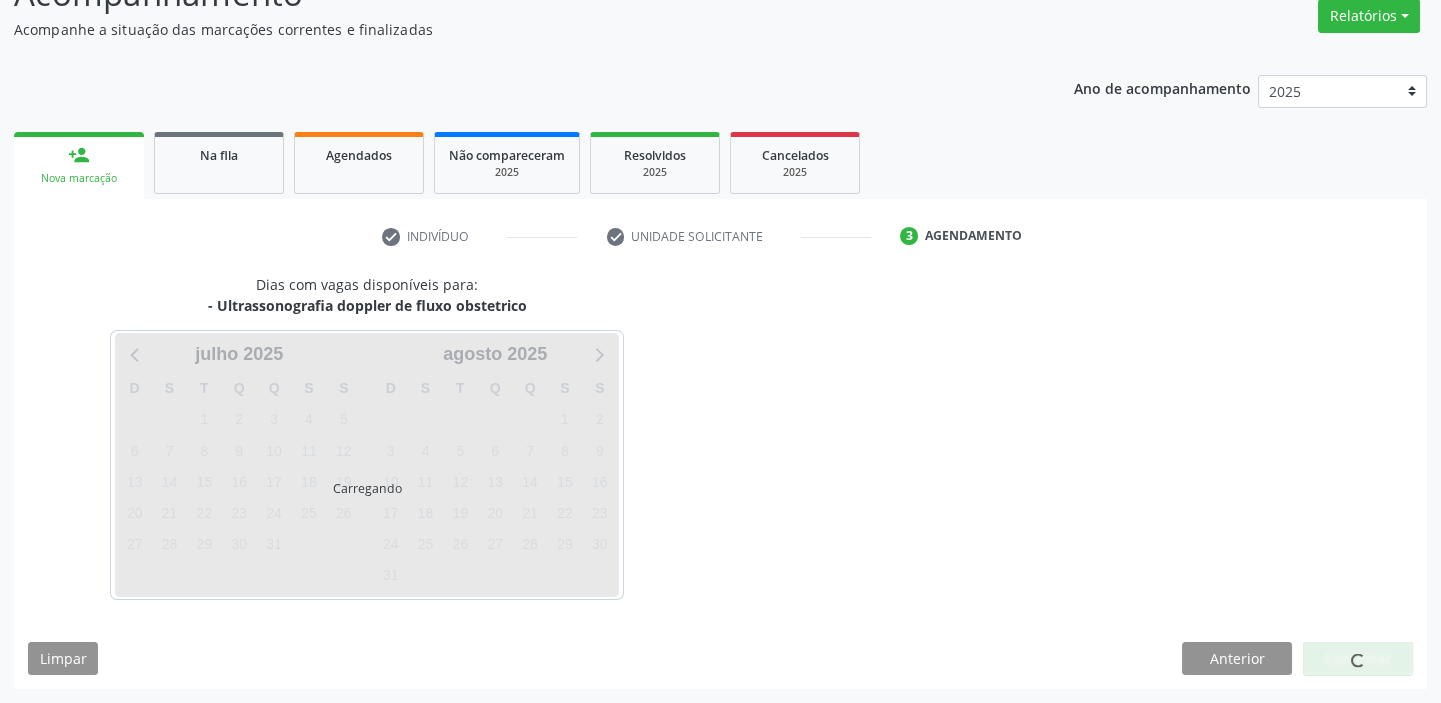 scroll, scrollTop: 166, scrollLeft: 0, axis: vertical 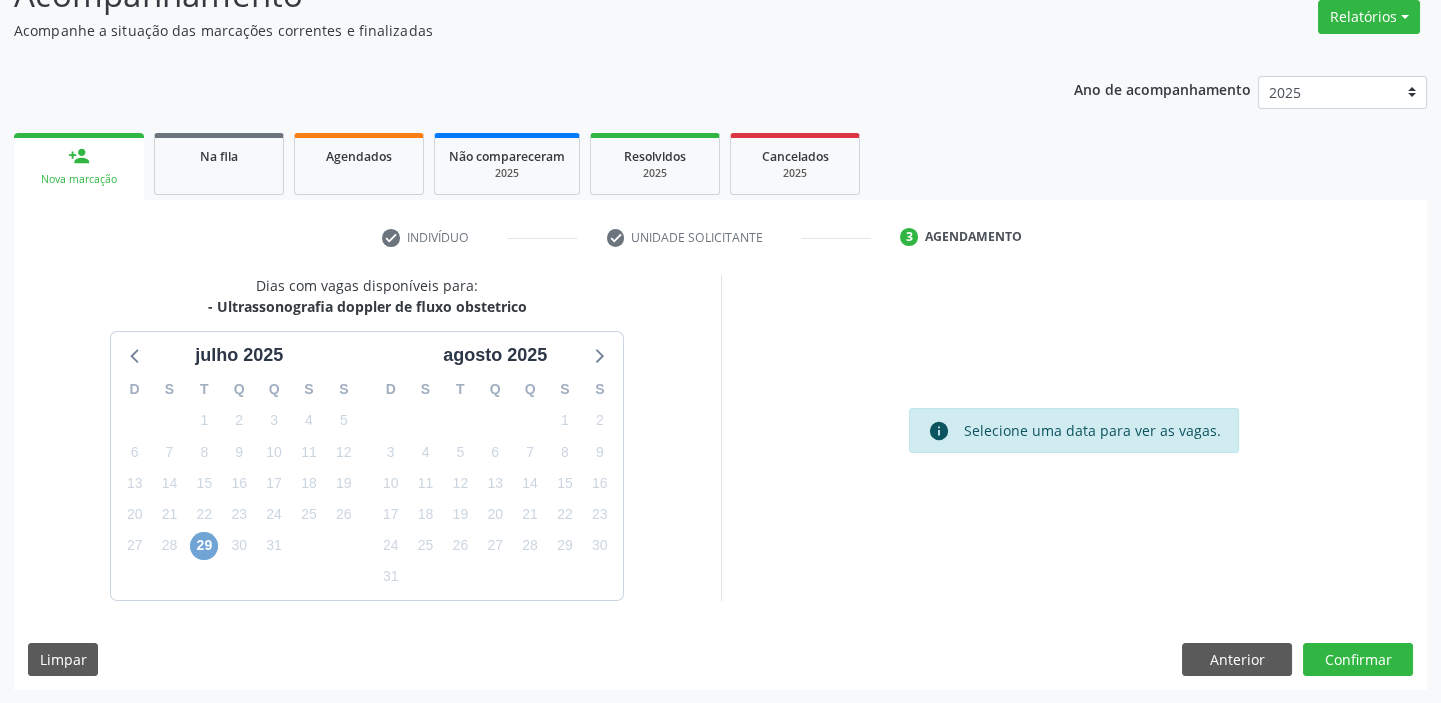 click on "29" at bounding box center (204, 546) 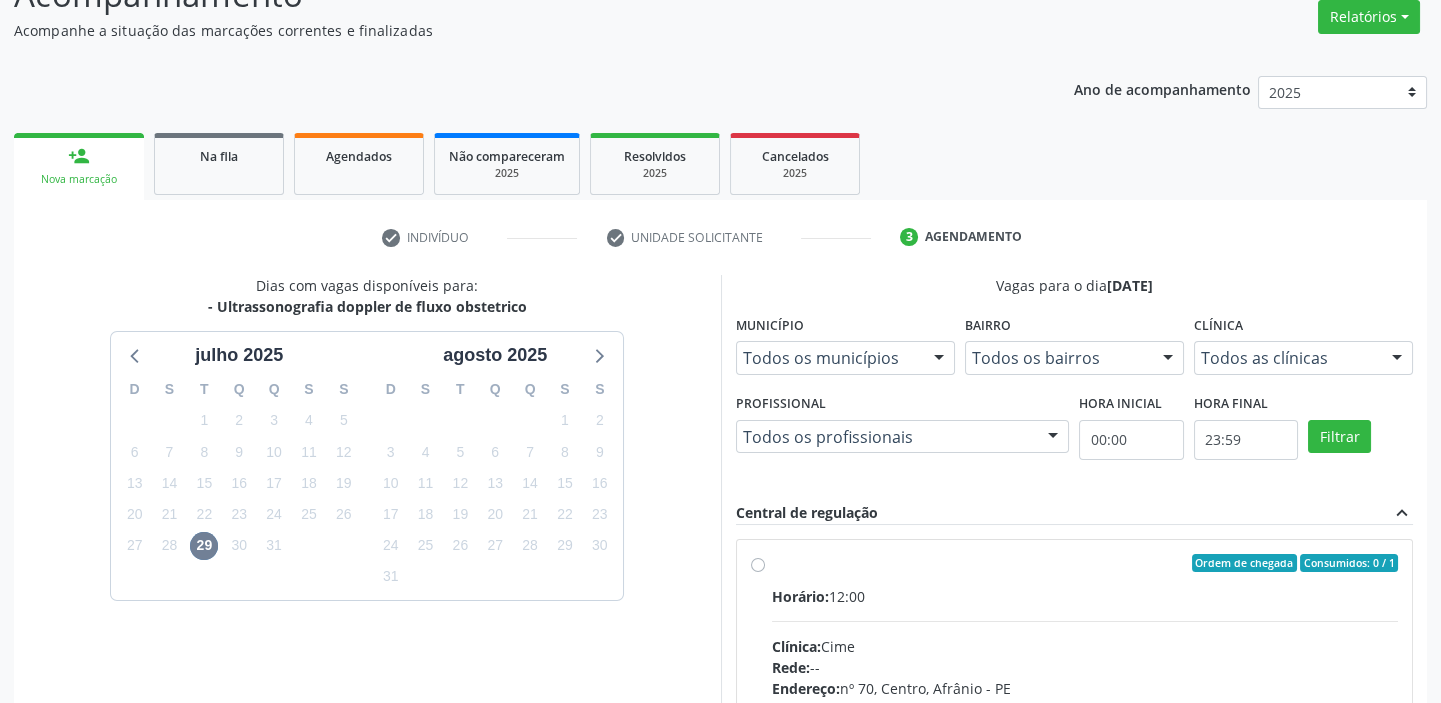 click on "Horário:   12:00" at bounding box center (1085, 596) 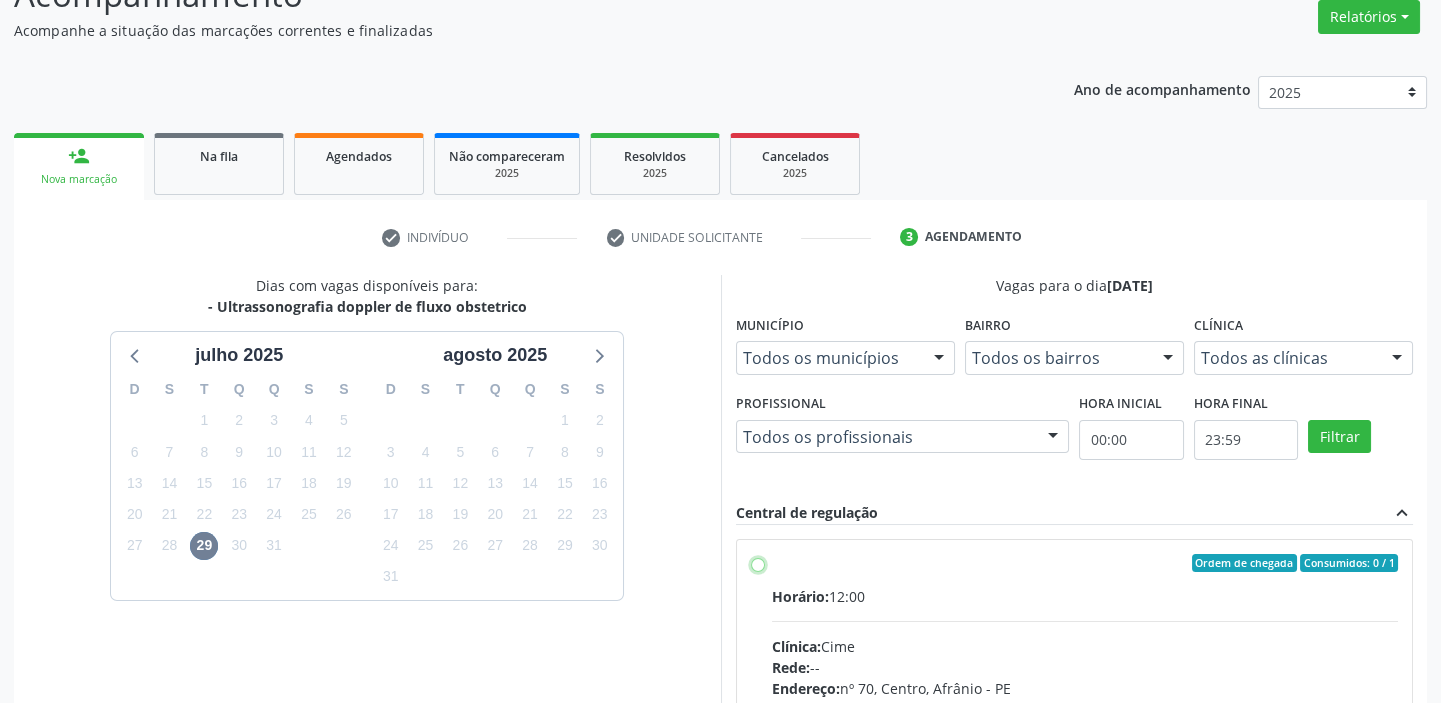 click on "Ordem de chegada
Consumidos: 0 / 1
Horário:   12:00
Clínica:  Cime
Rede:
--
Endereço:   [STREET_ADDRESS]
Telefone:   [PHONE_NUMBER]
Profissional:
--
Informações adicionais sobre o atendimento
Idade de atendimento:
Sem restrição
Gênero(s) atendido(s):
Sem restrição
Informações adicionais:
--" at bounding box center [758, 563] 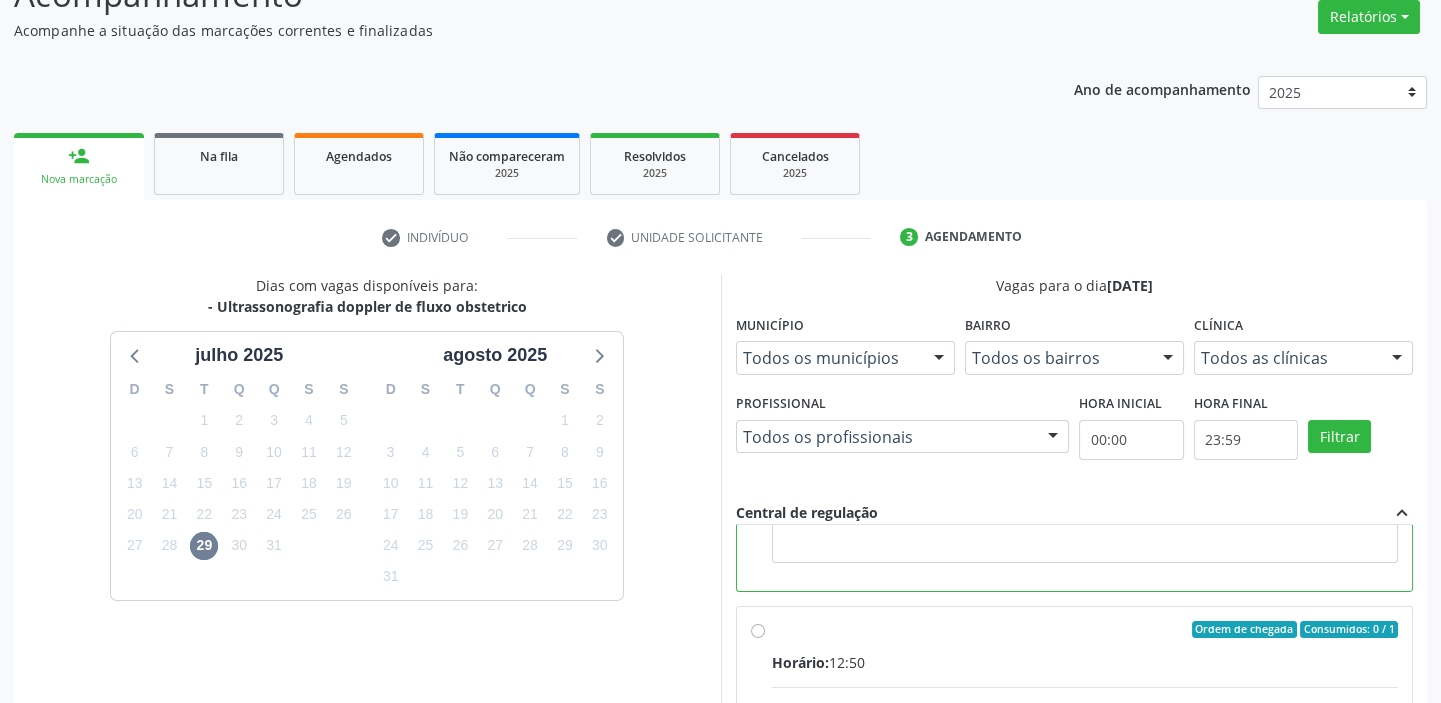 scroll, scrollTop: 449, scrollLeft: 0, axis: vertical 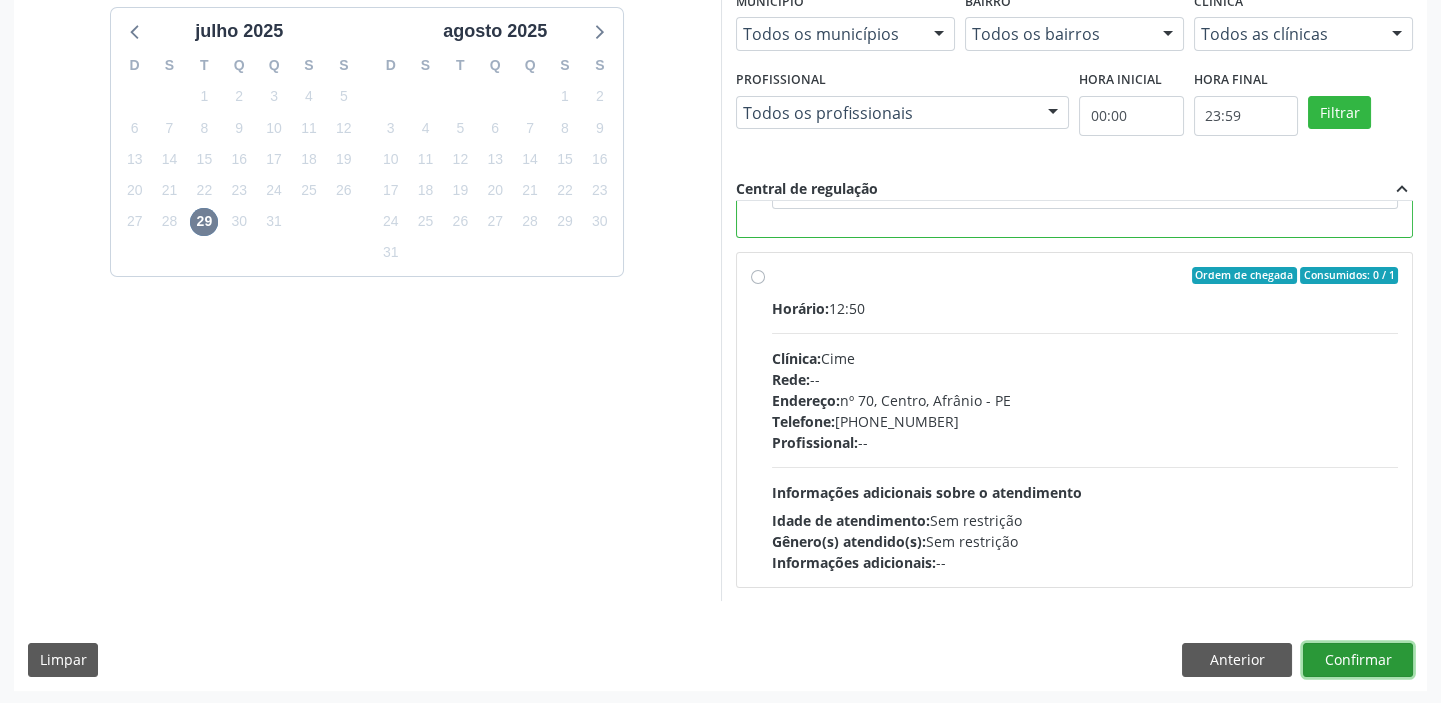 click on "Confirmar" at bounding box center (1358, 660) 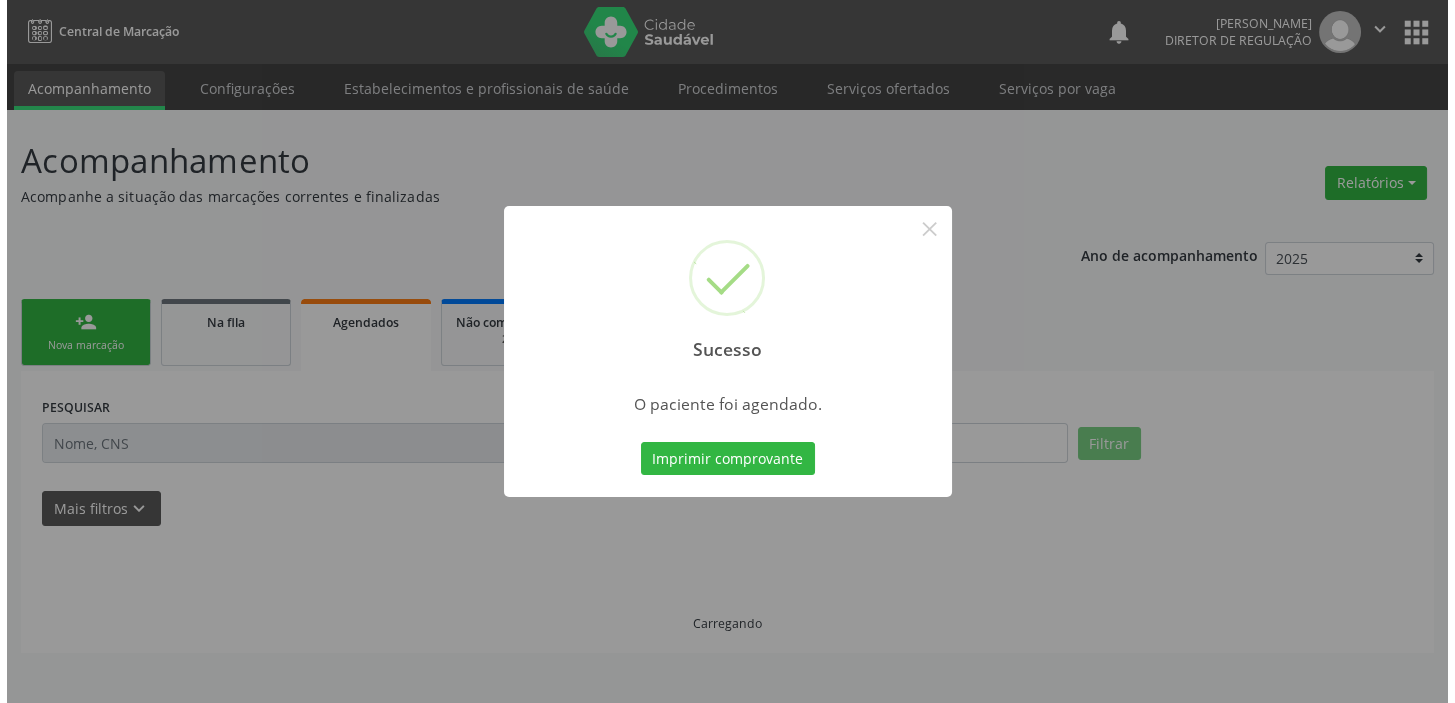 scroll, scrollTop: 0, scrollLeft: 0, axis: both 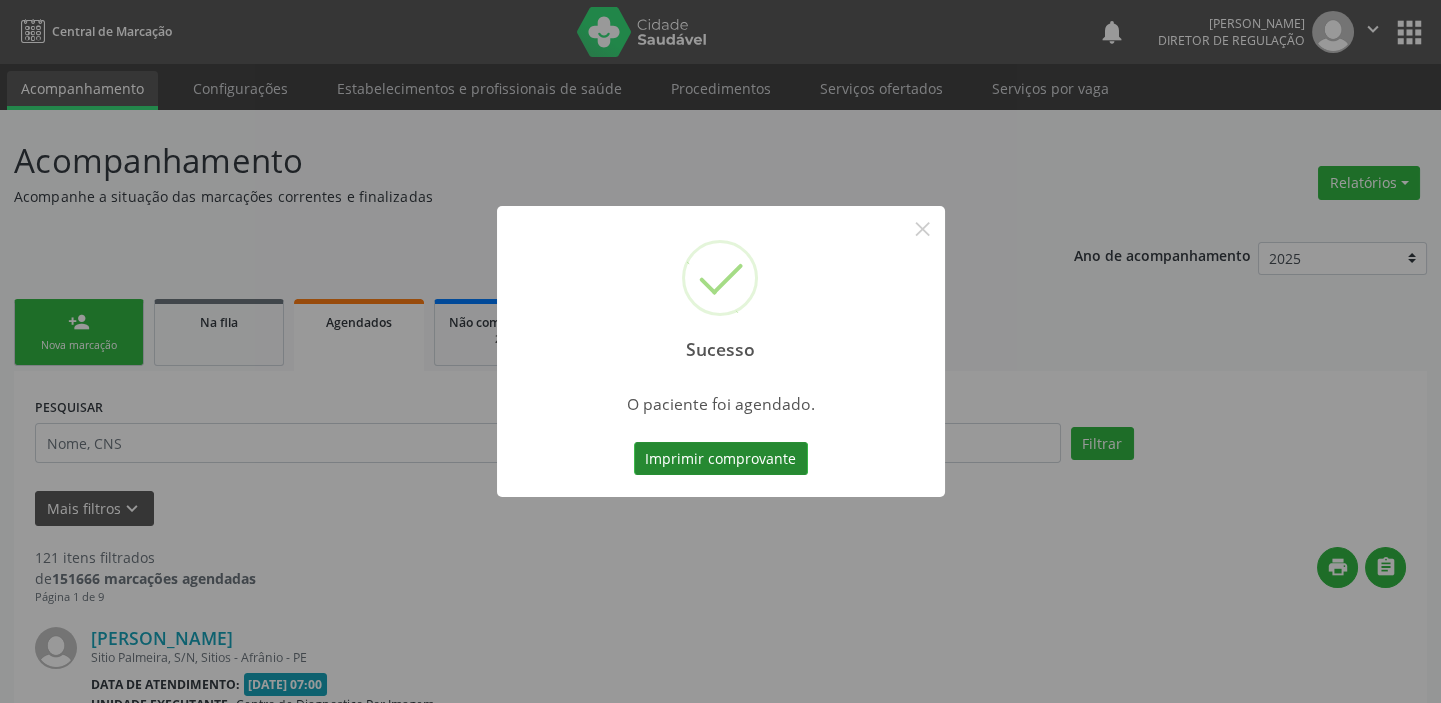 click on "Imprimir comprovante" at bounding box center [721, 459] 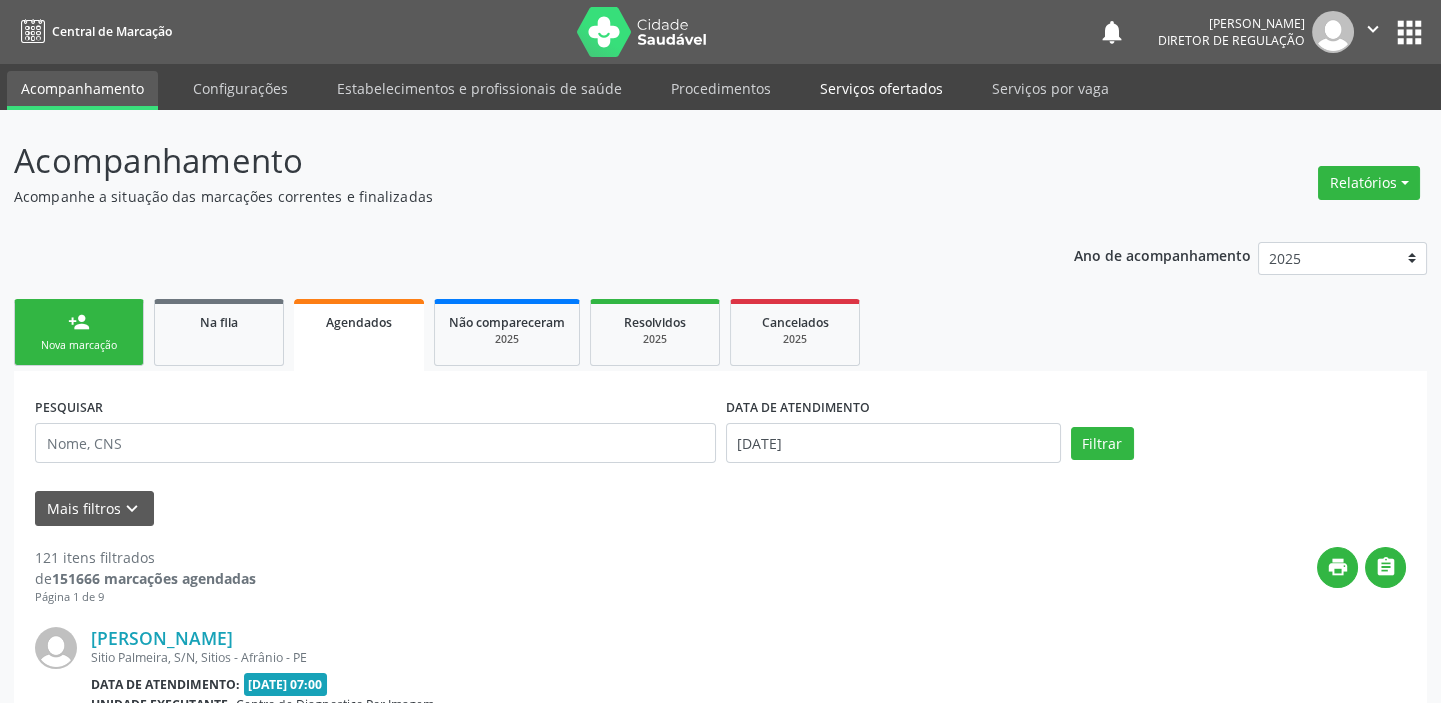 click on "Serviços ofertados" at bounding box center [881, 88] 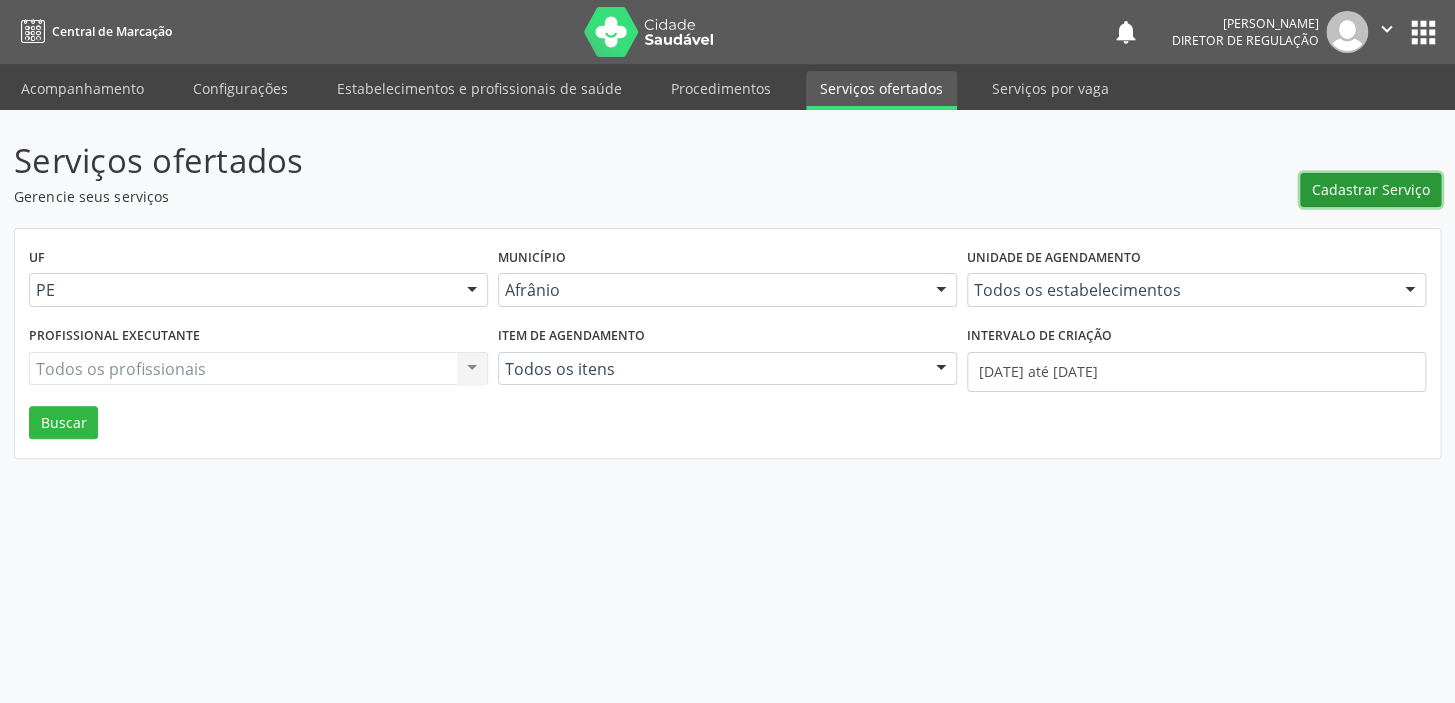 click on "Cadastrar Serviço" at bounding box center [1371, 189] 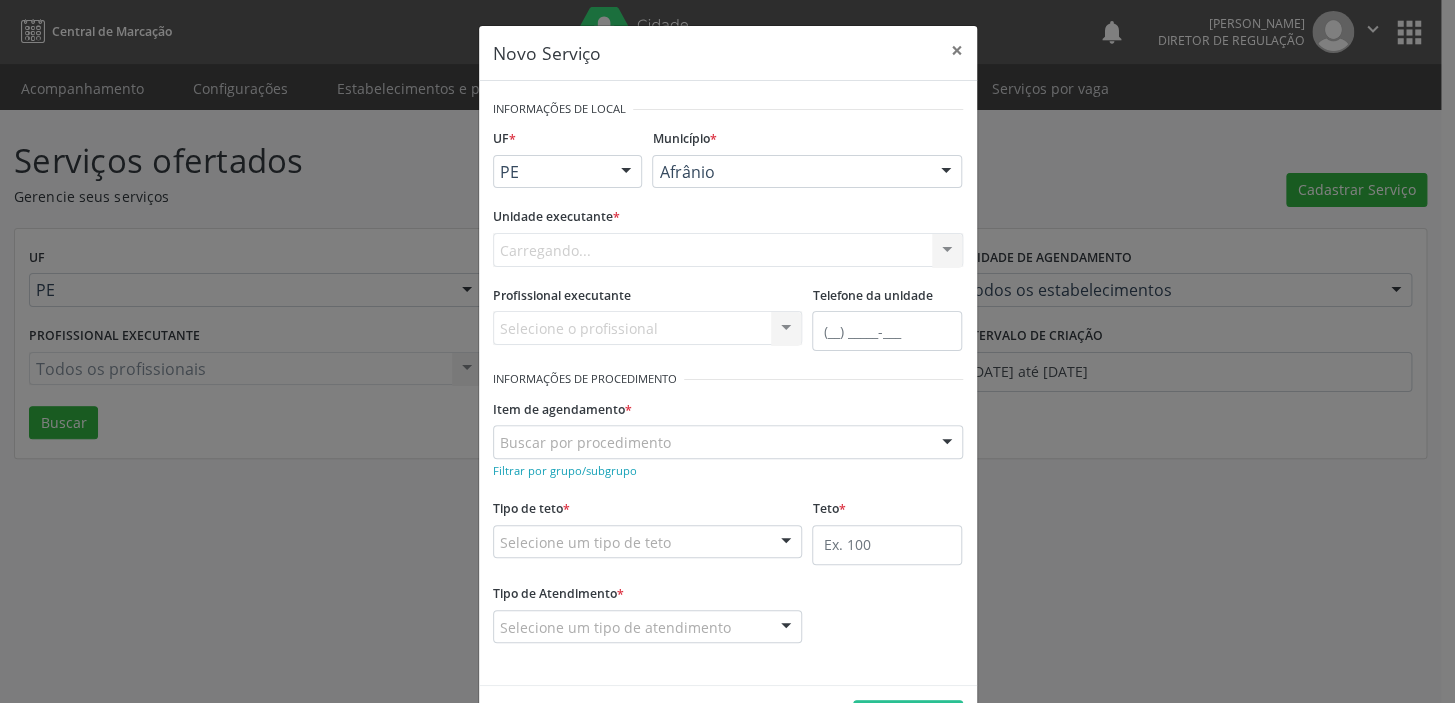 scroll, scrollTop: 0, scrollLeft: 0, axis: both 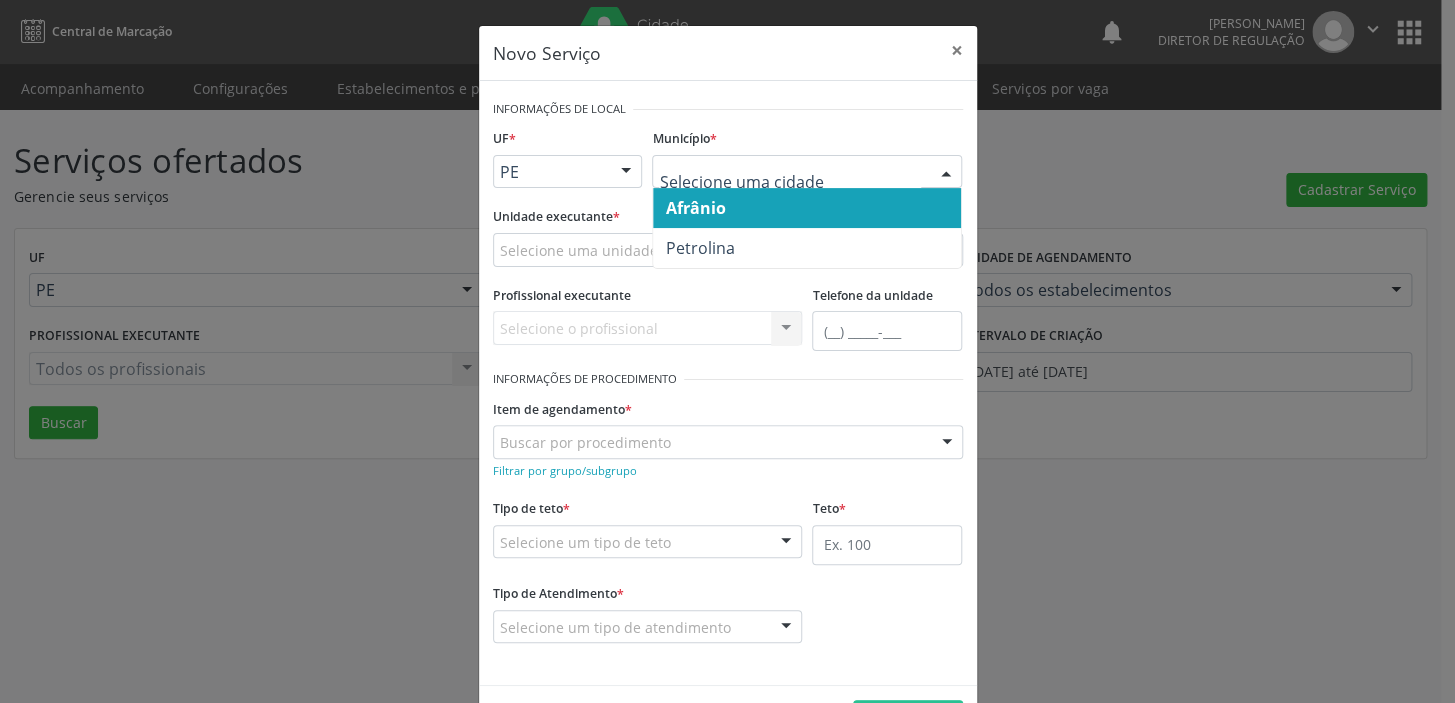 click on "Afrânio" at bounding box center (695, 208) 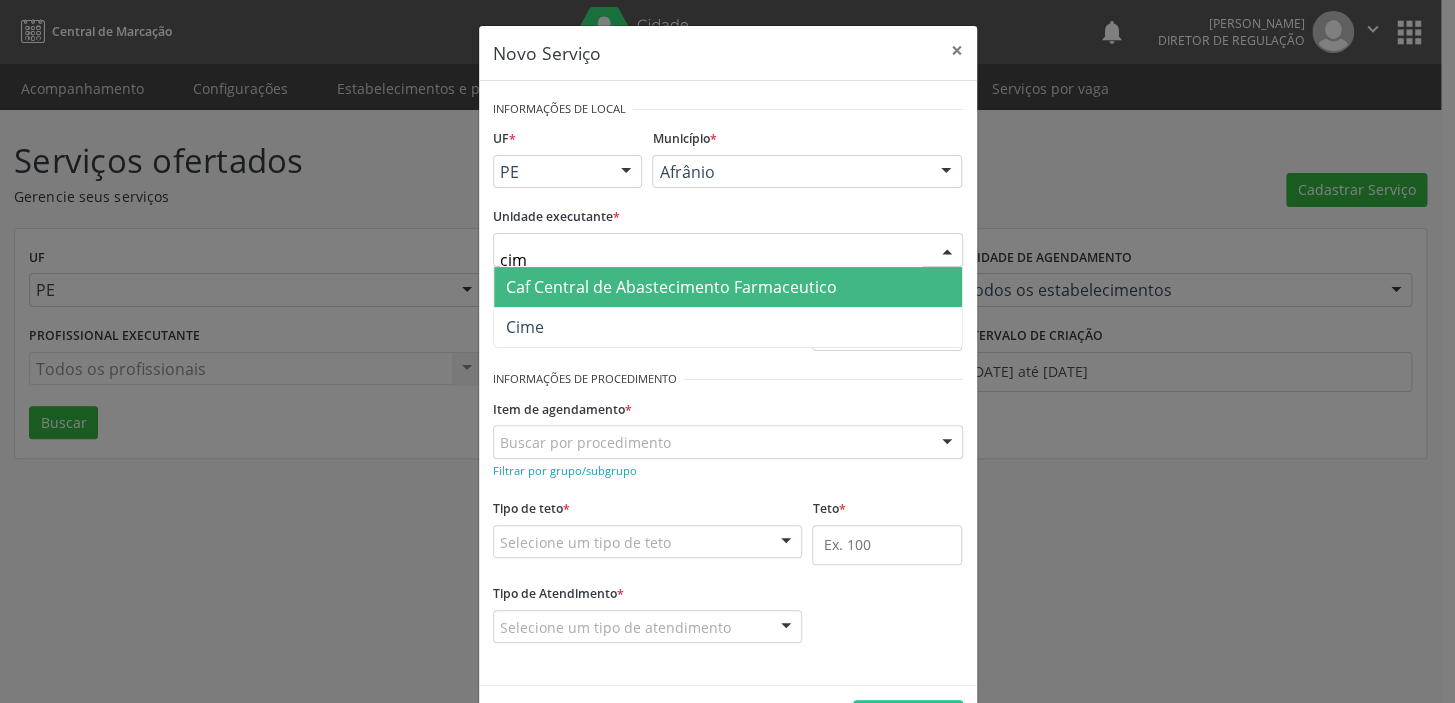 type on "cime" 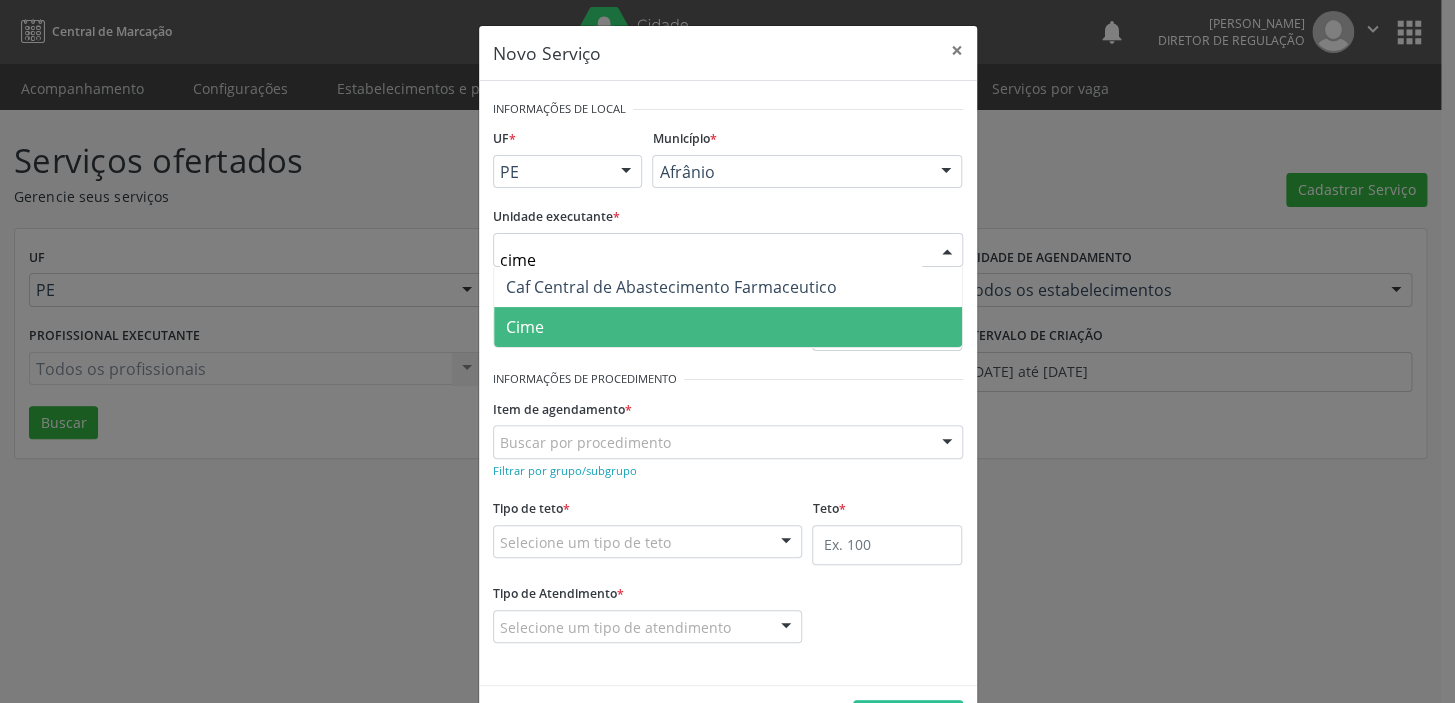 click on "Cime" at bounding box center (728, 327) 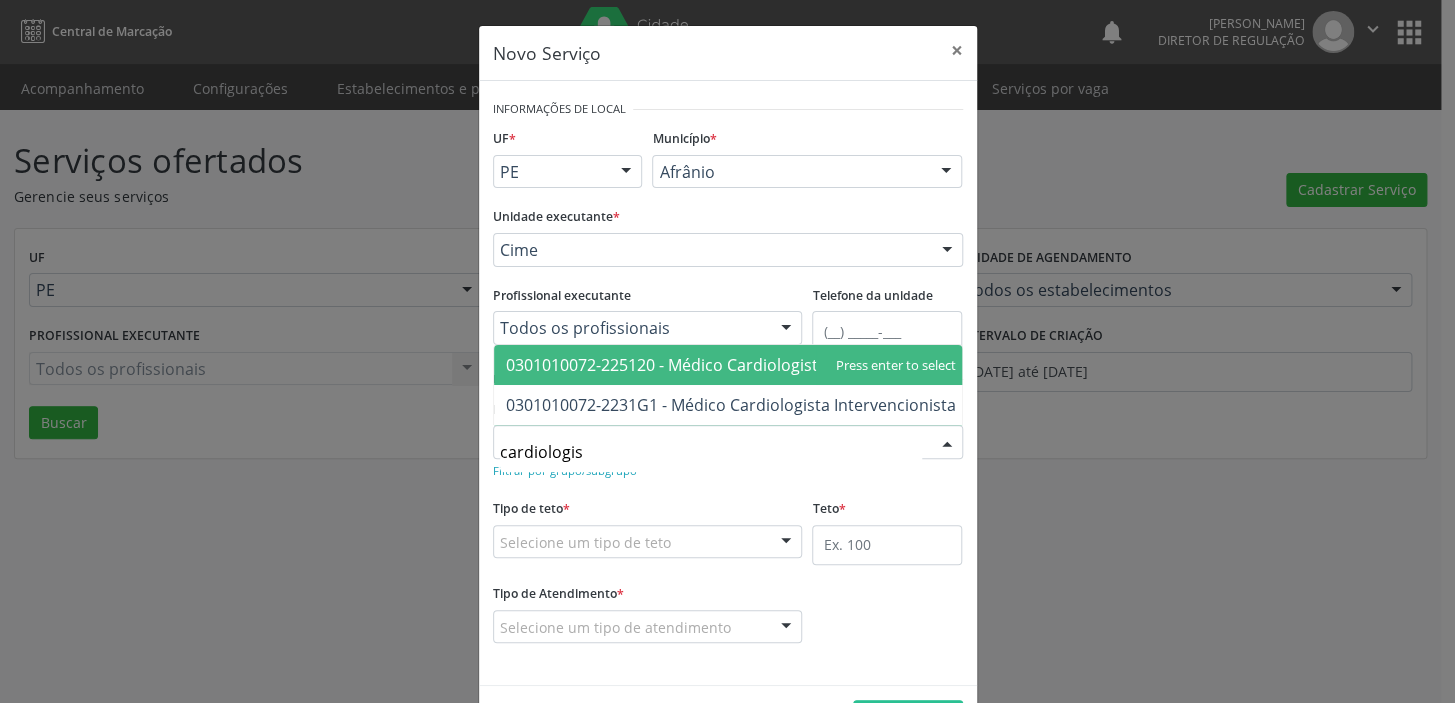 type on "cardiologist" 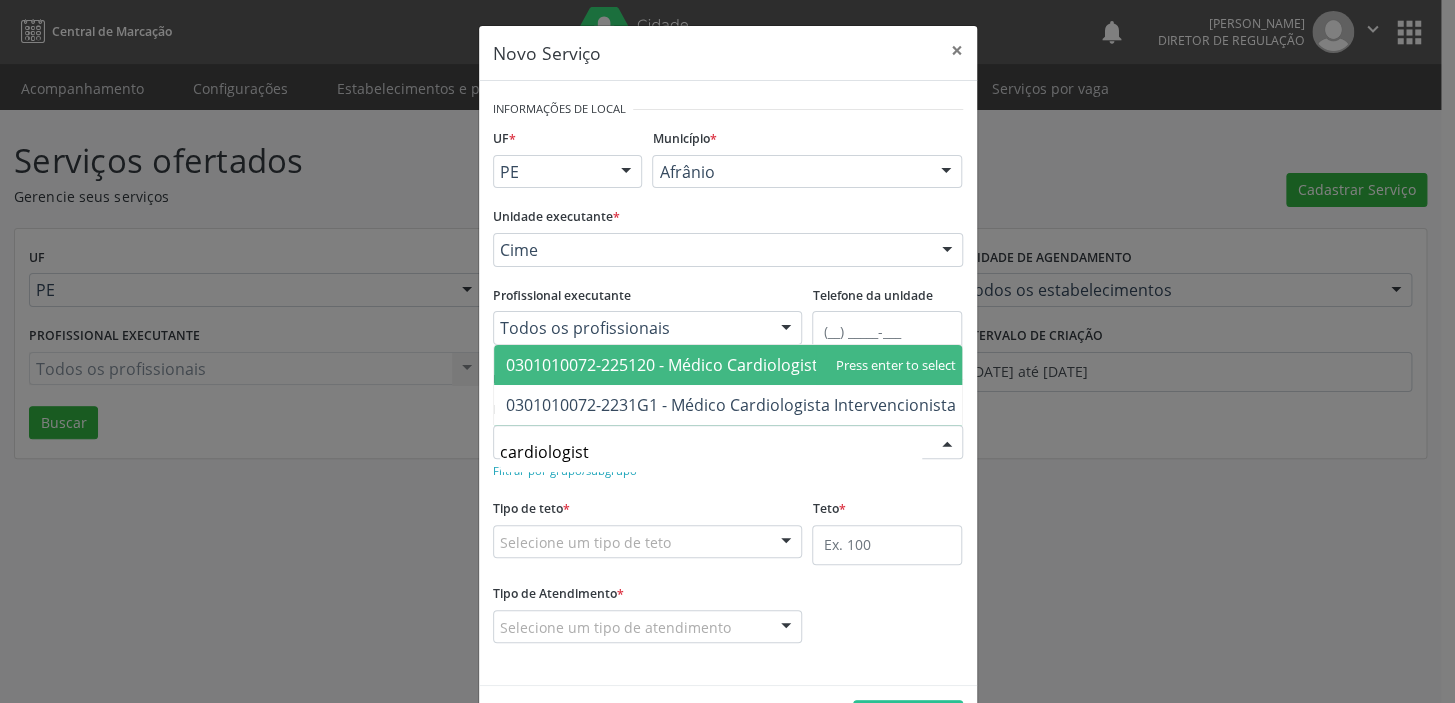 click on "0301010072-225120 - Médico Cardiologista" at bounding box center (666, 365) 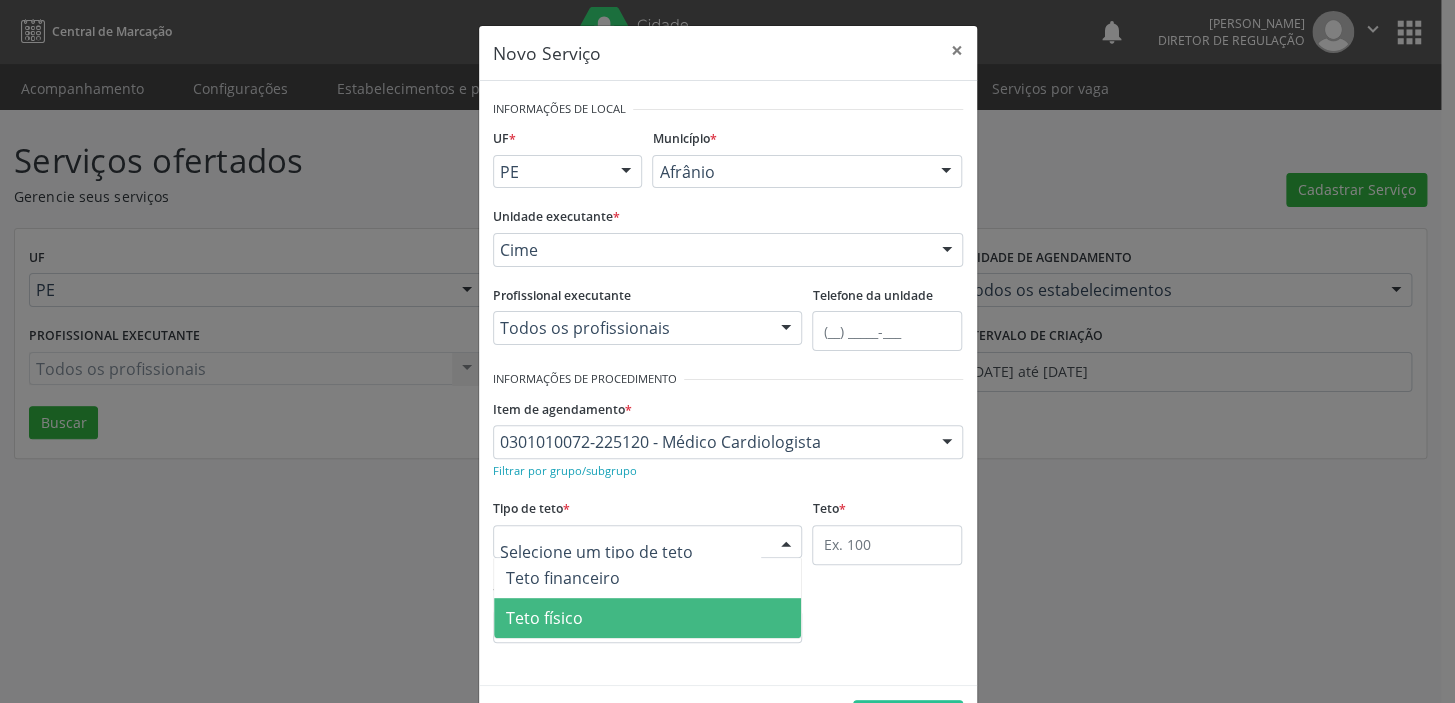 click on "Teto físico" at bounding box center (648, 618) 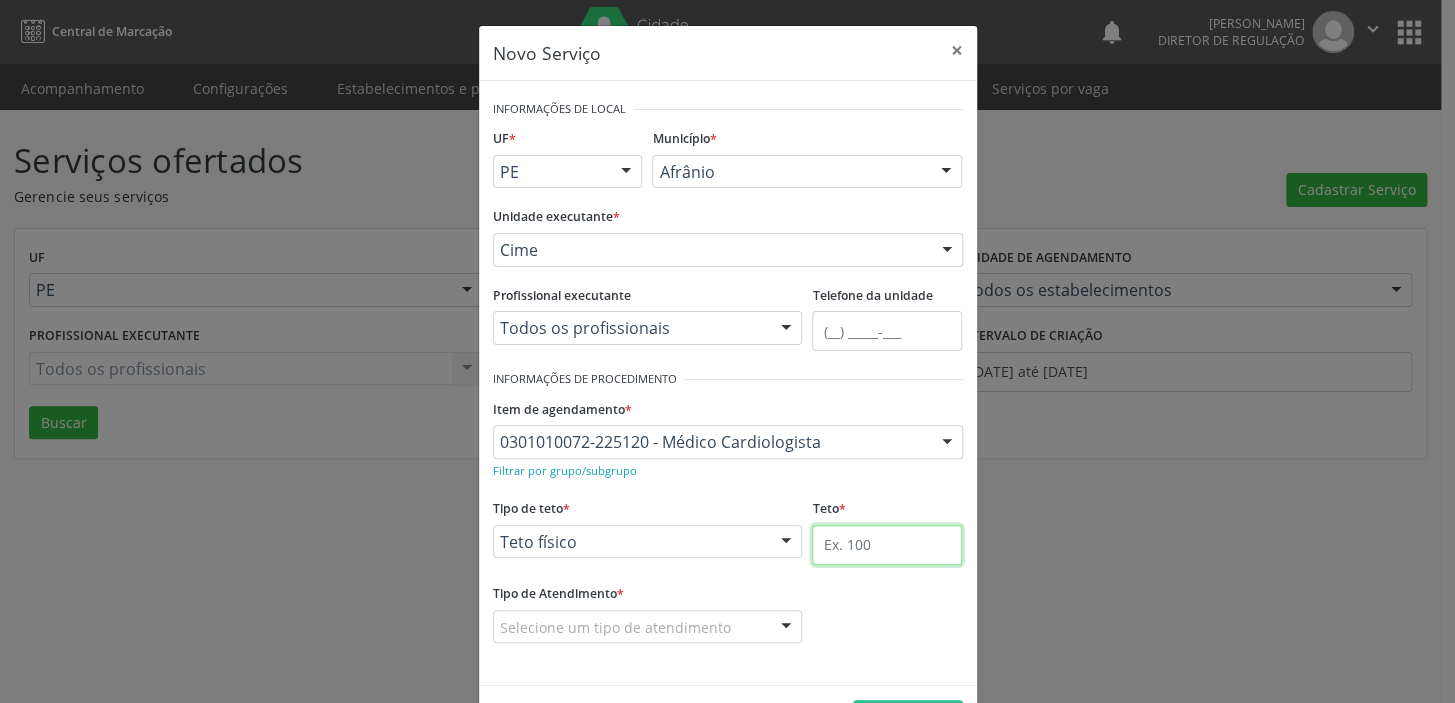click at bounding box center (887, 545) 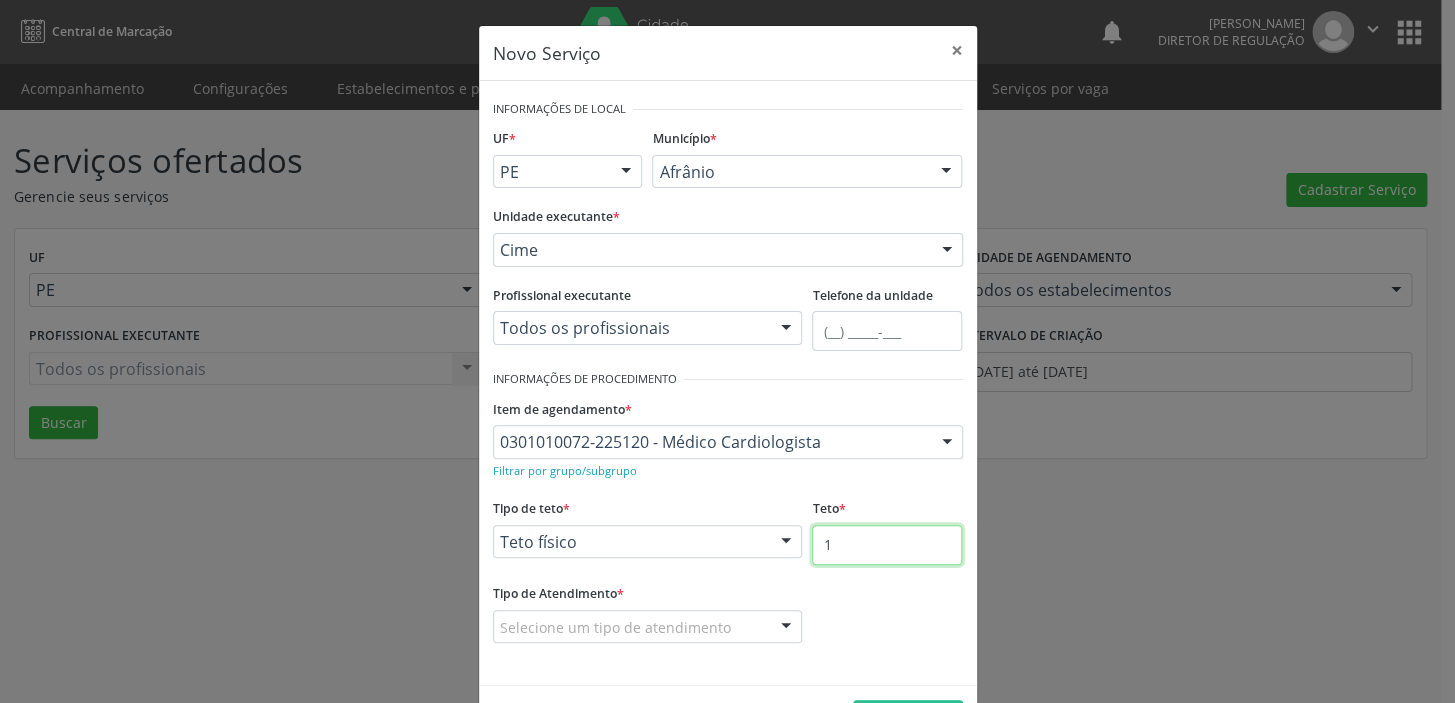 type on "1" 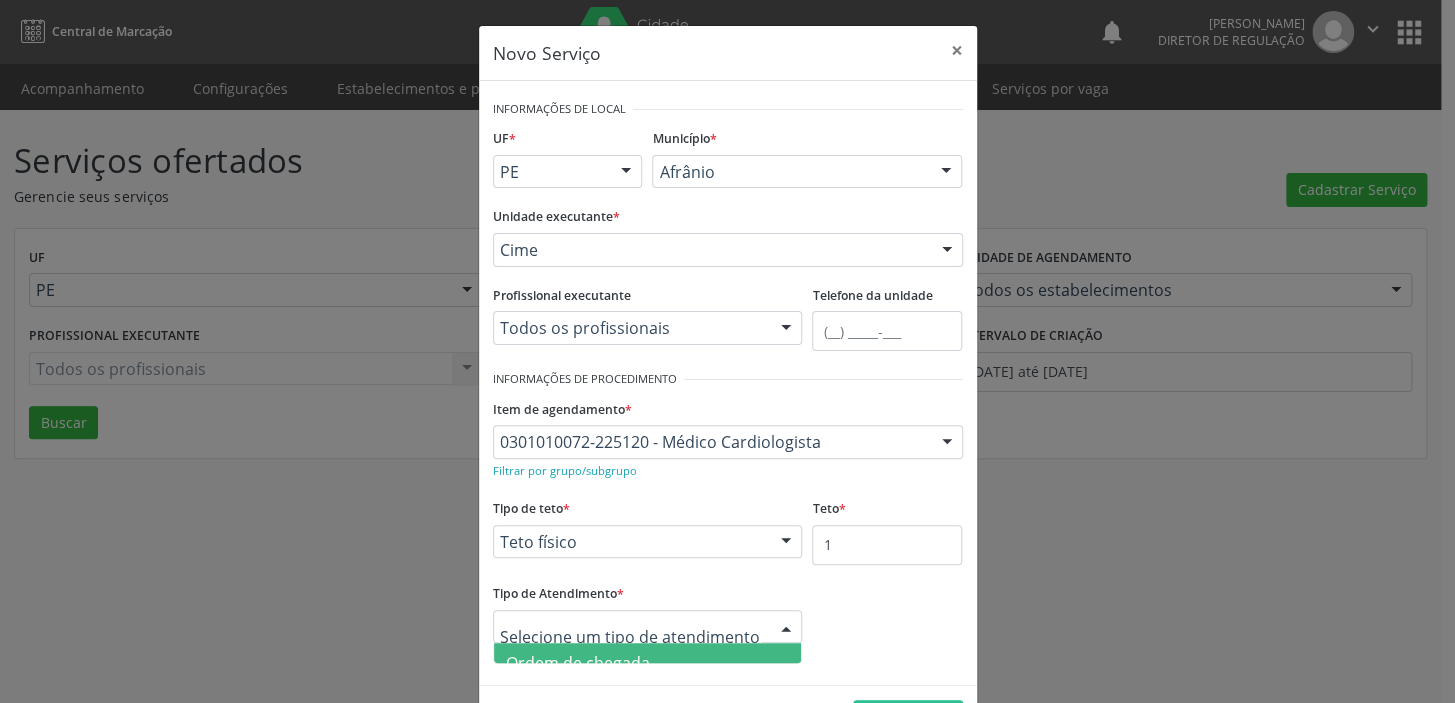 click at bounding box center [648, 627] 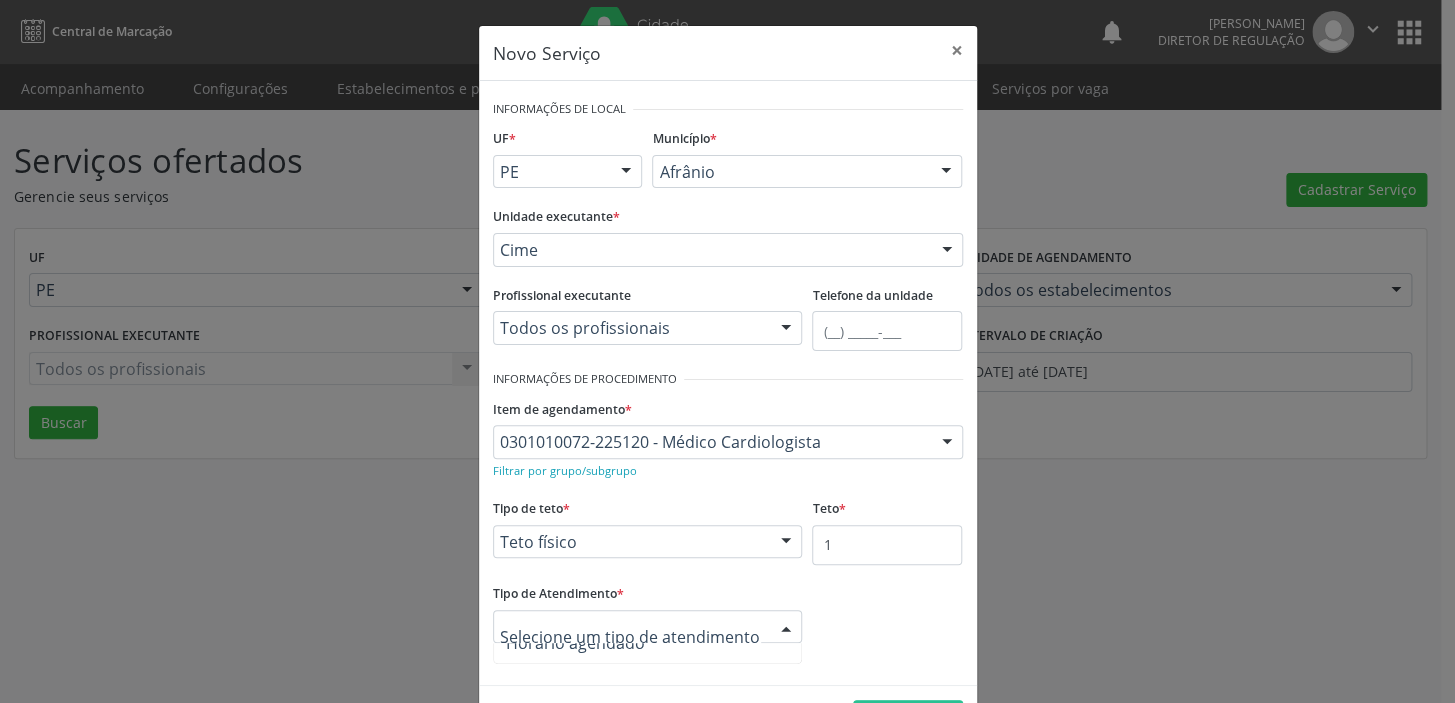 scroll, scrollTop: 0, scrollLeft: 0, axis: both 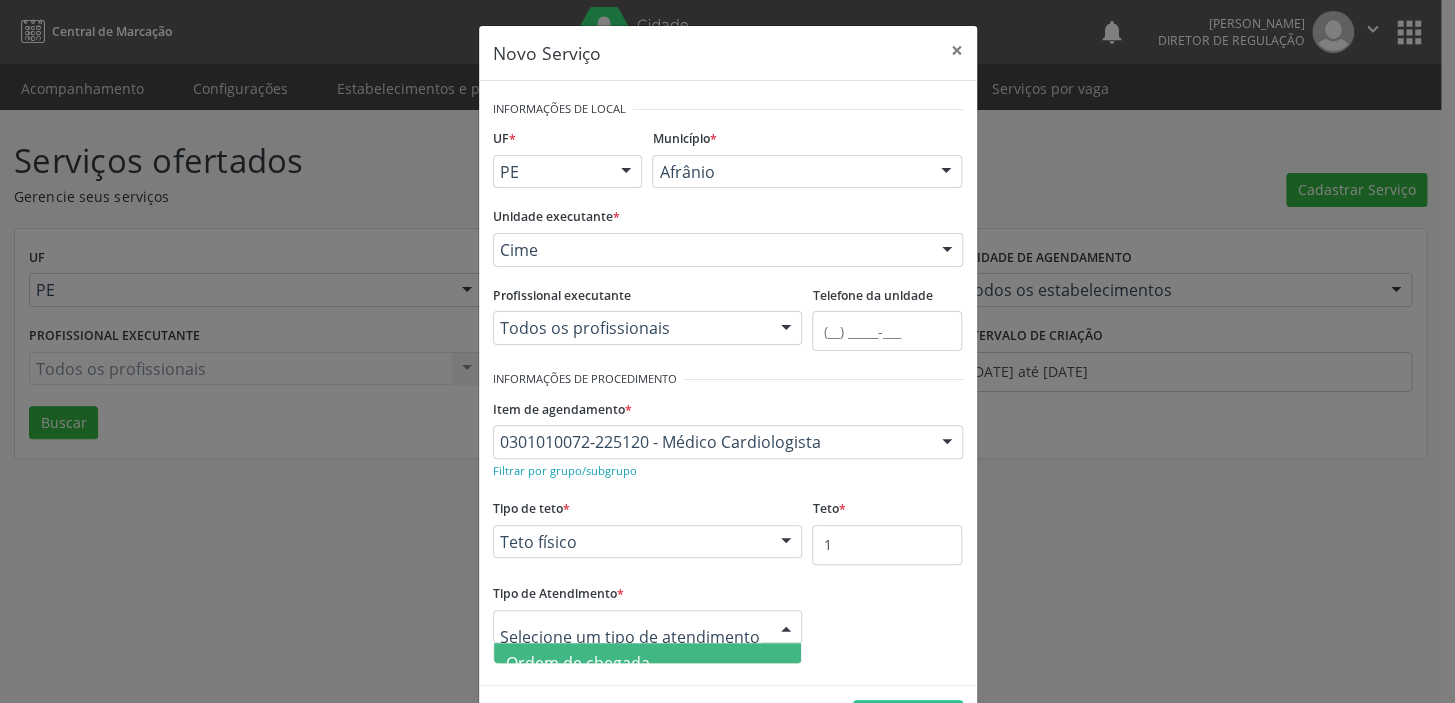 click on "Ordem de chegada" at bounding box center (578, 663) 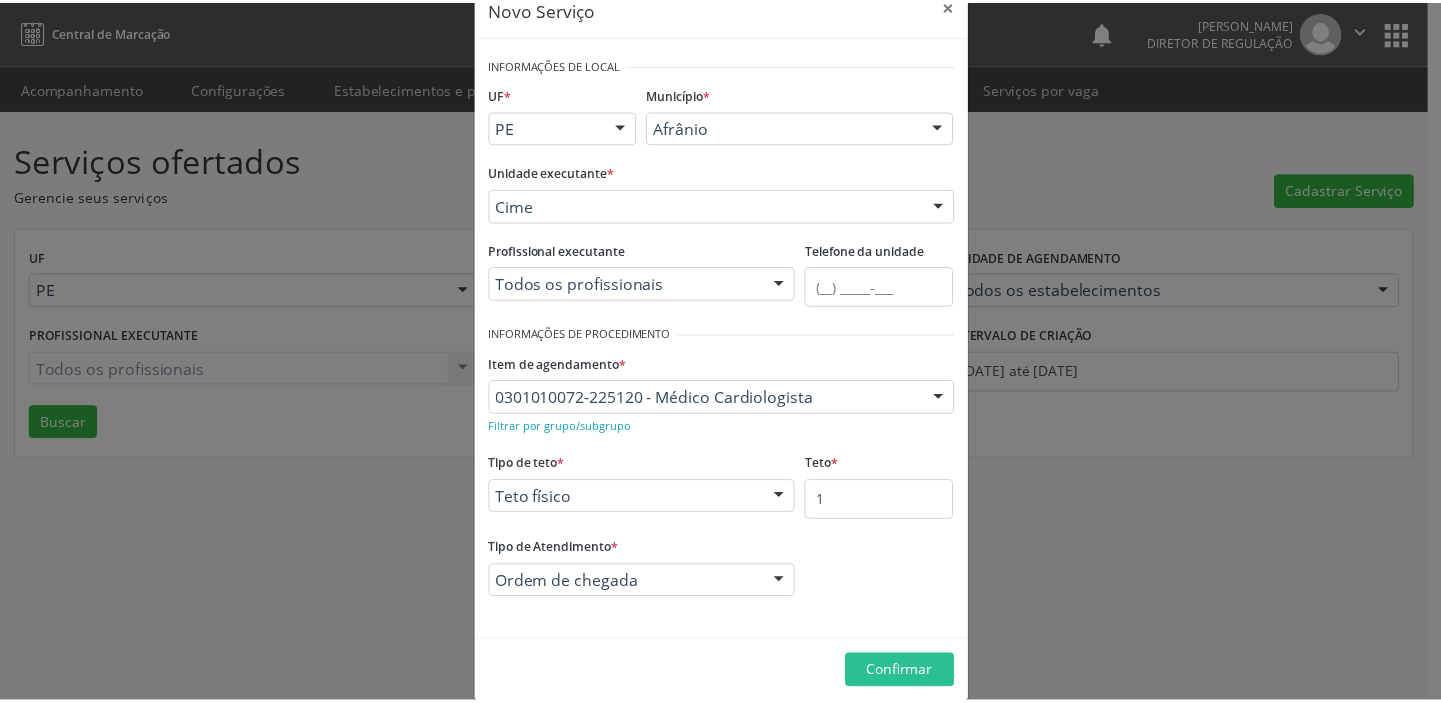 scroll, scrollTop: 69, scrollLeft: 0, axis: vertical 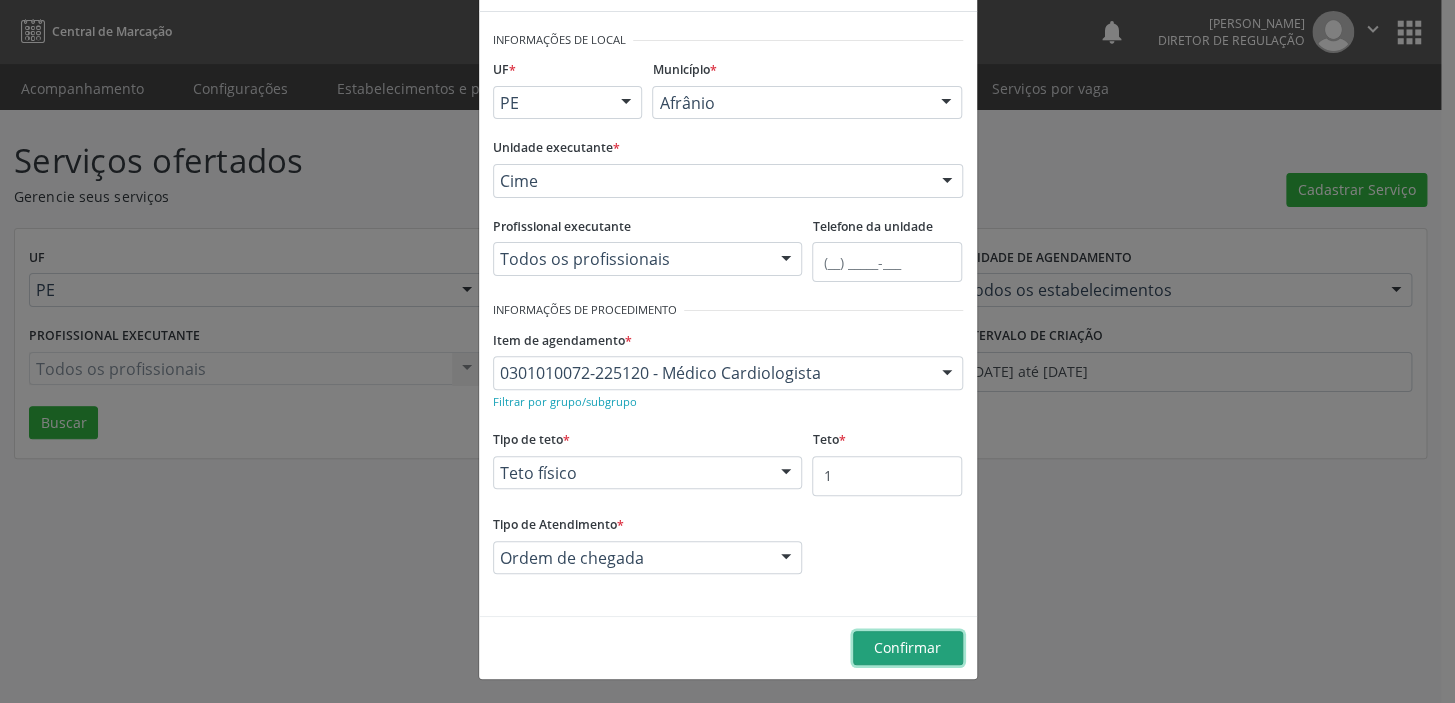click on "Confirmar" at bounding box center (908, 648) 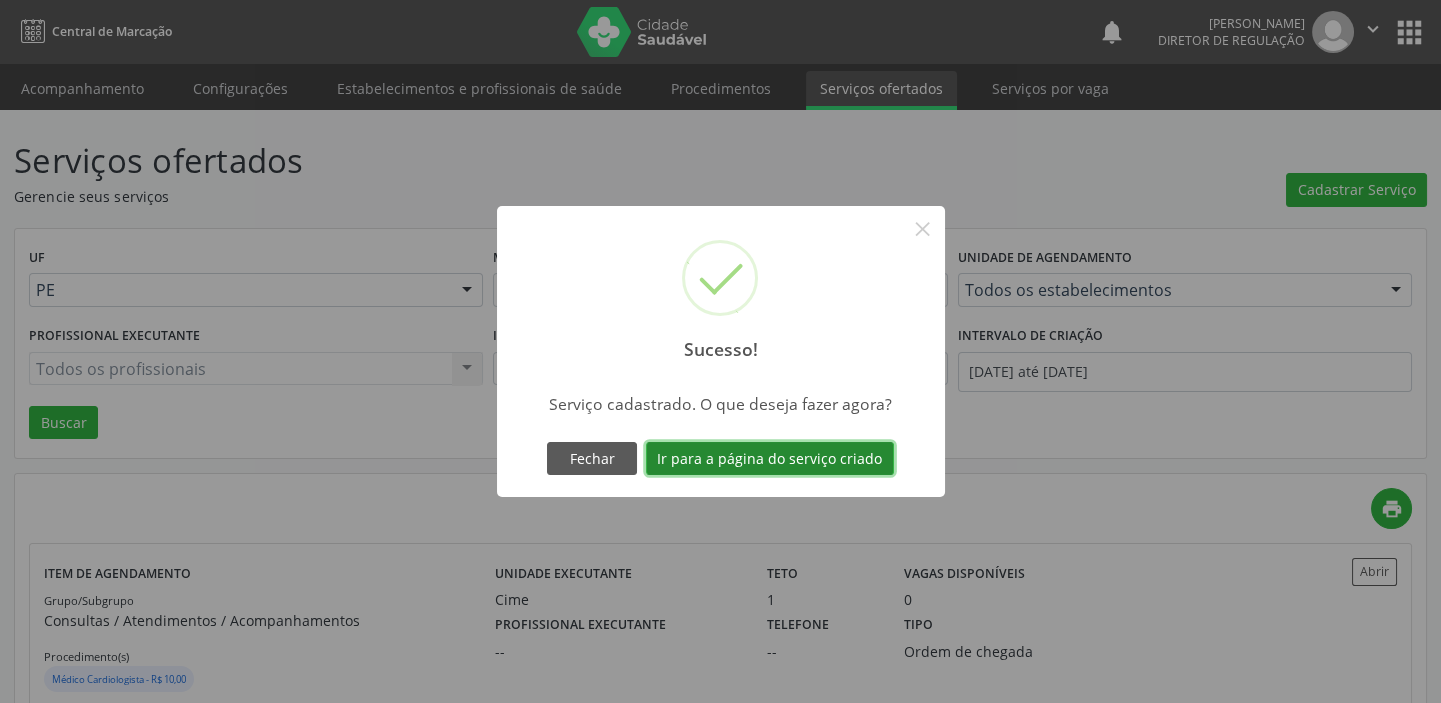 click on "Ir para a página do serviço criado" at bounding box center [770, 459] 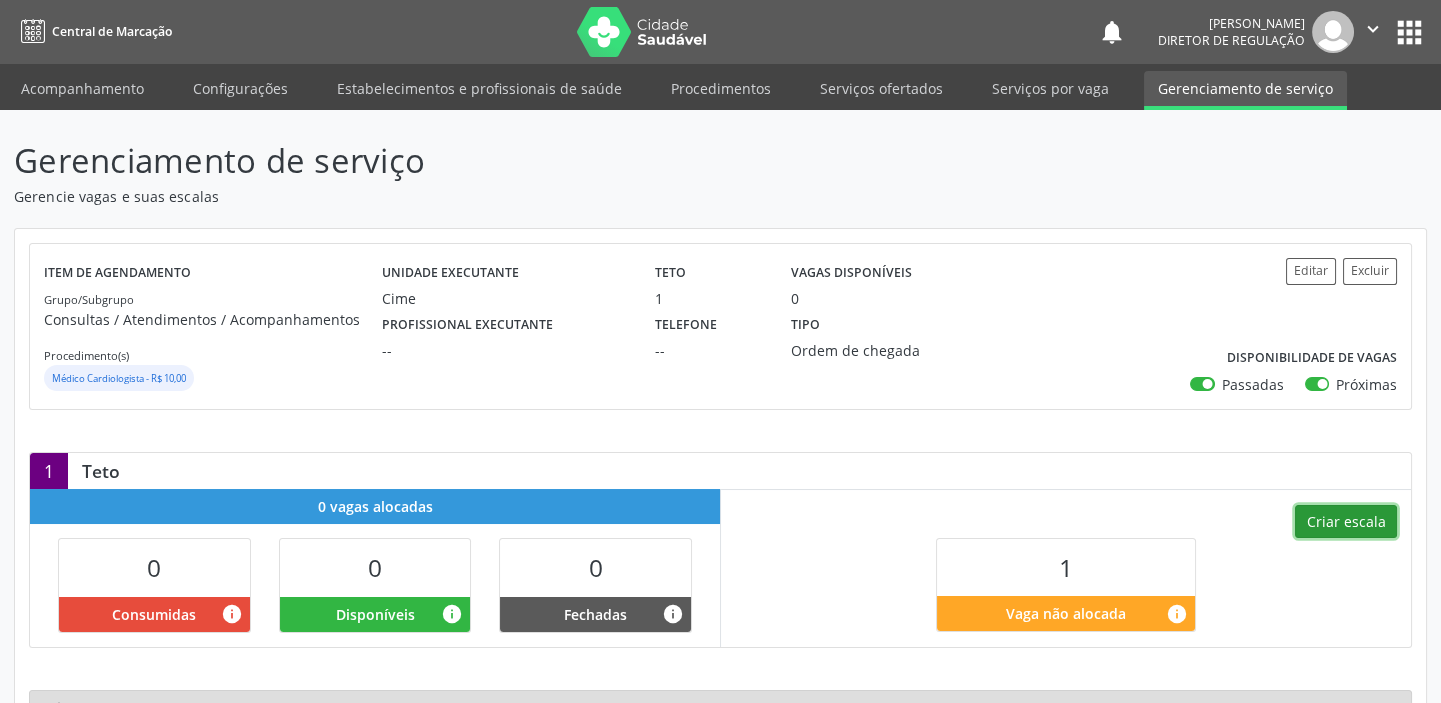 click on "Criar escala" at bounding box center [1346, 522] 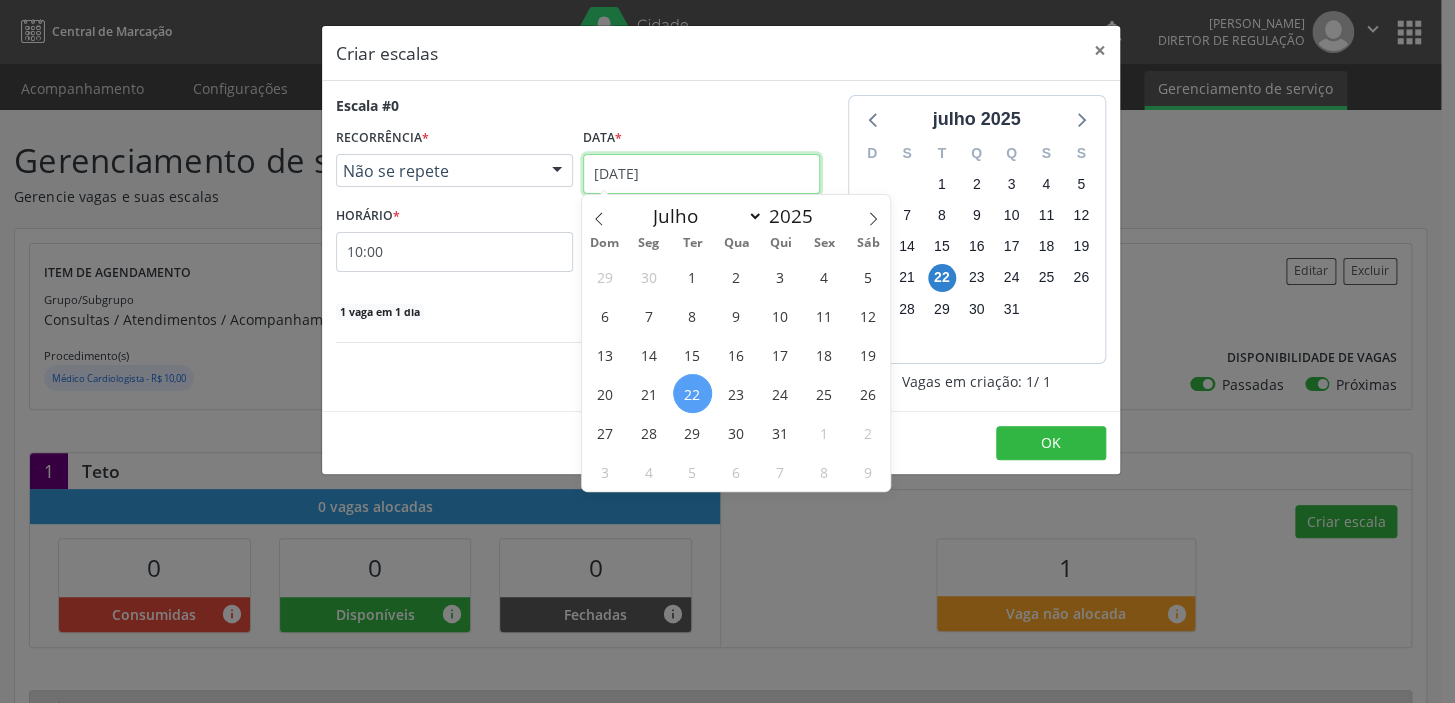 click on "[DATE]" at bounding box center (701, 174) 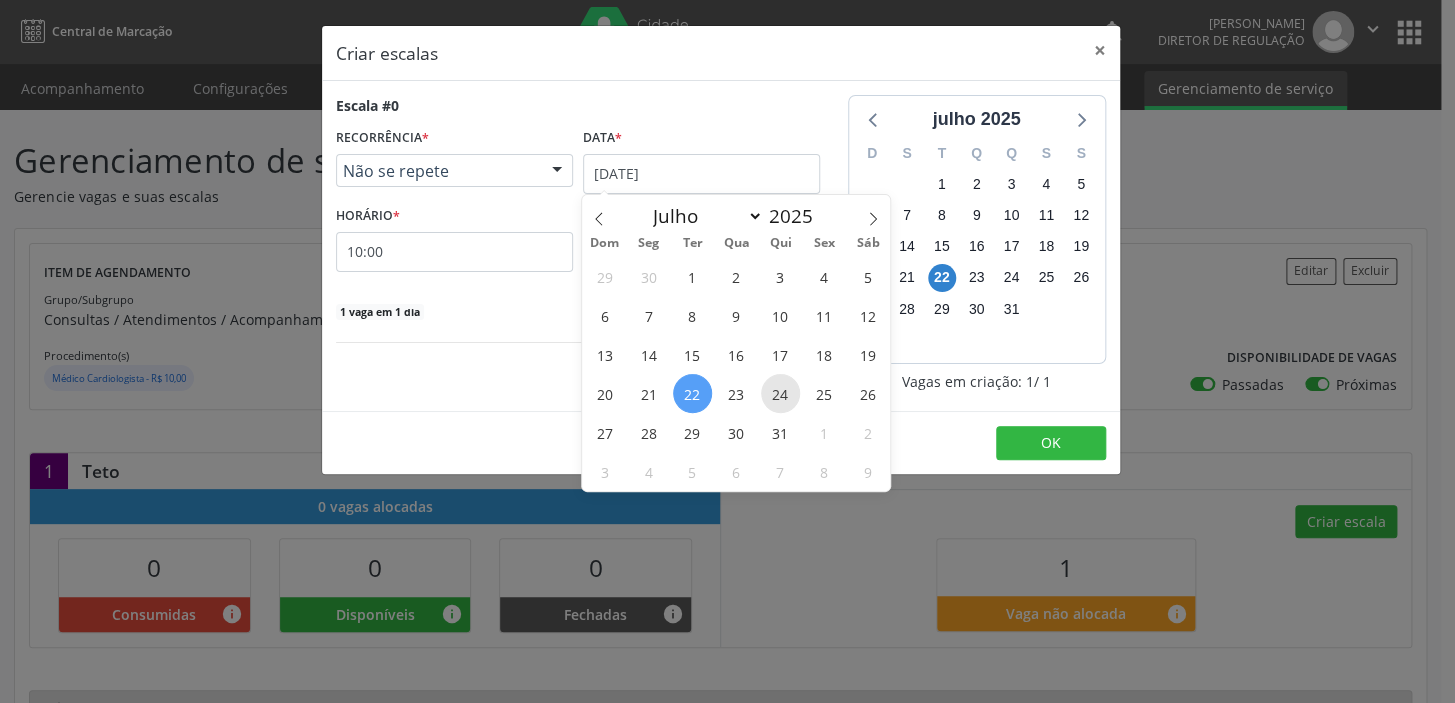 click on "24" at bounding box center [780, 393] 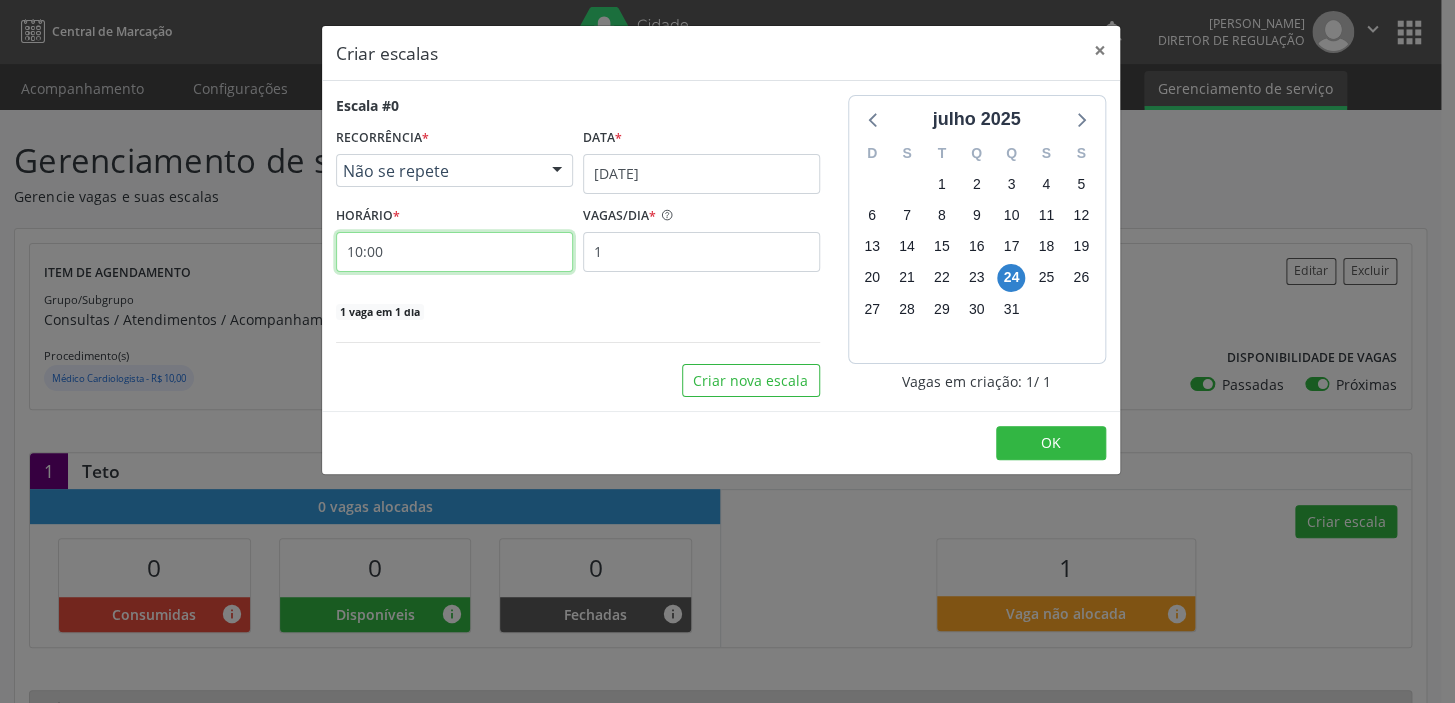 click on "10:00" at bounding box center [454, 252] 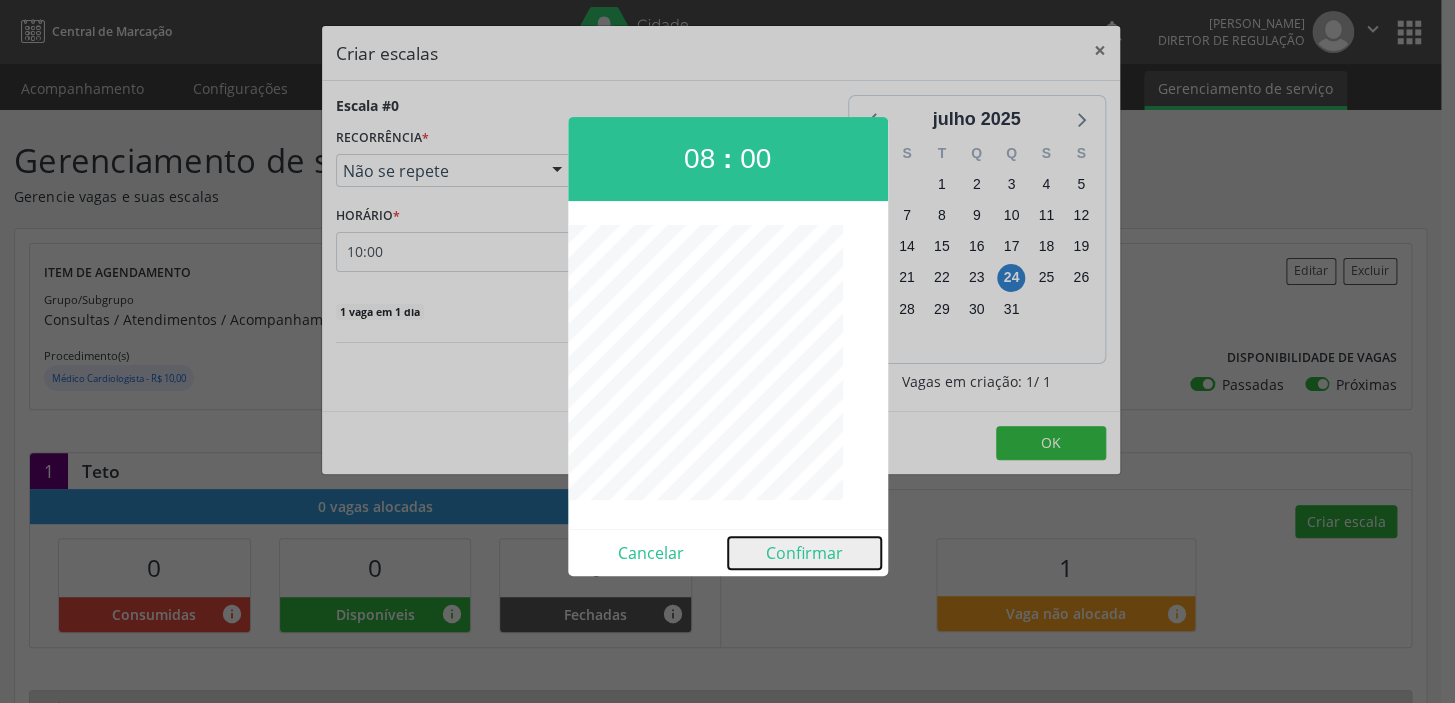 drag, startPoint x: 811, startPoint y: 550, endPoint x: 734, endPoint y: 493, distance: 95.80188 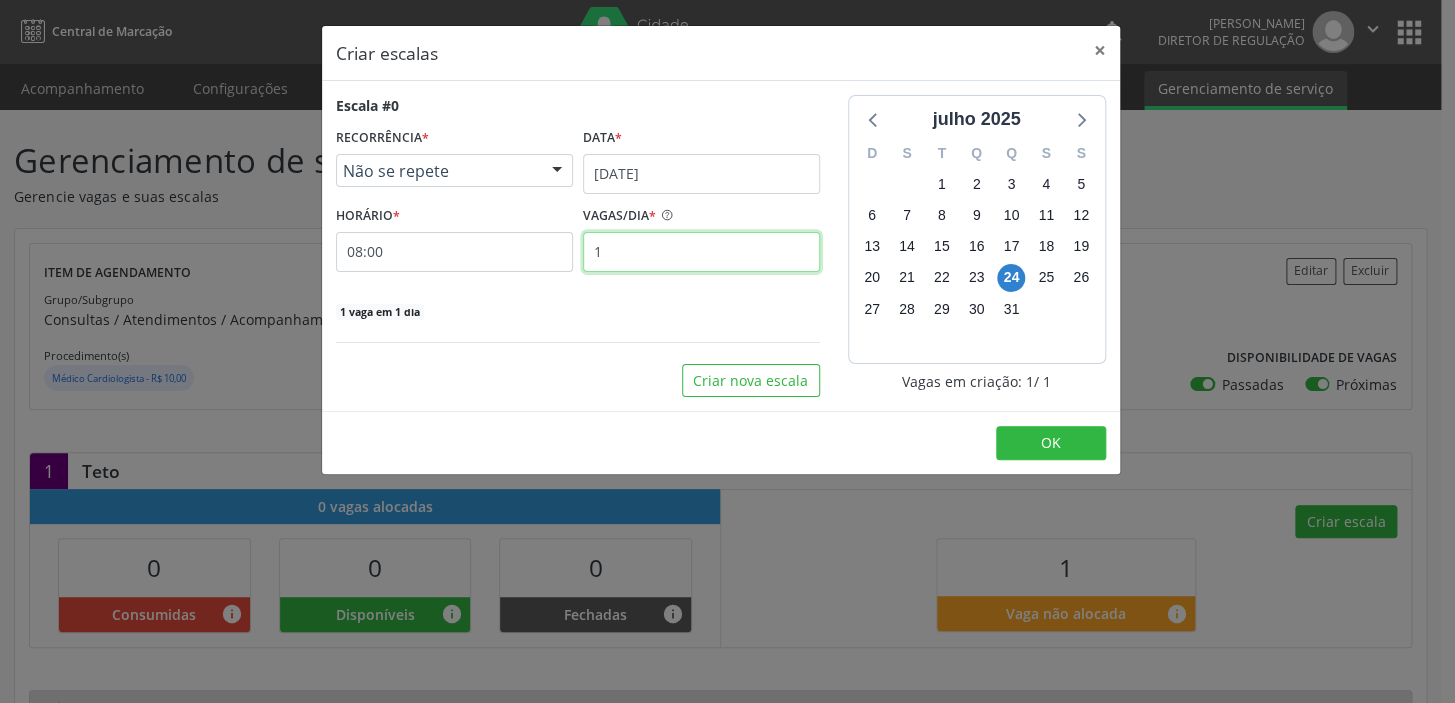 click on "1" at bounding box center [701, 252] 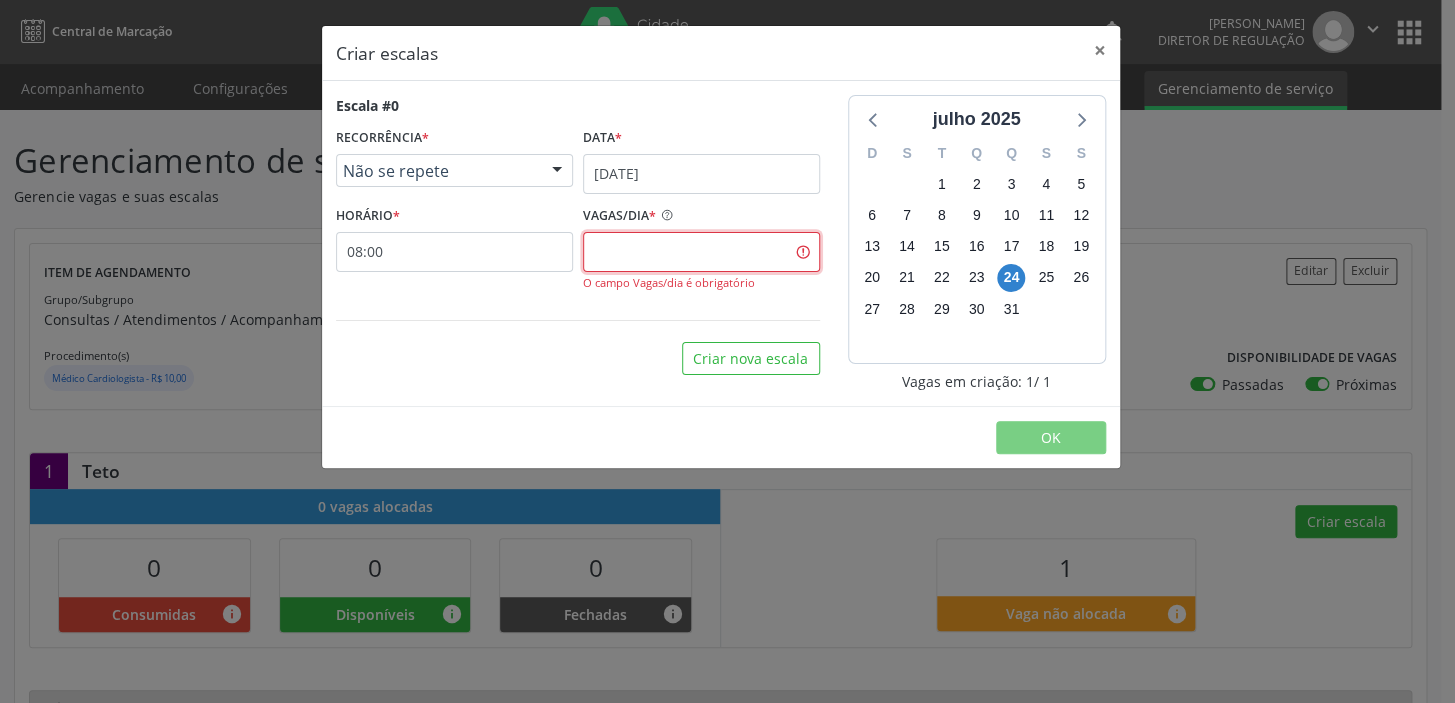 type on "1" 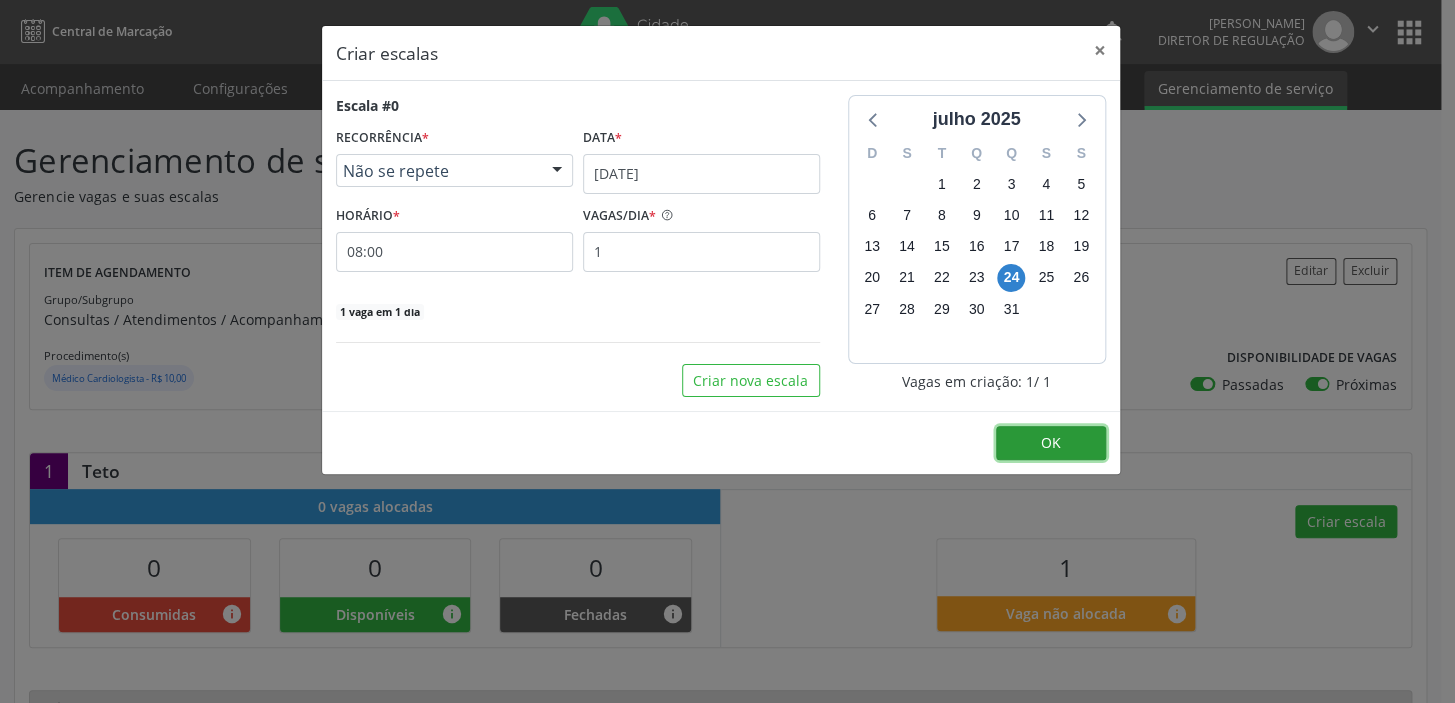 click on "OK" at bounding box center (1051, 443) 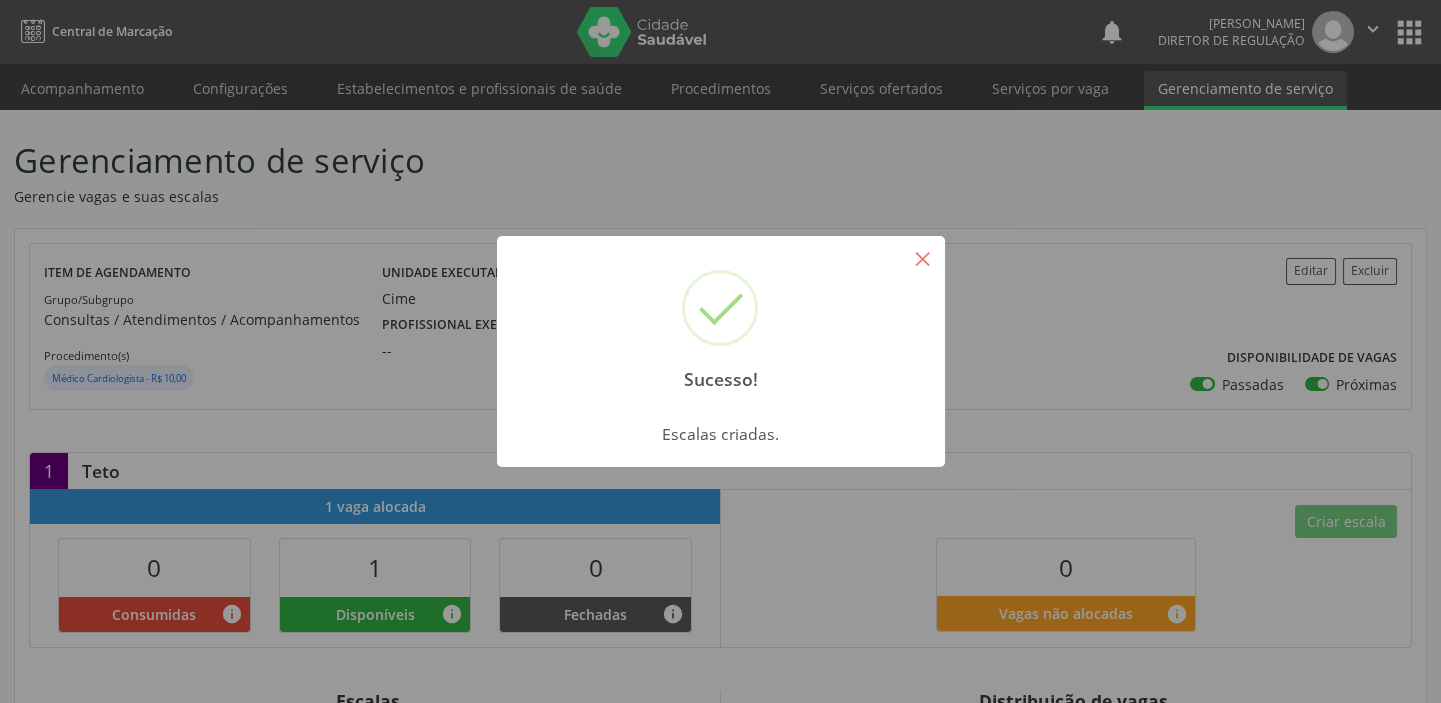 click on "×" at bounding box center [923, 258] 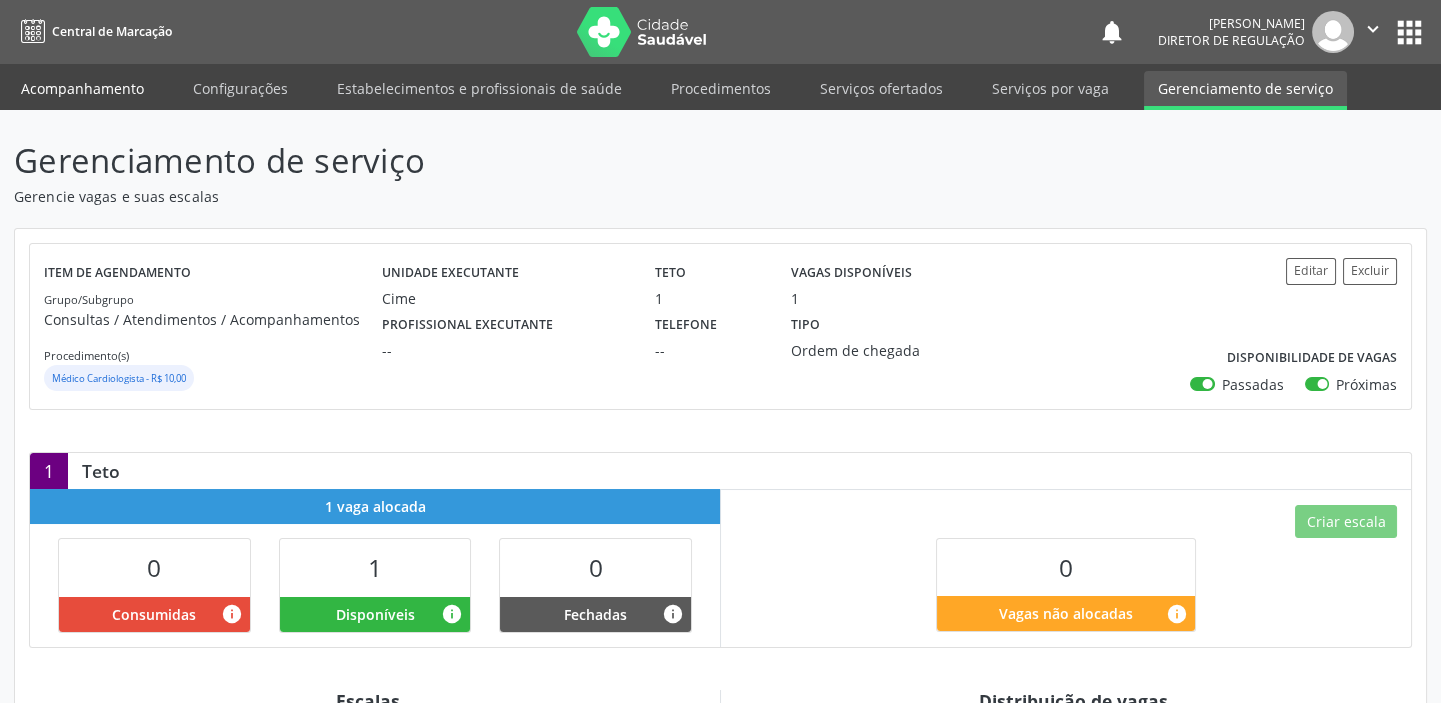 click on "Acompanhamento" at bounding box center [82, 88] 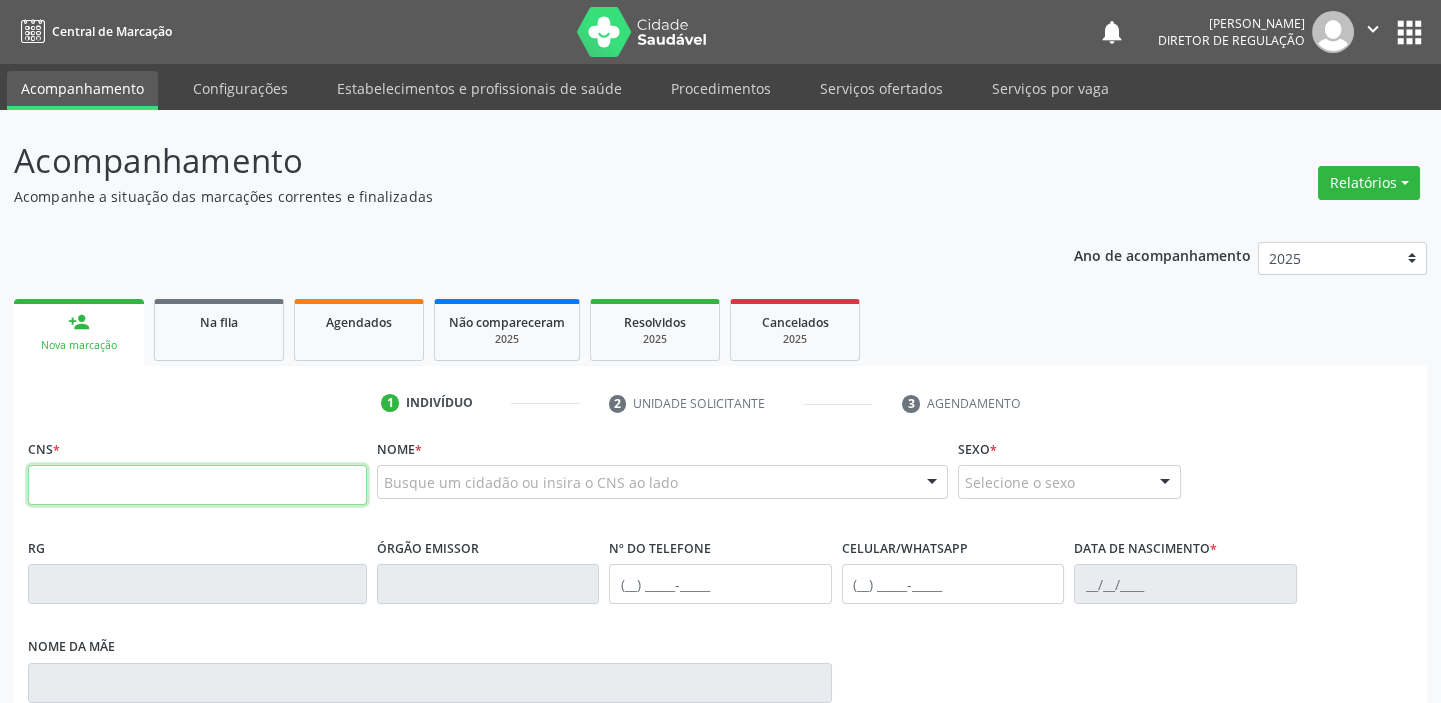 click at bounding box center [197, 485] 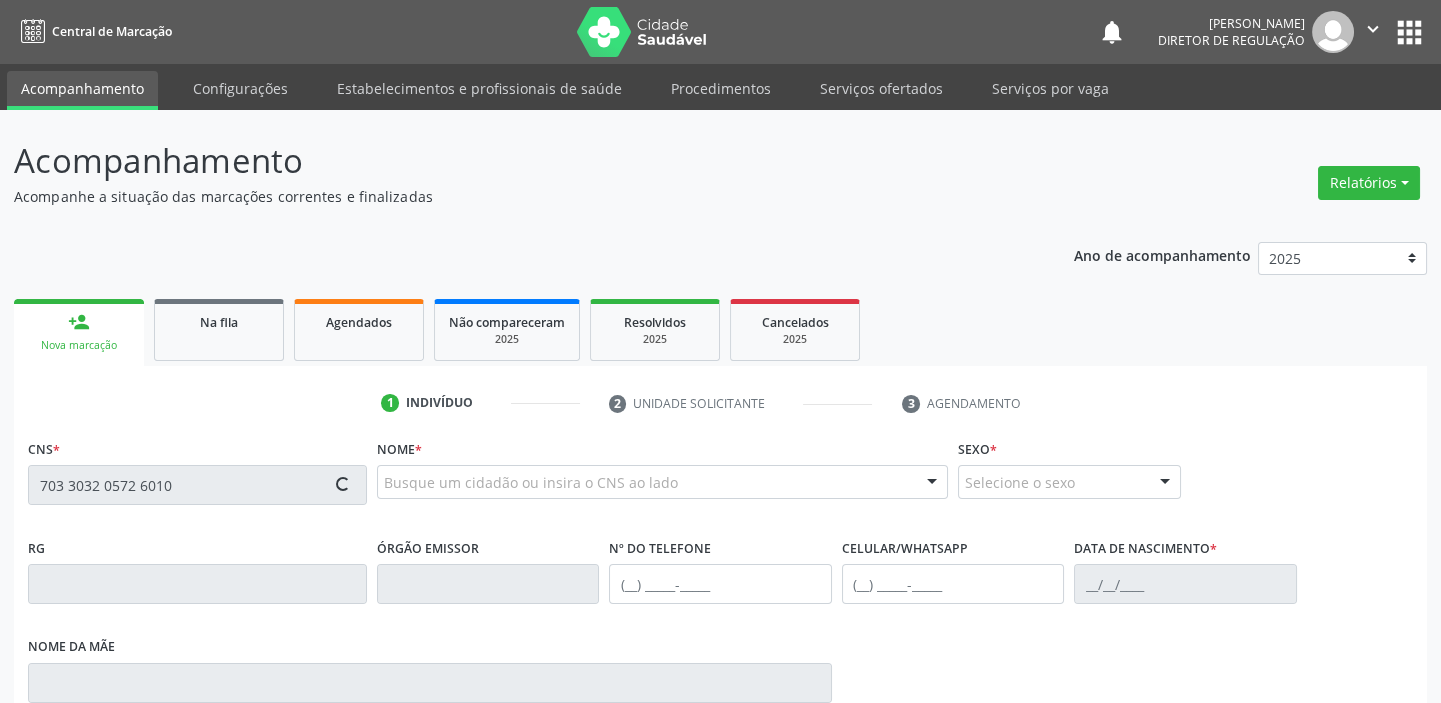 type on "703 3032 0572 6010" 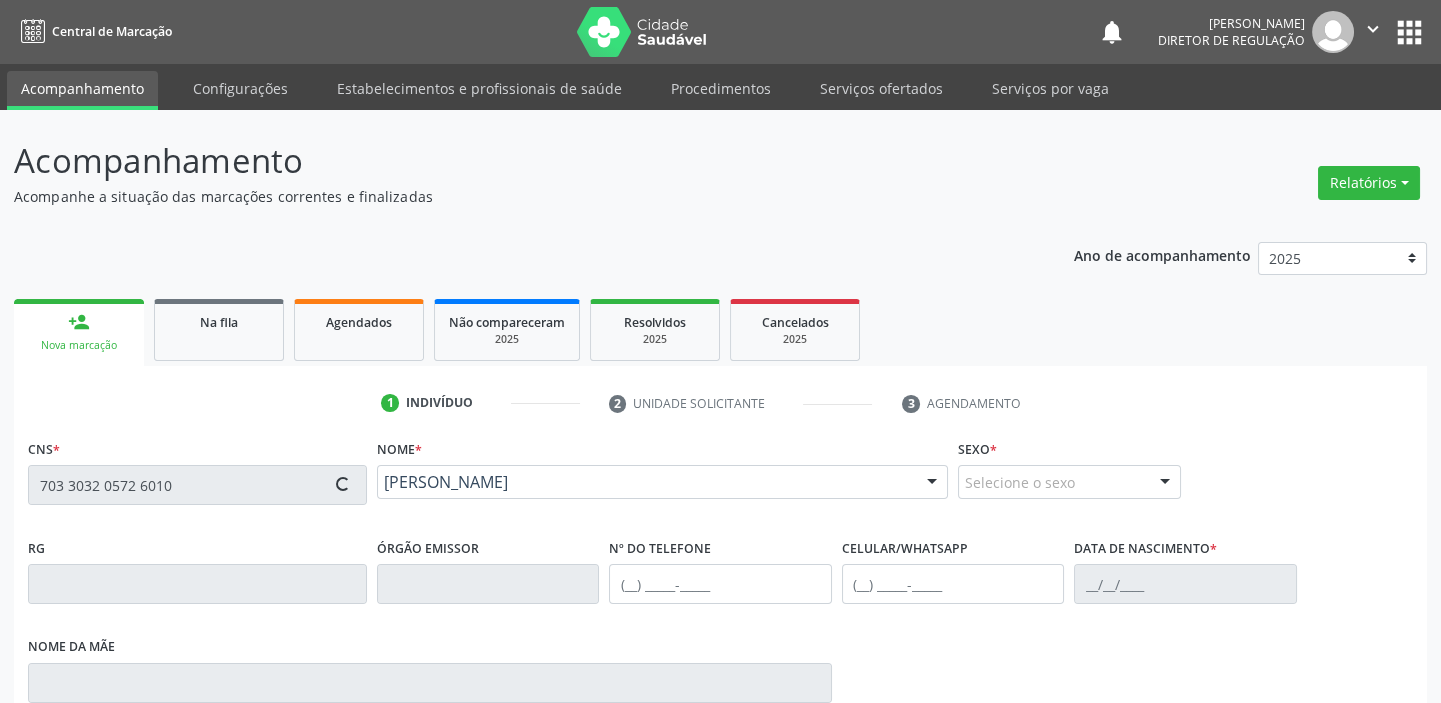 type on "01[DATE]" 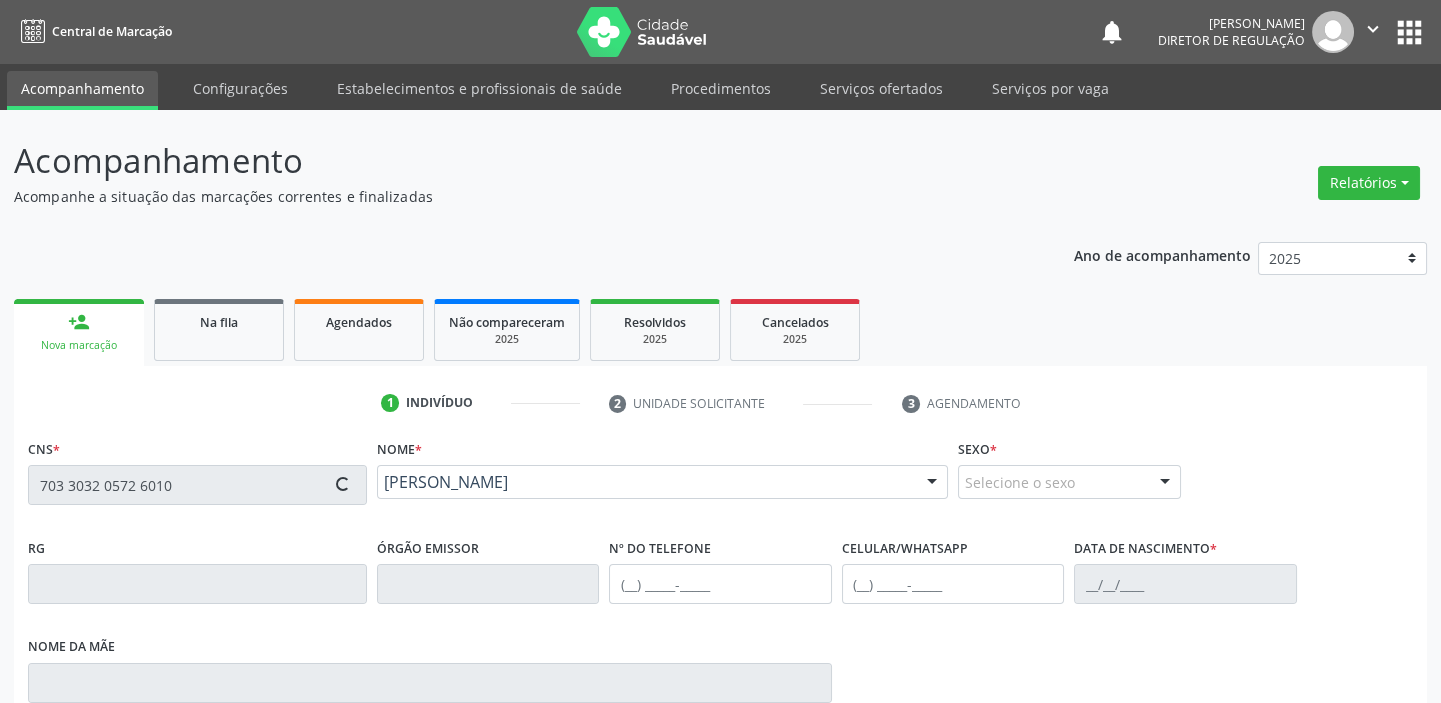 type on "[PERSON_NAME]" 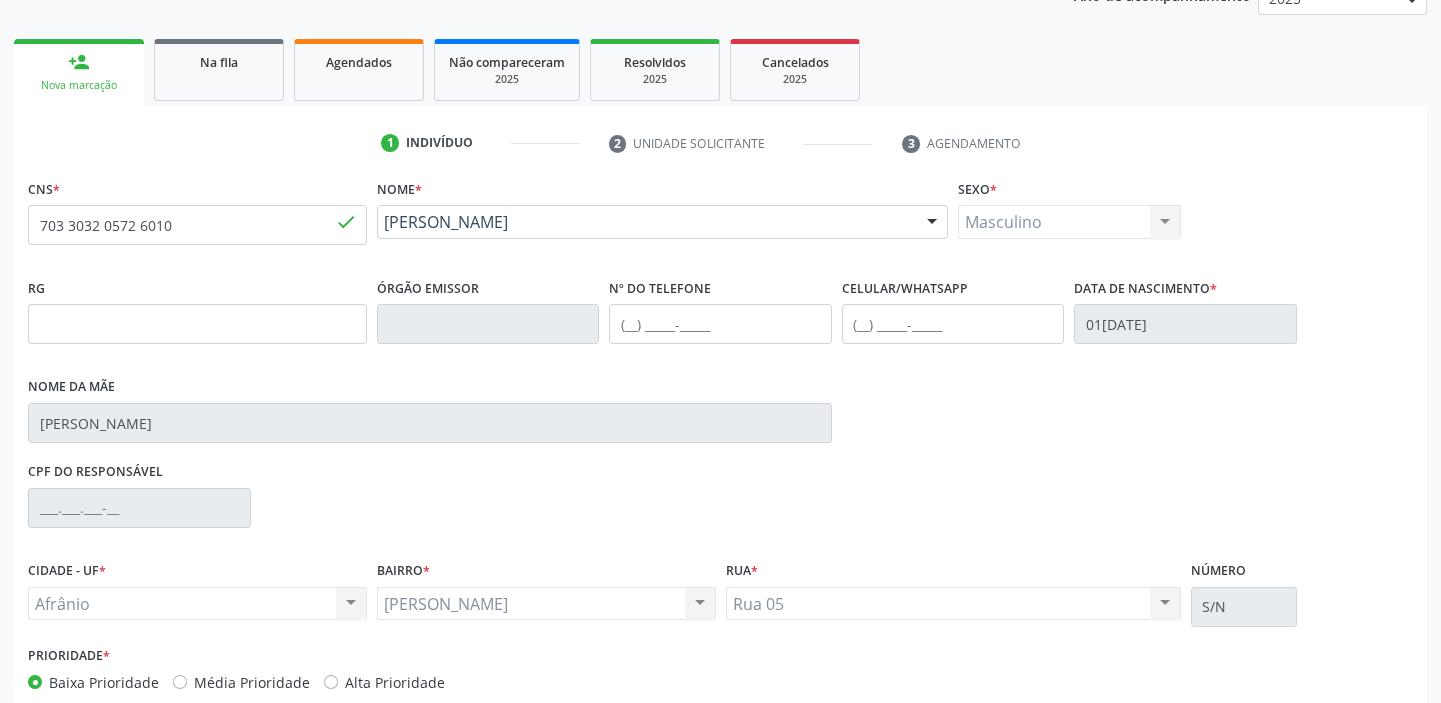 scroll, scrollTop: 366, scrollLeft: 0, axis: vertical 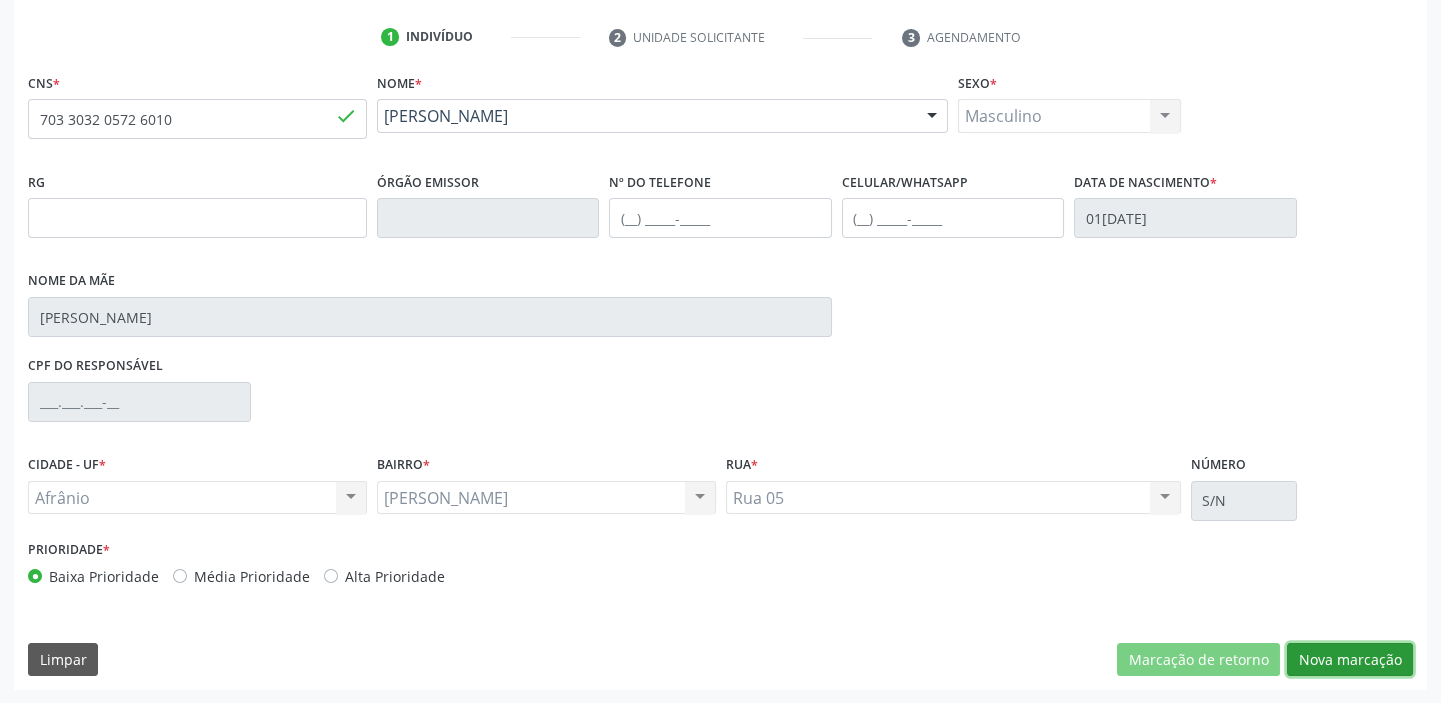 click on "Nova marcação" at bounding box center (1350, 660) 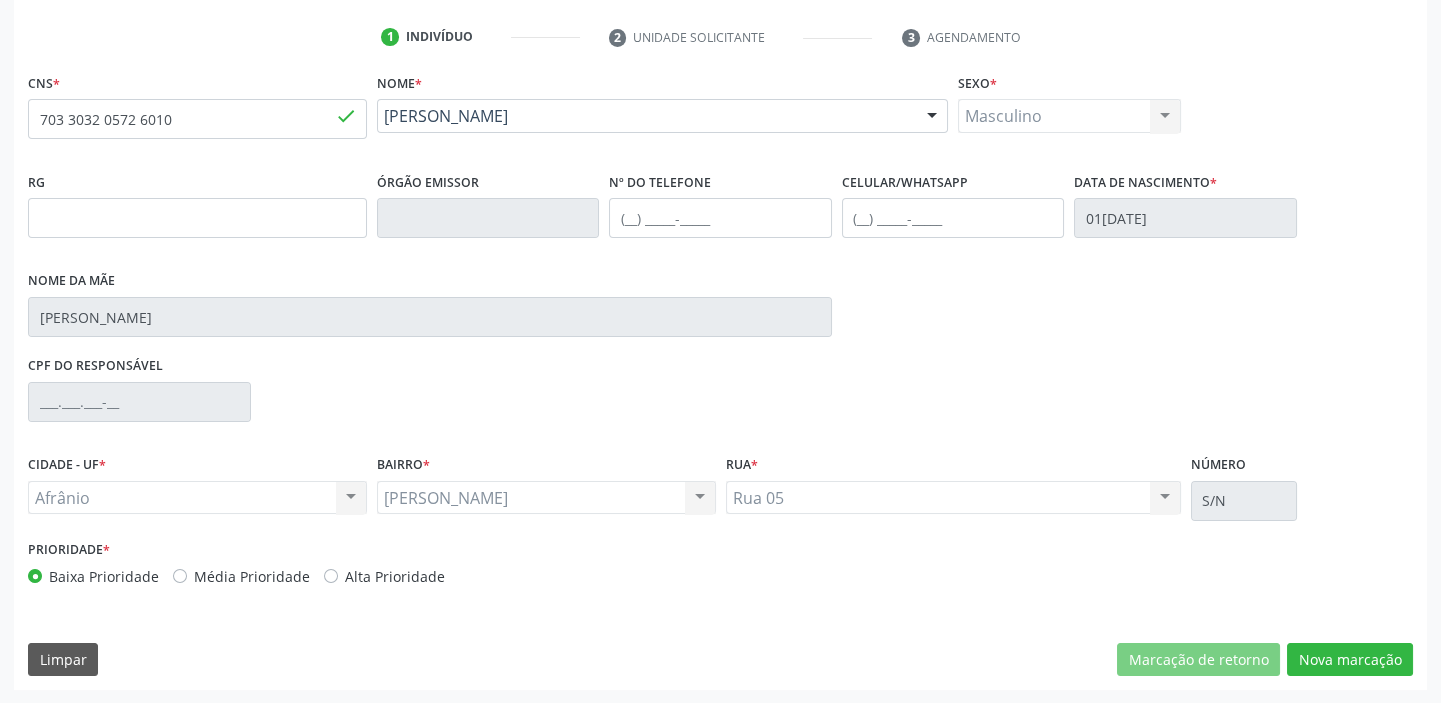 scroll, scrollTop: 201, scrollLeft: 0, axis: vertical 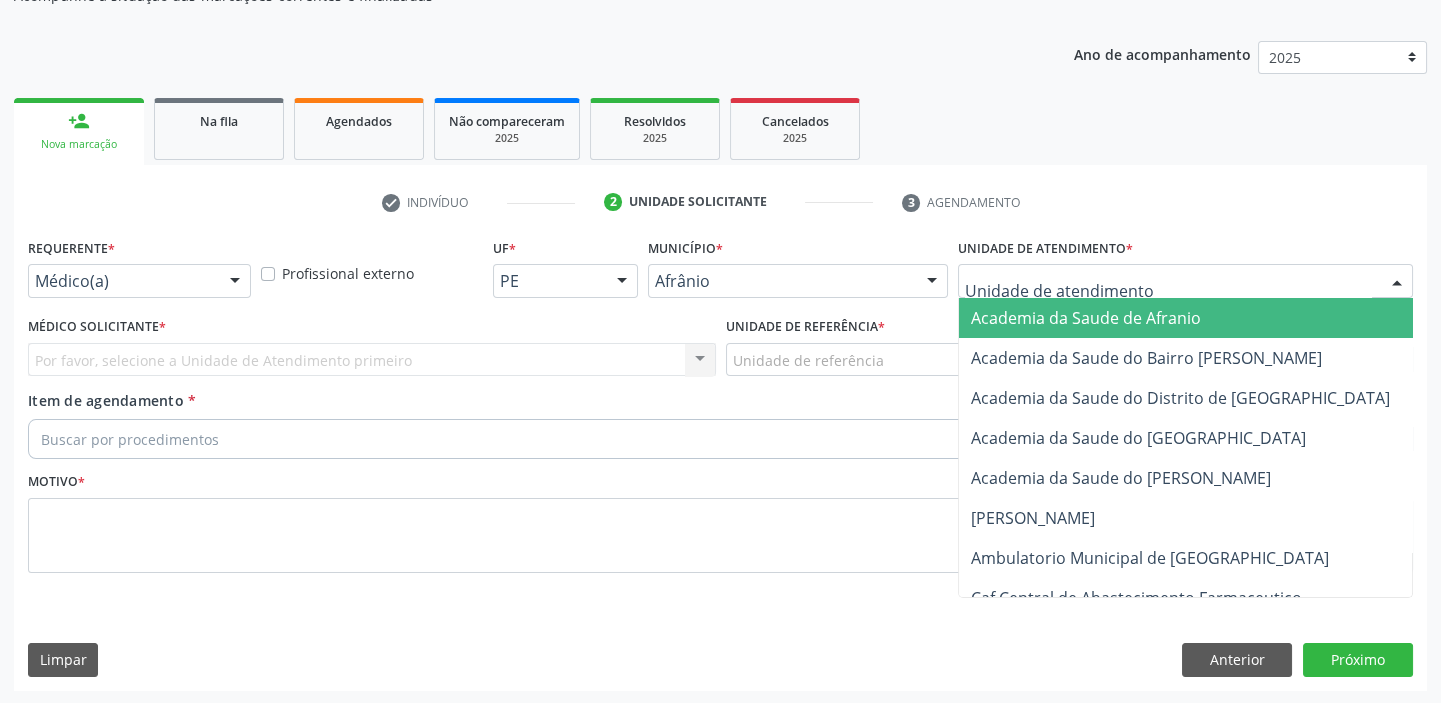 drag, startPoint x: 989, startPoint y: 272, endPoint x: 1056, endPoint y: 421, distance: 163.37074 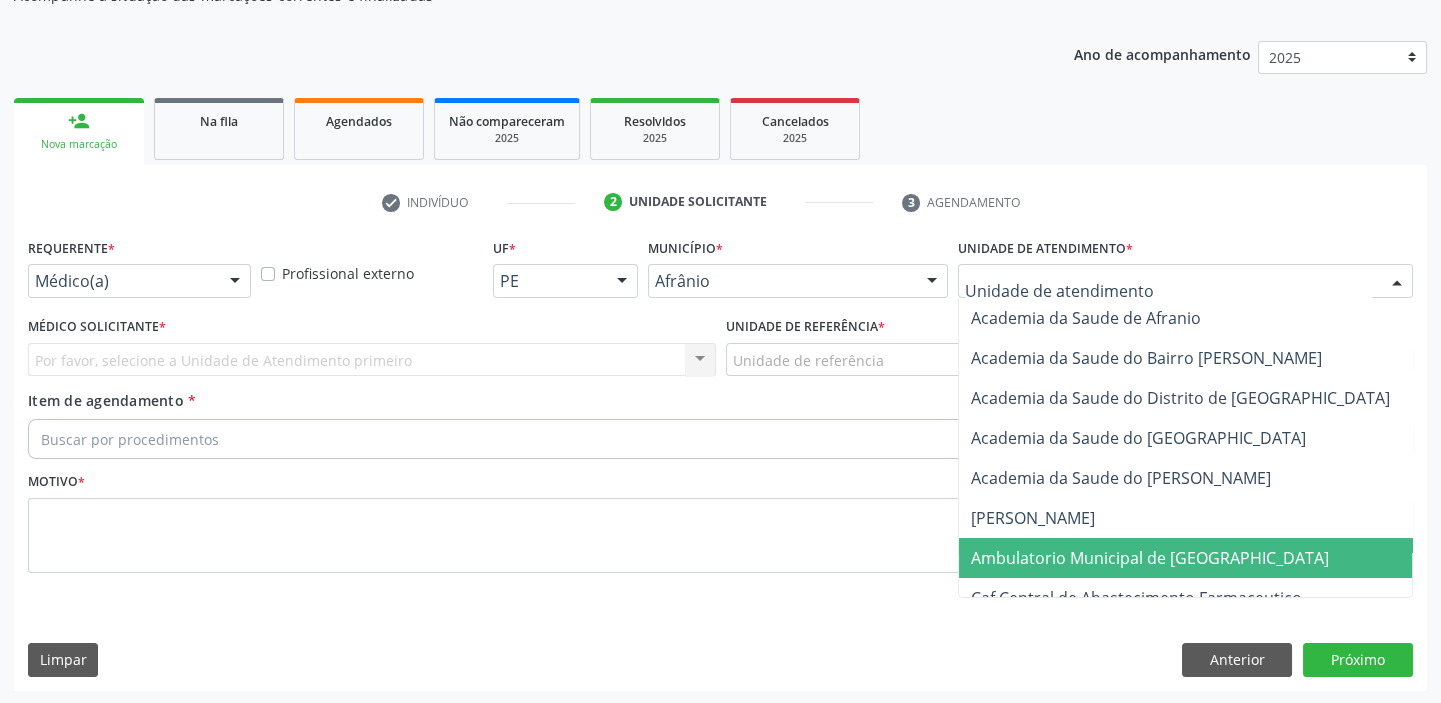 click on "Ambulatorio Municipal de [GEOGRAPHIC_DATA]" at bounding box center [1150, 558] 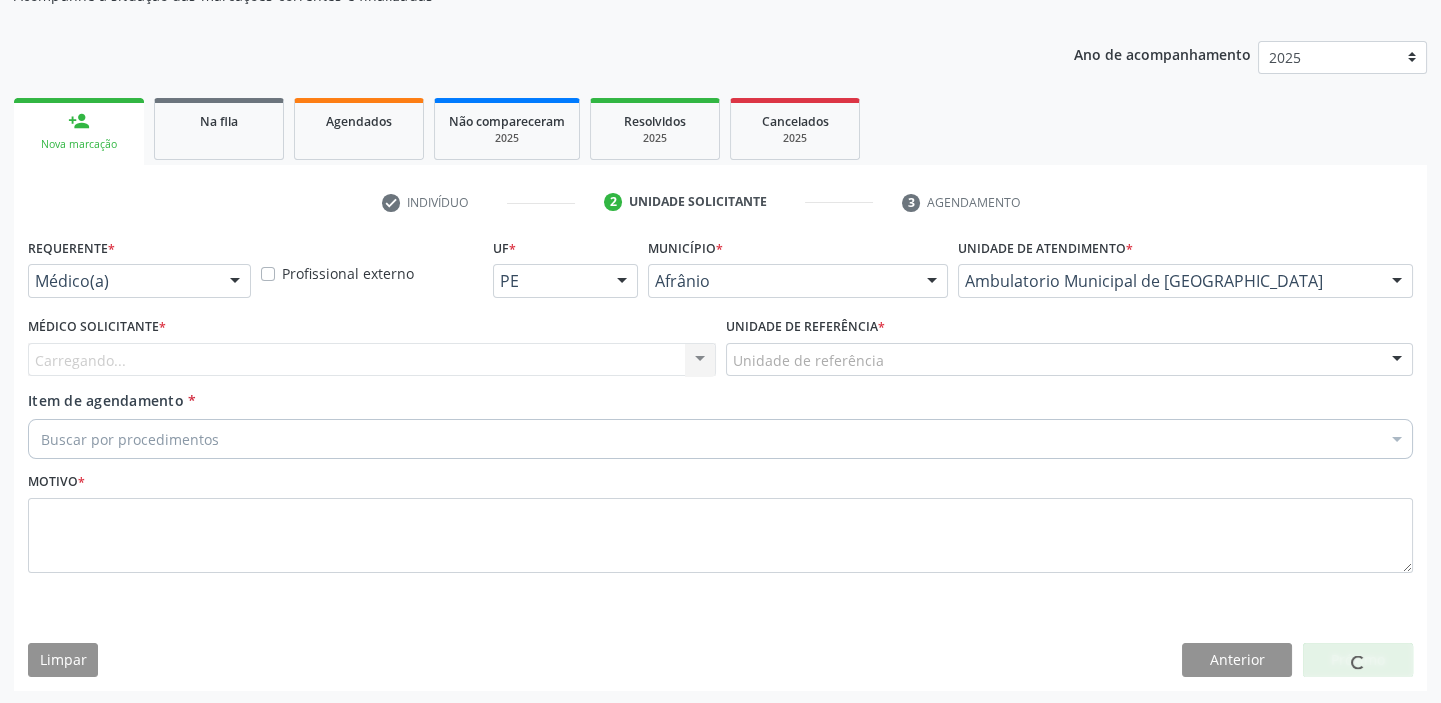 drag, startPoint x: 799, startPoint y: 358, endPoint x: 799, endPoint y: 414, distance: 56 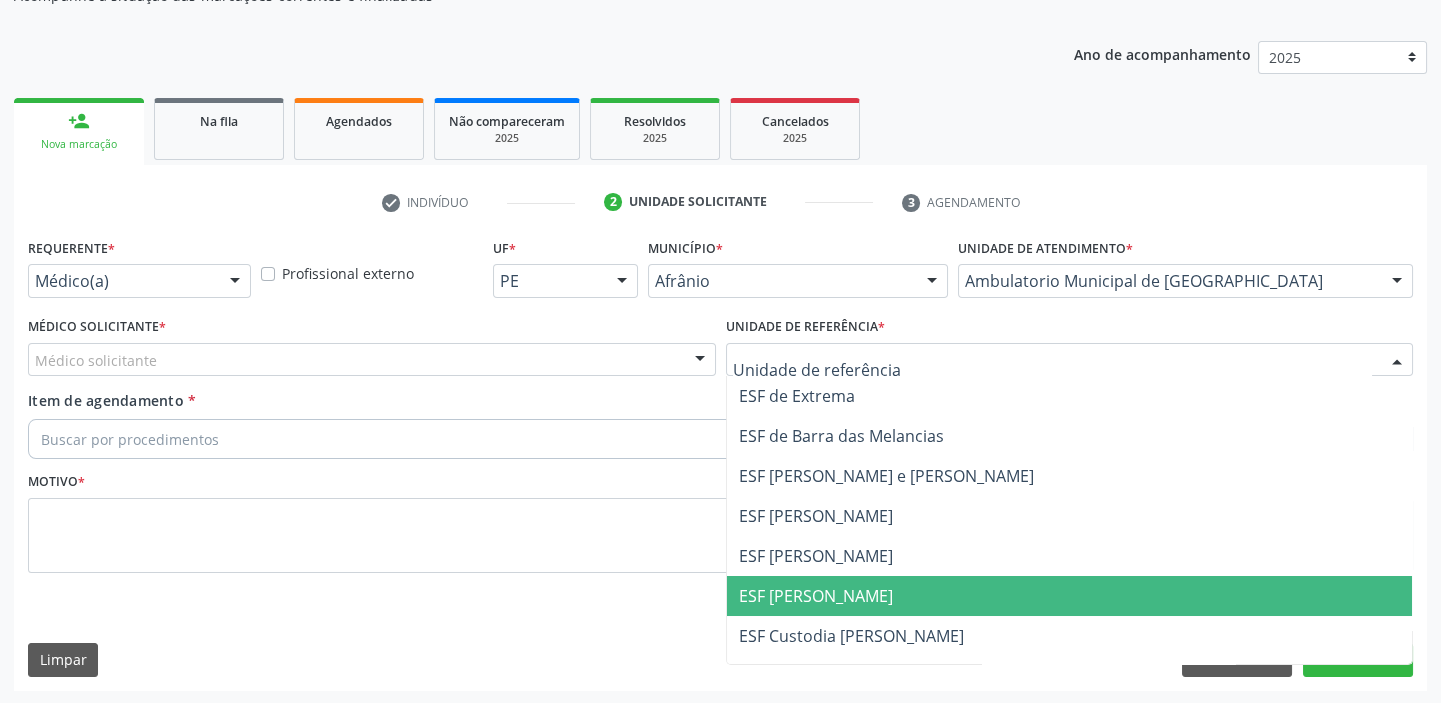 click on "ESF [PERSON_NAME]" at bounding box center [816, 596] 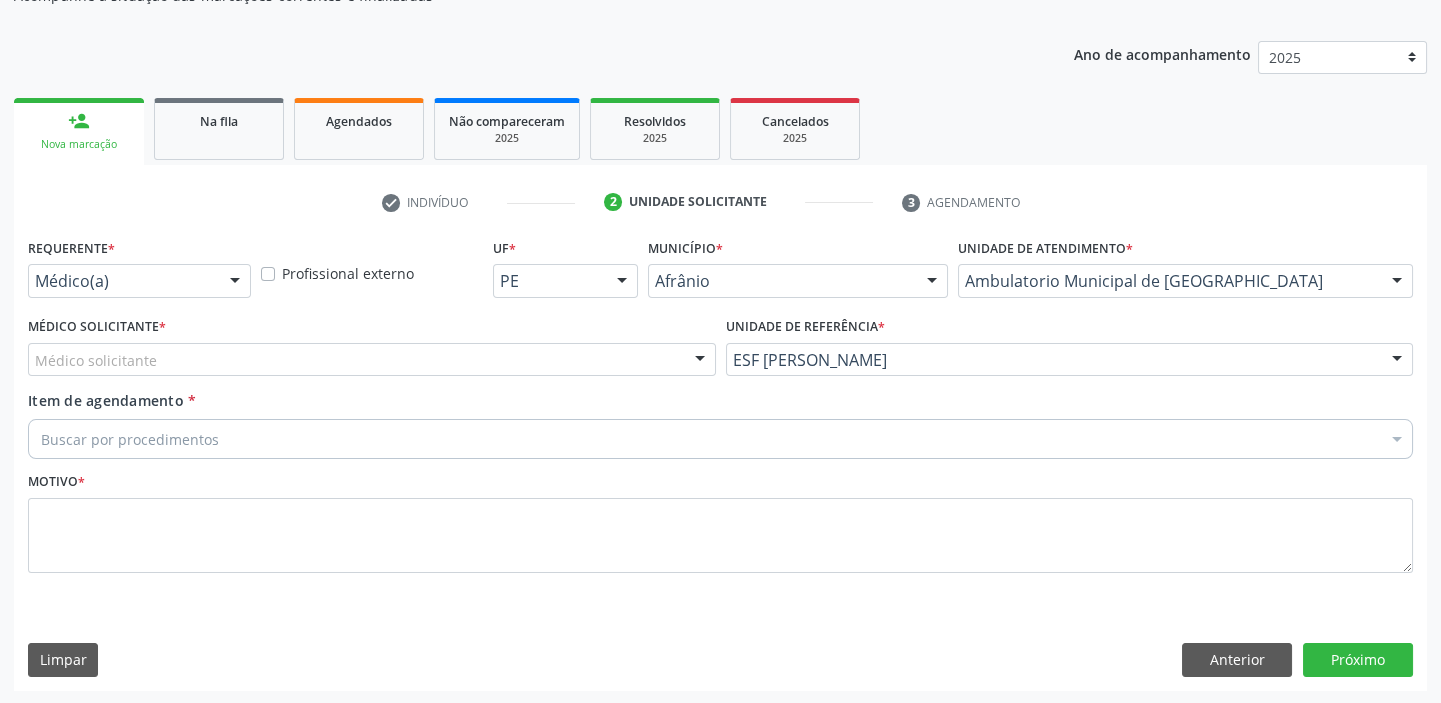 drag, startPoint x: 120, startPoint y: 353, endPoint x: 120, endPoint y: 382, distance: 29 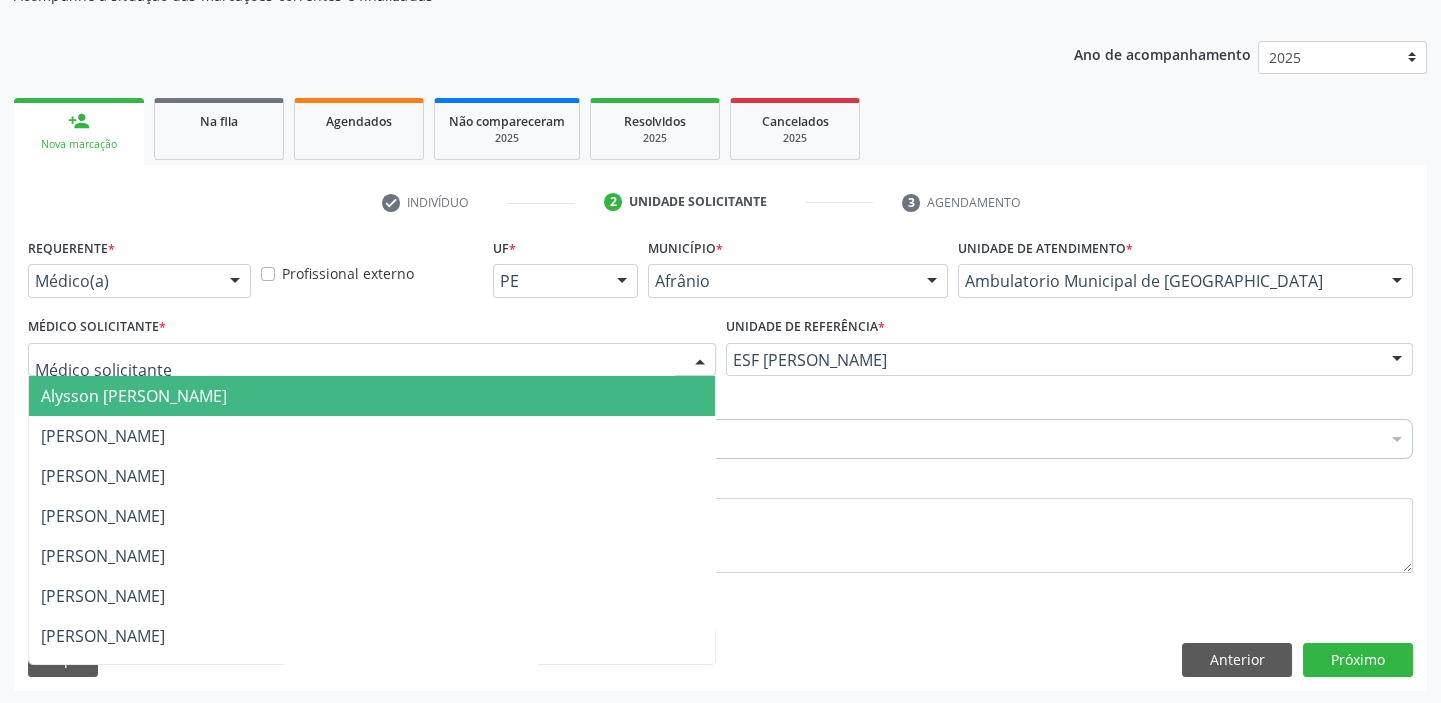drag, startPoint x: 120, startPoint y: 390, endPoint x: 116, endPoint y: 425, distance: 35.22783 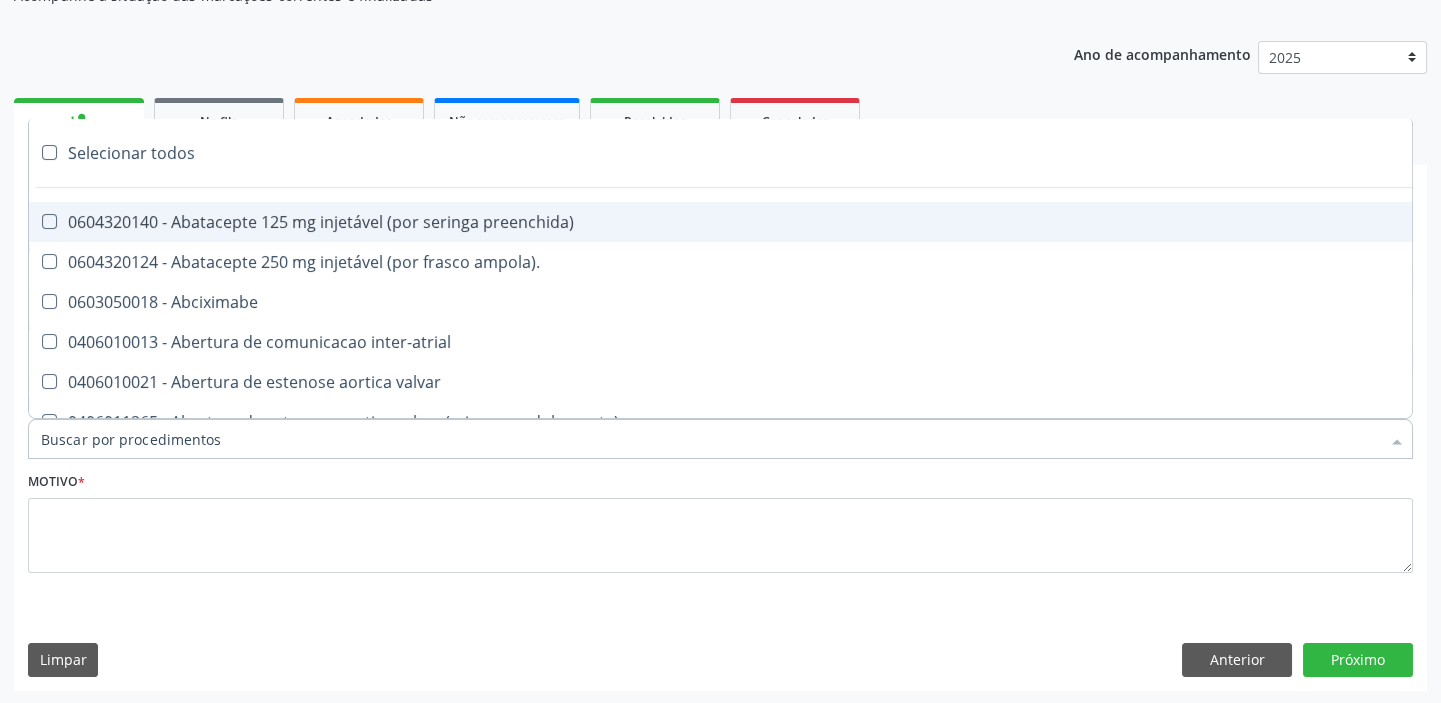 click on "Item de agendamento
*" at bounding box center [710, 439] 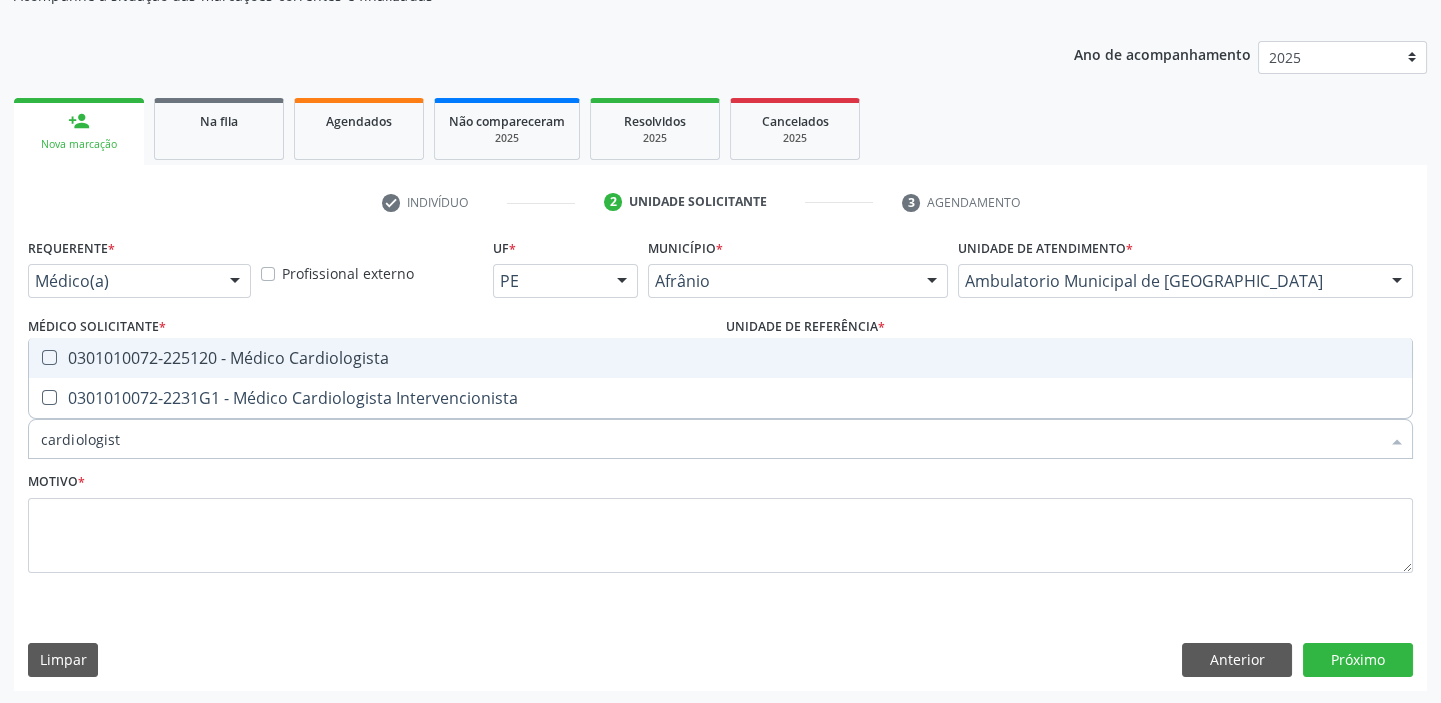 type on "cardiologis" 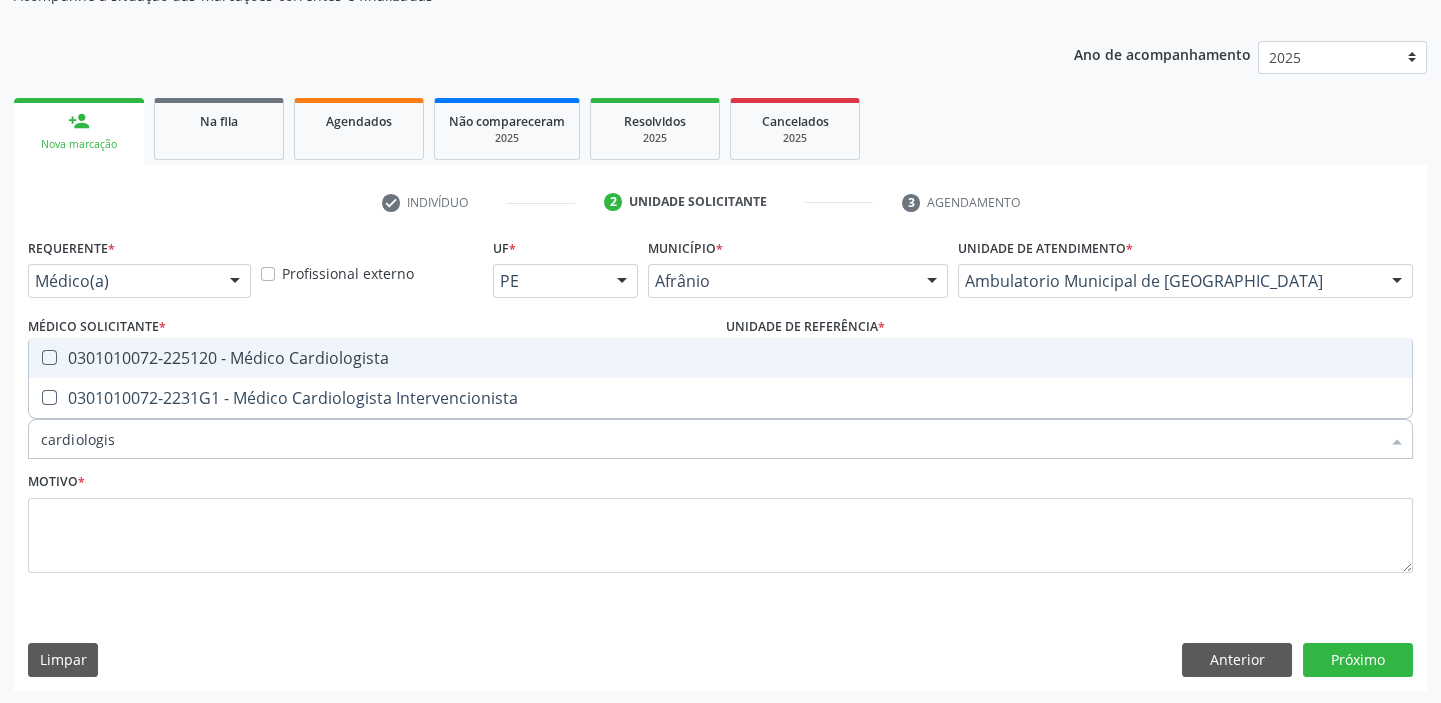 click on "0301010072-225120 - Médico Cardiologista" at bounding box center (720, 358) 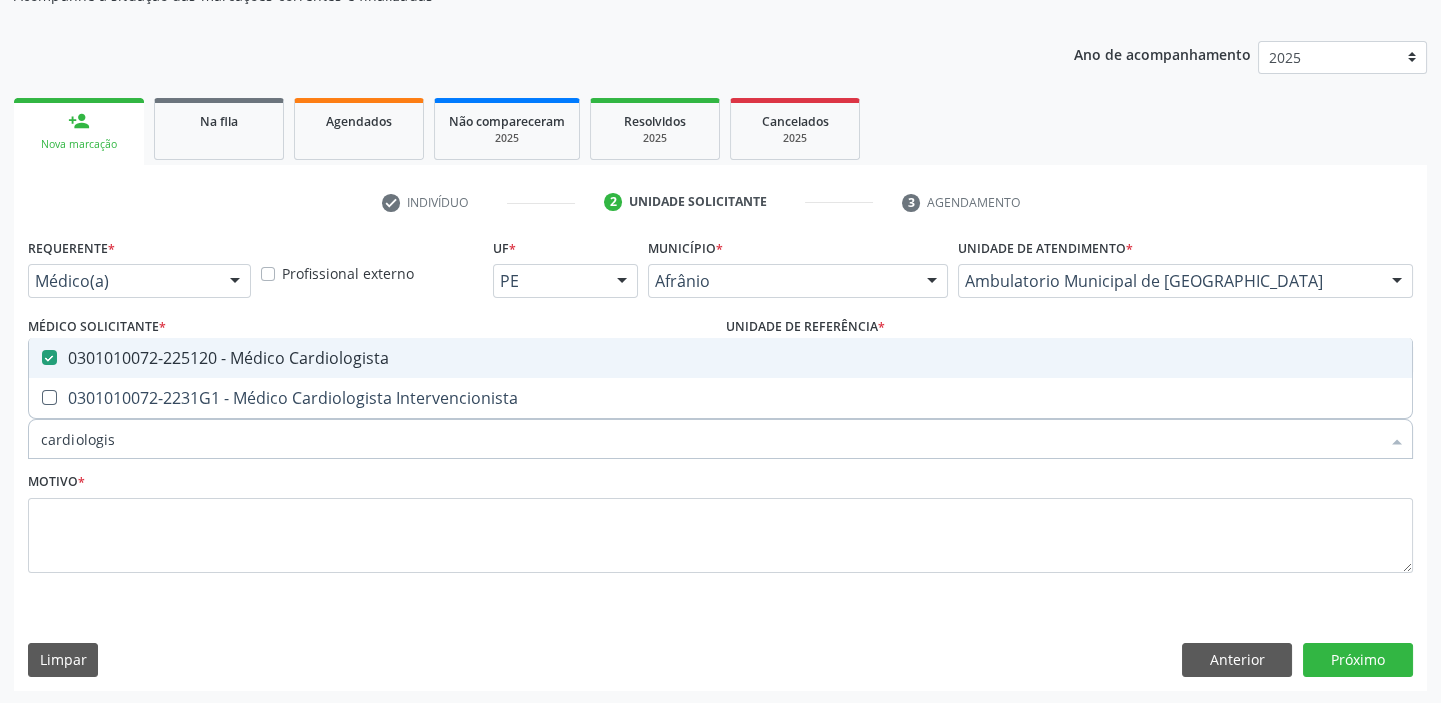 checkbox on "true" 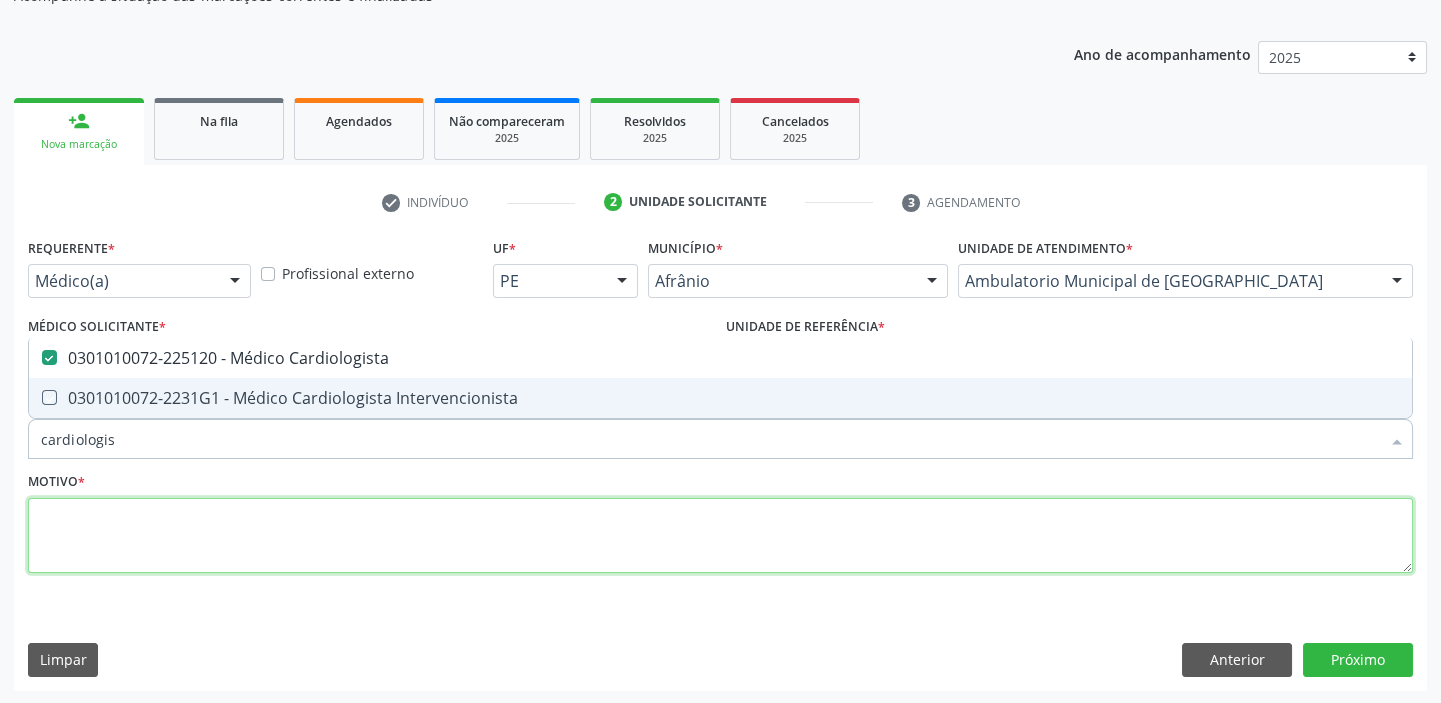 click at bounding box center [720, 536] 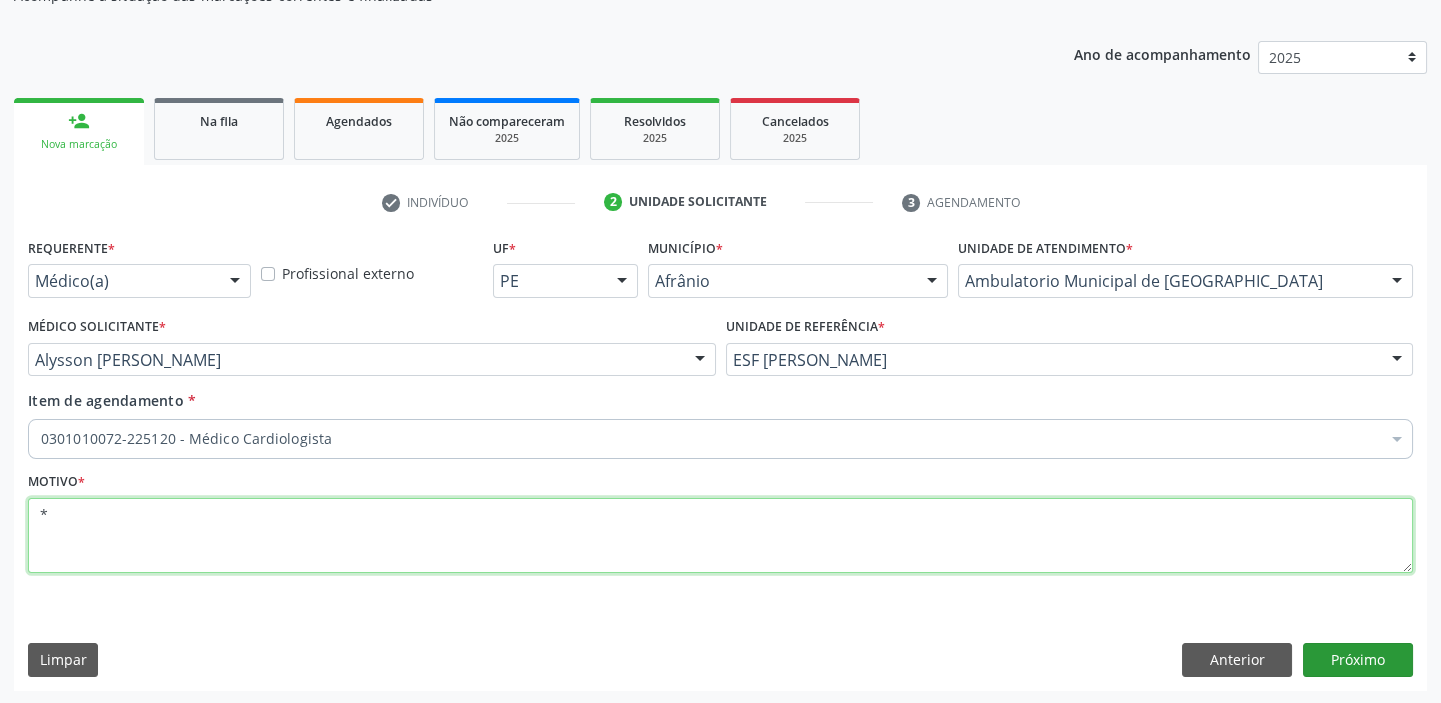 type on "*" 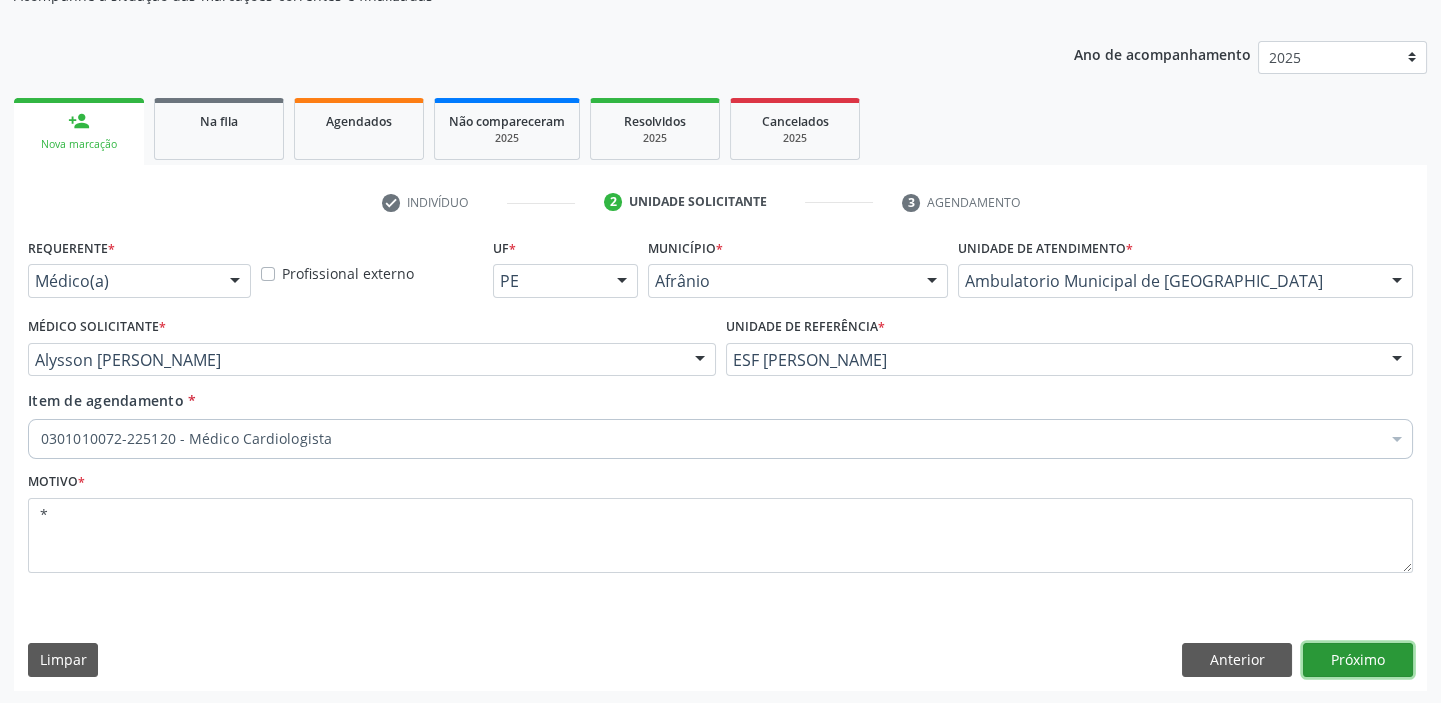 click on "Próximo" at bounding box center (1358, 660) 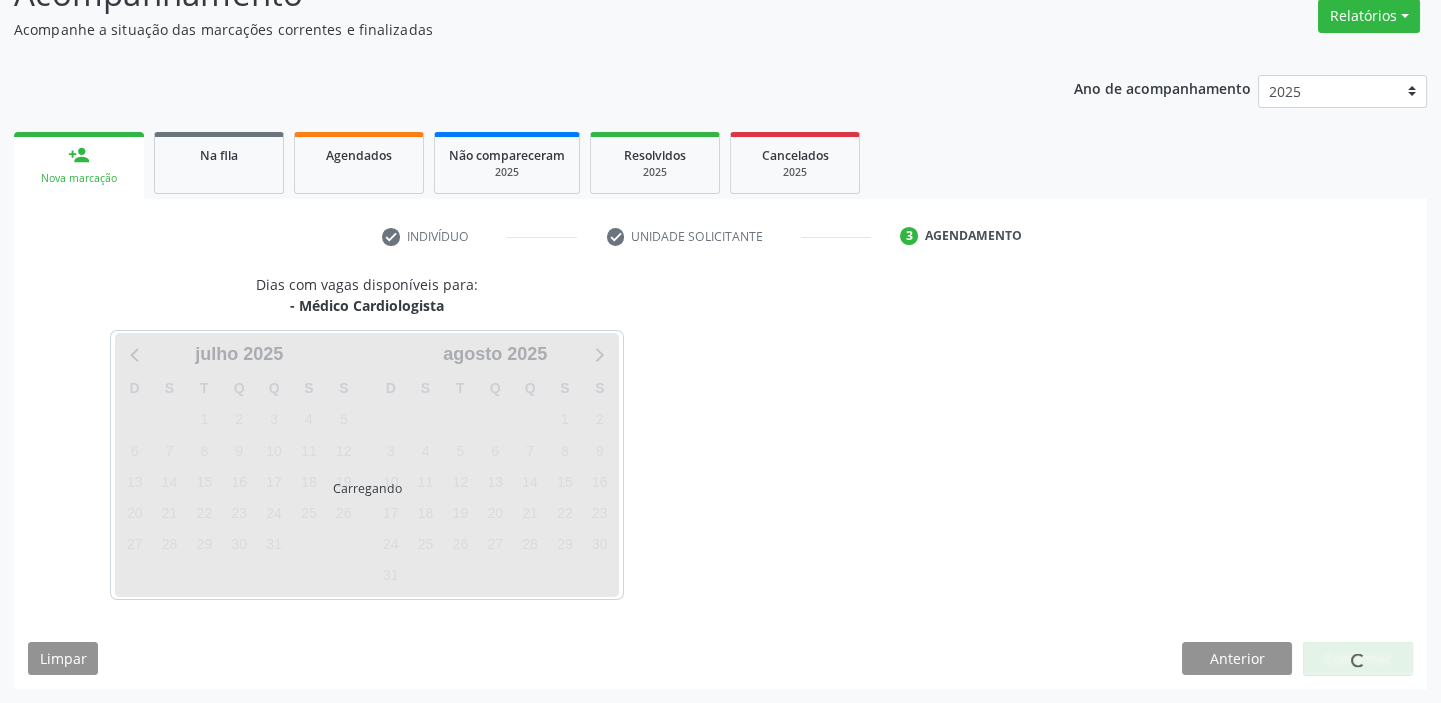 scroll, scrollTop: 166, scrollLeft: 0, axis: vertical 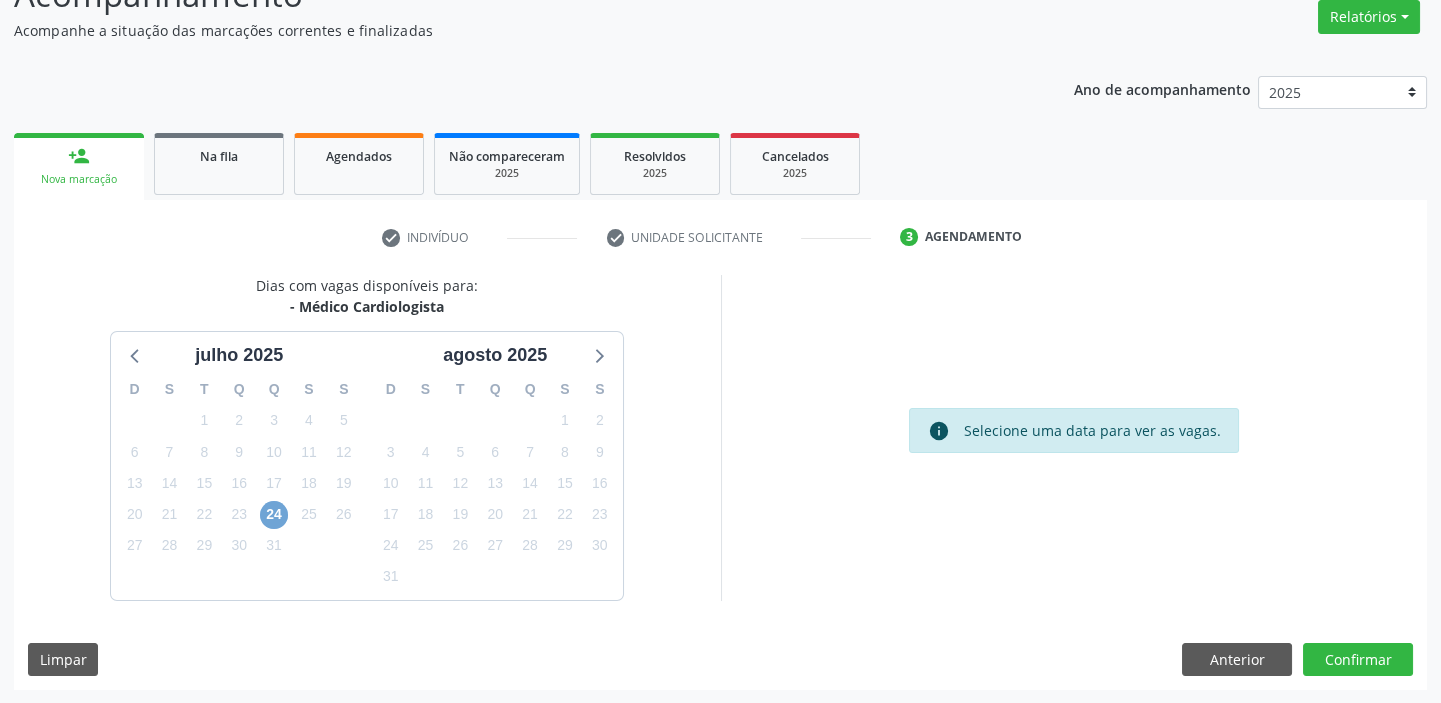click on "24" at bounding box center [274, 515] 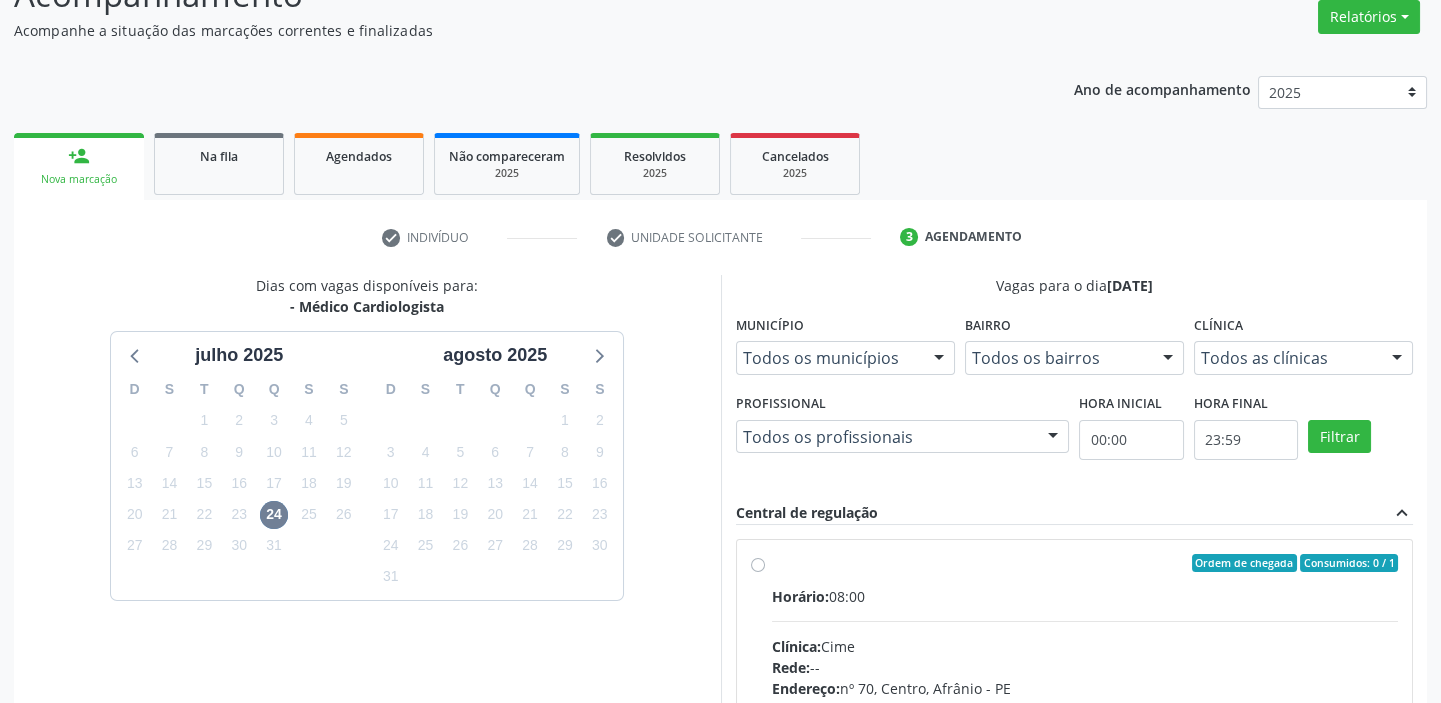 click on "Horário:   08:00
Clínica:  Cime
Rede:
--
Endereço:   [STREET_ADDRESS]
Telefone:   [PHONE_NUMBER]
Profissional:
--
Informações adicionais sobre o atendimento
Idade de atendimento:
Sem restrição
Gênero(s) atendido(s):
Sem restrição
Informações adicionais:
--" at bounding box center [1085, 723] 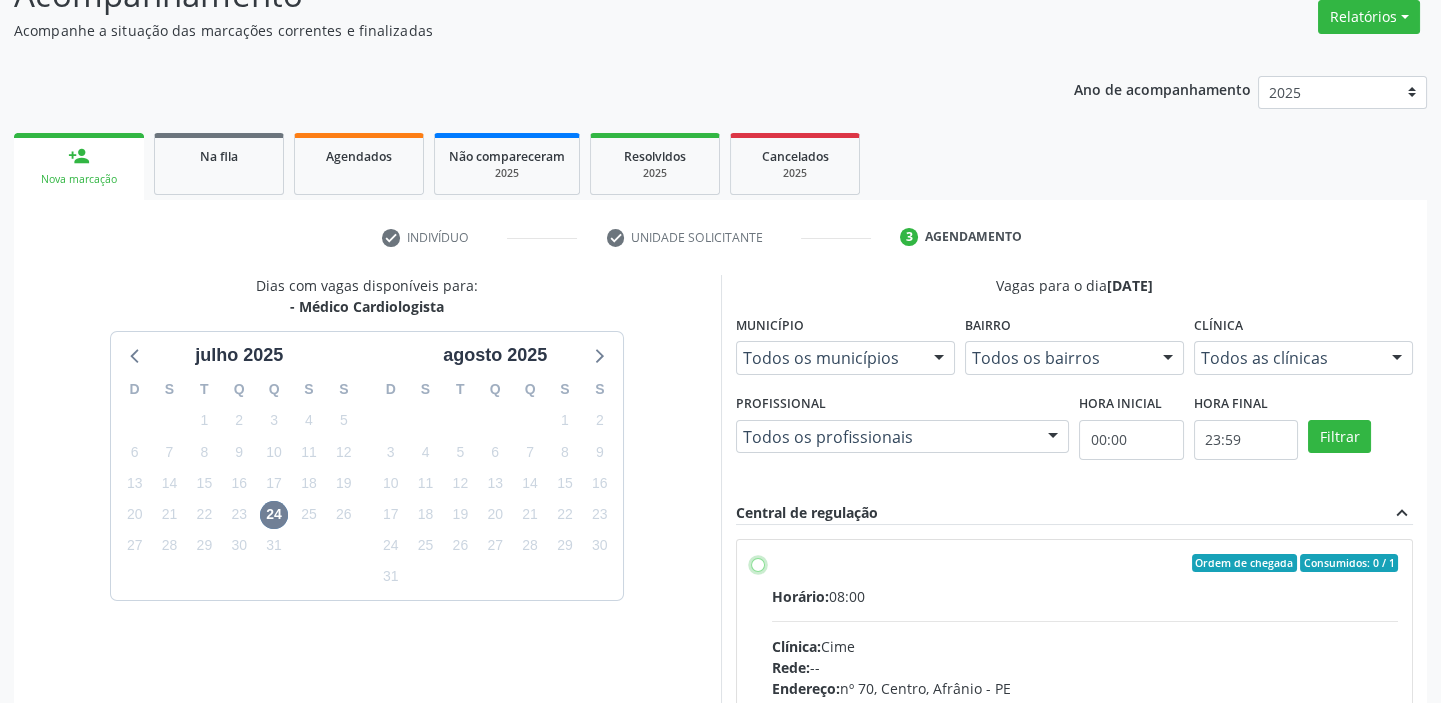 click on "Ordem de chegada
Consumidos: 0 / 1
Horário:   08:00
Clínica:  Cime
Rede:
--
Endereço:   [STREET_ADDRESS]
Telefone:   [PHONE_NUMBER]
Profissional:
--
Informações adicionais sobre o atendimento
Idade de atendimento:
Sem restrição
Gênero(s) atendido(s):
Sem restrição
Informações adicionais:
--" at bounding box center (758, 563) 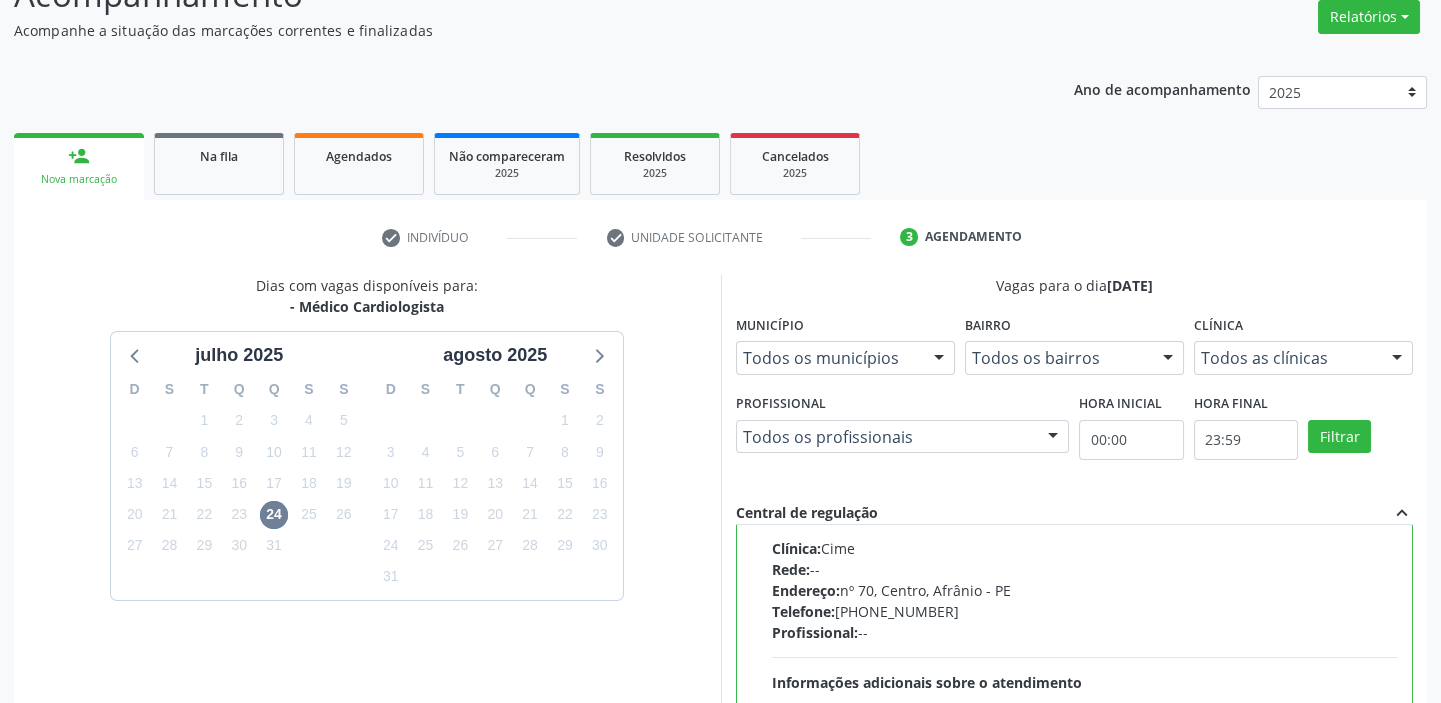 scroll, scrollTop: 99, scrollLeft: 0, axis: vertical 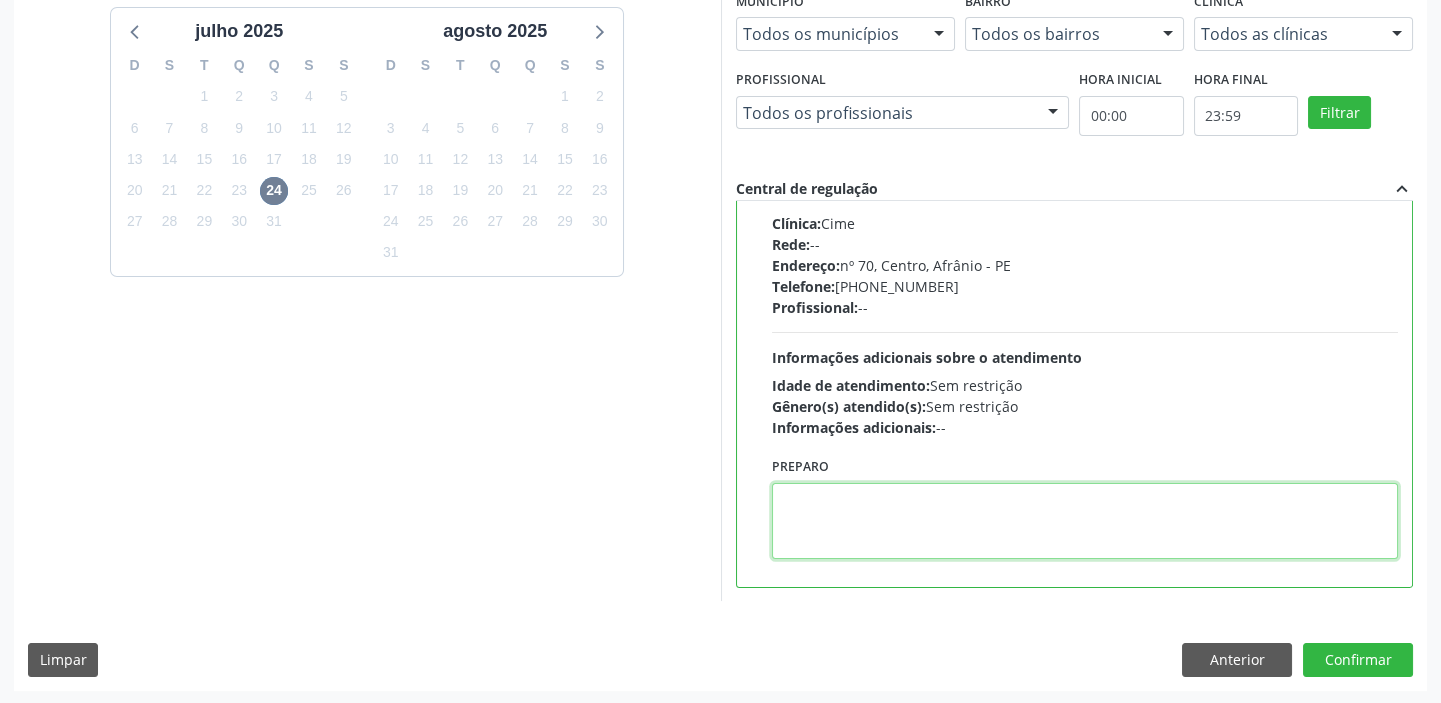 click at bounding box center (1085, 521) 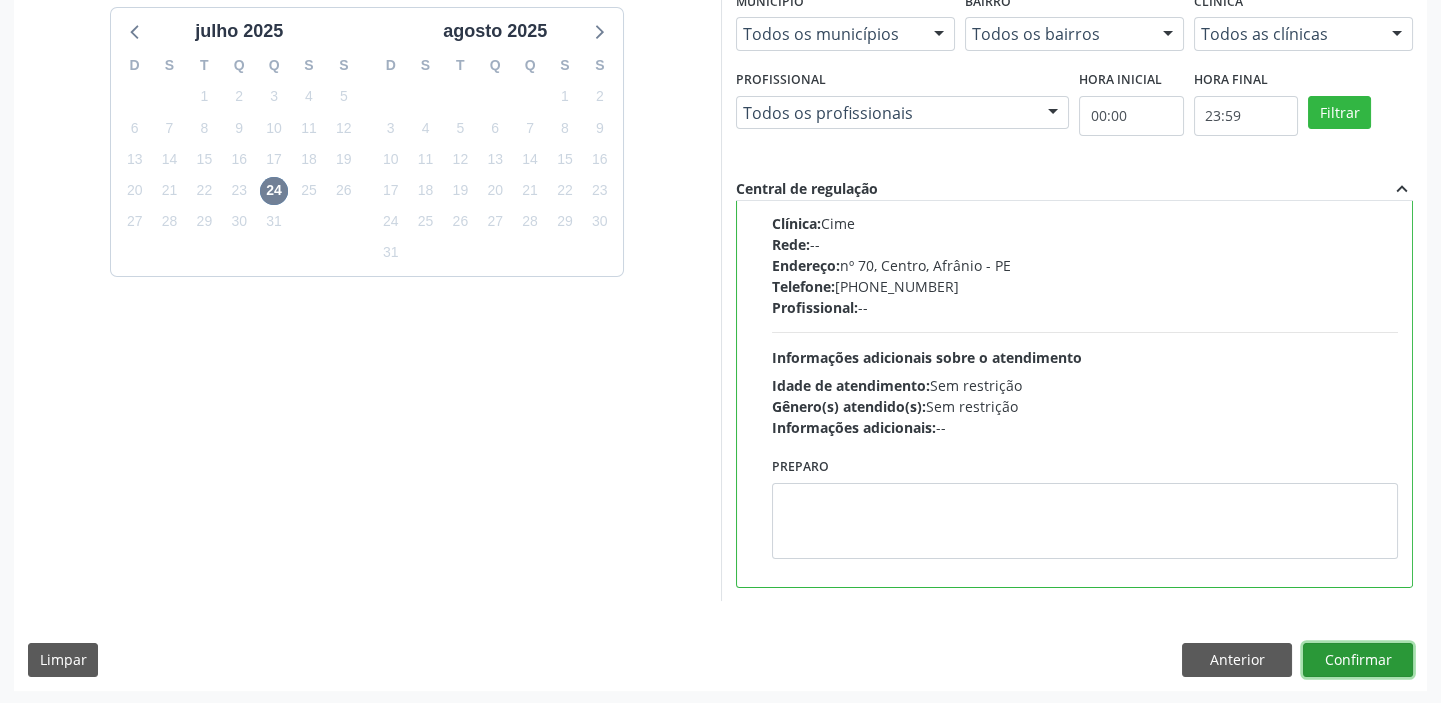 click on "Confirmar" at bounding box center [1358, 660] 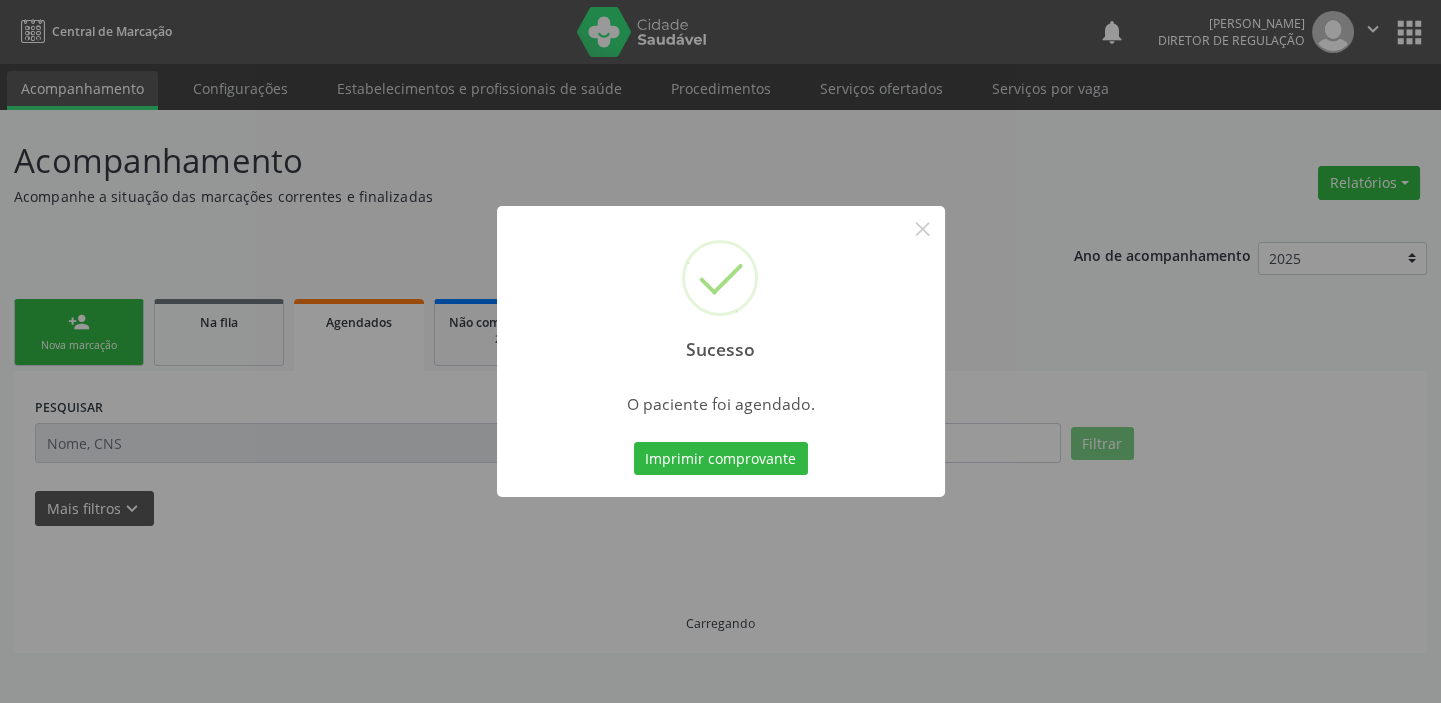 scroll, scrollTop: 0, scrollLeft: 0, axis: both 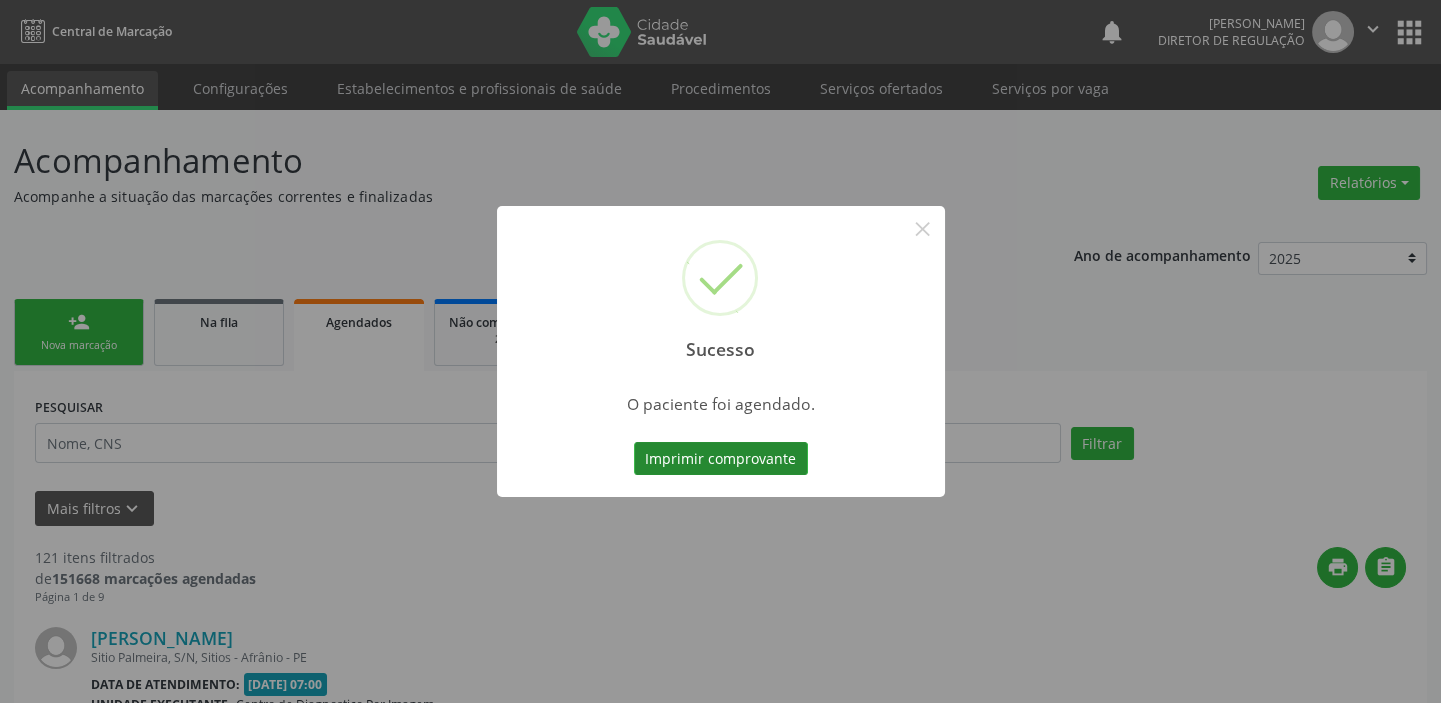 click on "Imprimir comprovante" at bounding box center (721, 459) 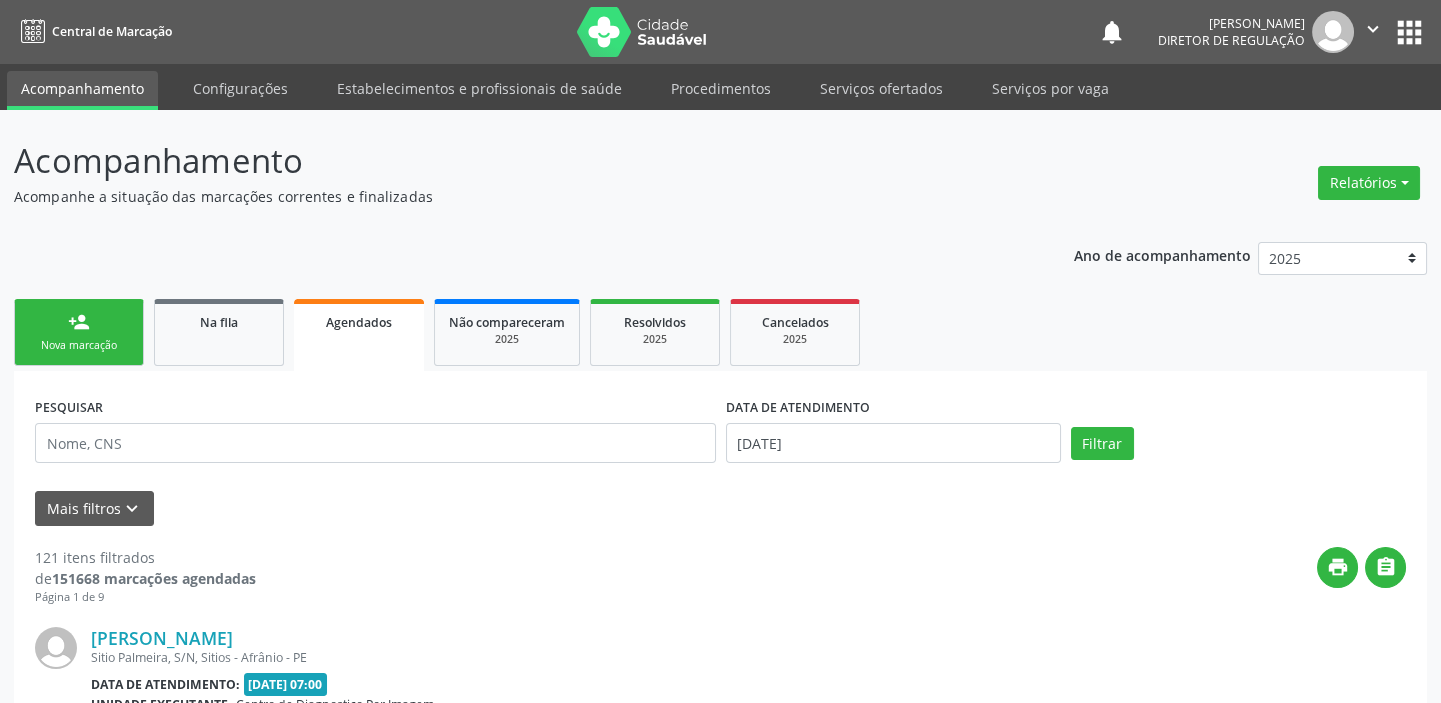 click on "person_add
Nova marcação" at bounding box center (79, 332) 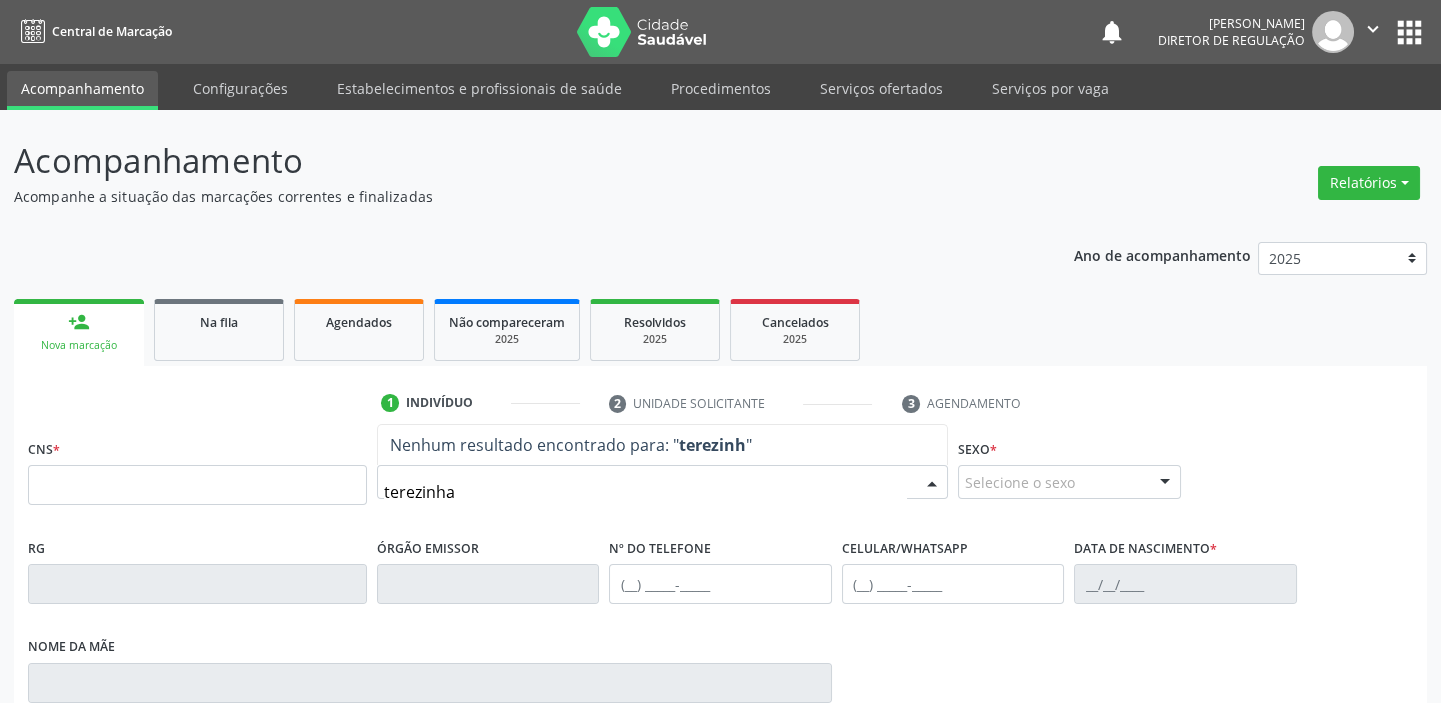 type on "terezinha" 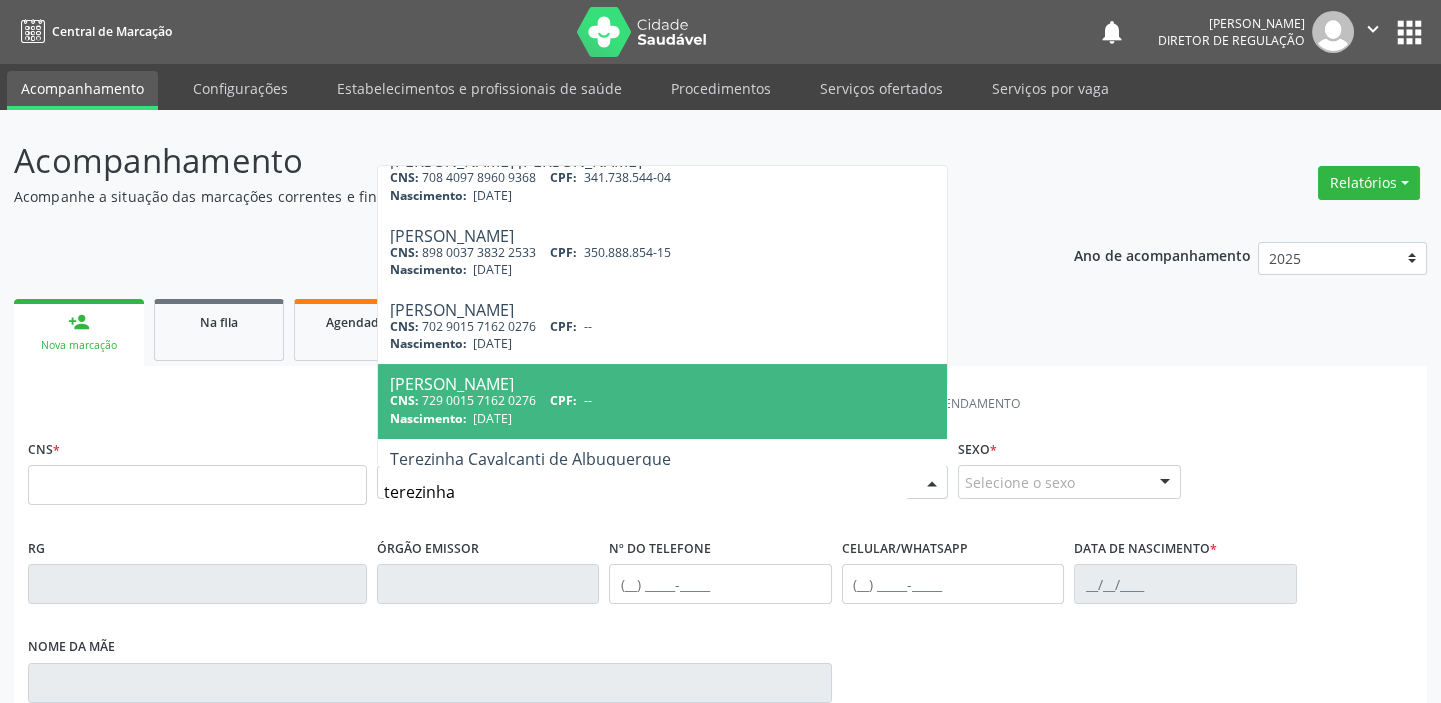 scroll, scrollTop: 814, scrollLeft: 0, axis: vertical 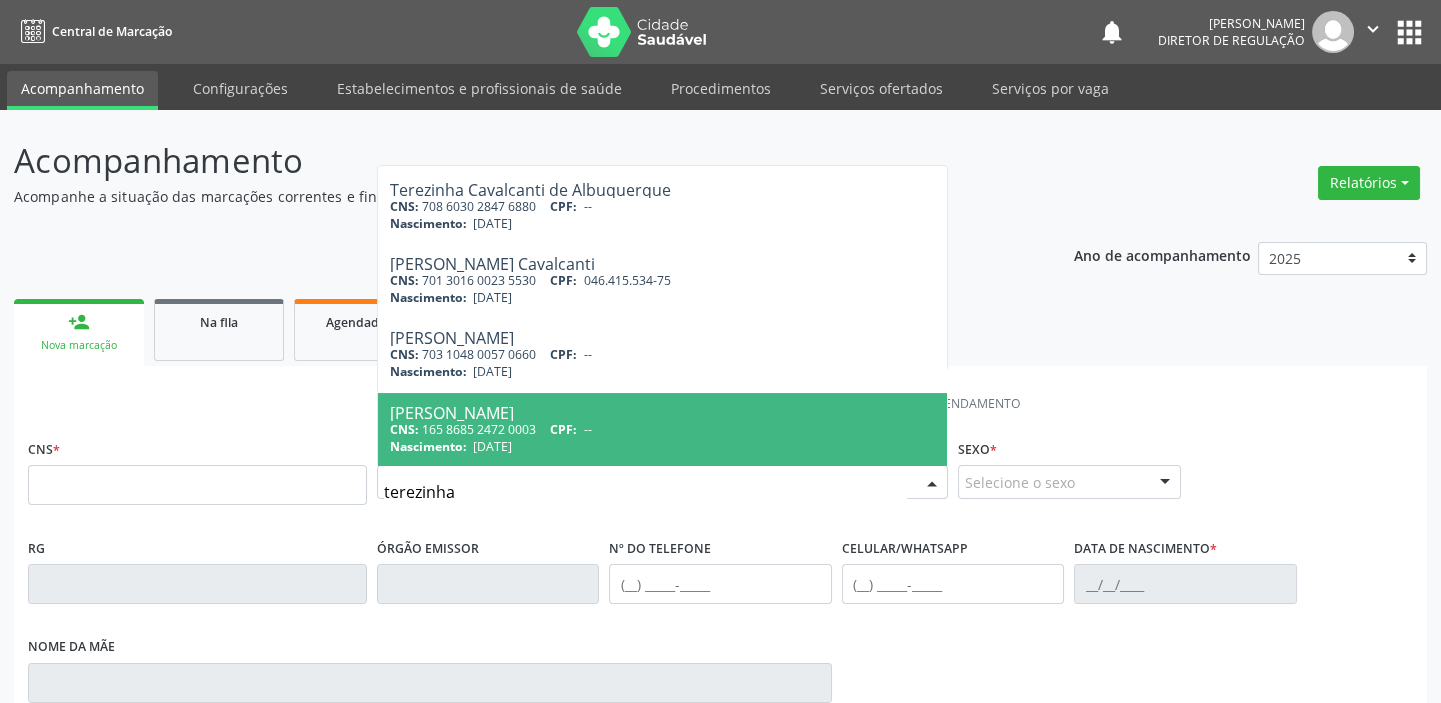 click on "CNS:
165 8685 2472 0003
CPF:    --" at bounding box center (662, 429) 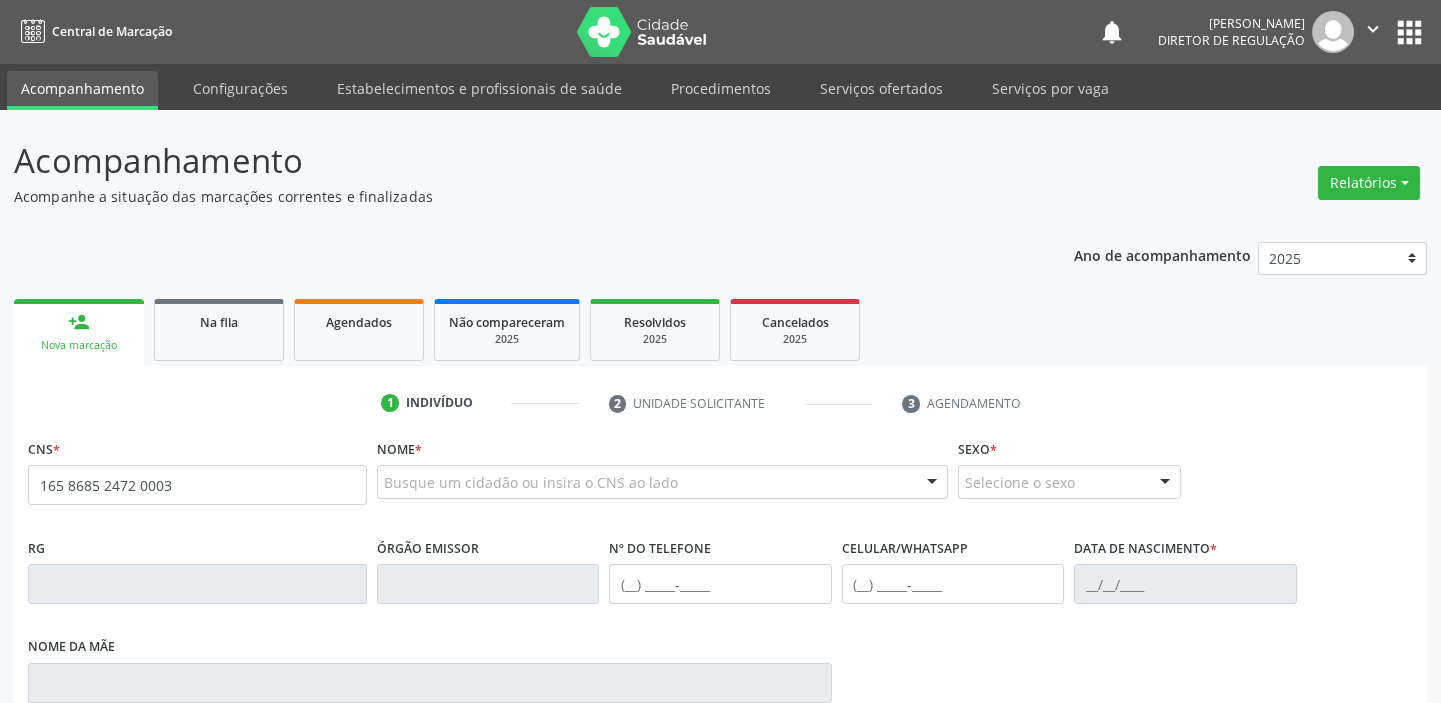 scroll, scrollTop: 0, scrollLeft: 0, axis: both 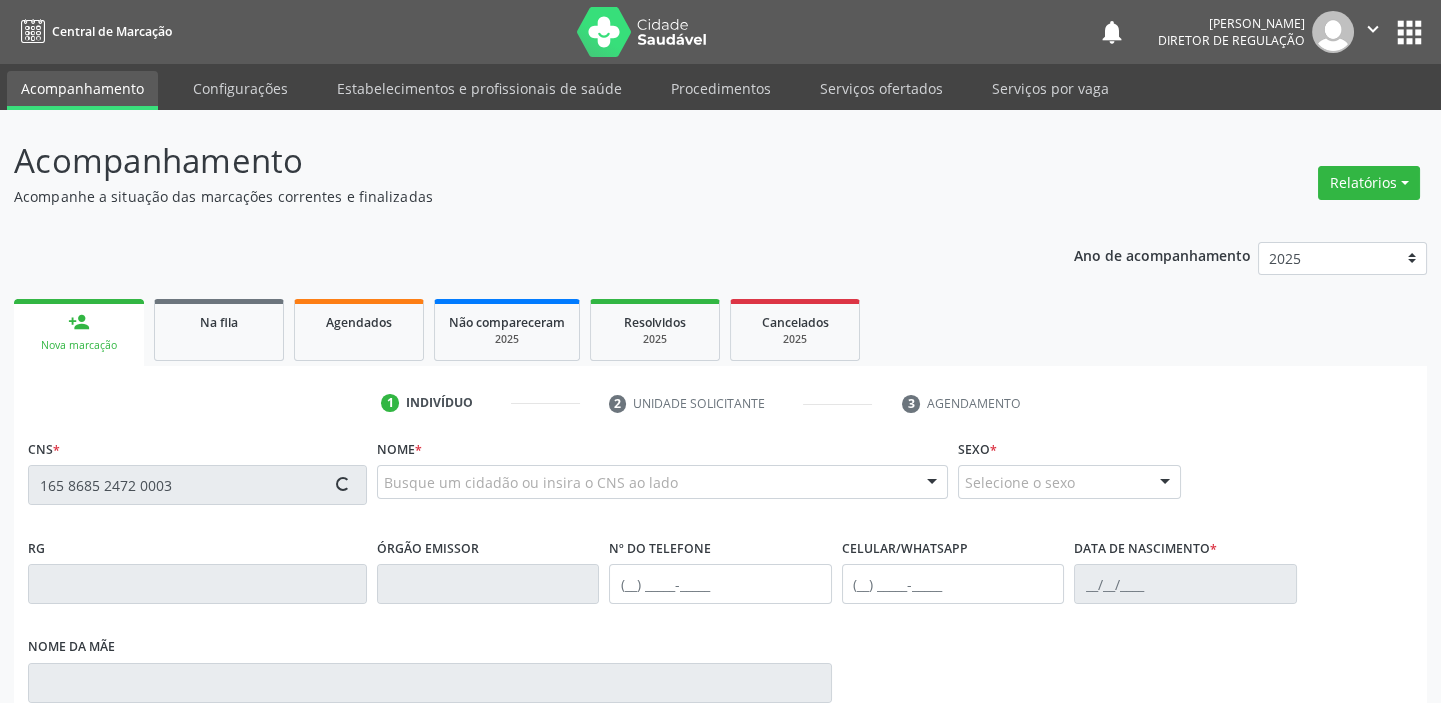 type on "165 8685 2472 0003" 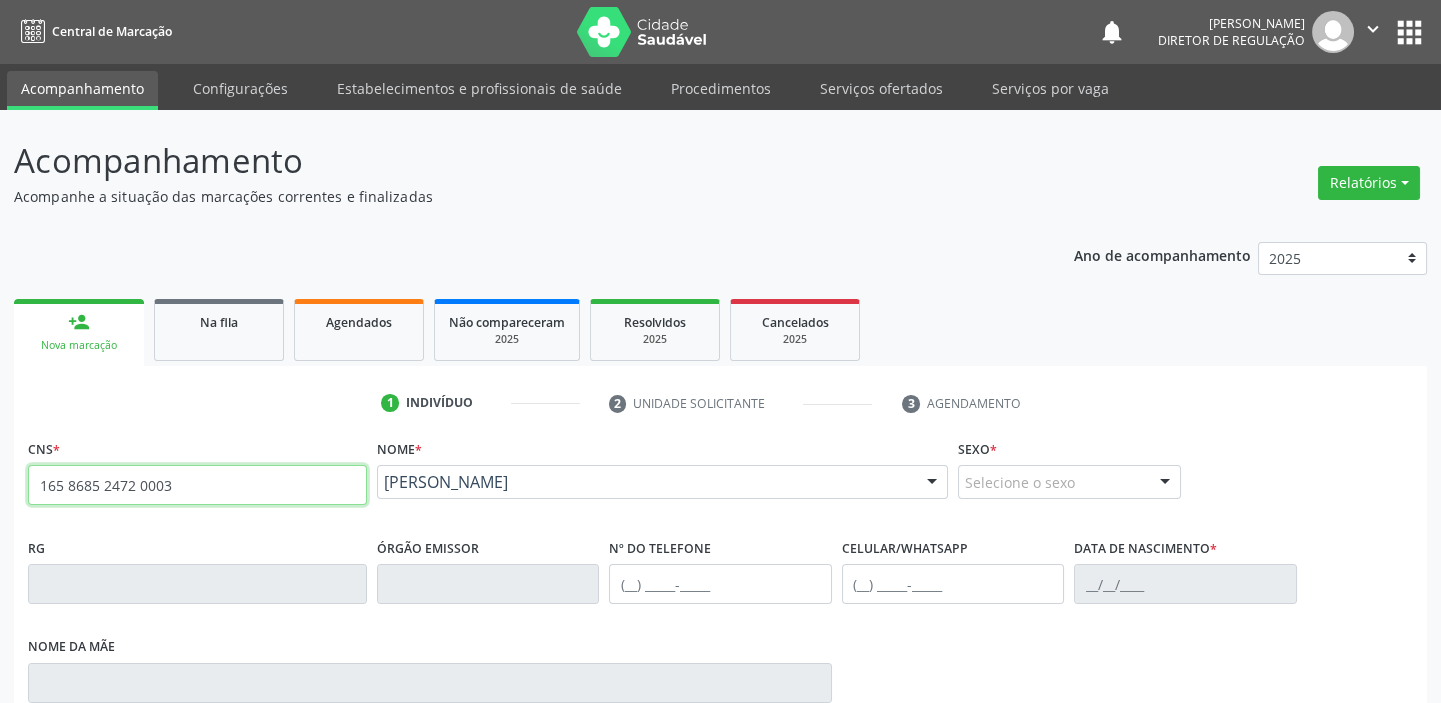 click on "165 8685 2472 0003" at bounding box center (197, 485) 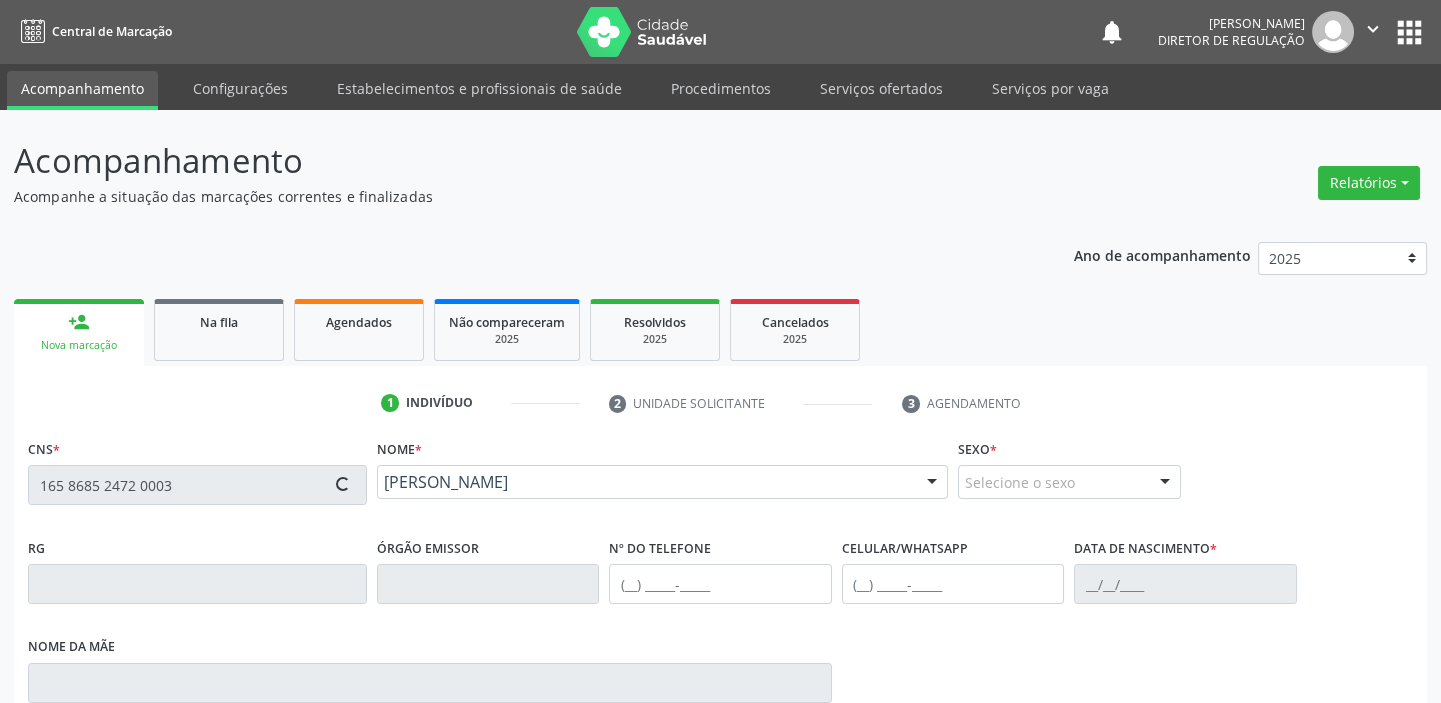 type on "[PHONE_NUMBER]" 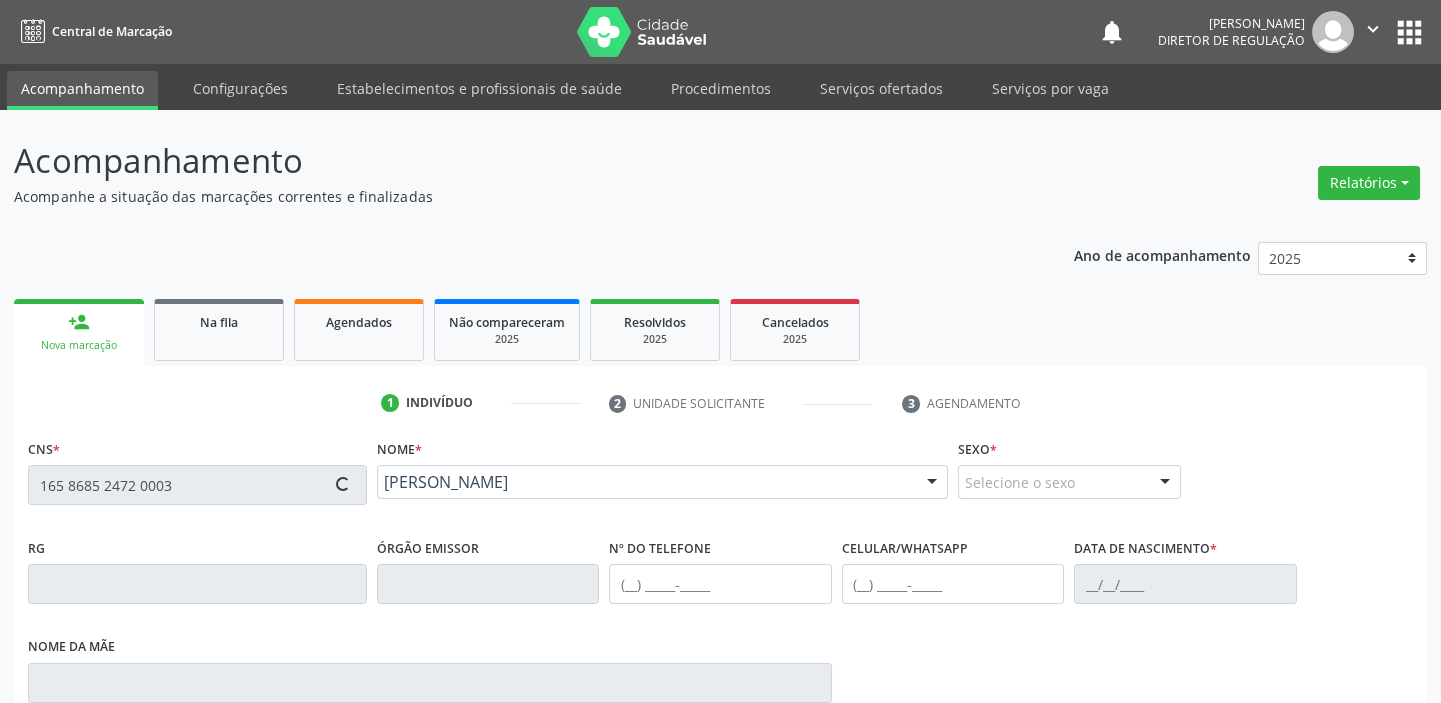 type on "[PHONE_NUMBER]" 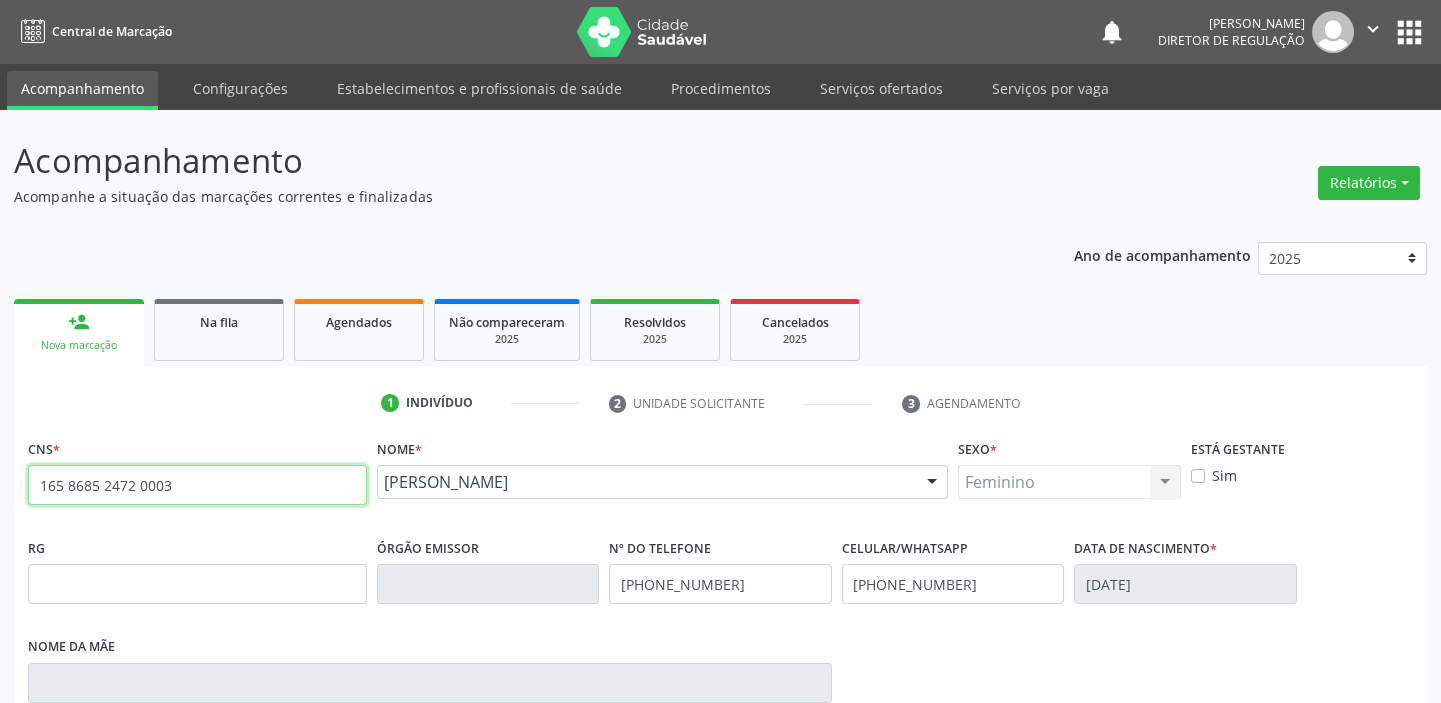 click on "165 8685 2472 0003" at bounding box center (197, 485) 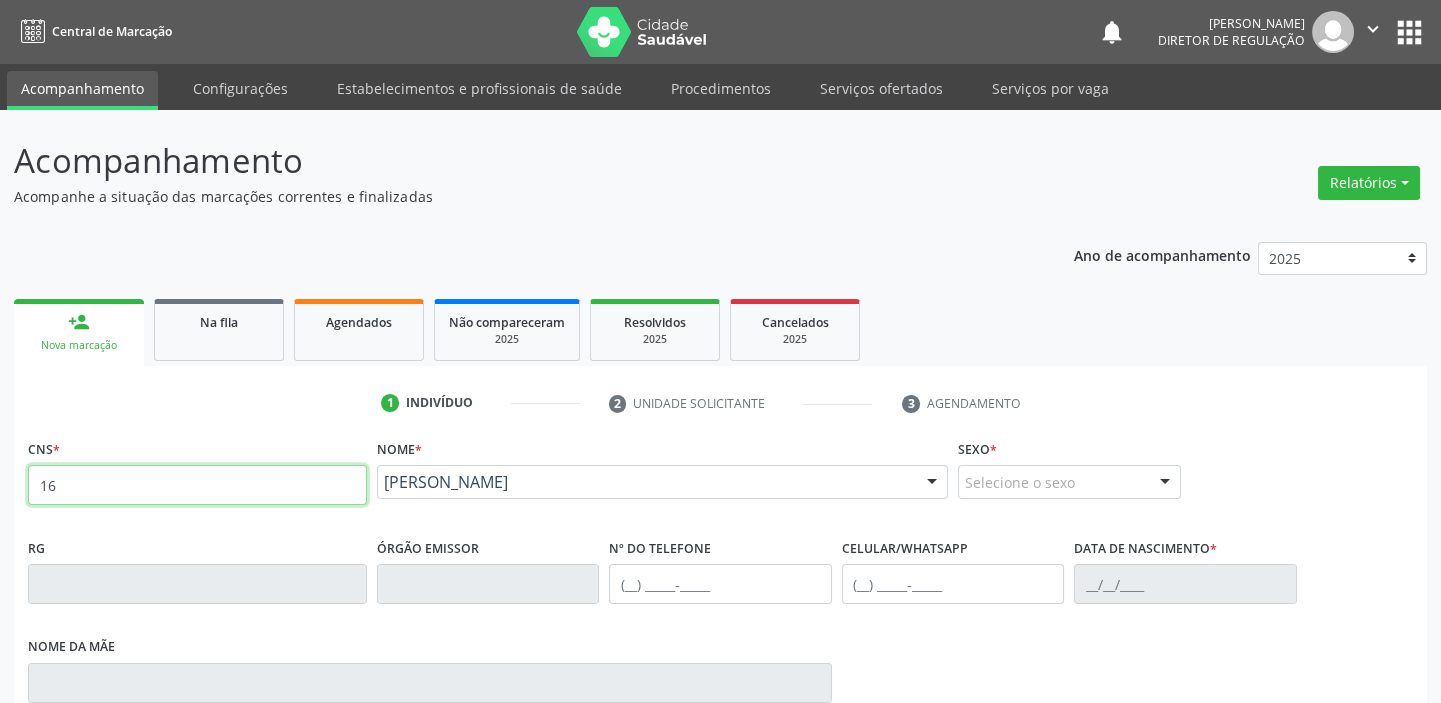 type on "1" 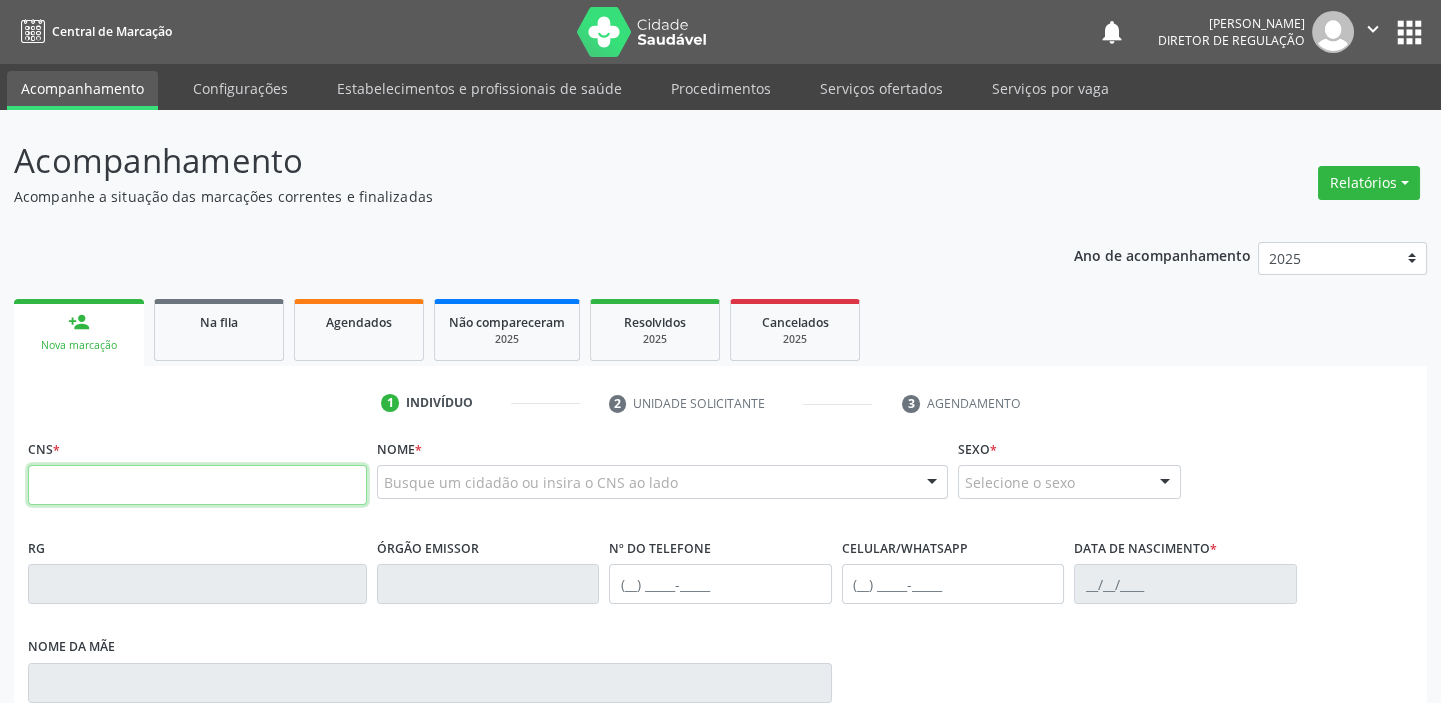 type 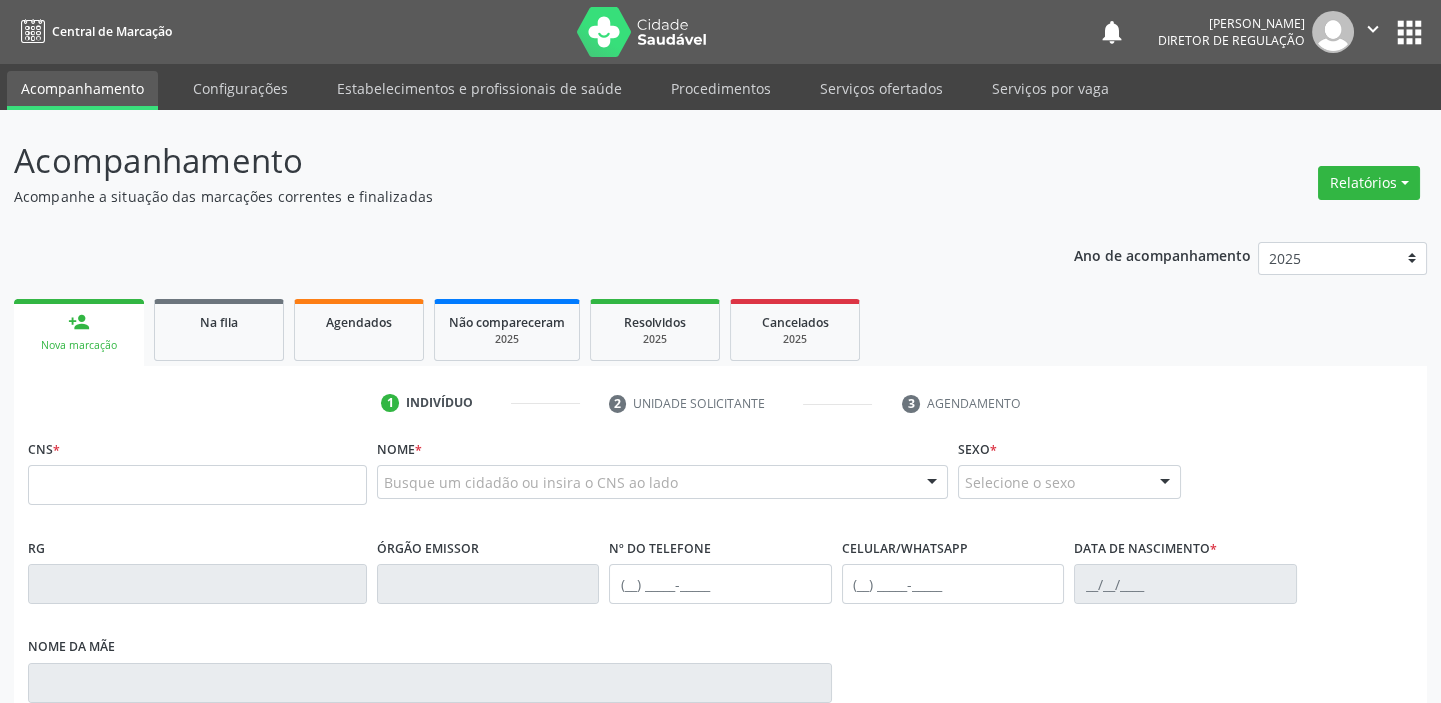 click on "Busque um cidadão ou insira o CNS ao lado" at bounding box center (662, 482) 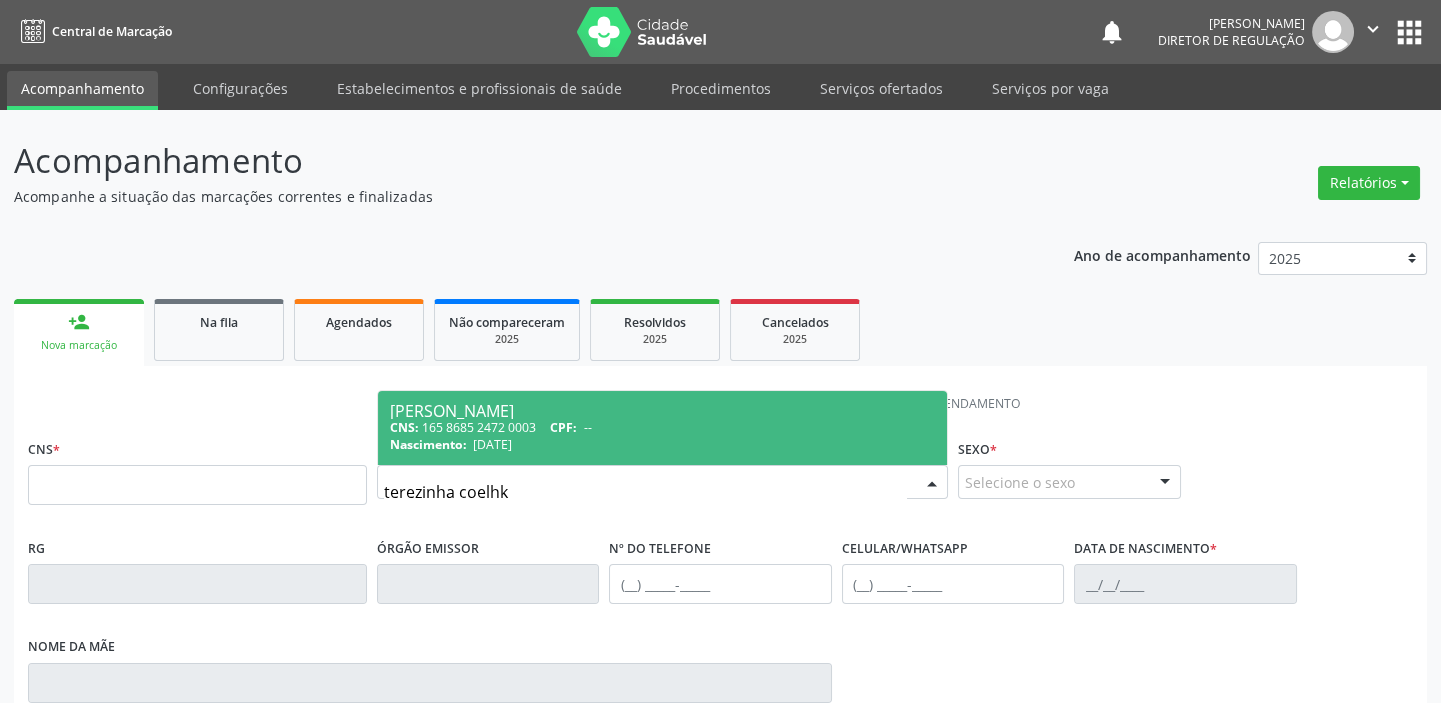type on "[PERSON_NAME]" 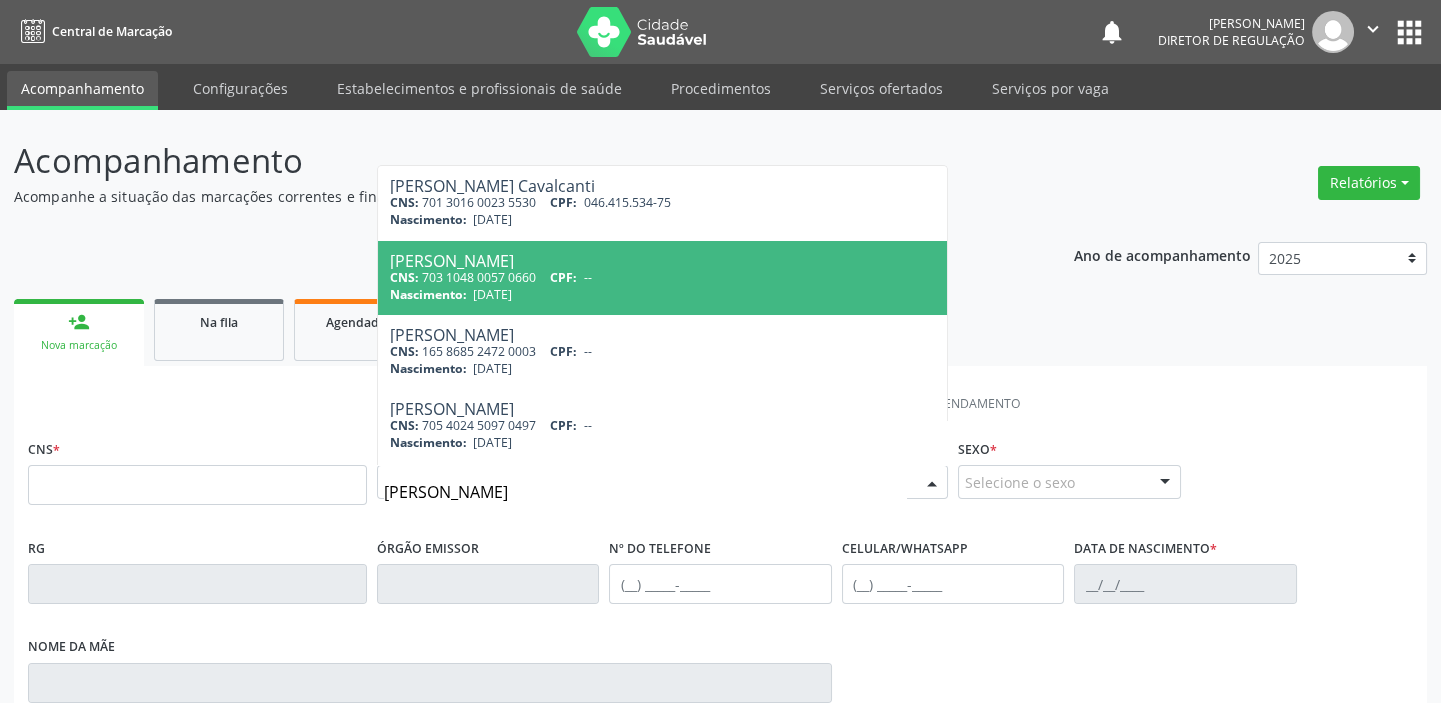 click on "Nascimento:
[DATE]" at bounding box center [662, 294] 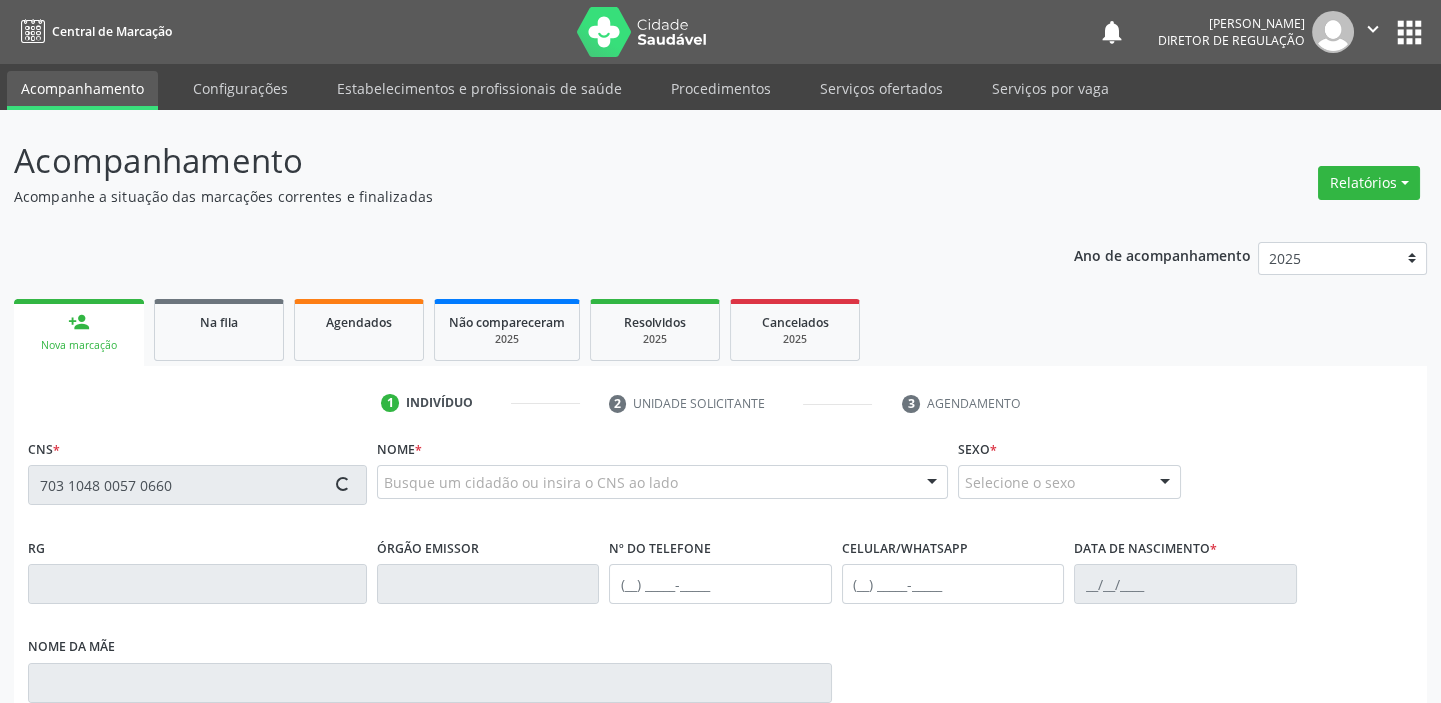 type on "703 1048 0057 0660" 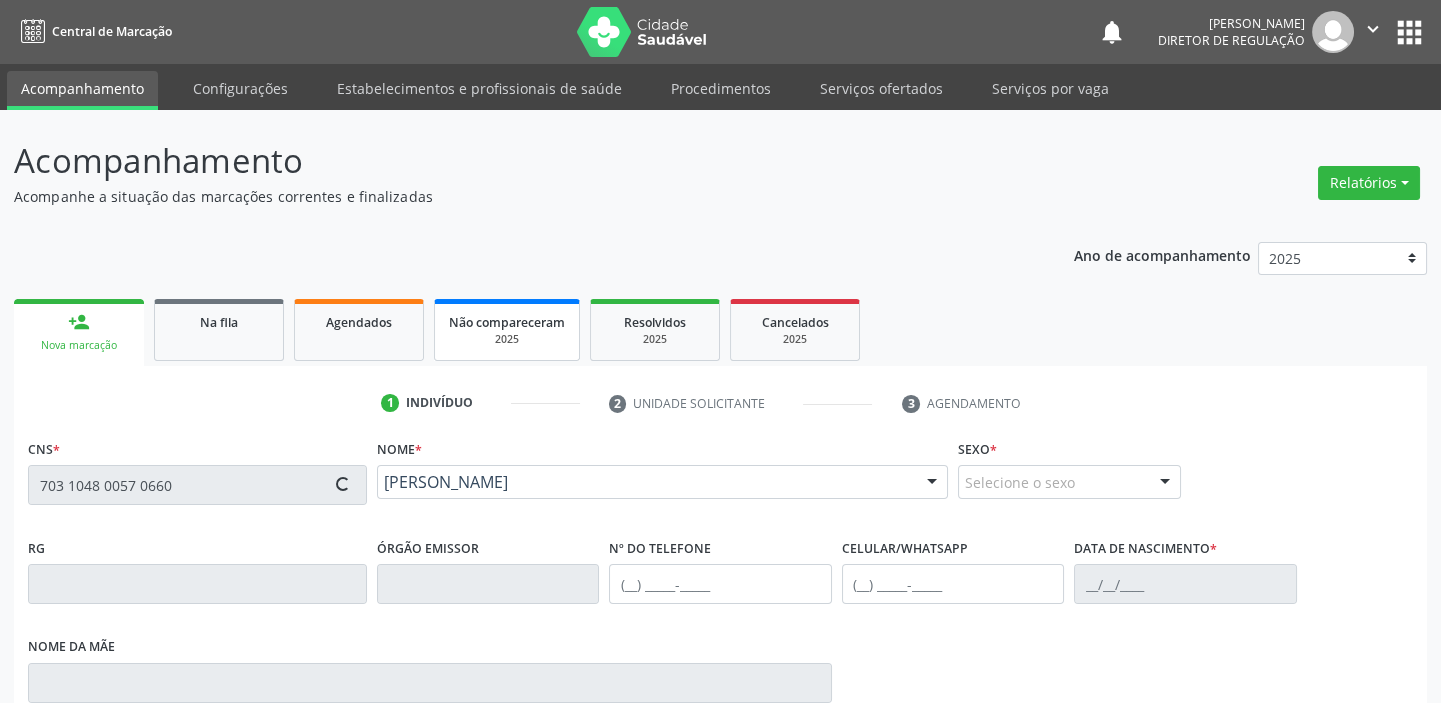 type on "[PHONE_NUMBER]" 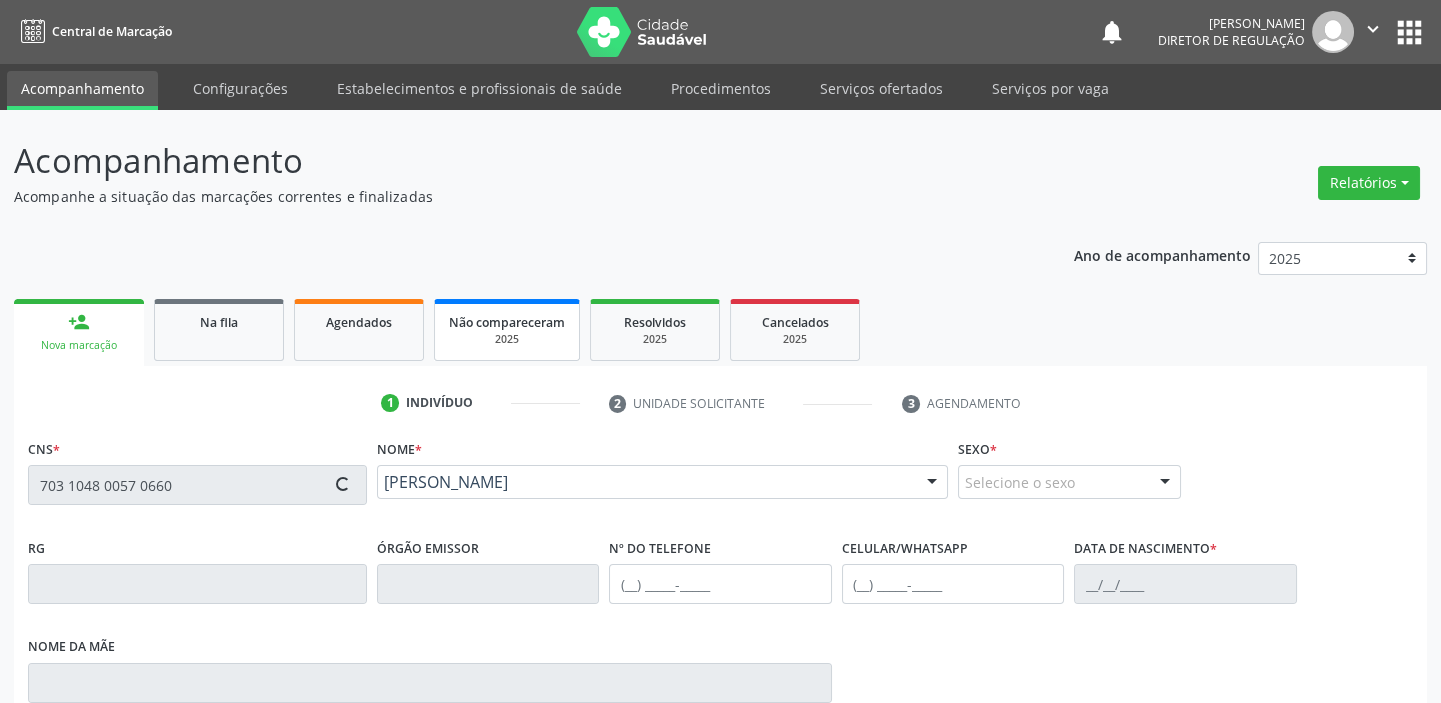type on "[PHONE_NUMBER]" 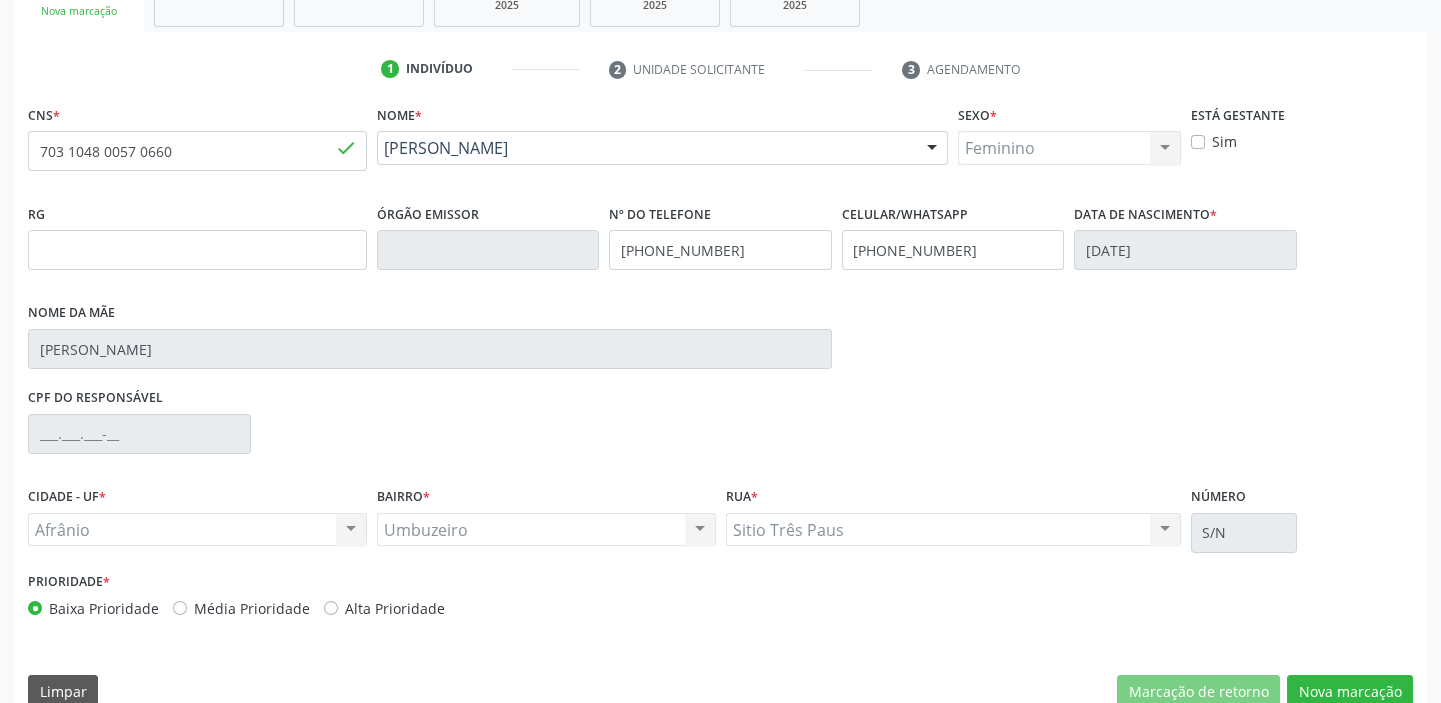 scroll, scrollTop: 363, scrollLeft: 0, axis: vertical 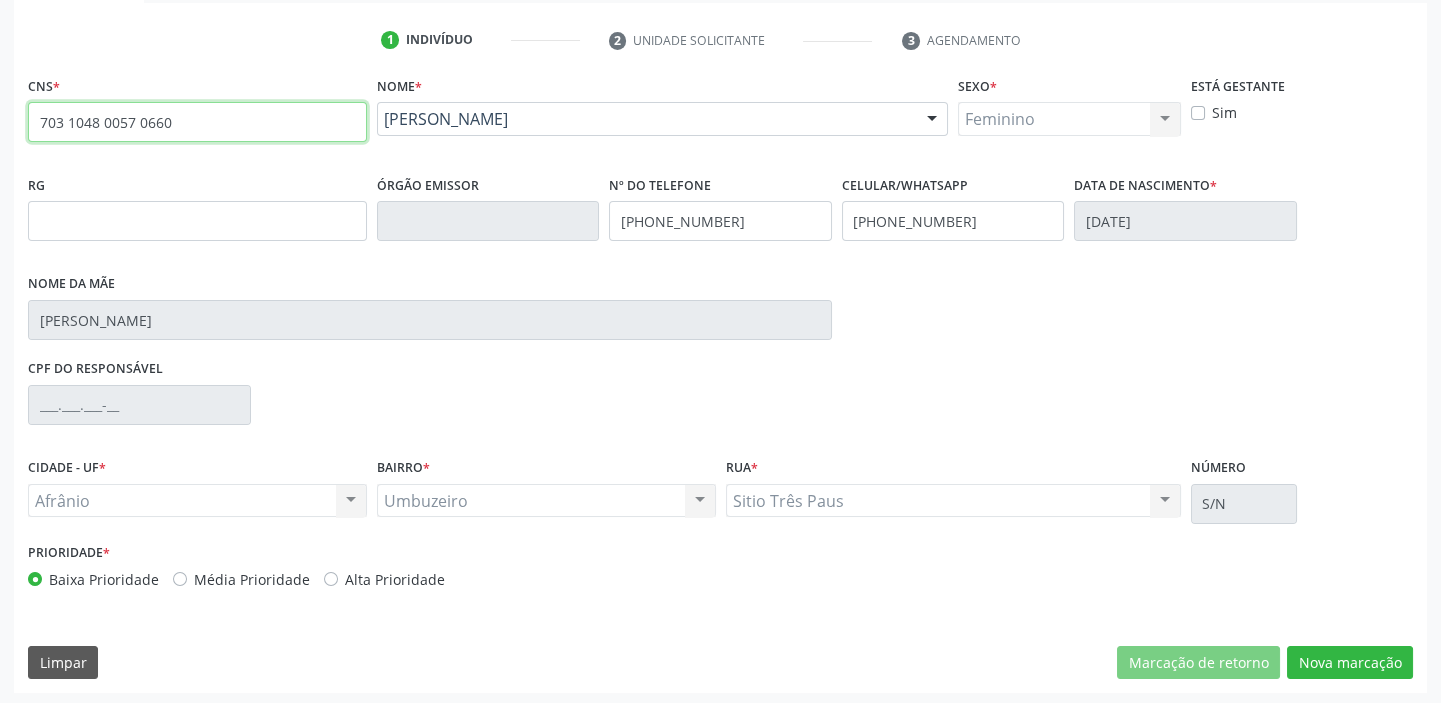 click on "703 1048 0057 0660" at bounding box center [197, 122] 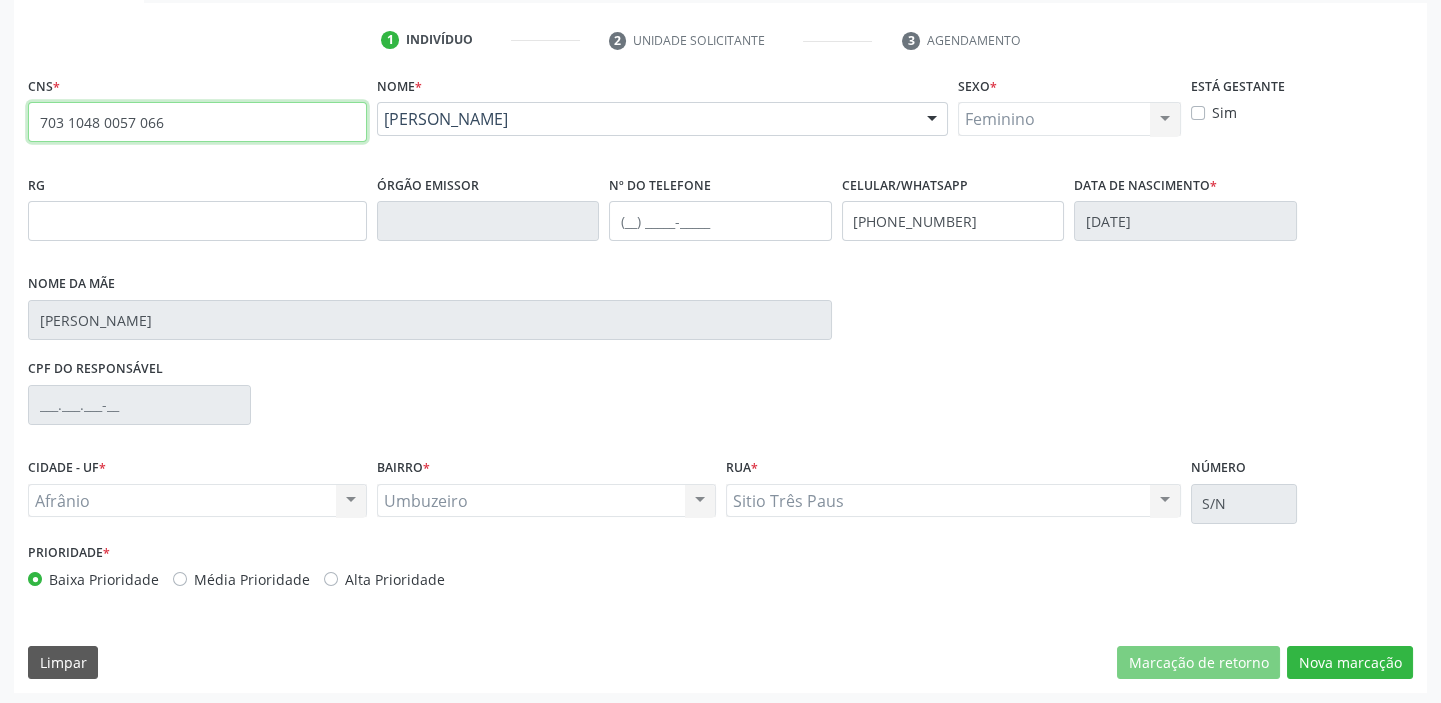 type 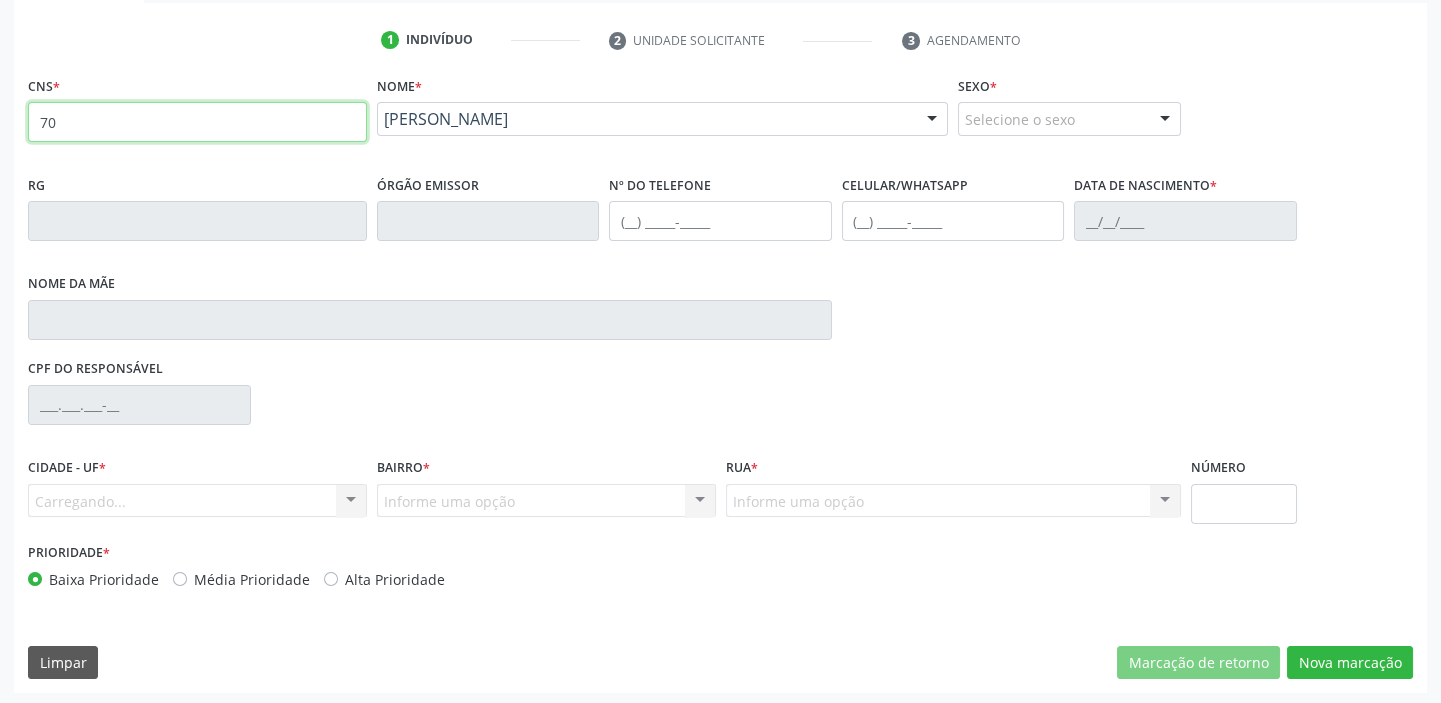 type on "7" 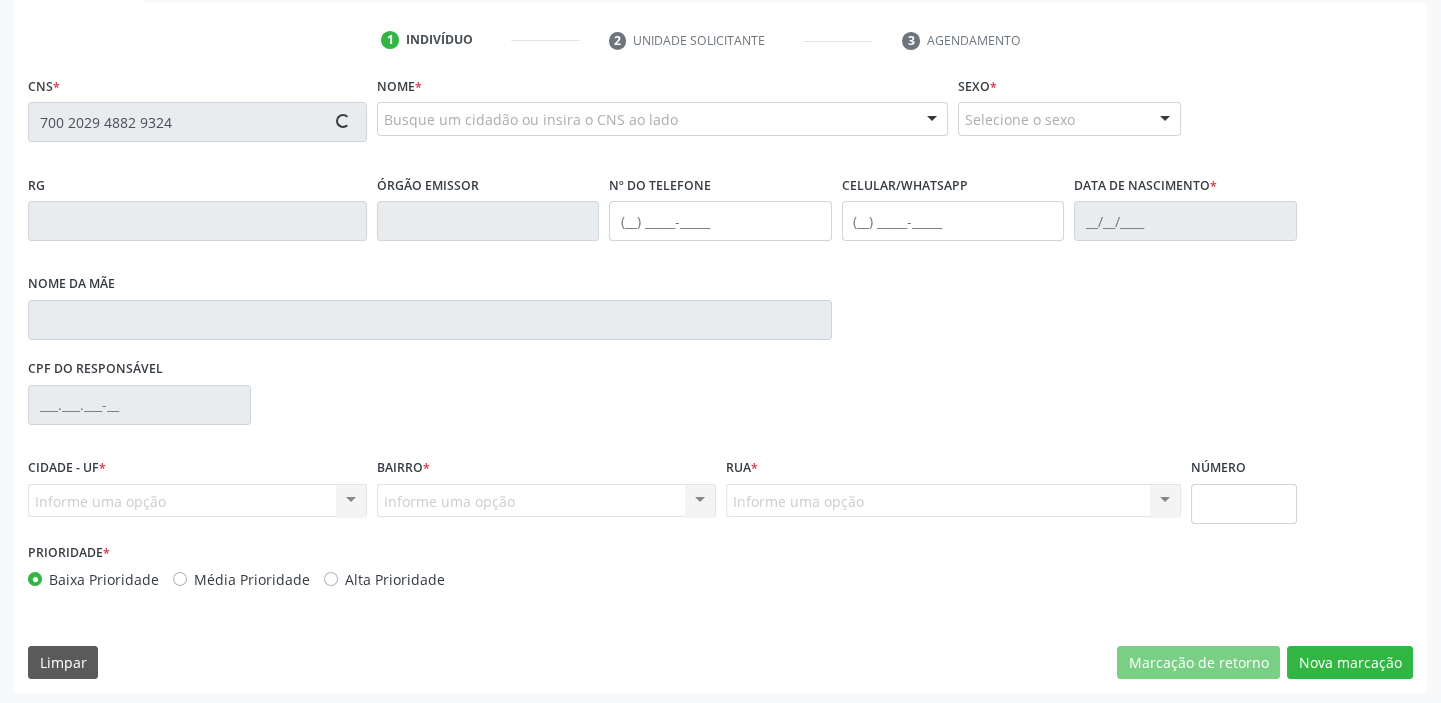 type on "700 2029 4882 9324" 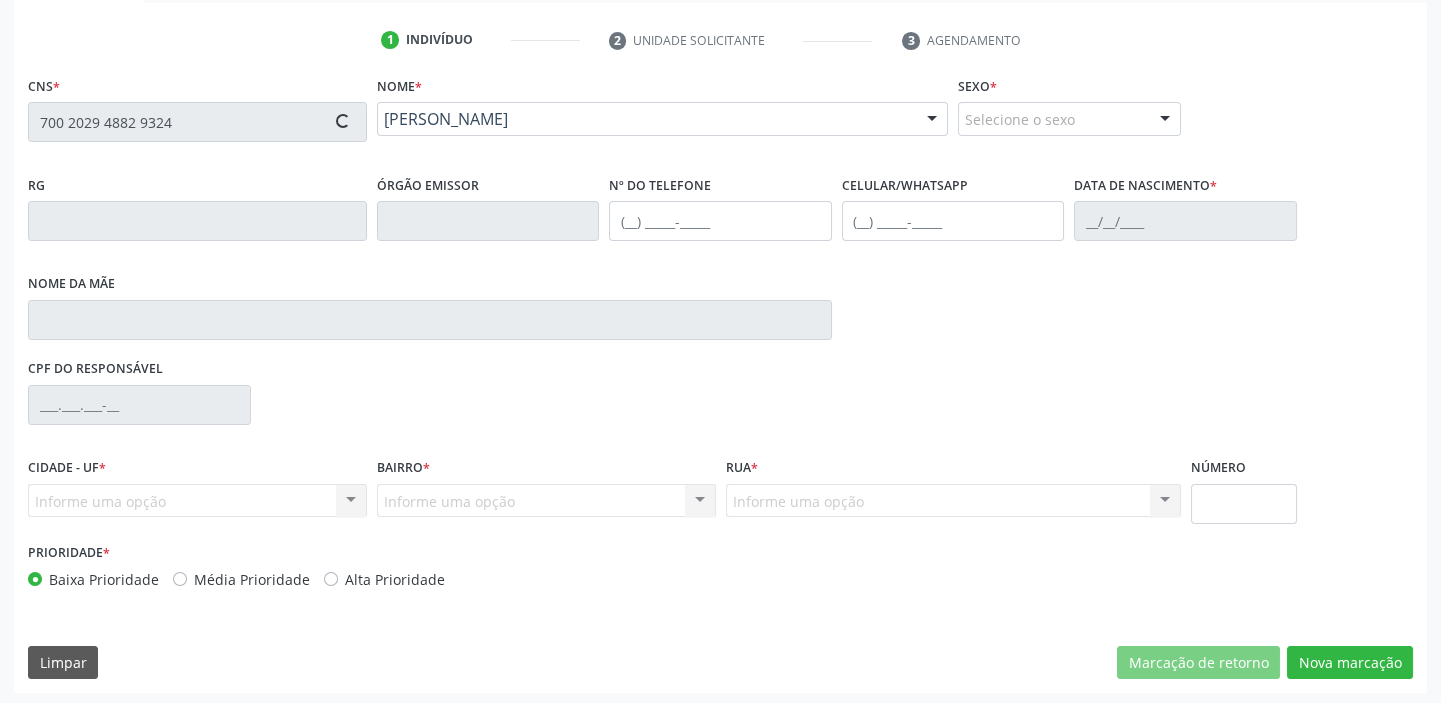 type on "[PHONE_NUMBER]" 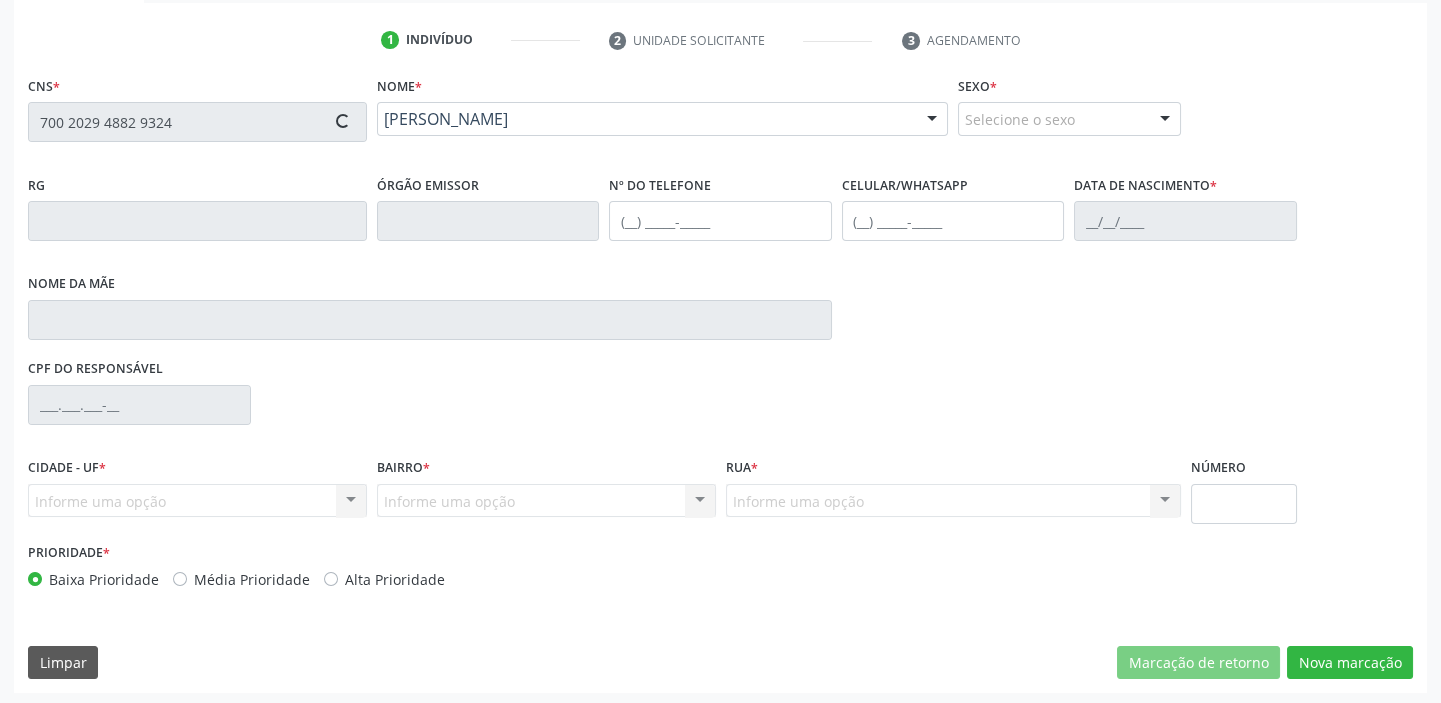 type on "[PHONE_NUMBER]" 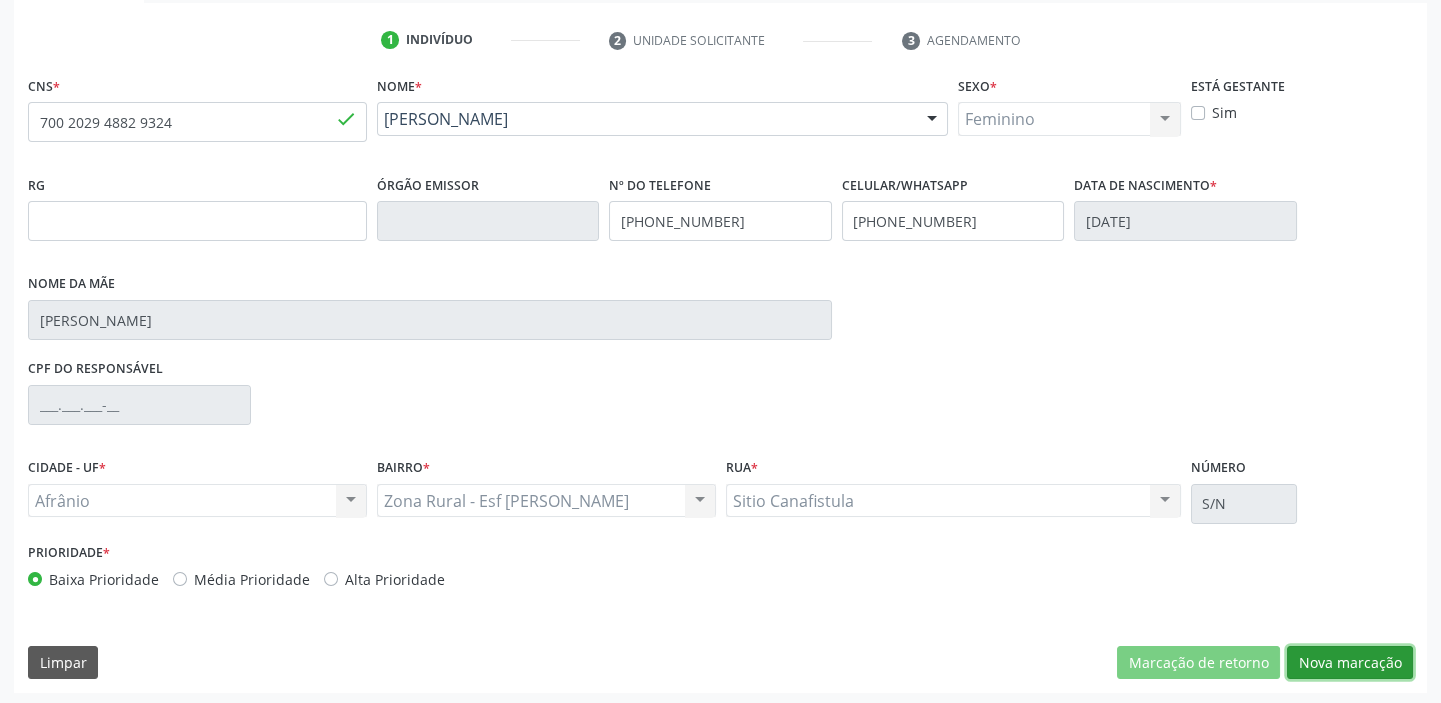 click on "Nova marcação" at bounding box center [1350, 663] 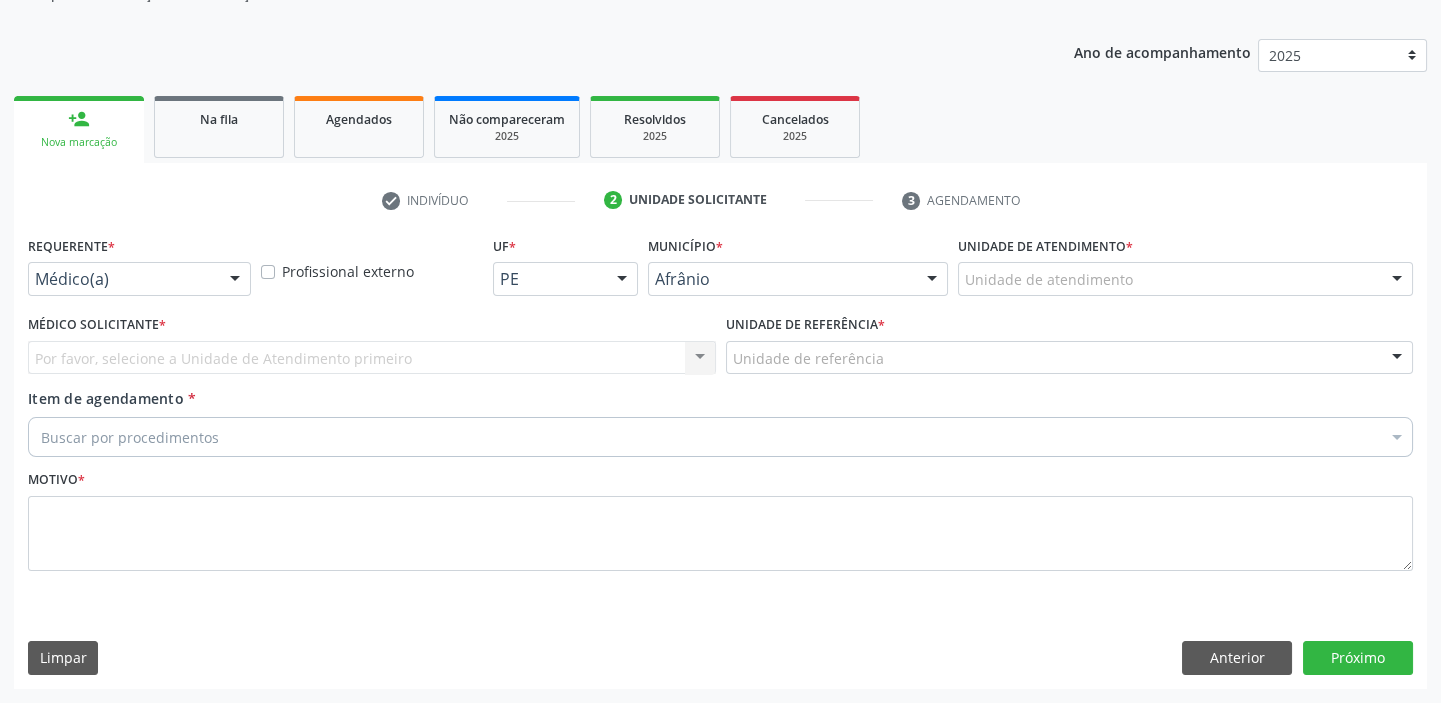 scroll, scrollTop: 201, scrollLeft: 0, axis: vertical 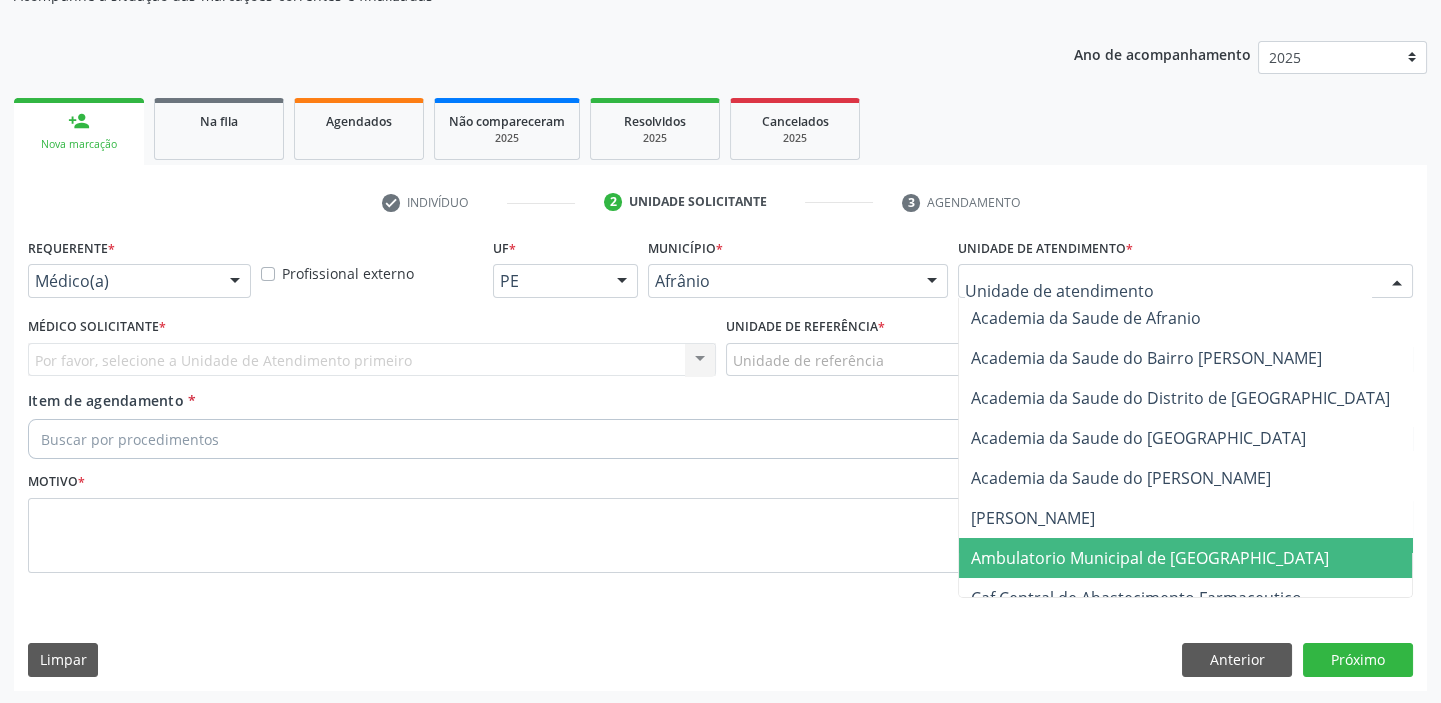 click on "Ambulatorio Municipal de [GEOGRAPHIC_DATA]" at bounding box center [1150, 558] 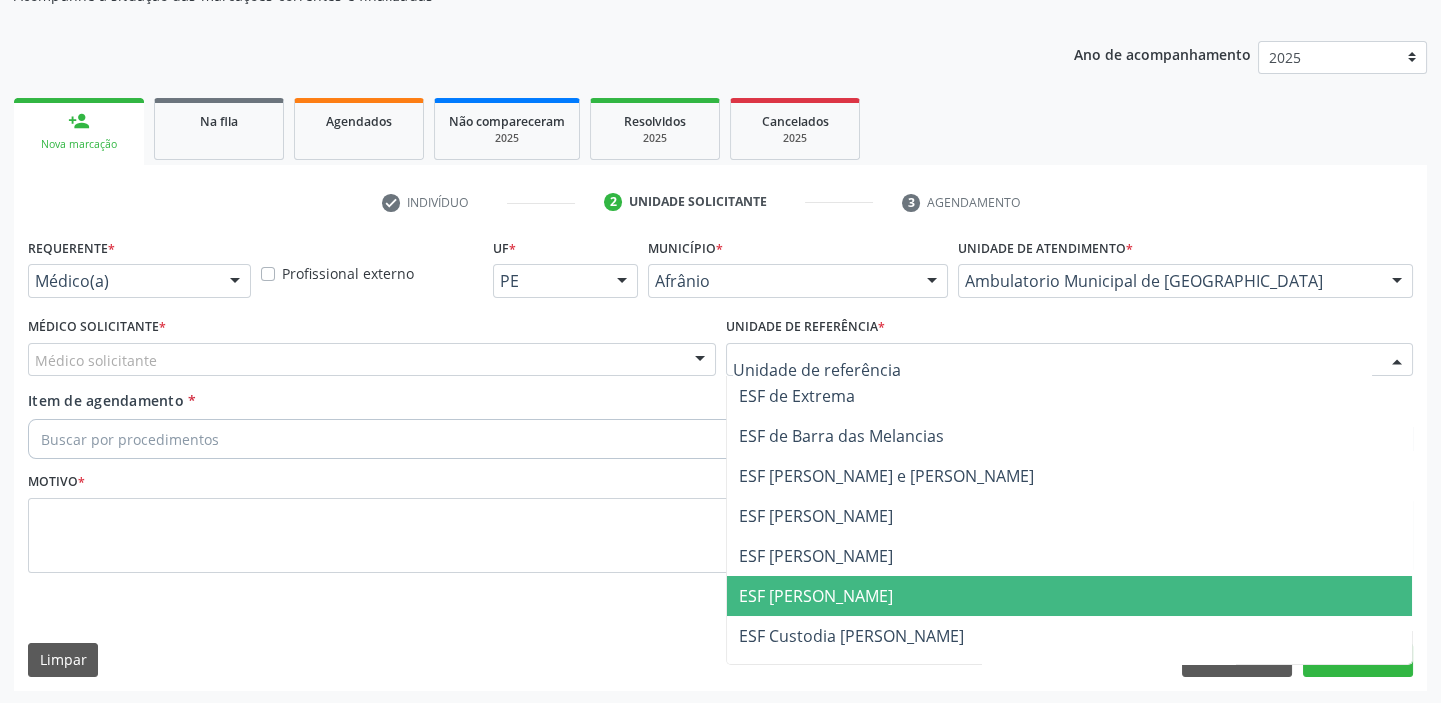 click on "ESF [PERSON_NAME]" at bounding box center [1070, 596] 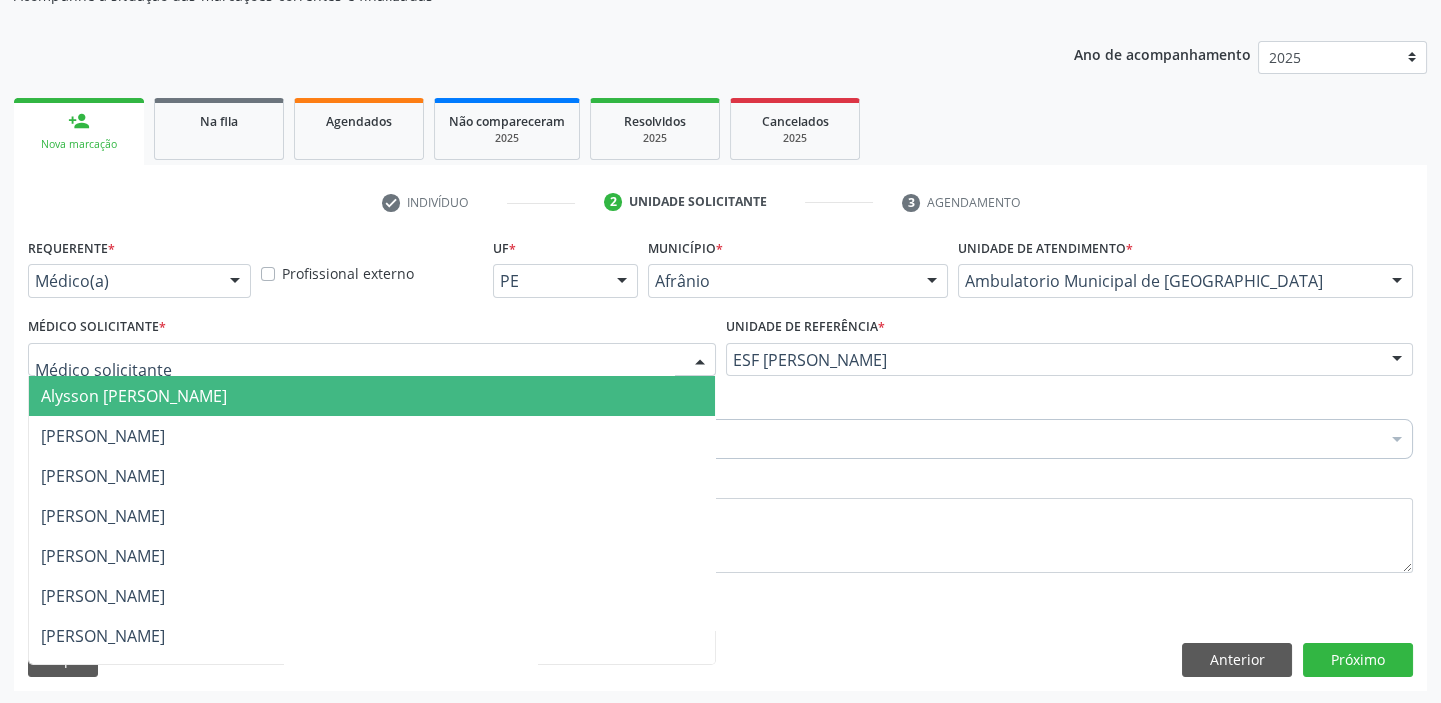 click on "Alysson [PERSON_NAME]" at bounding box center (372, 396) 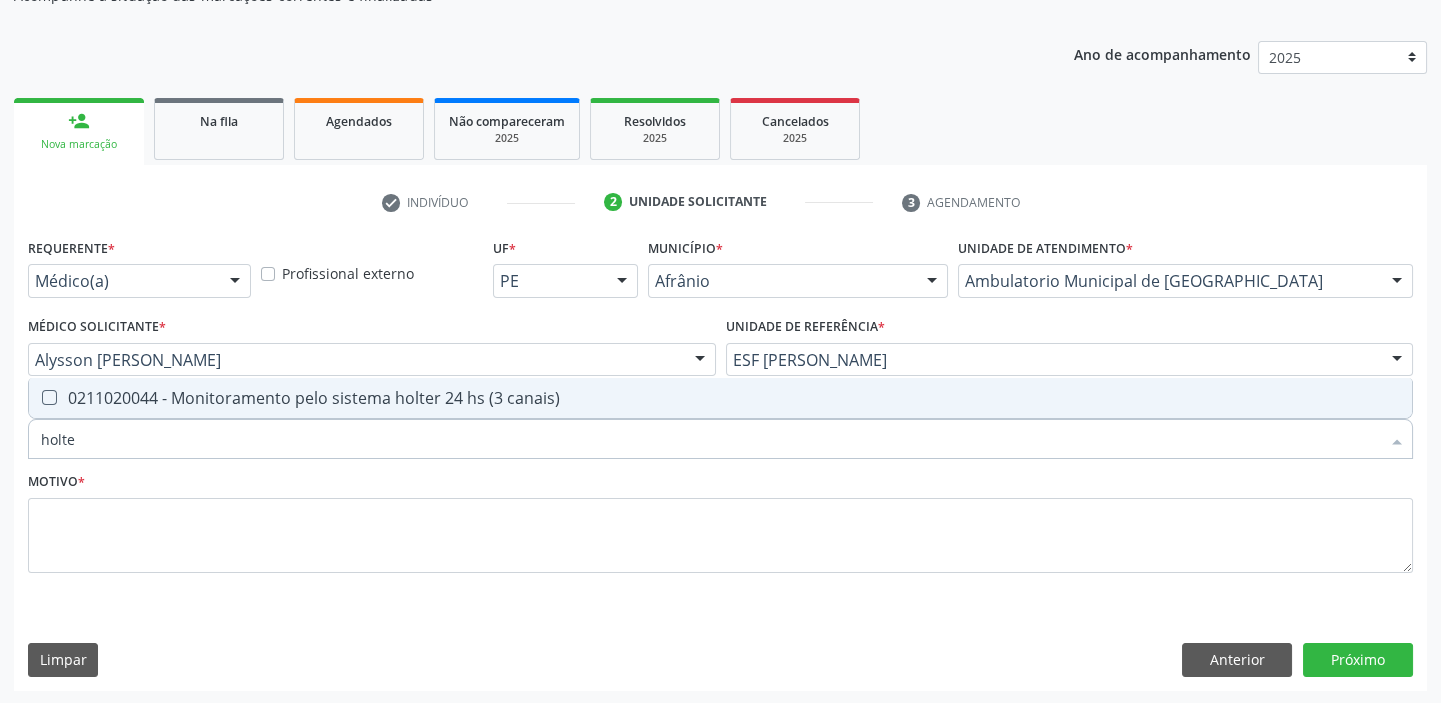 type on "holter" 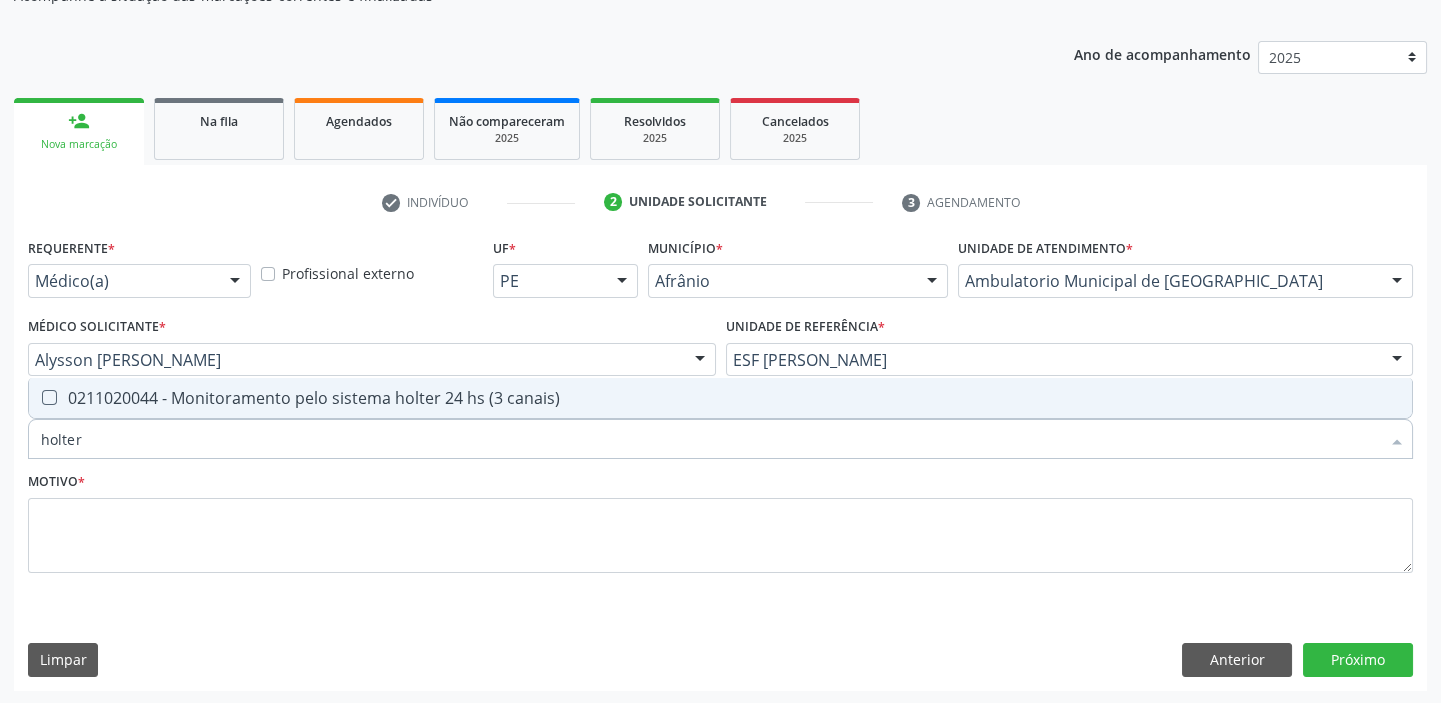 click on "0211020044 - Monitoramento pelo sistema holter 24 hs (3 canais)" at bounding box center [720, 398] 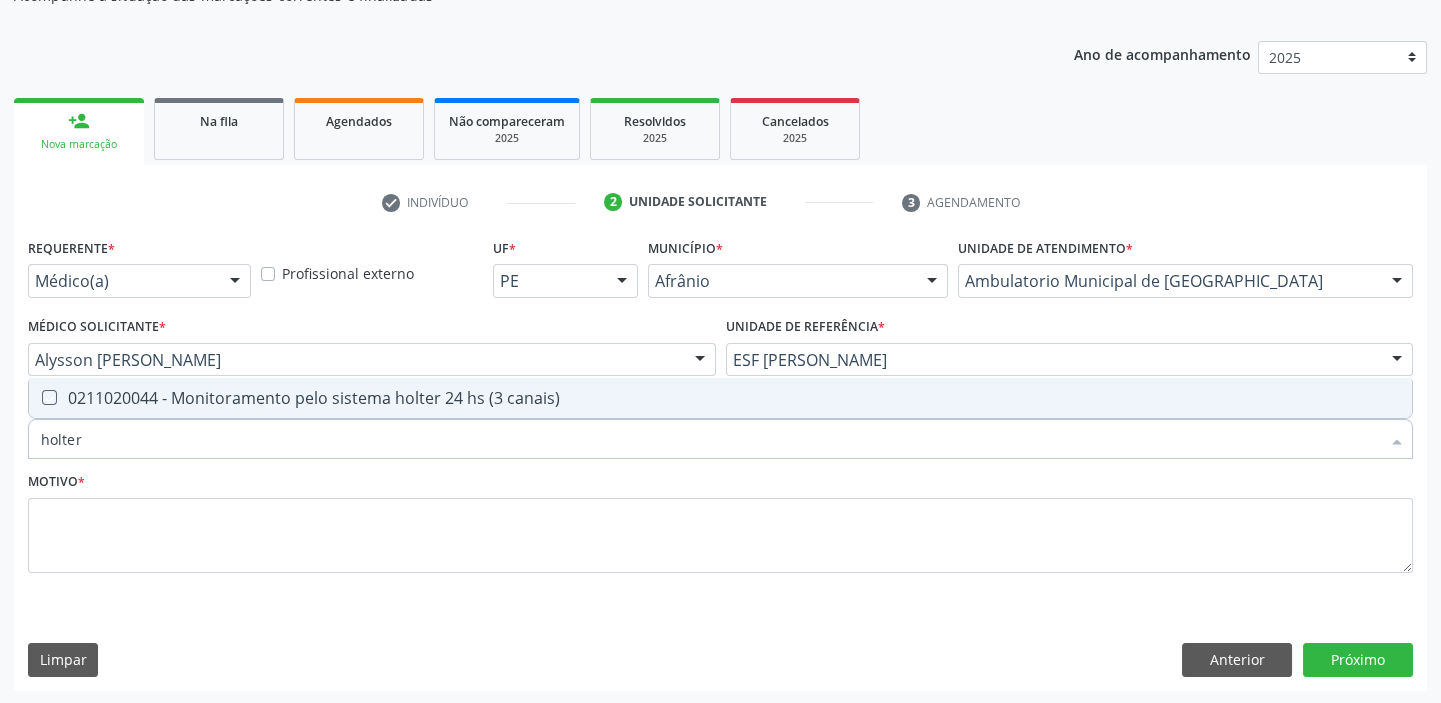 checkbox on "true" 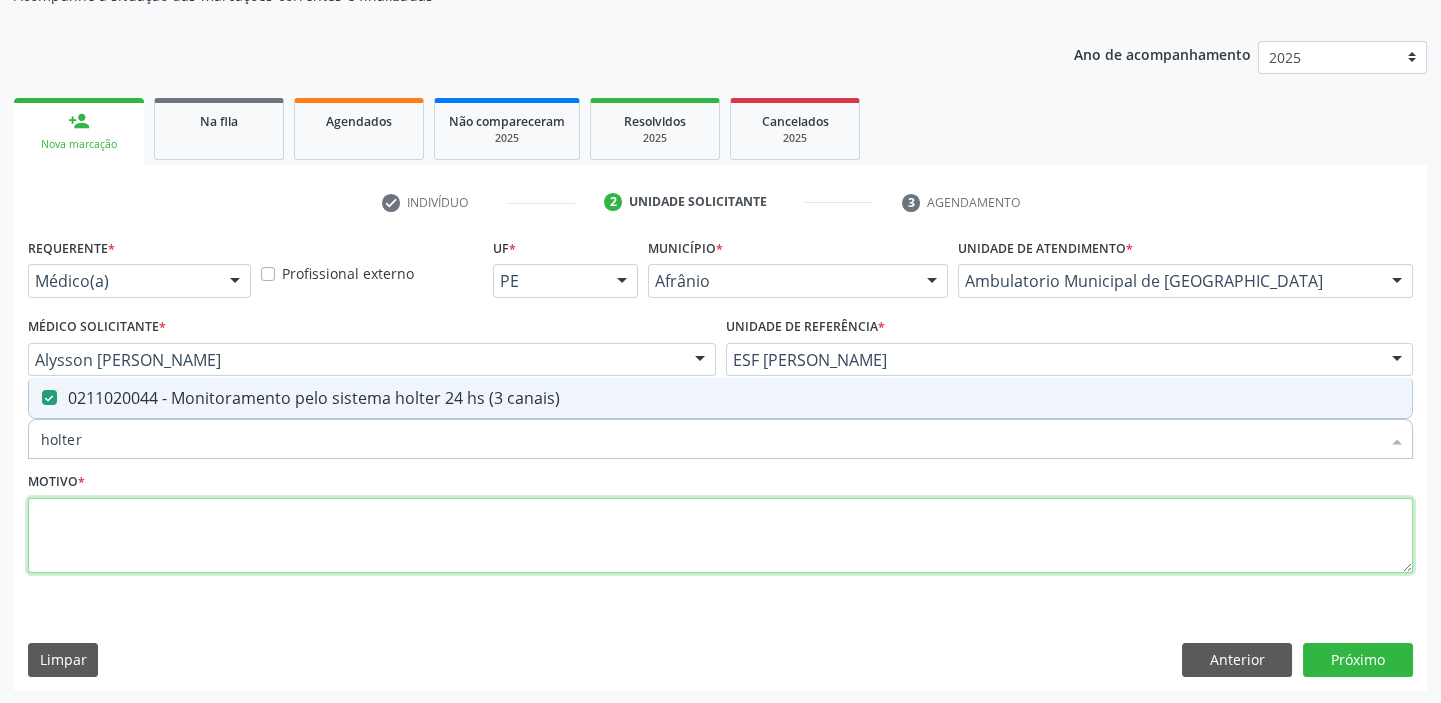 click at bounding box center (720, 536) 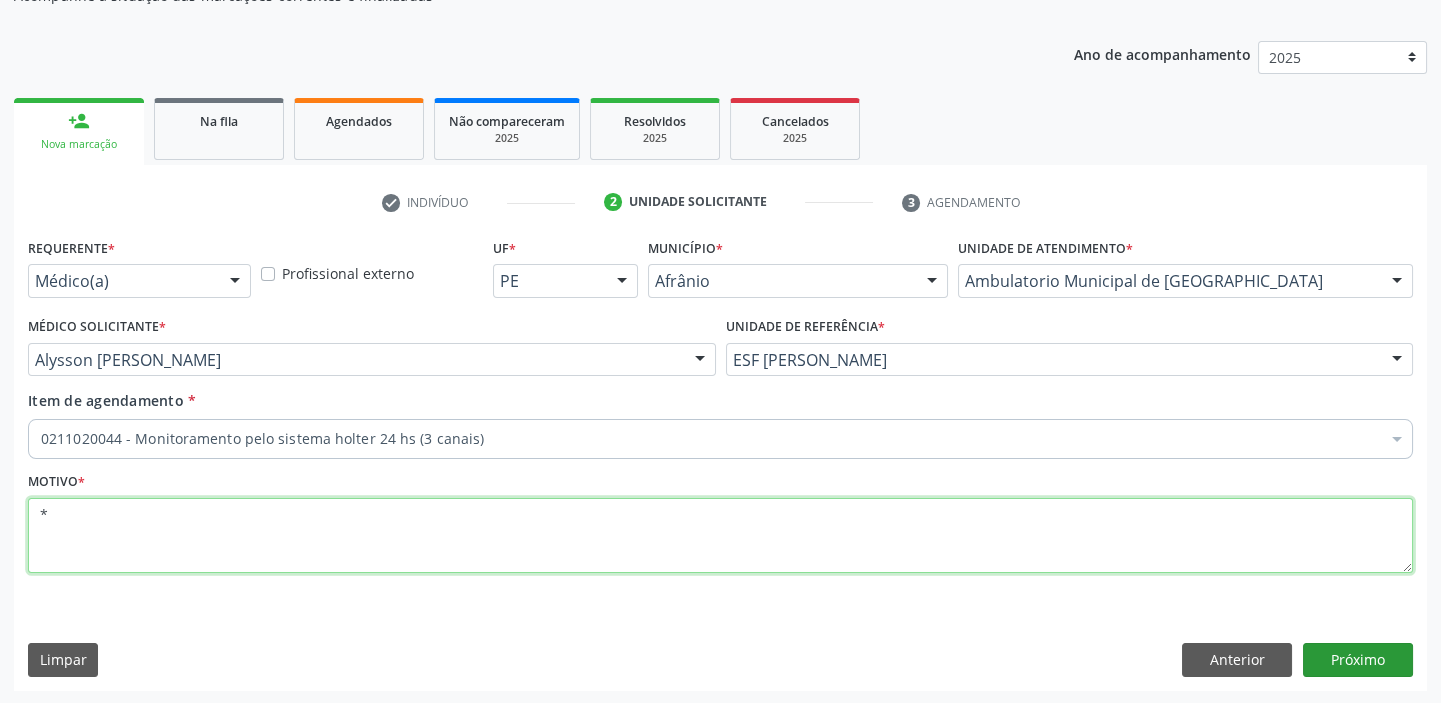type on "*" 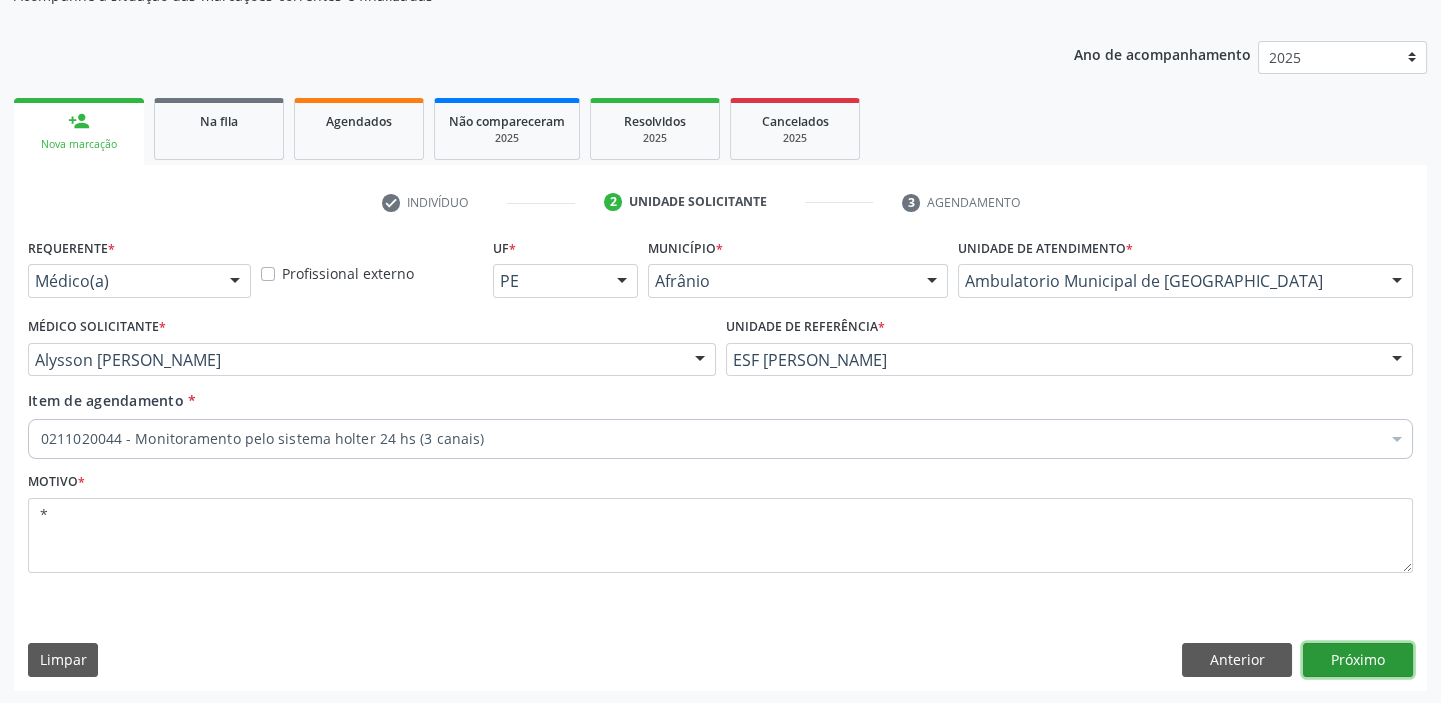 click on "Próximo" at bounding box center (1358, 660) 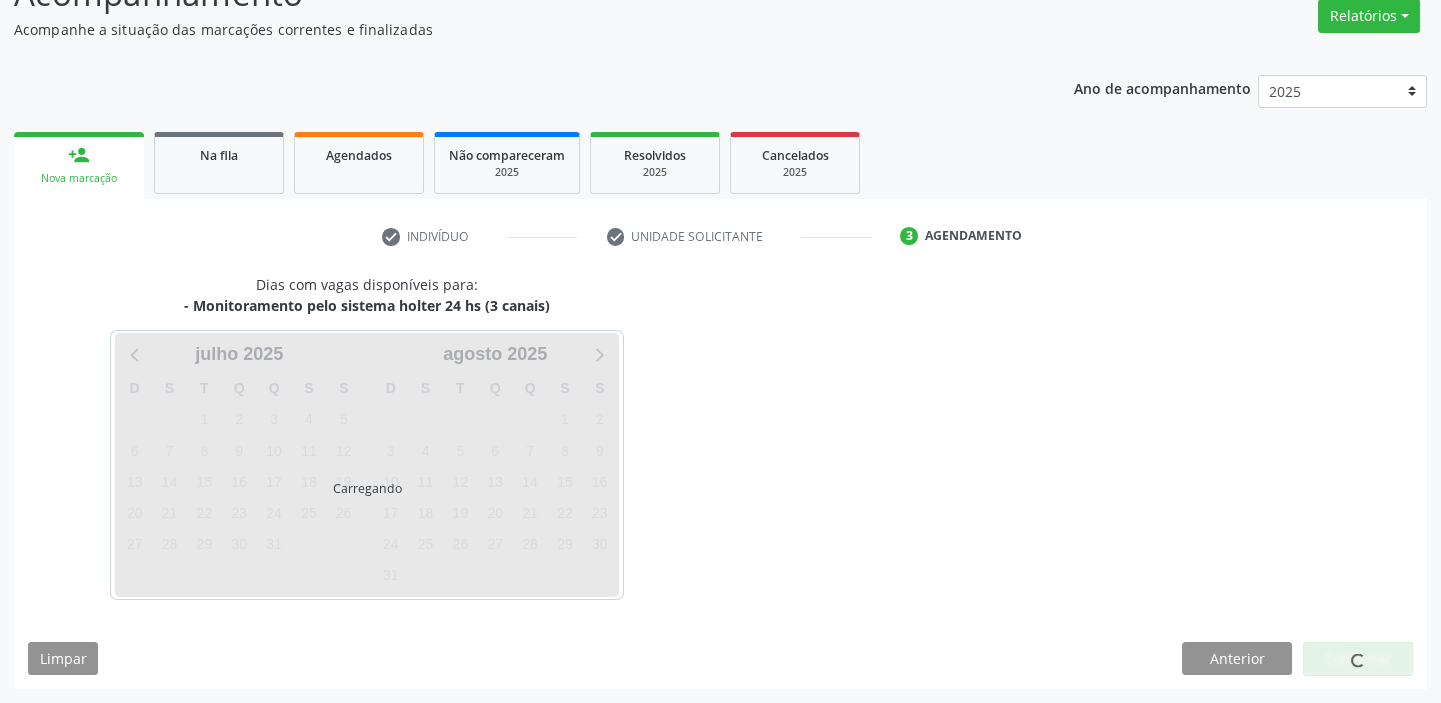 scroll, scrollTop: 166, scrollLeft: 0, axis: vertical 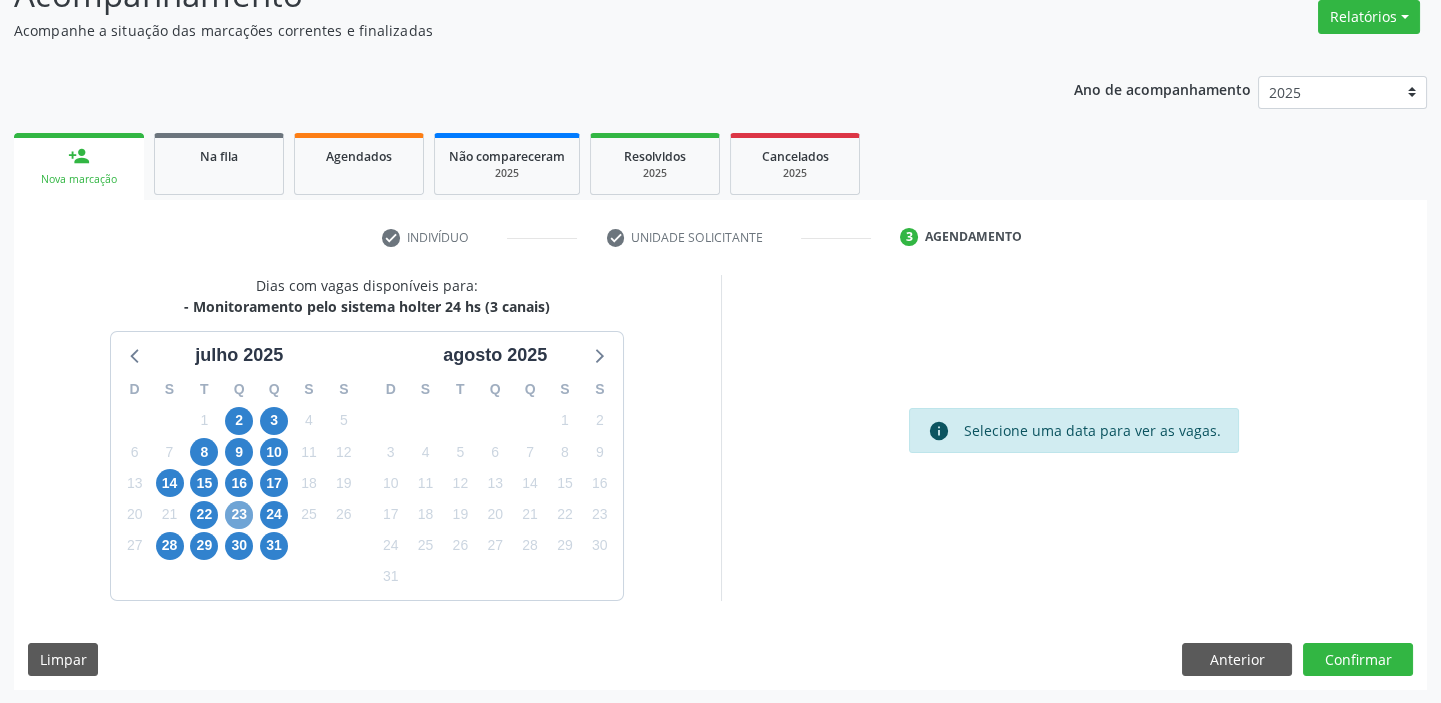 click on "23" at bounding box center (239, 515) 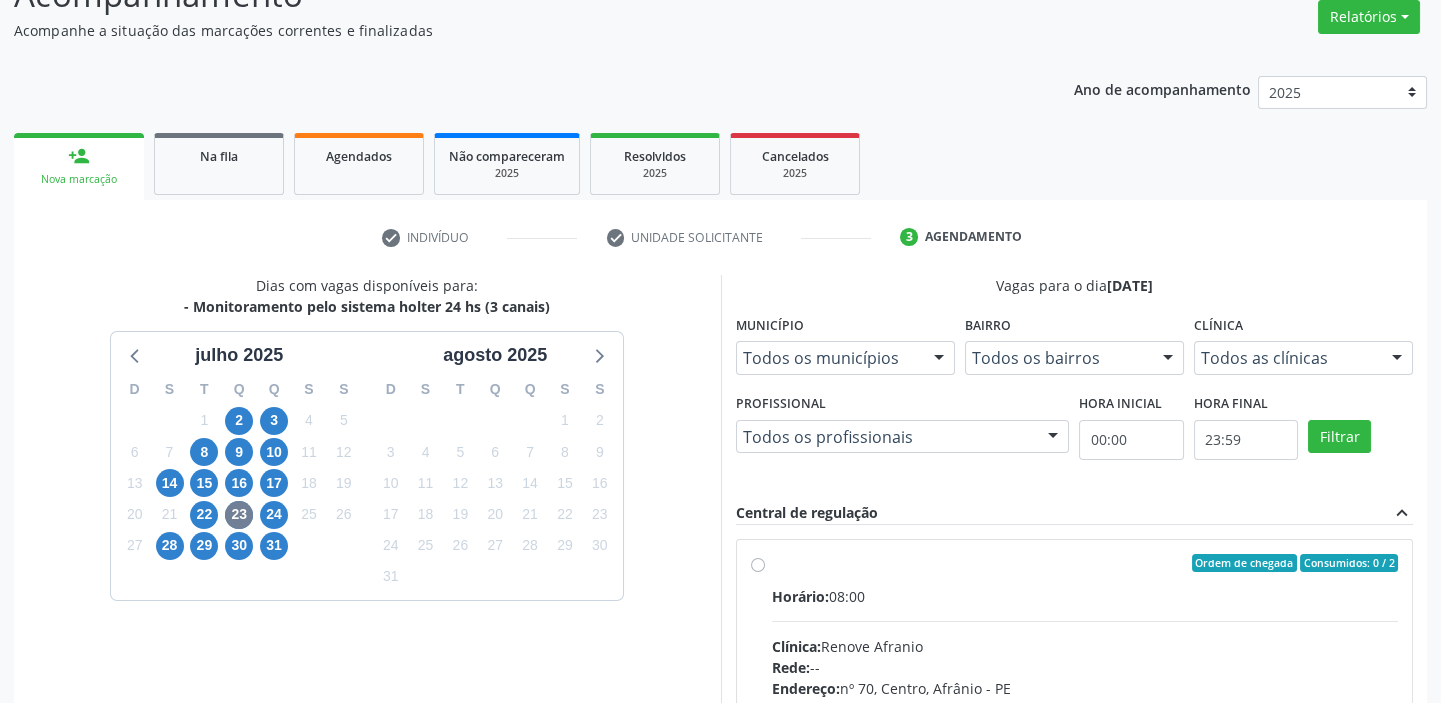click on "Horário:   08:00
Clínica:  Renove Afranio
Rede:
--
Endereço:   [STREET_ADDRESS]
Telefone:   [PHONE_NUMBER]
Profissional:
--
Informações adicionais sobre o atendimento
Idade de atendimento:
Sem restrição
Gênero(s) atendido(s):
Sem restrição
Informações adicionais:
--" at bounding box center (1085, 723) 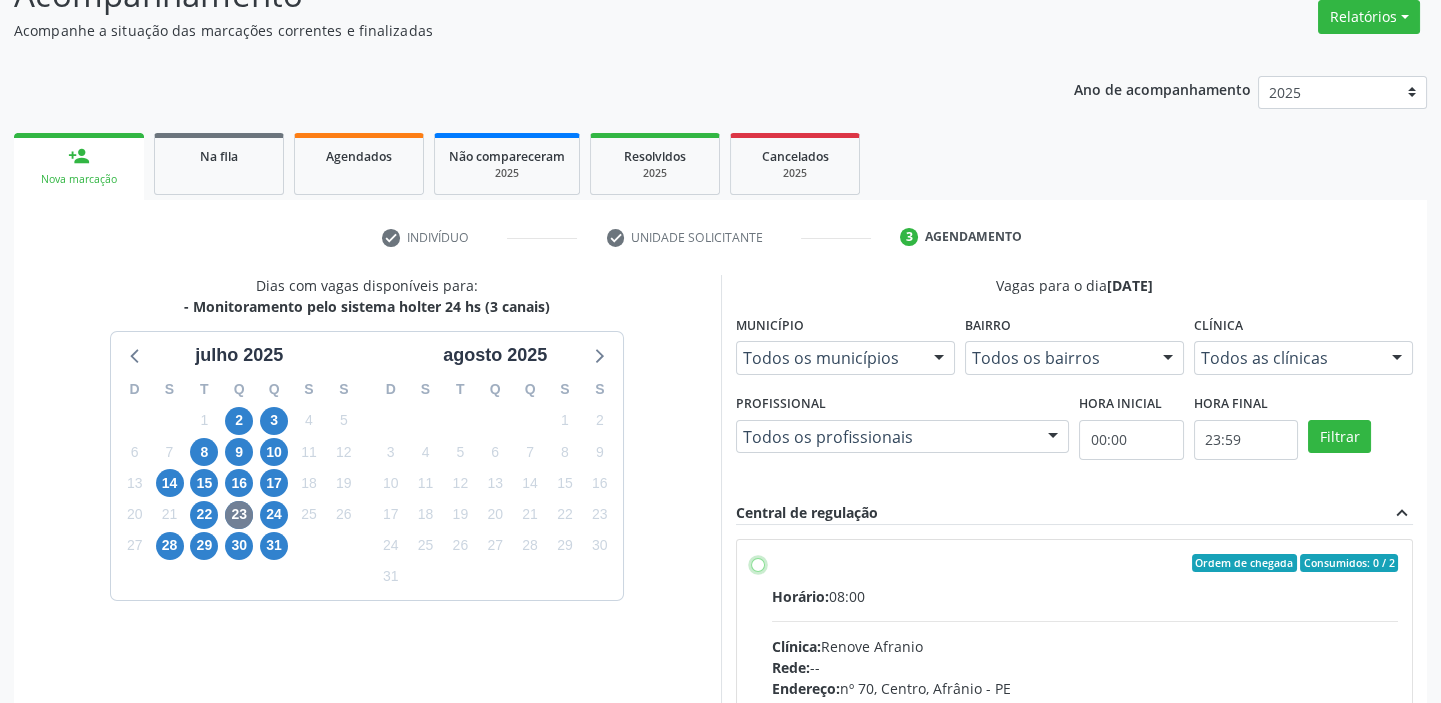 click on "Ordem de chegada
Consumidos: 0 / 2
Horário:   08:00
Clínica:  Renove Afranio
Rede:
--
Endereço:   [STREET_ADDRESS]
Telefone:   [PHONE_NUMBER]
Profissional:
--
Informações adicionais sobre o atendimento
Idade de atendimento:
Sem restrição
Gênero(s) atendido(s):
Sem restrição
Informações adicionais:
--" at bounding box center (758, 563) 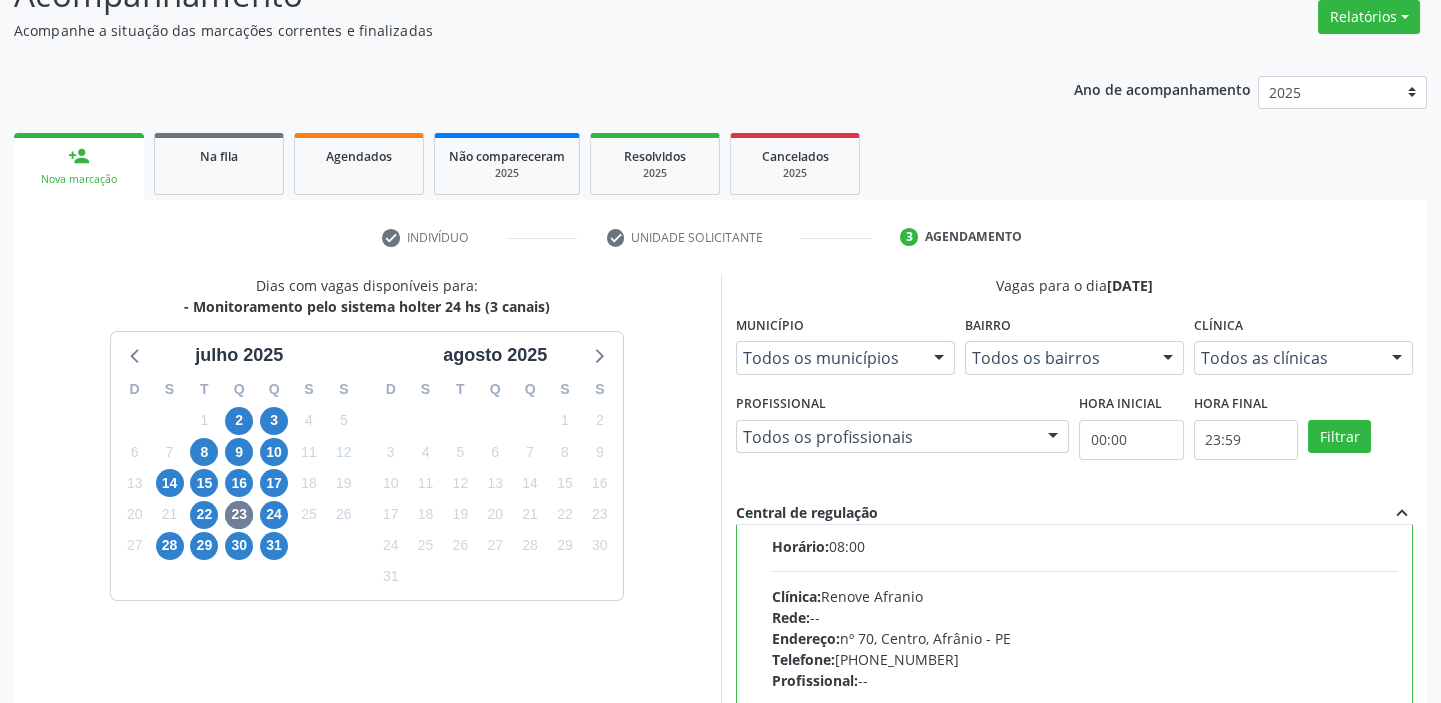 scroll, scrollTop: 99, scrollLeft: 0, axis: vertical 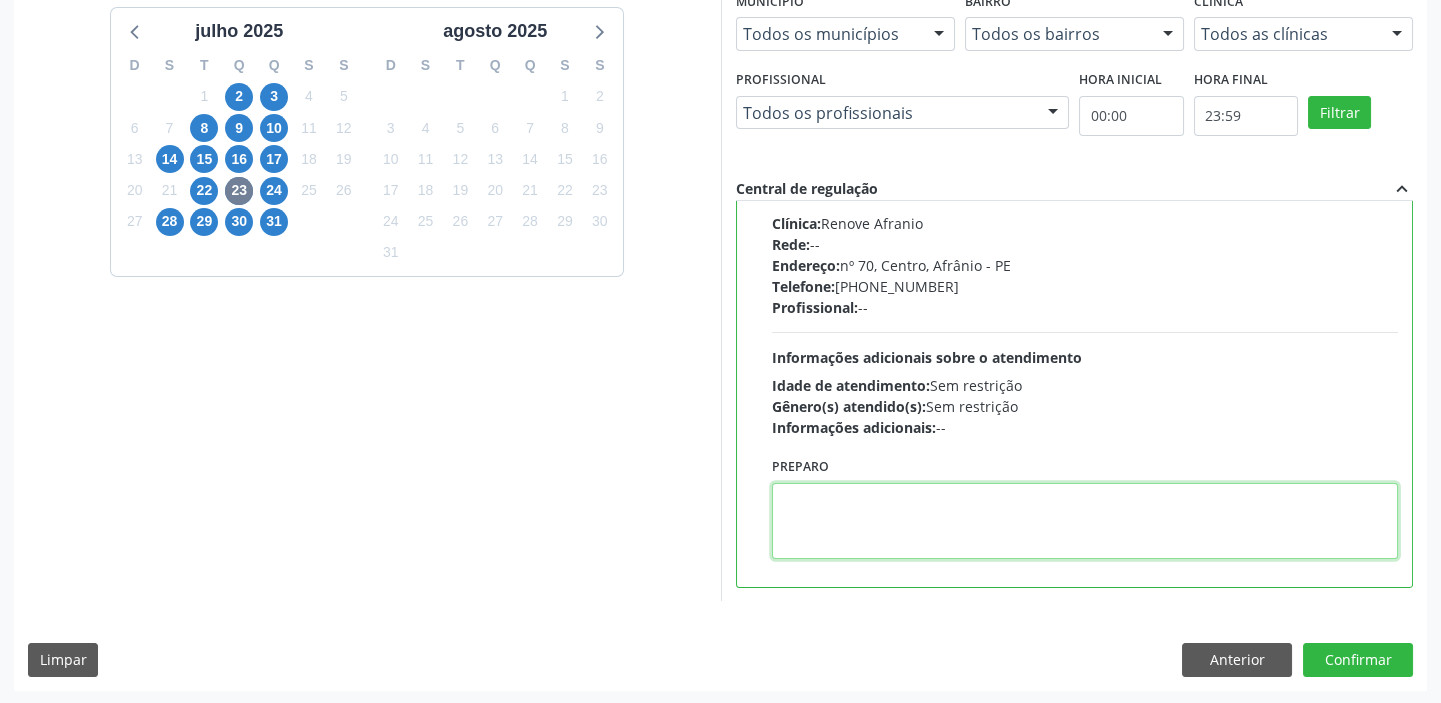 click at bounding box center [1085, 521] 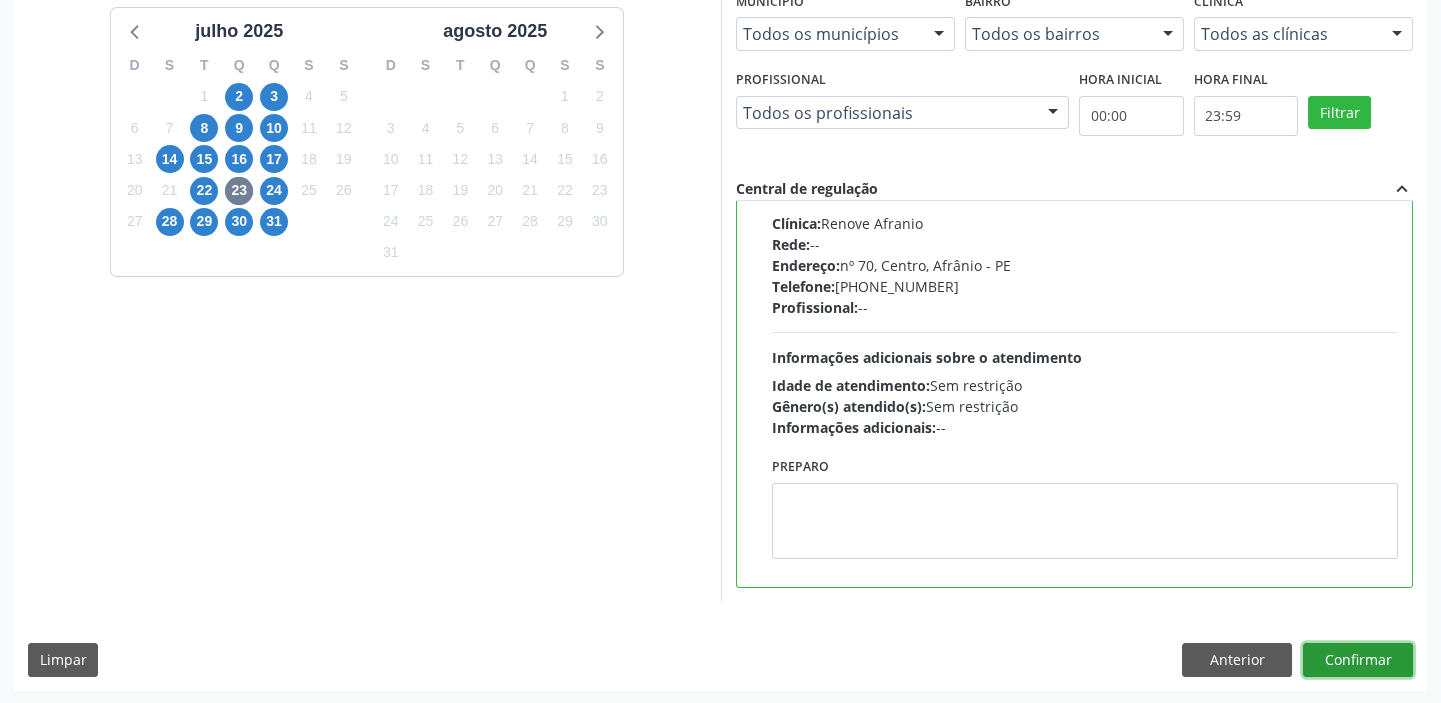 click on "Confirmar" at bounding box center [1358, 660] 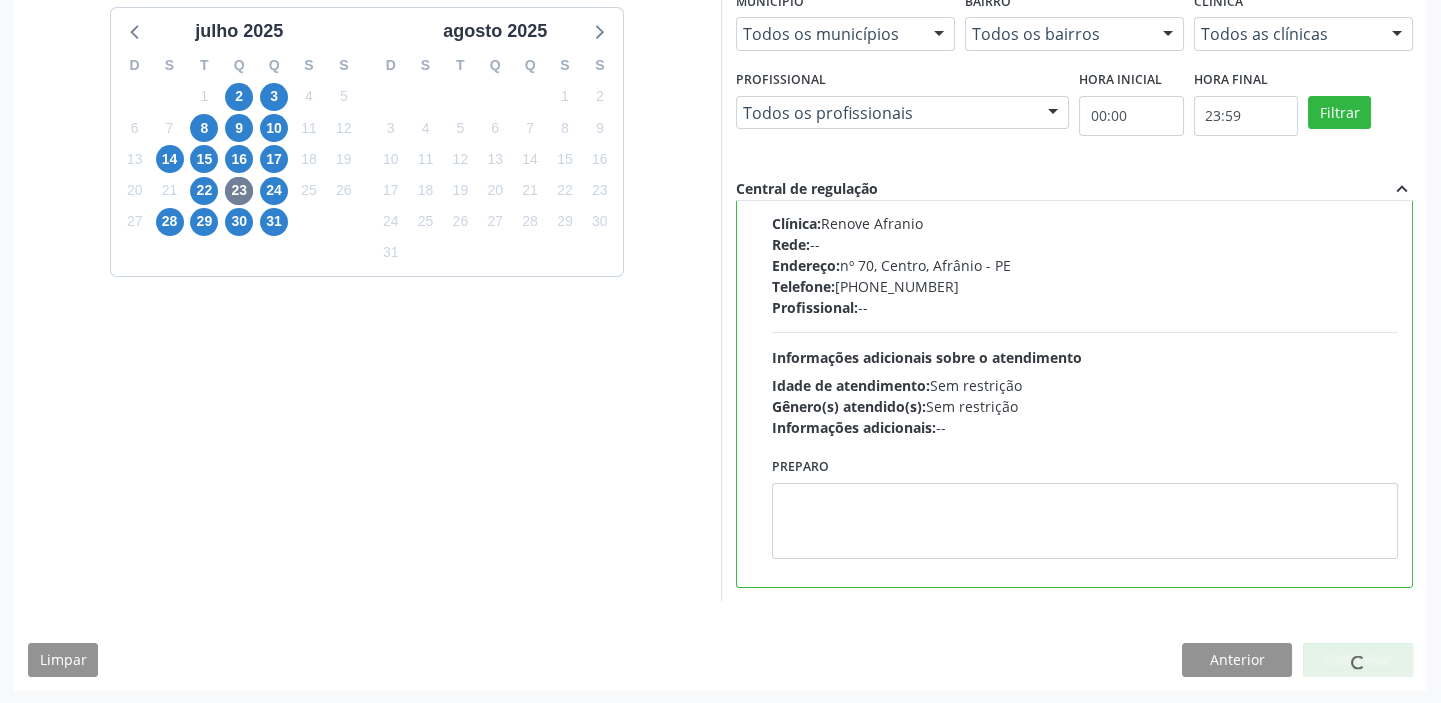 scroll, scrollTop: 0, scrollLeft: 0, axis: both 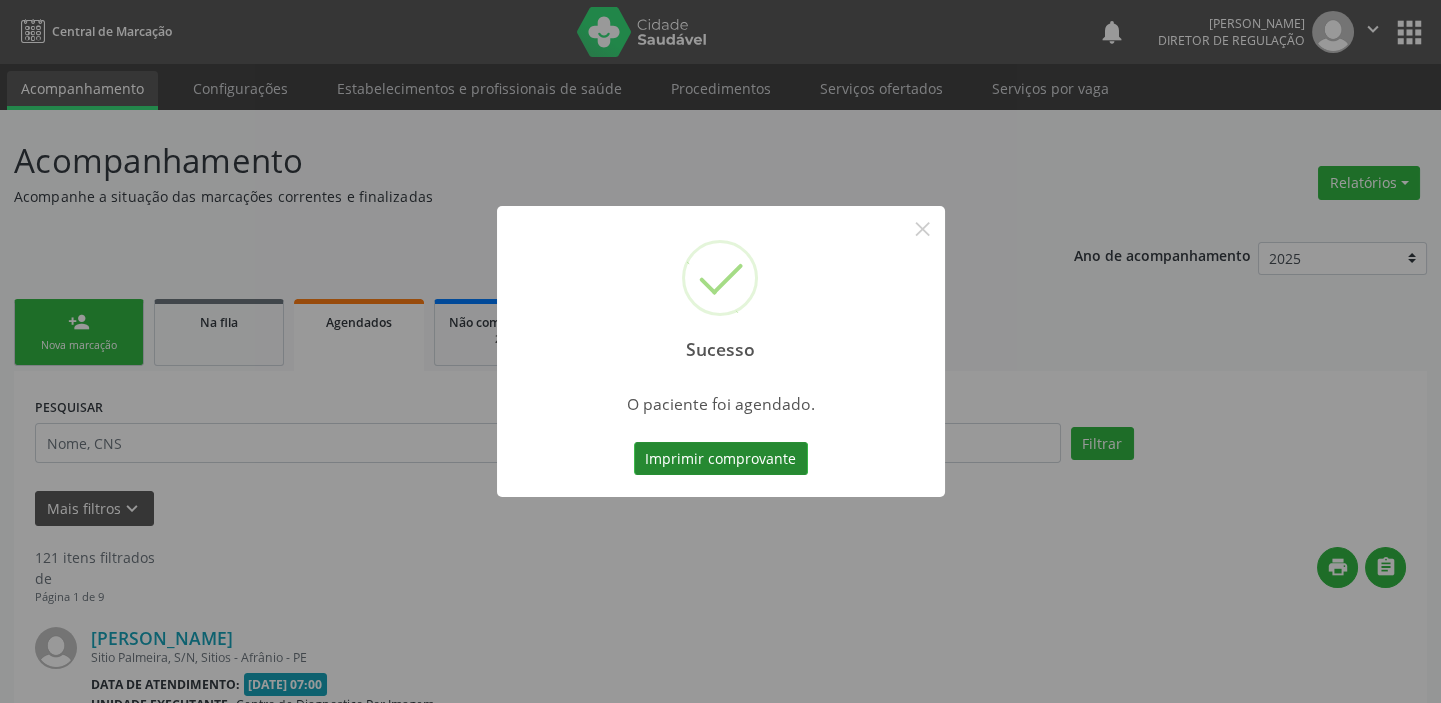 click on "Imprimir comprovante" at bounding box center (721, 459) 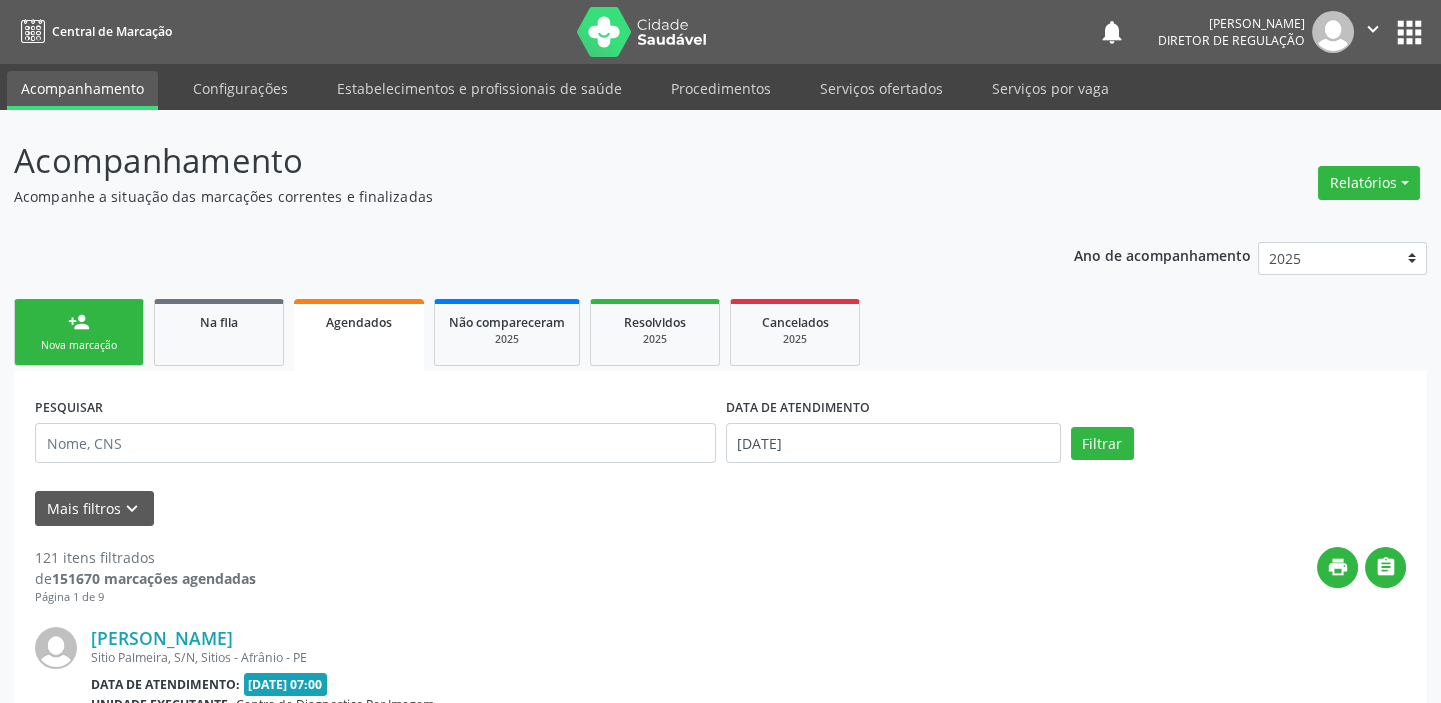 click on "person_add" at bounding box center [79, 322] 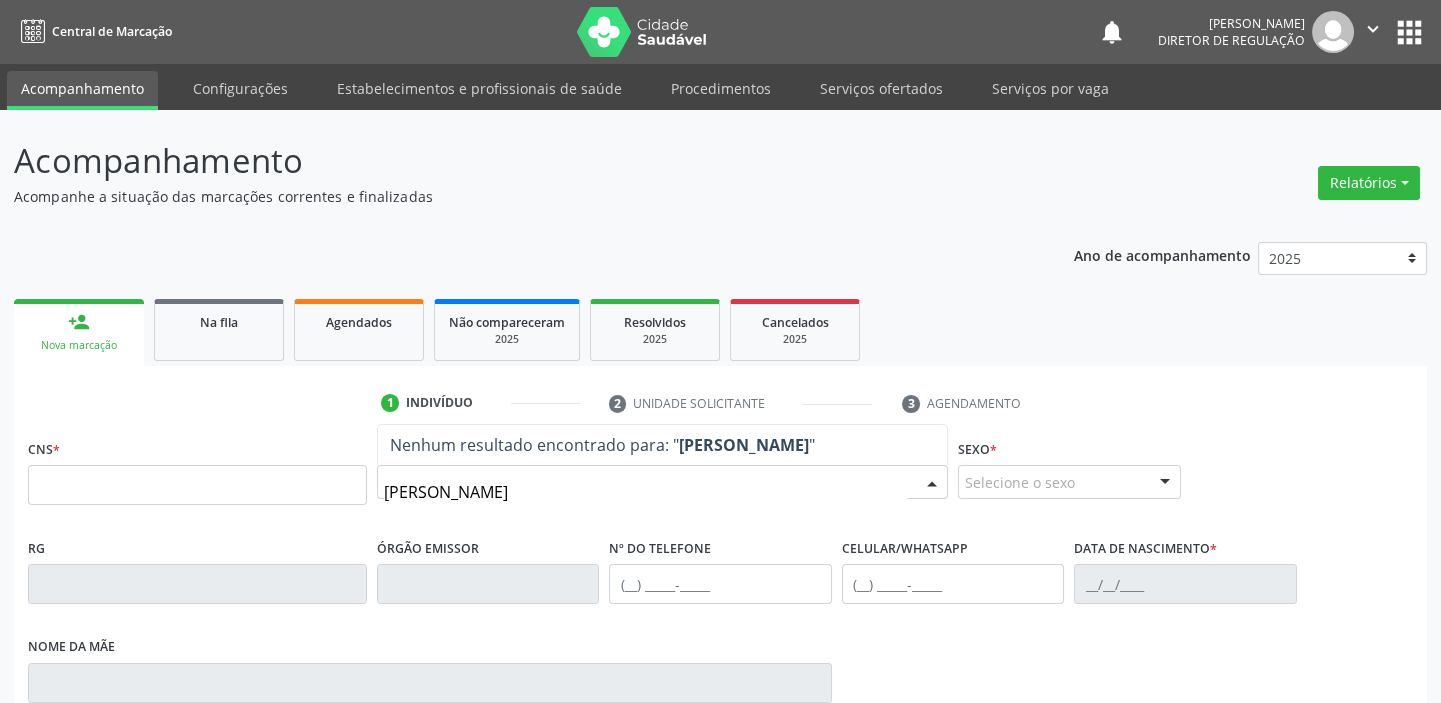 type on "[PERSON_NAME]" 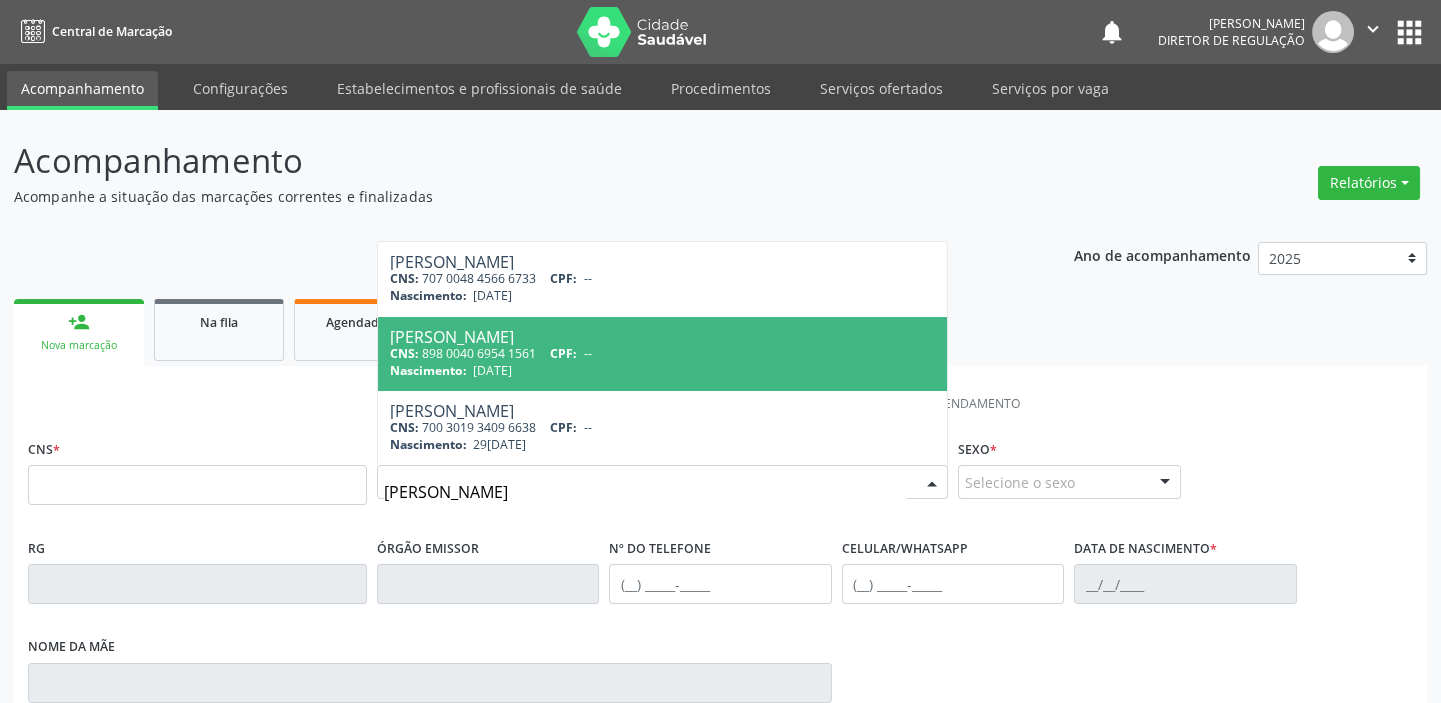 click on "CPF:" at bounding box center (563, 353) 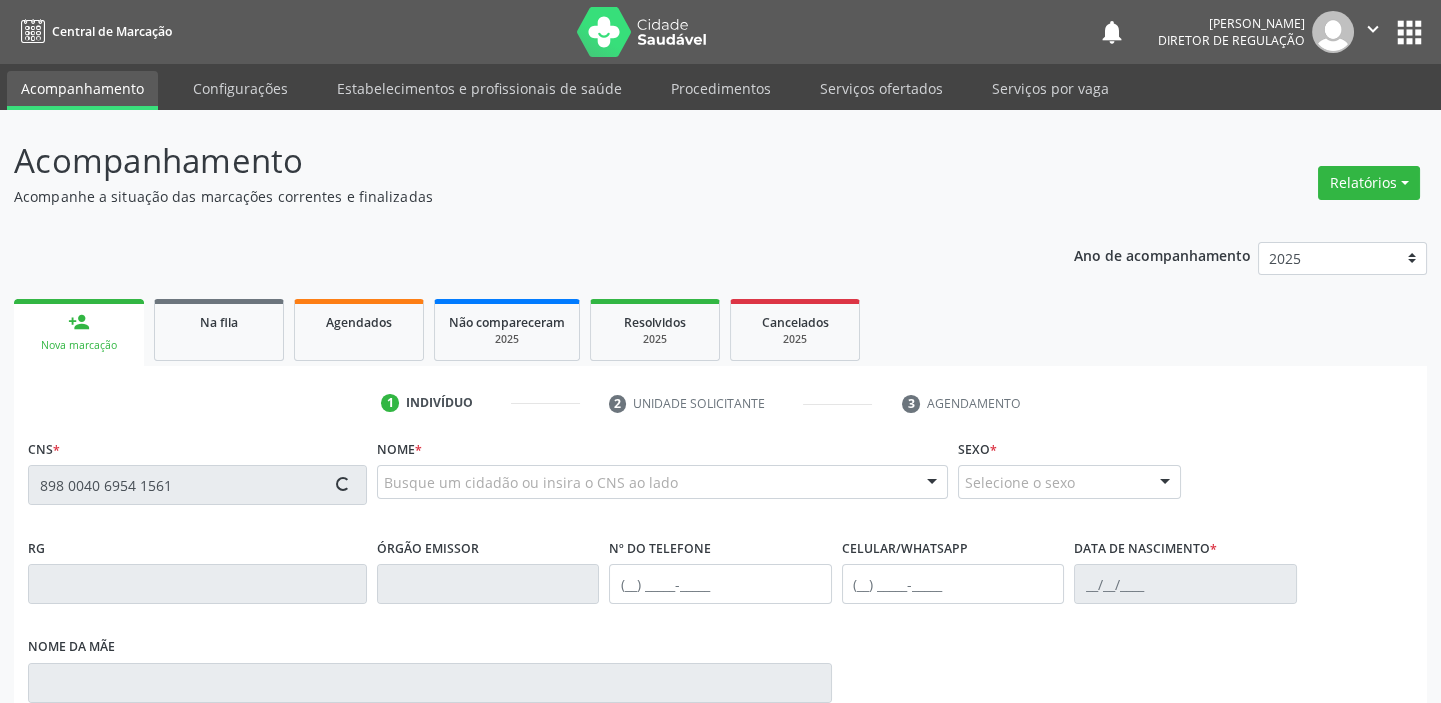 type on "898 0040 6954 1561" 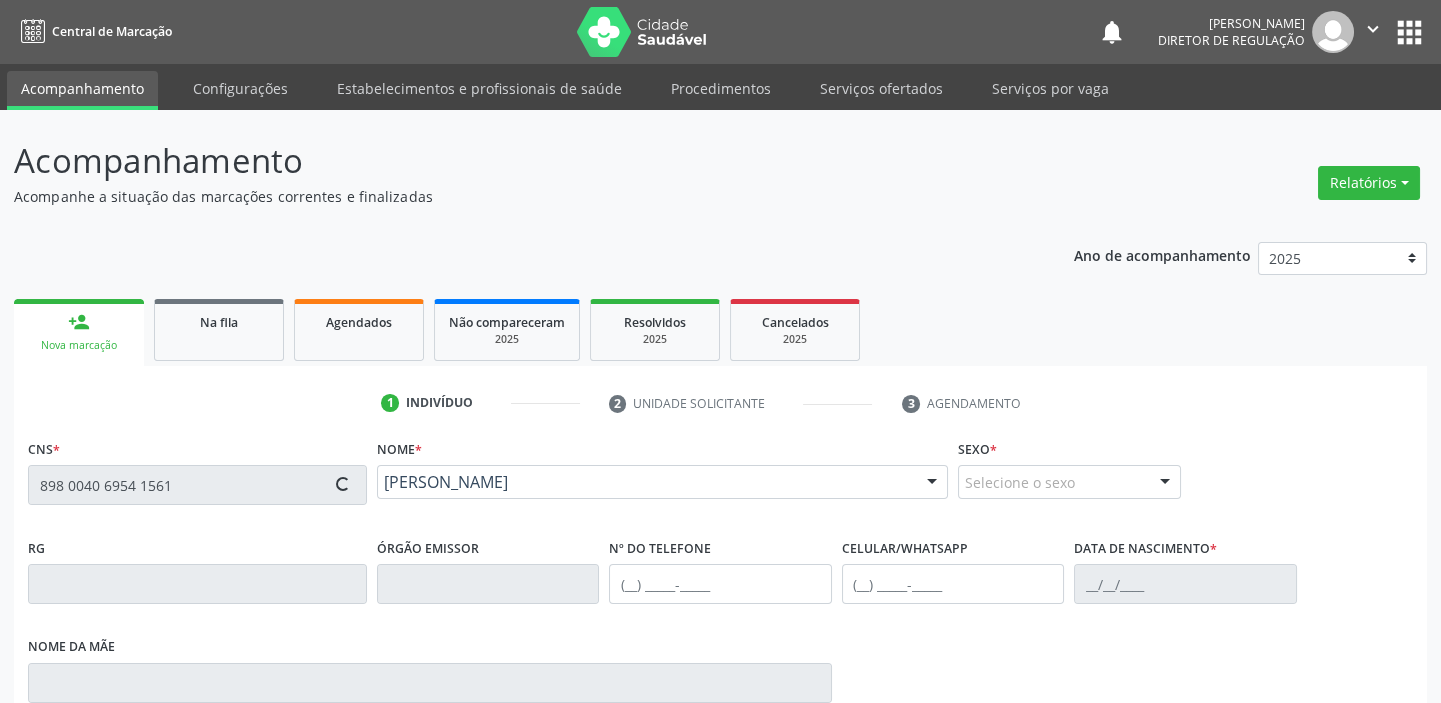 type on "[PHONE_NUMBER]" 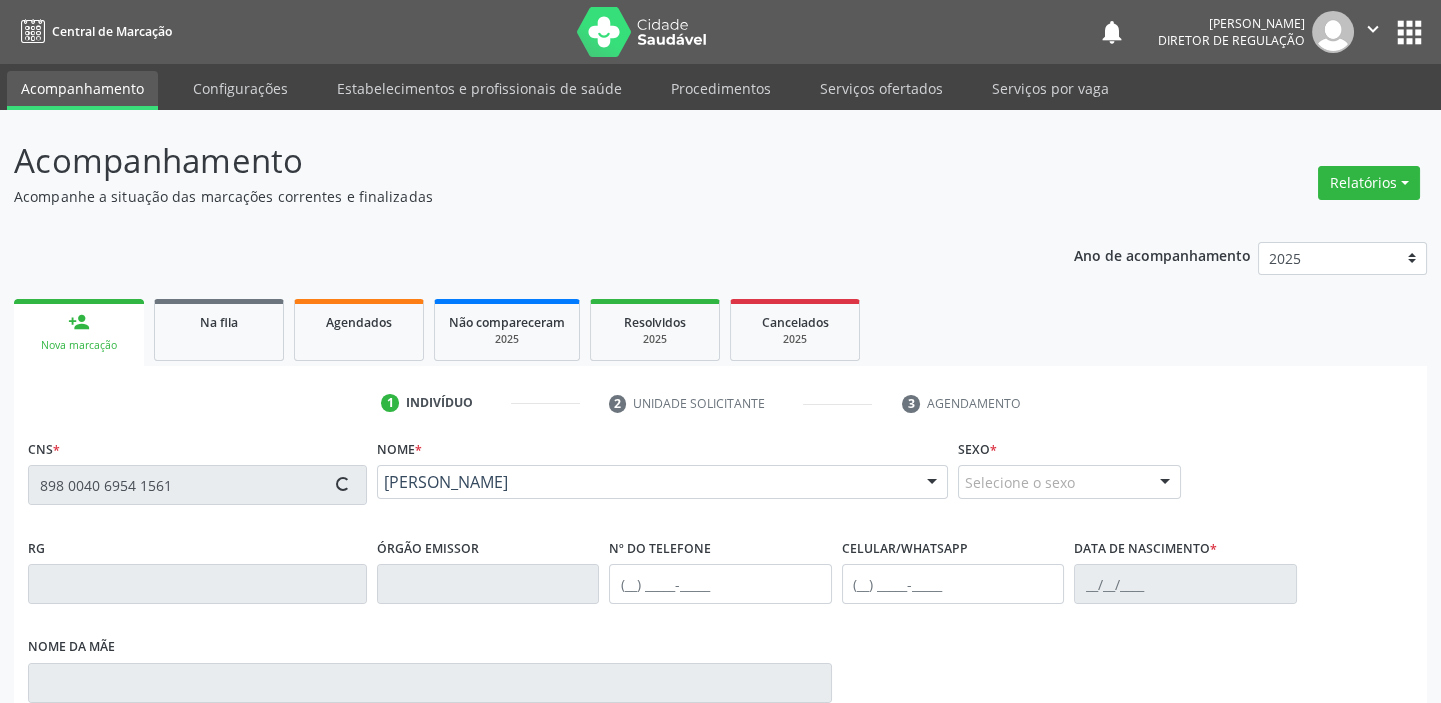 type on "[PHONE_NUMBER]" 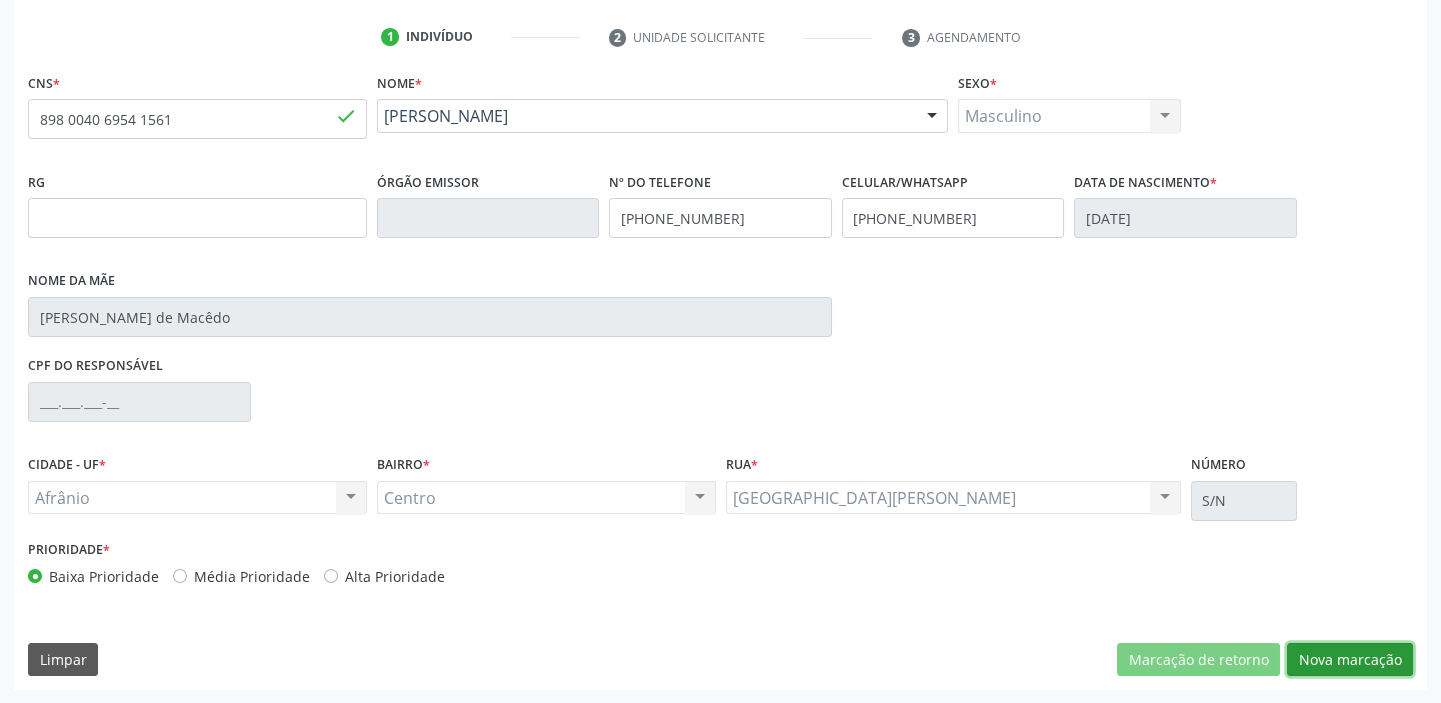click on "Nova marcação" at bounding box center (1350, 660) 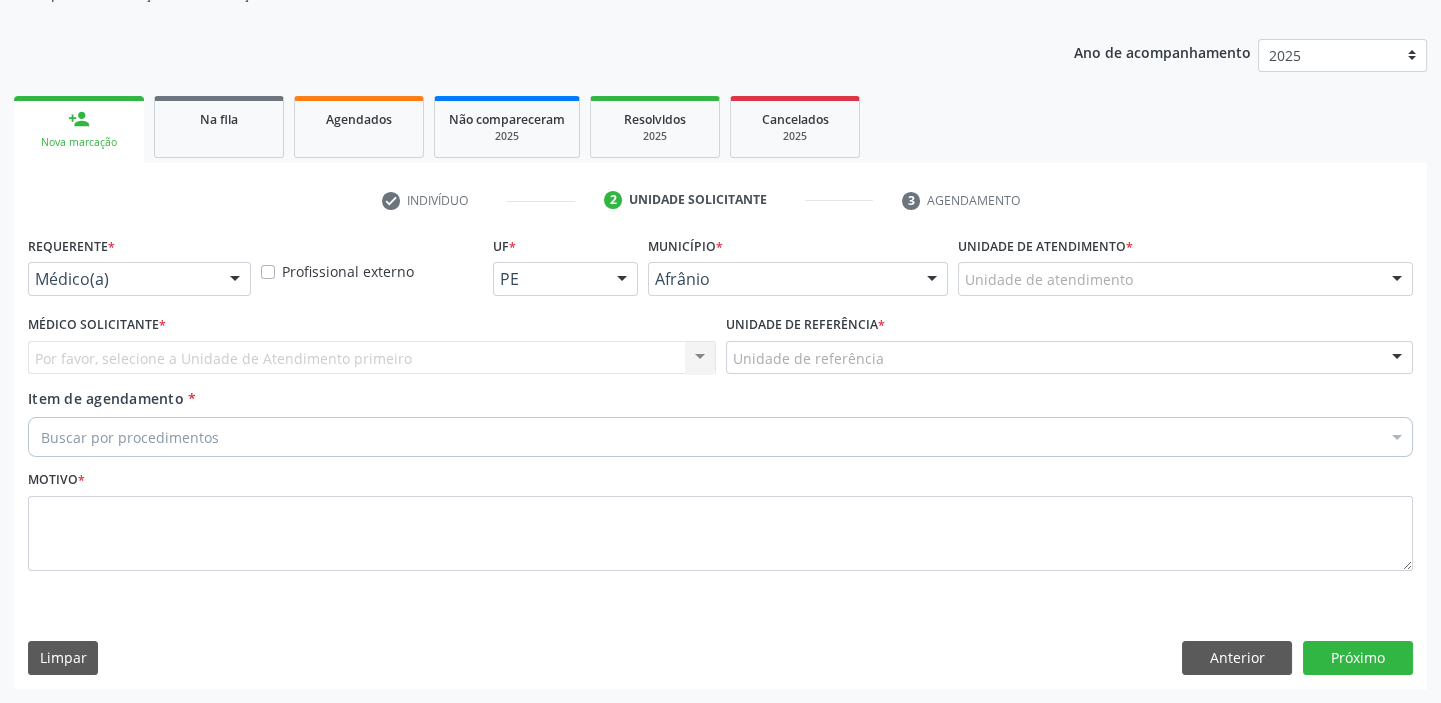scroll, scrollTop: 201, scrollLeft: 0, axis: vertical 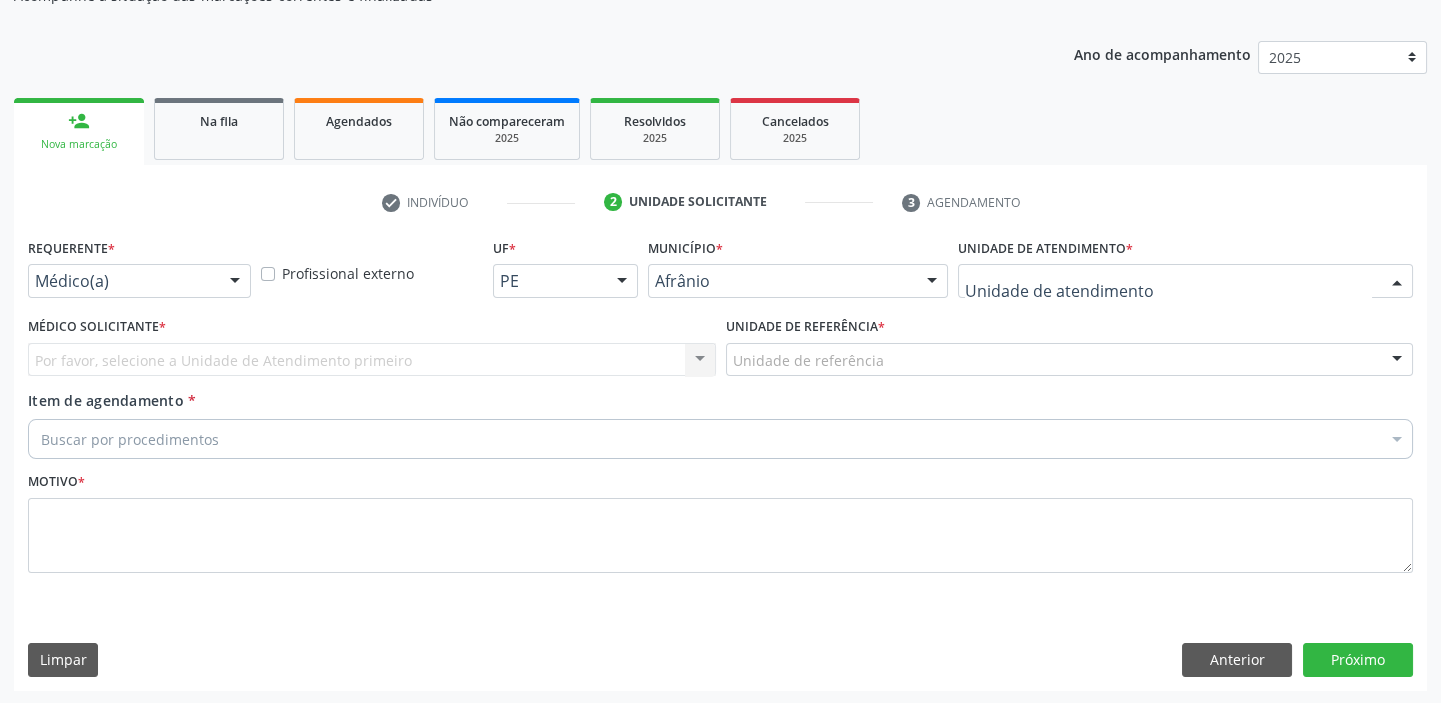 drag, startPoint x: 999, startPoint y: 262, endPoint x: 1024, endPoint y: 357, distance: 98.23441 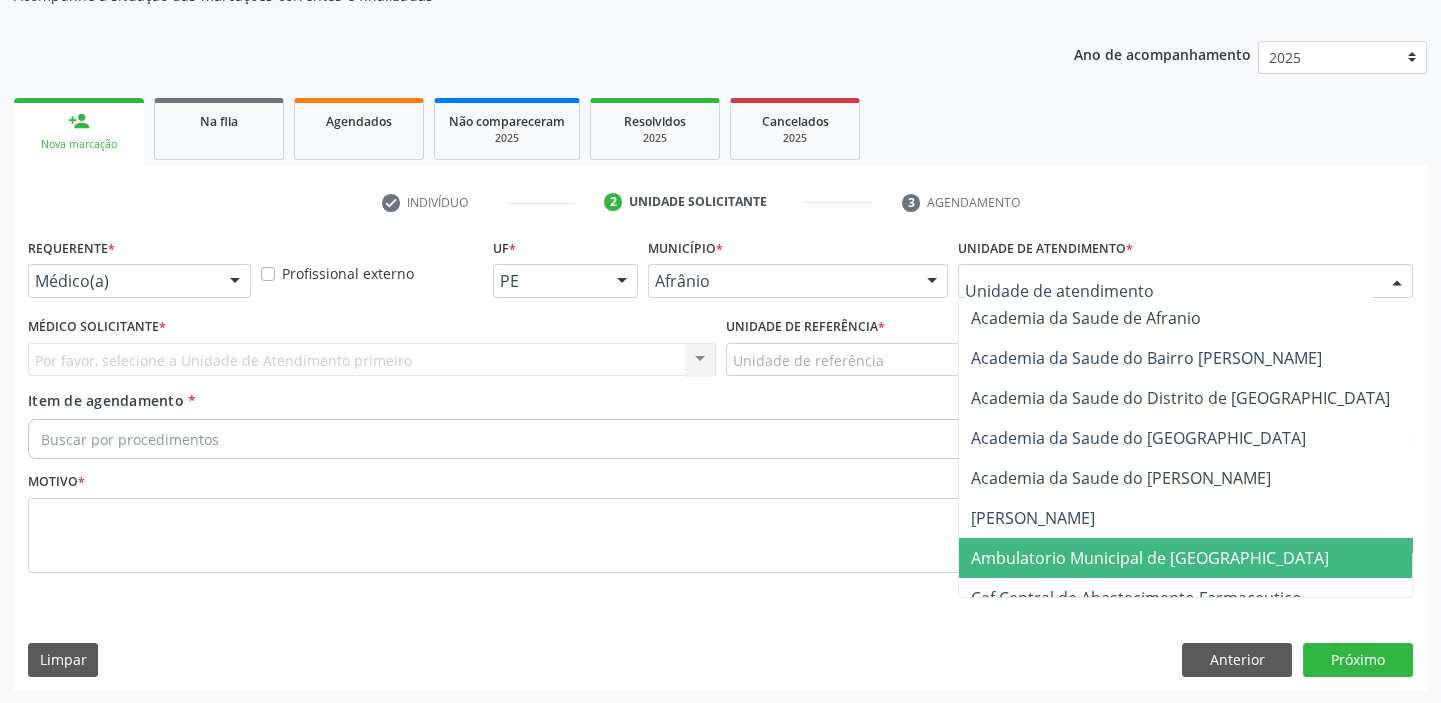 click on "Ambulatorio Municipal de [GEOGRAPHIC_DATA]" at bounding box center [1150, 558] 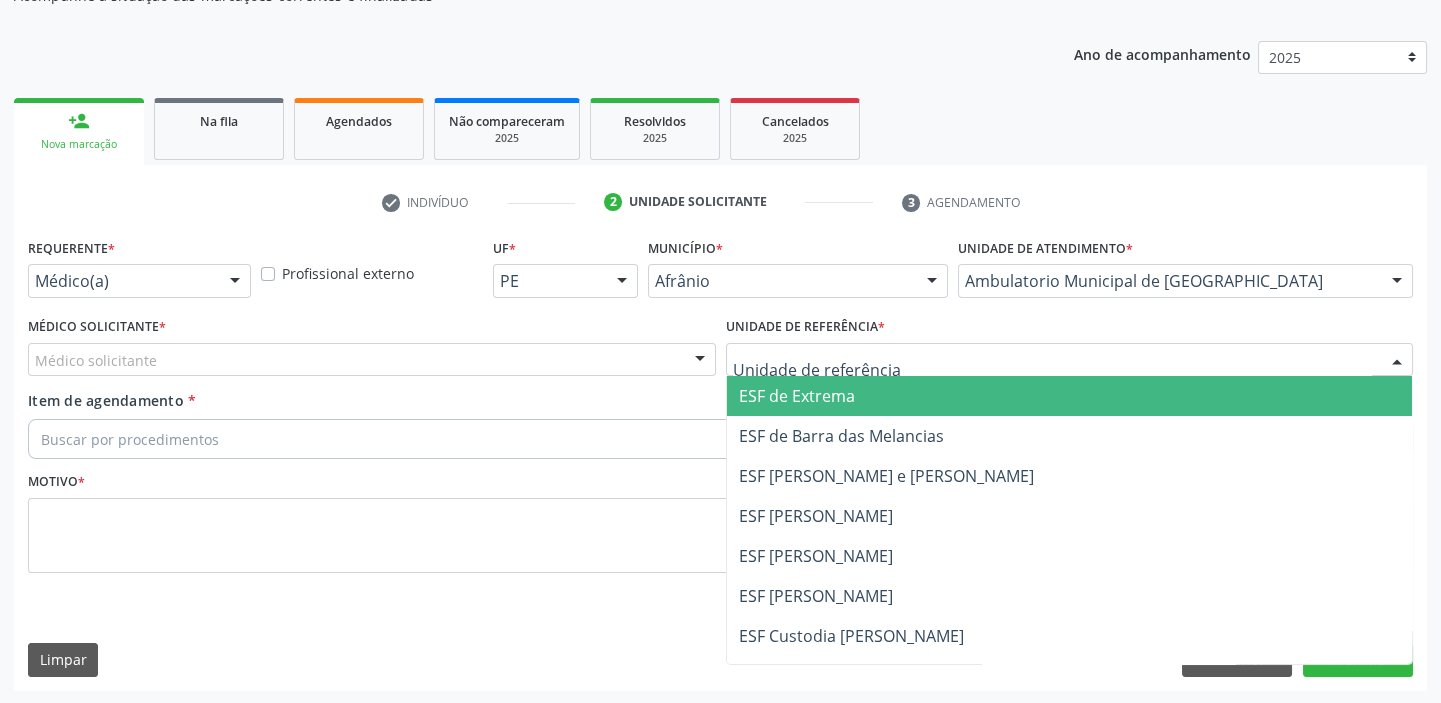 drag, startPoint x: 780, startPoint y: 370, endPoint x: 809, endPoint y: 457, distance: 91.706055 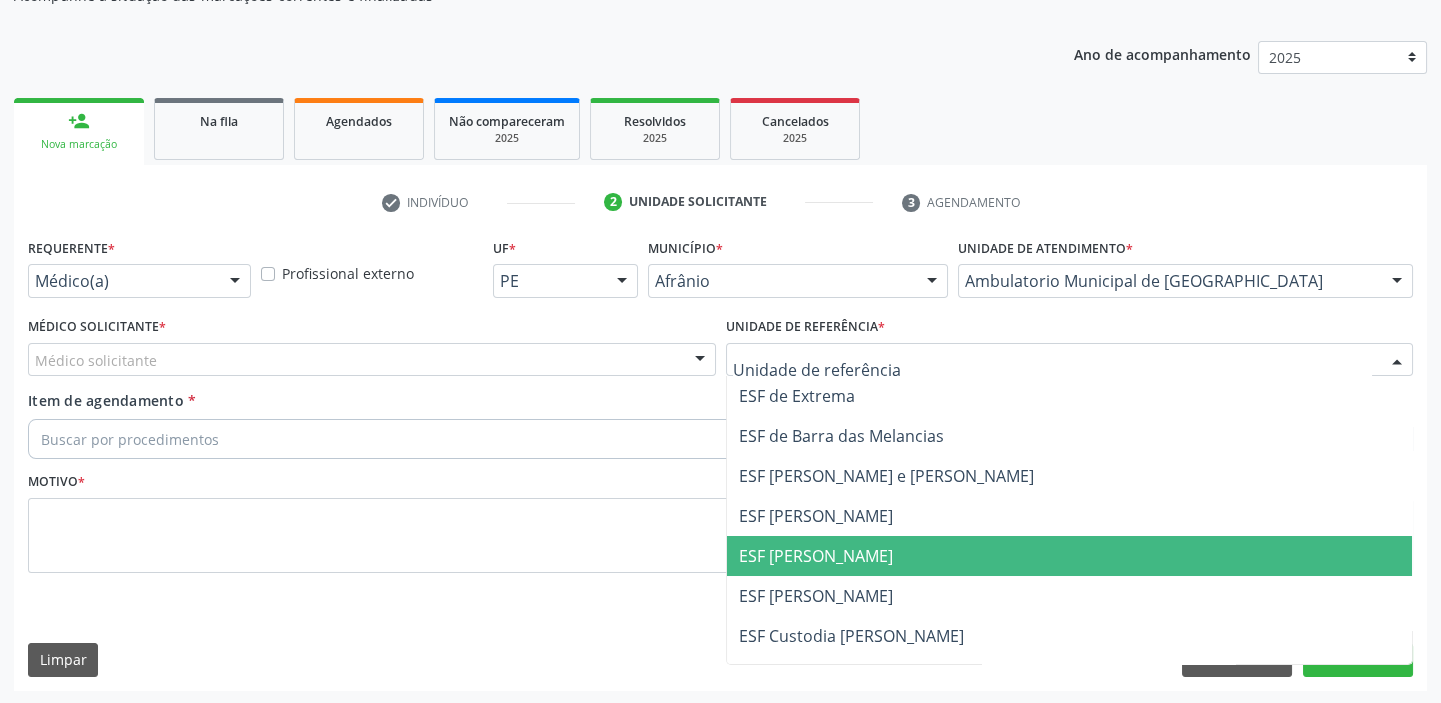 click on "ESF [PERSON_NAME]" at bounding box center [816, 556] 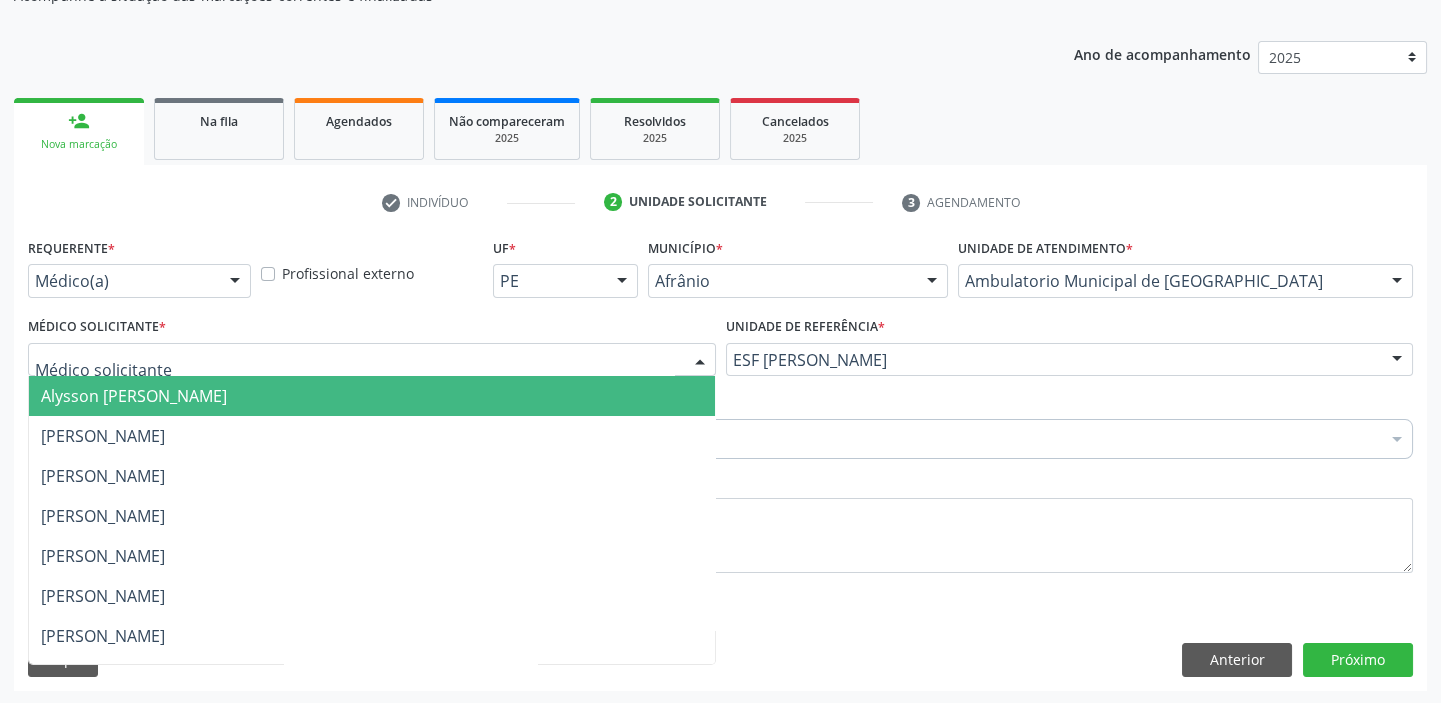 click on "Alysson [PERSON_NAME]" at bounding box center [134, 396] 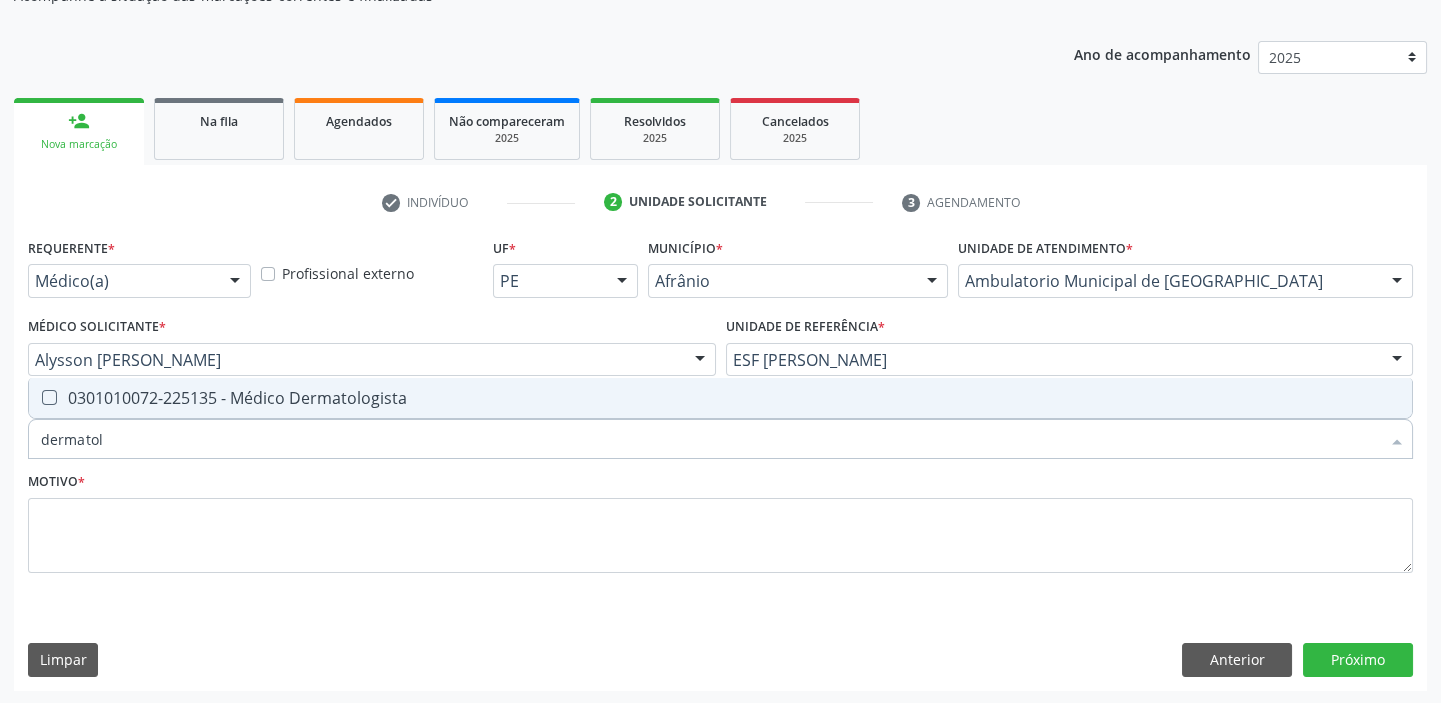 type on "dermatolo" 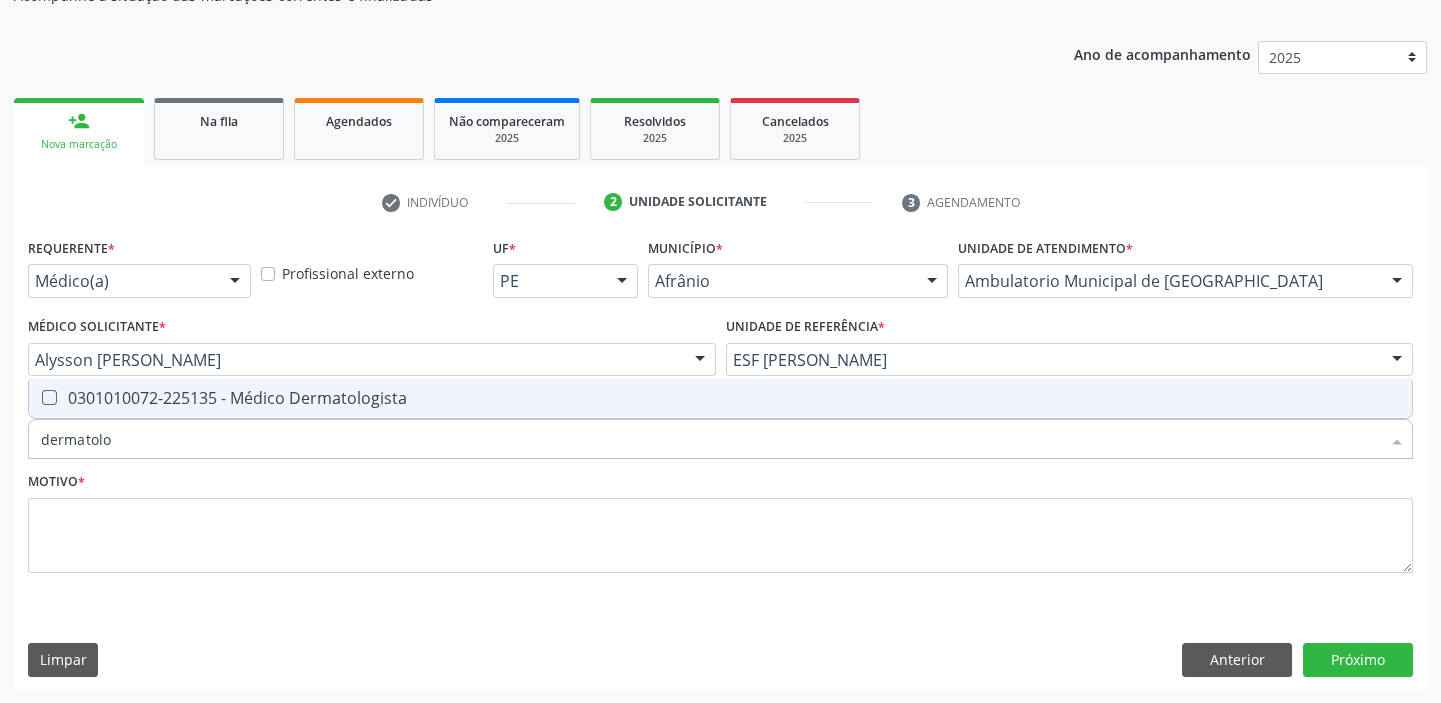 click on "0301010072-225135 - Médico Dermatologista" at bounding box center [720, 398] 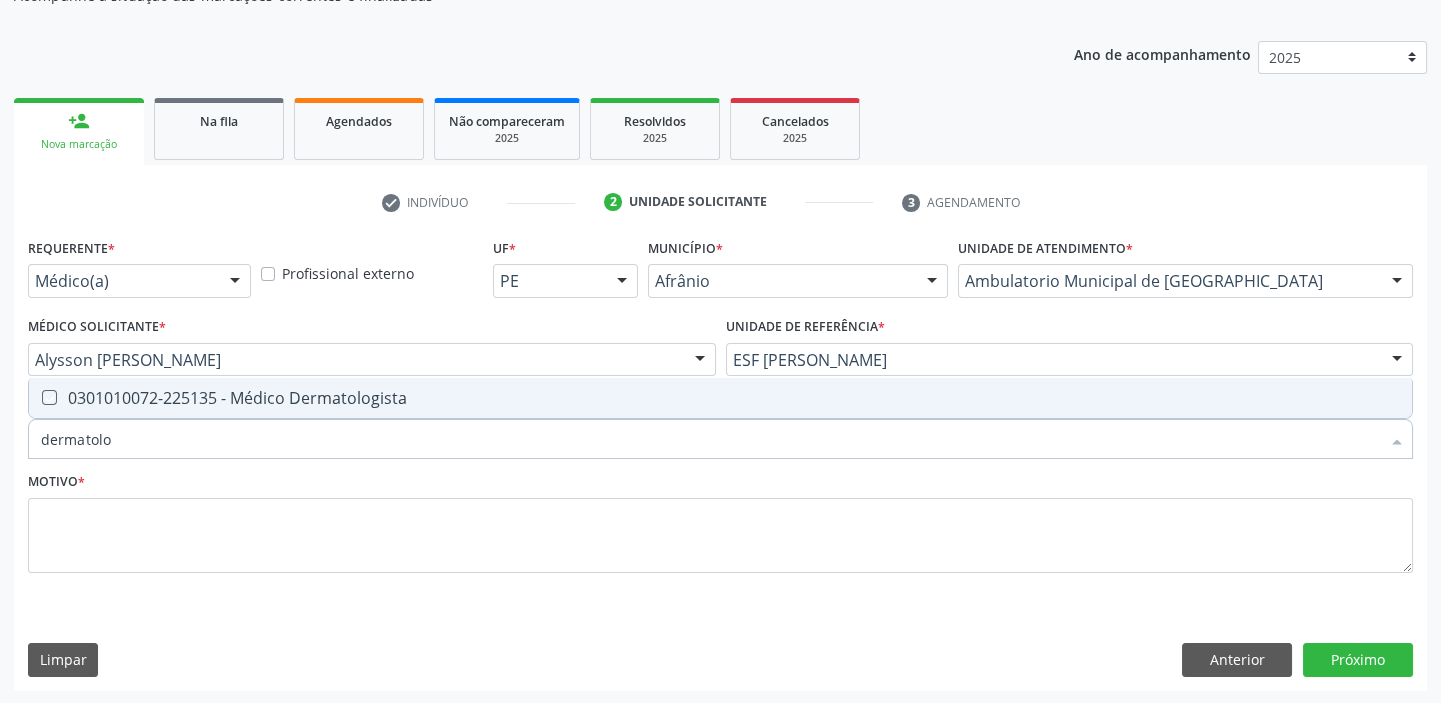 checkbox on "true" 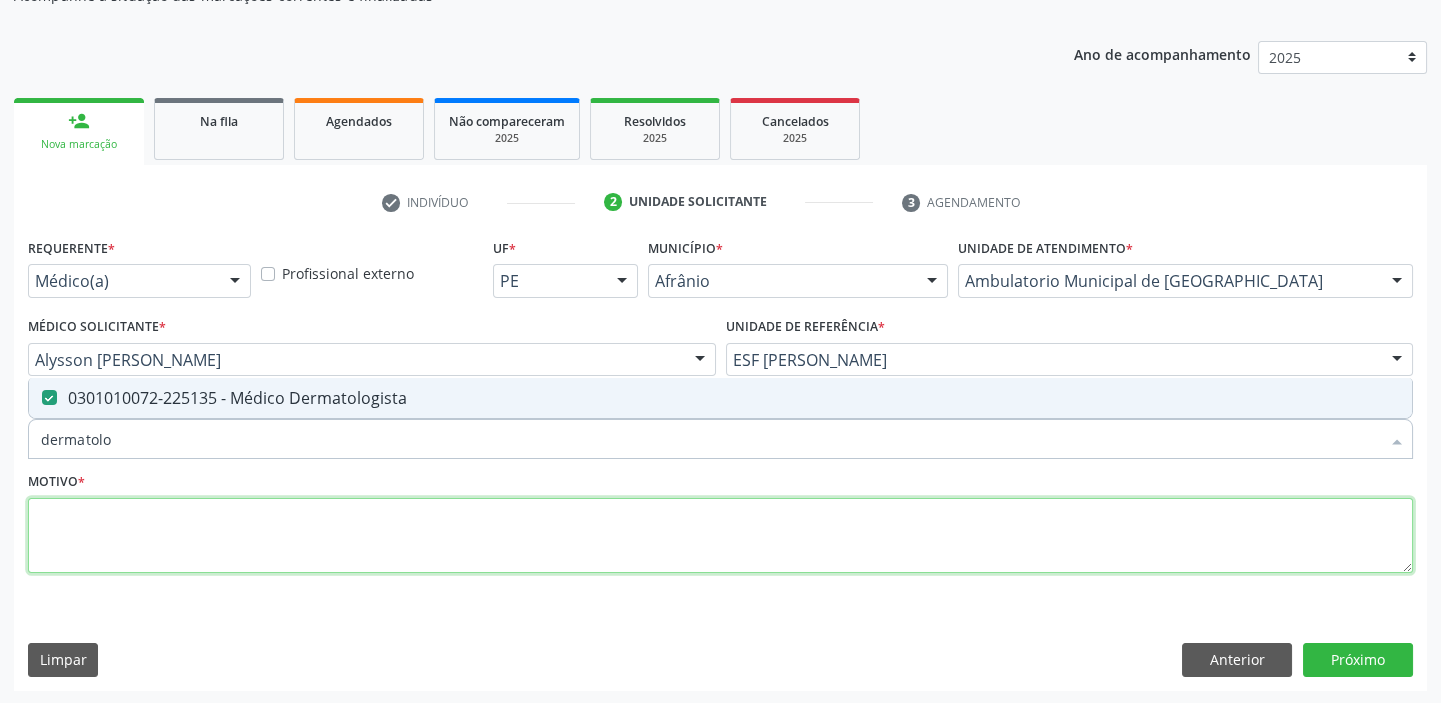 click at bounding box center [720, 536] 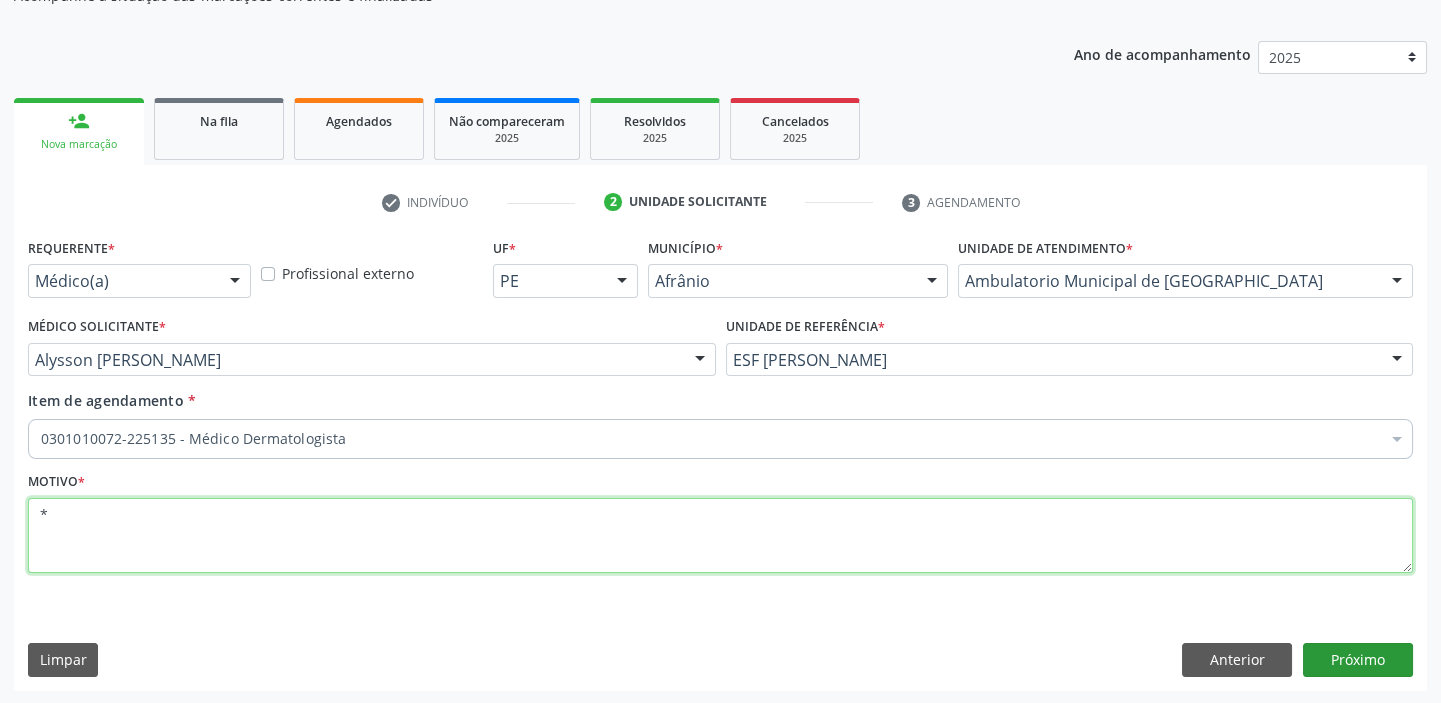type on "*" 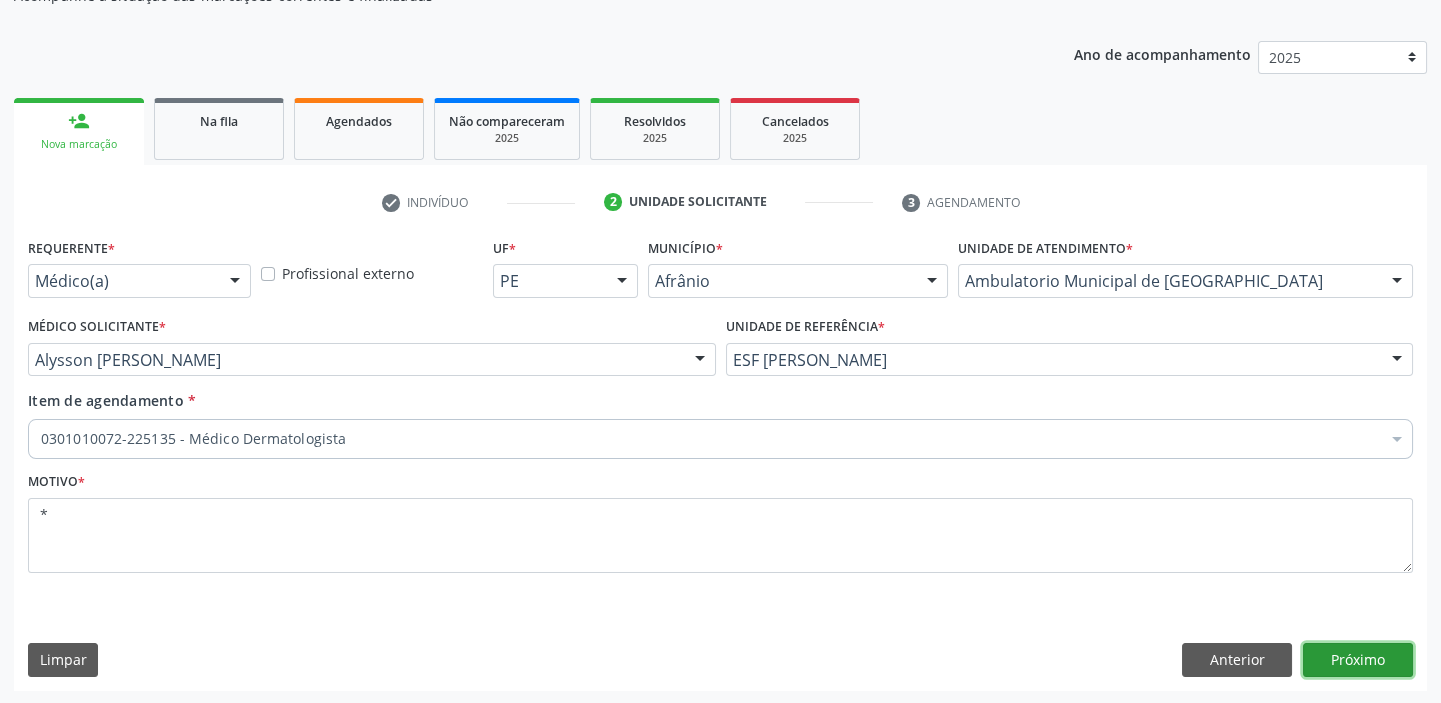 click on "Próximo" at bounding box center (1358, 660) 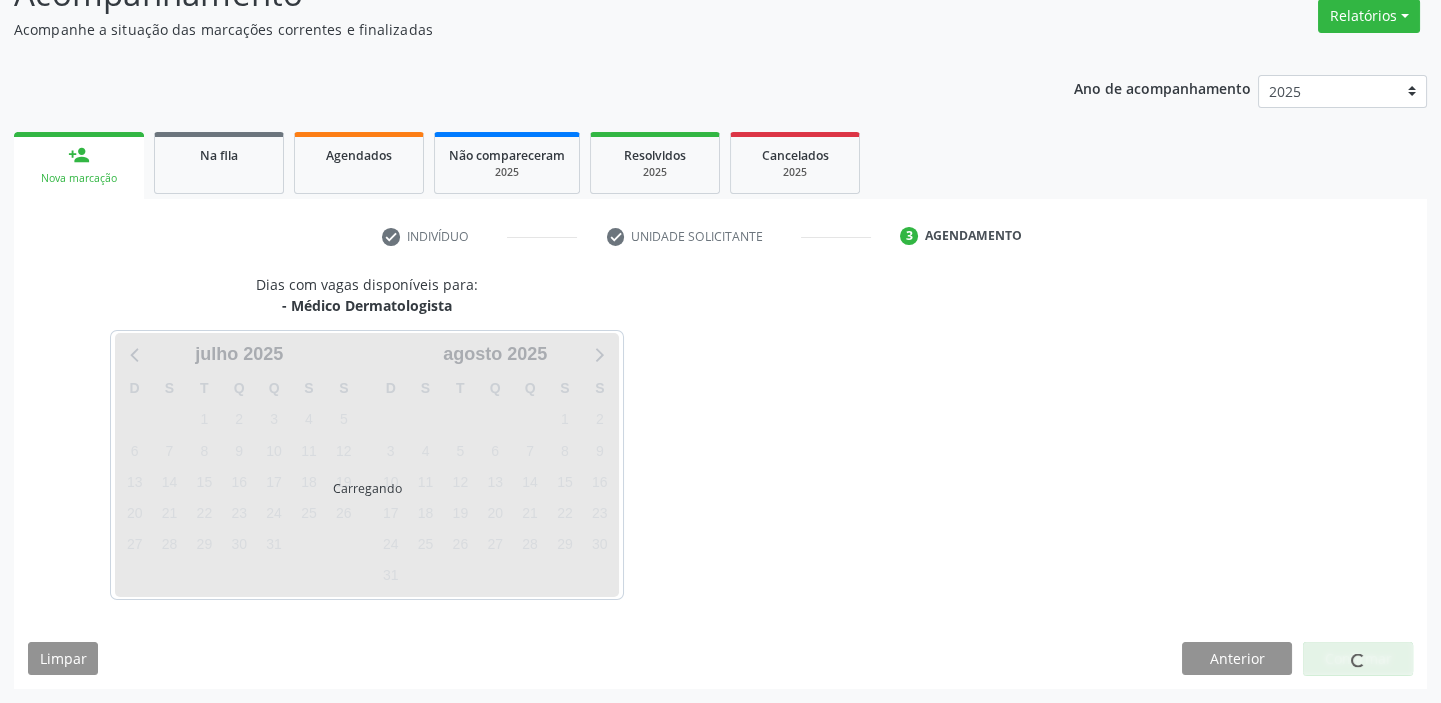 scroll, scrollTop: 166, scrollLeft: 0, axis: vertical 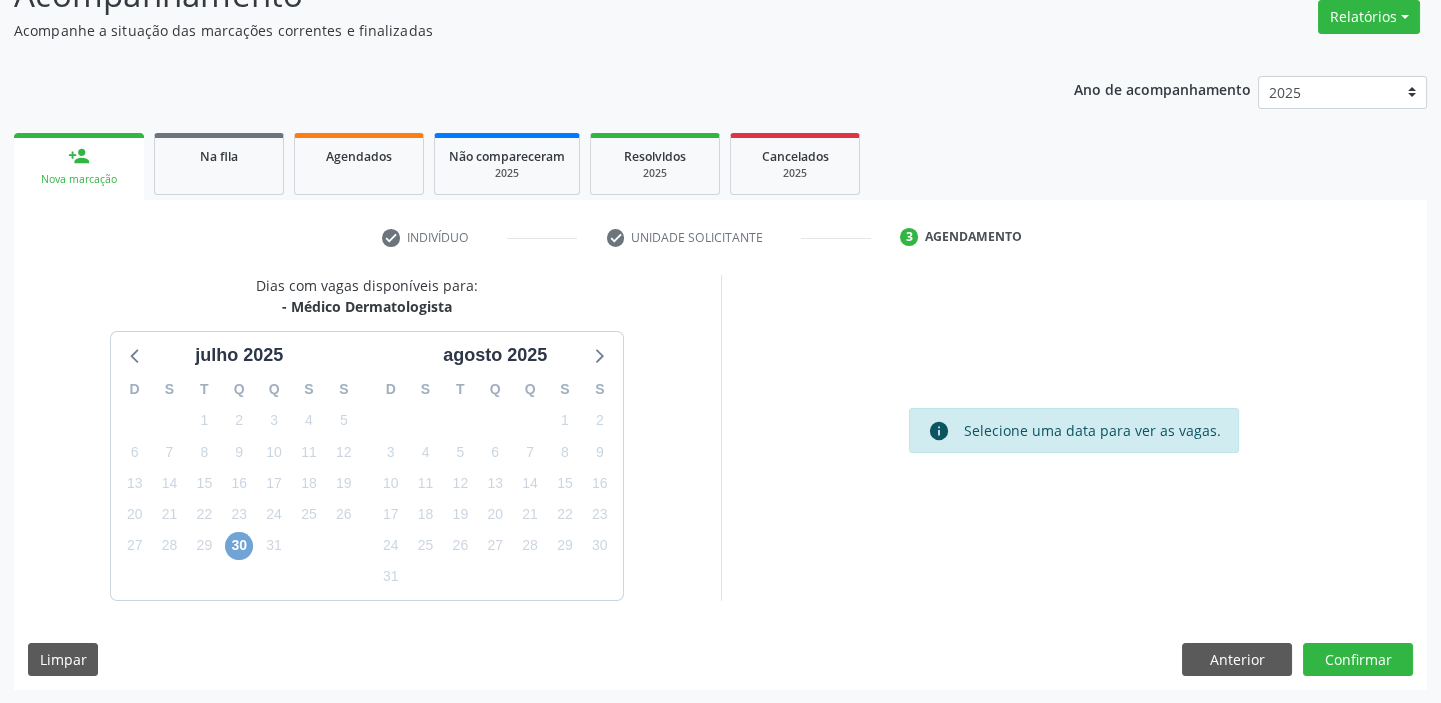 click on "30" at bounding box center (239, 546) 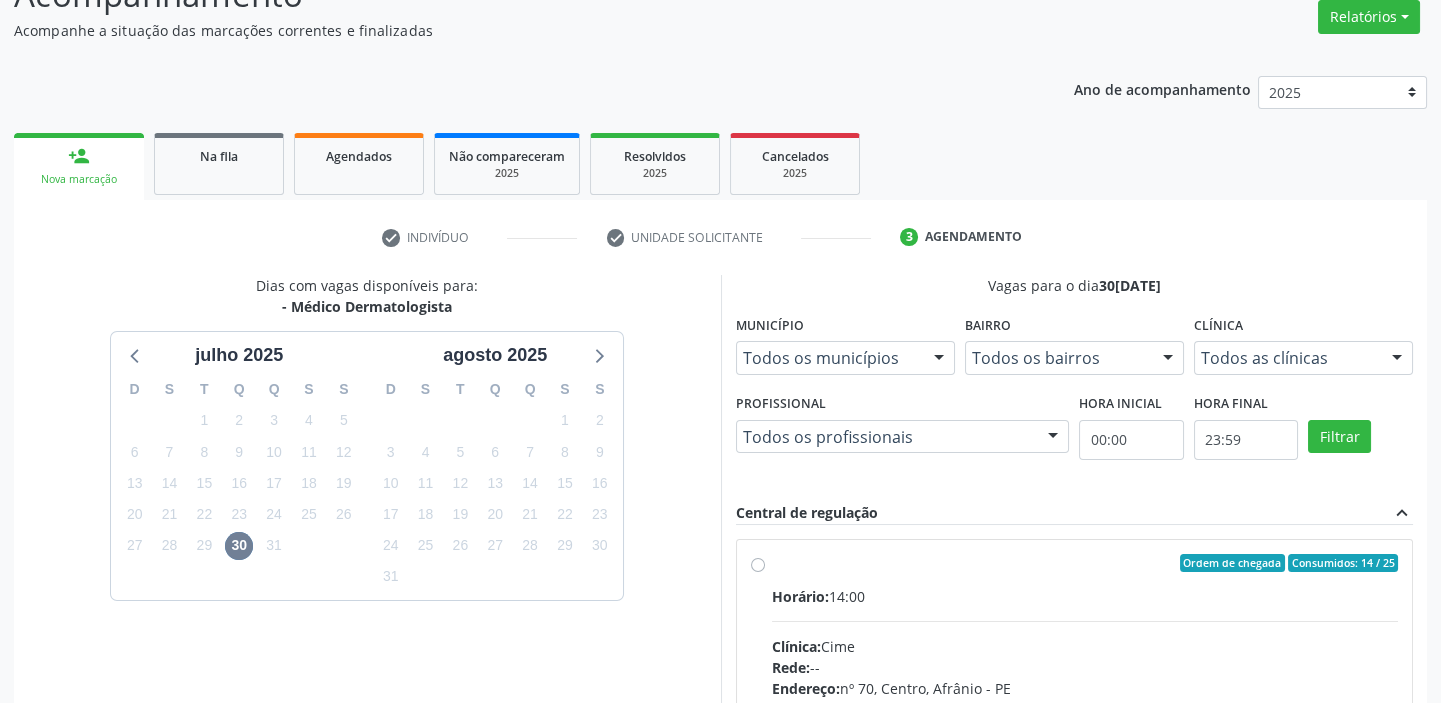 click on "Horário:   14:00
Clínica:  Cime
Rede:
--
Endereço:   [STREET_ADDRESS]
Telefone:   [PHONE_NUMBER]
Profissional:
--
Informações adicionais sobre o atendimento
Idade de atendimento:
Sem restrição
Gênero(s) atendido(s):
Sem restrição
Informações adicionais:
--" at bounding box center (1085, 723) 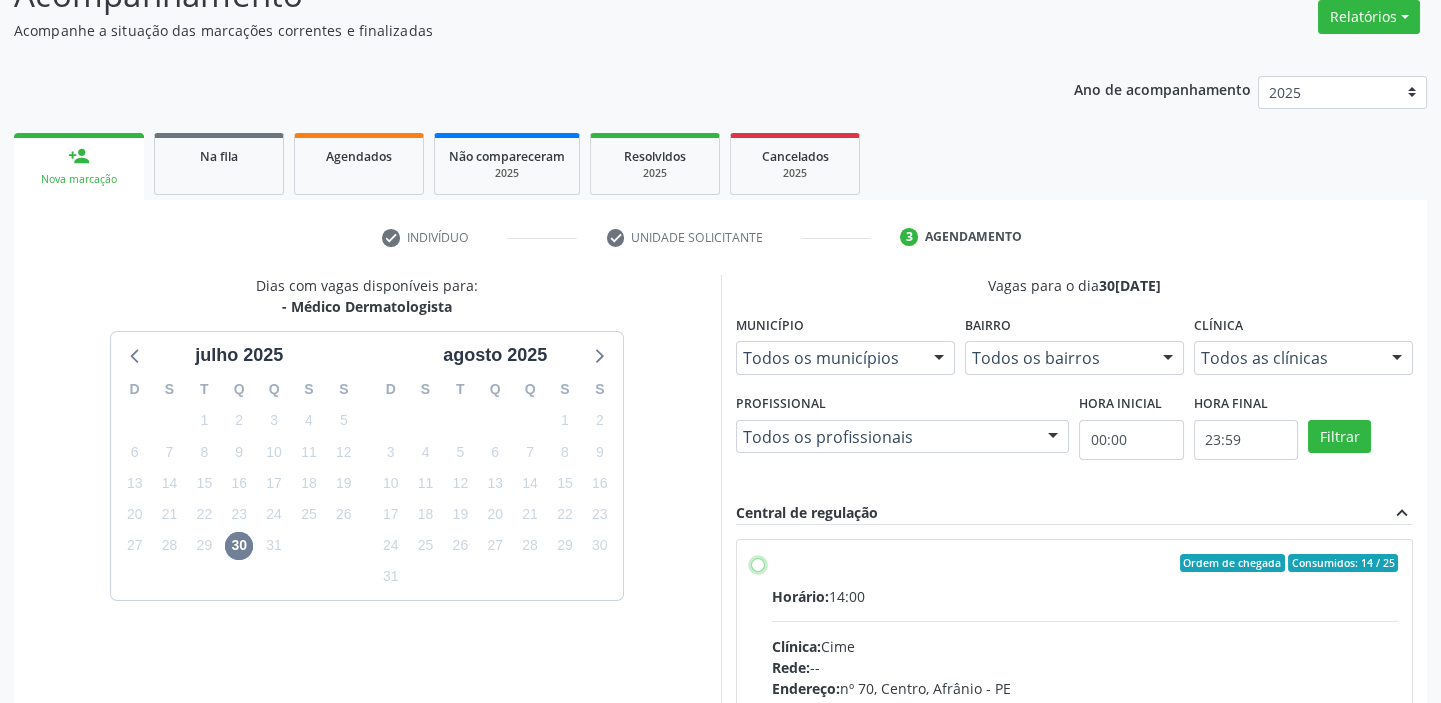 click on "Ordem de chegada
Consumidos: 14 / 25
Horário:   14:00
Clínica:  Cime
Rede:
--
Endereço:   [STREET_ADDRESS]
Telefone:   [PHONE_NUMBER]
Profissional:
--
Informações adicionais sobre o atendimento
Idade de atendimento:
Sem restrição
Gênero(s) atendido(s):
Sem restrição
Informações adicionais:
--" at bounding box center [758, 563] 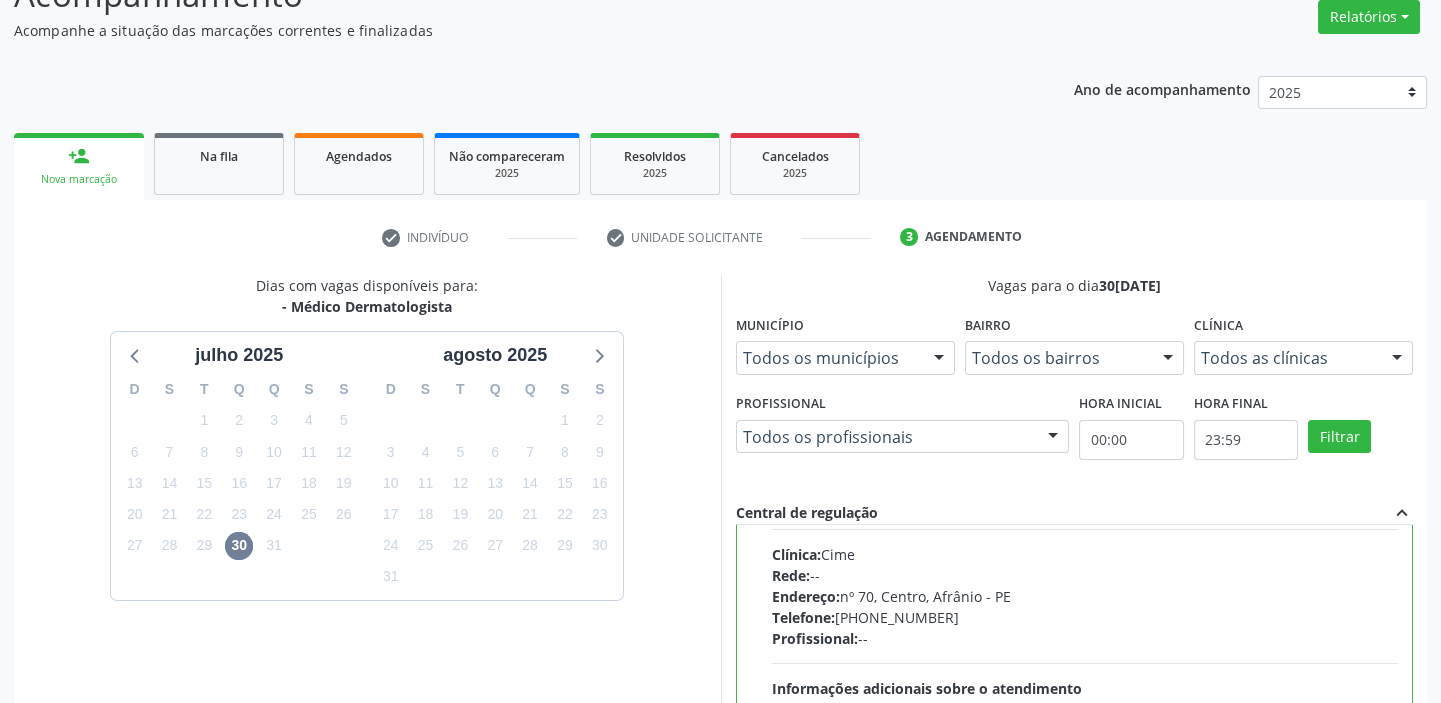 scroll, scrollTop: 99, scrollLeft: 0, axis: vertical 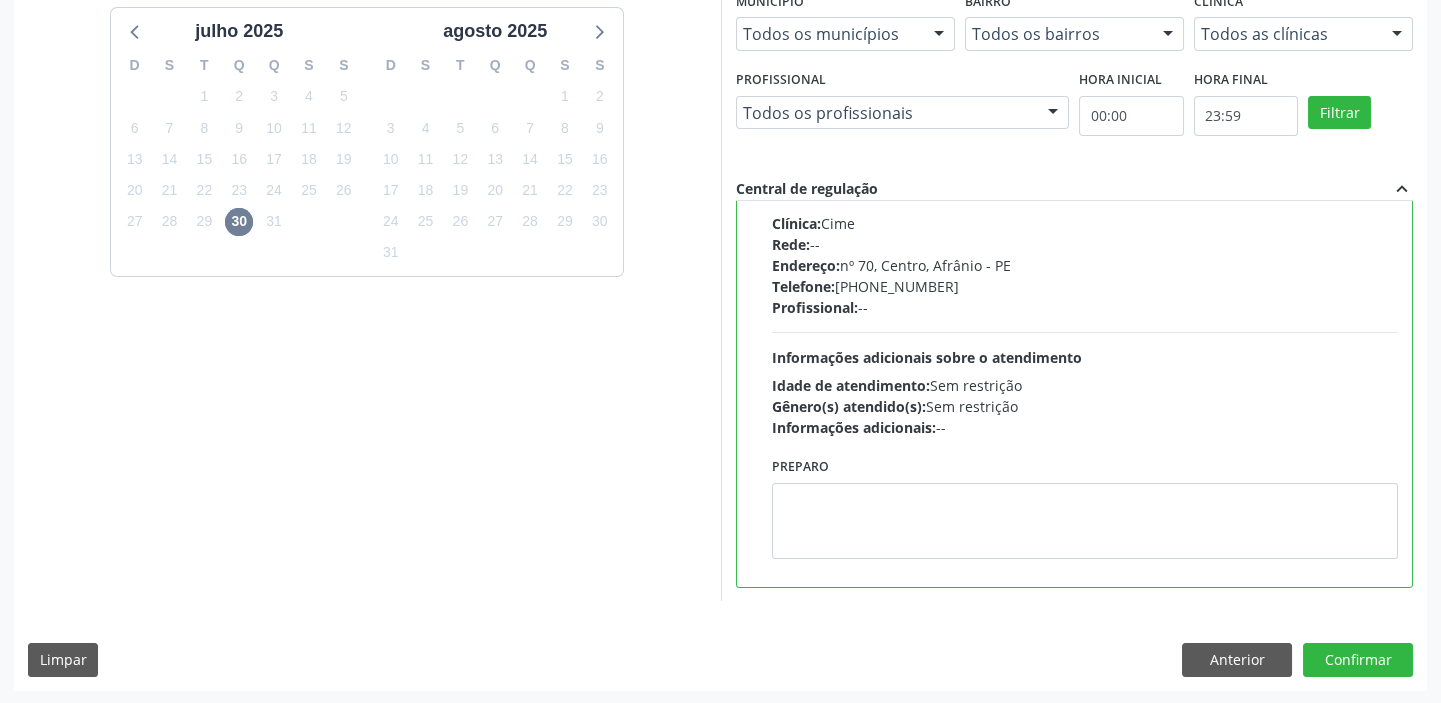 click on "Preparo" at bounding box center [1085, 512] 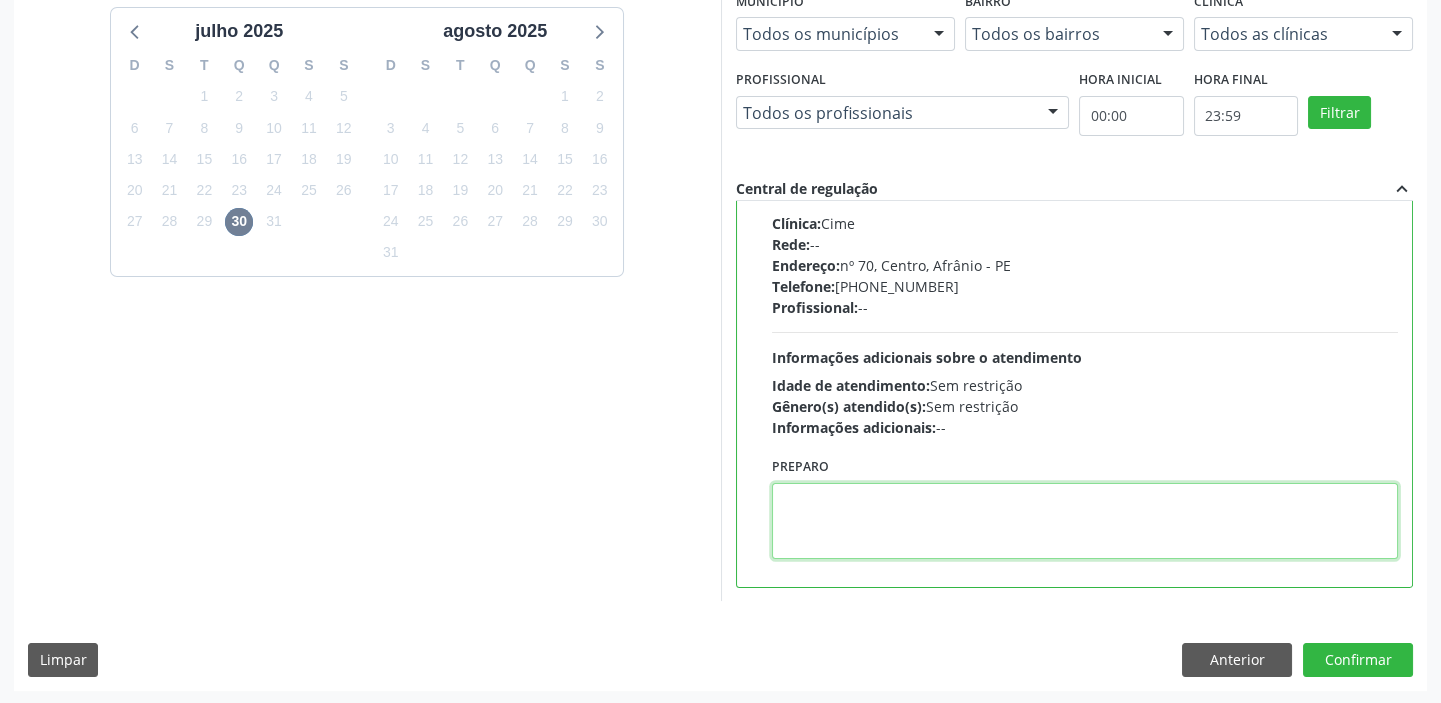 click at bounding box center [1085, 521] 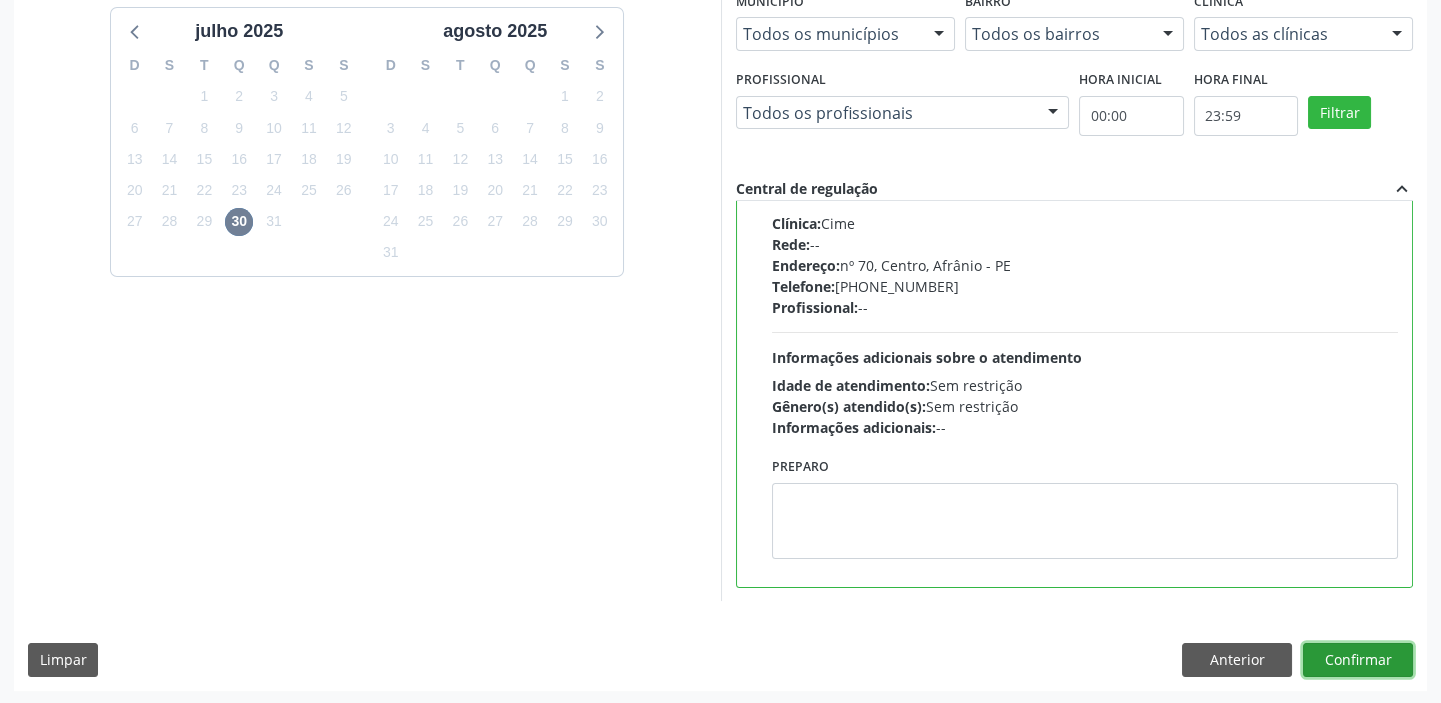 click on "Confirmar" at bounding box center [1358, 660] 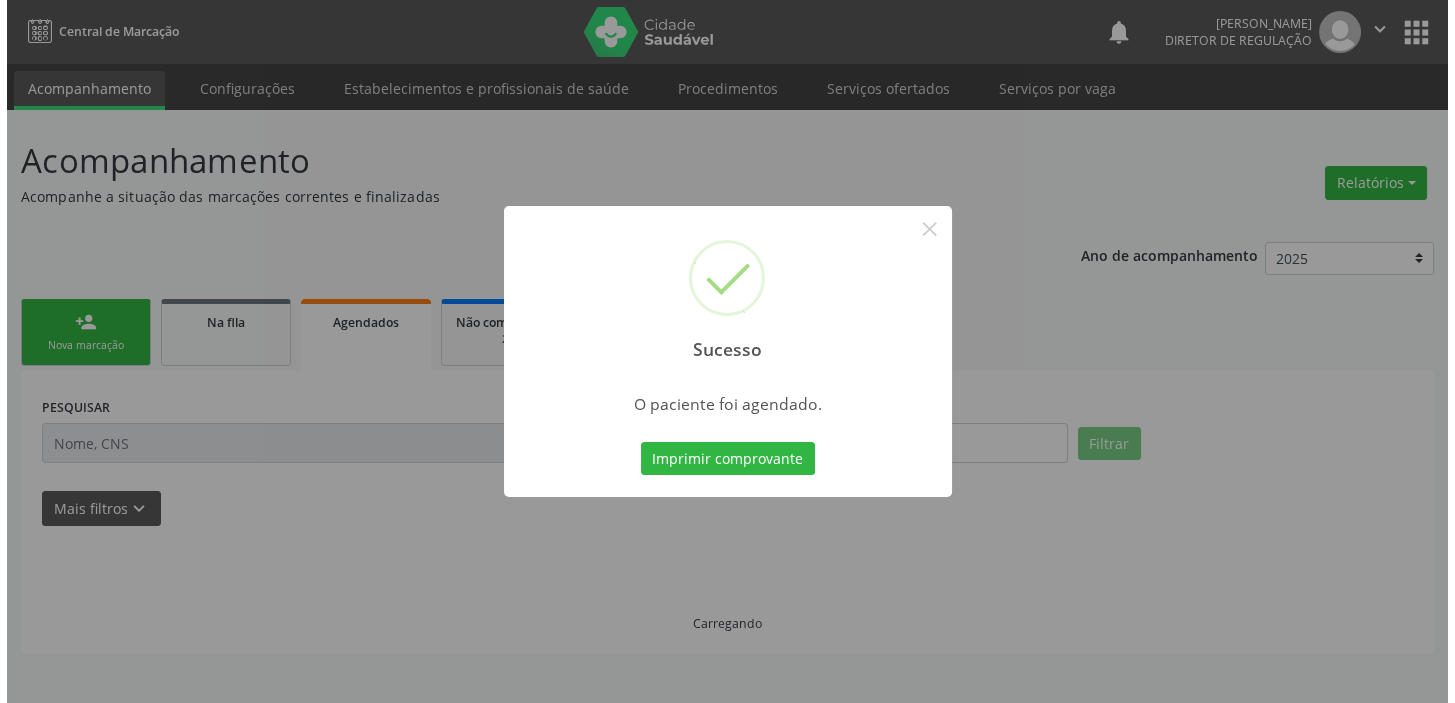 scroll, scrollTop: 0, scrollLeft: 0, axis: both 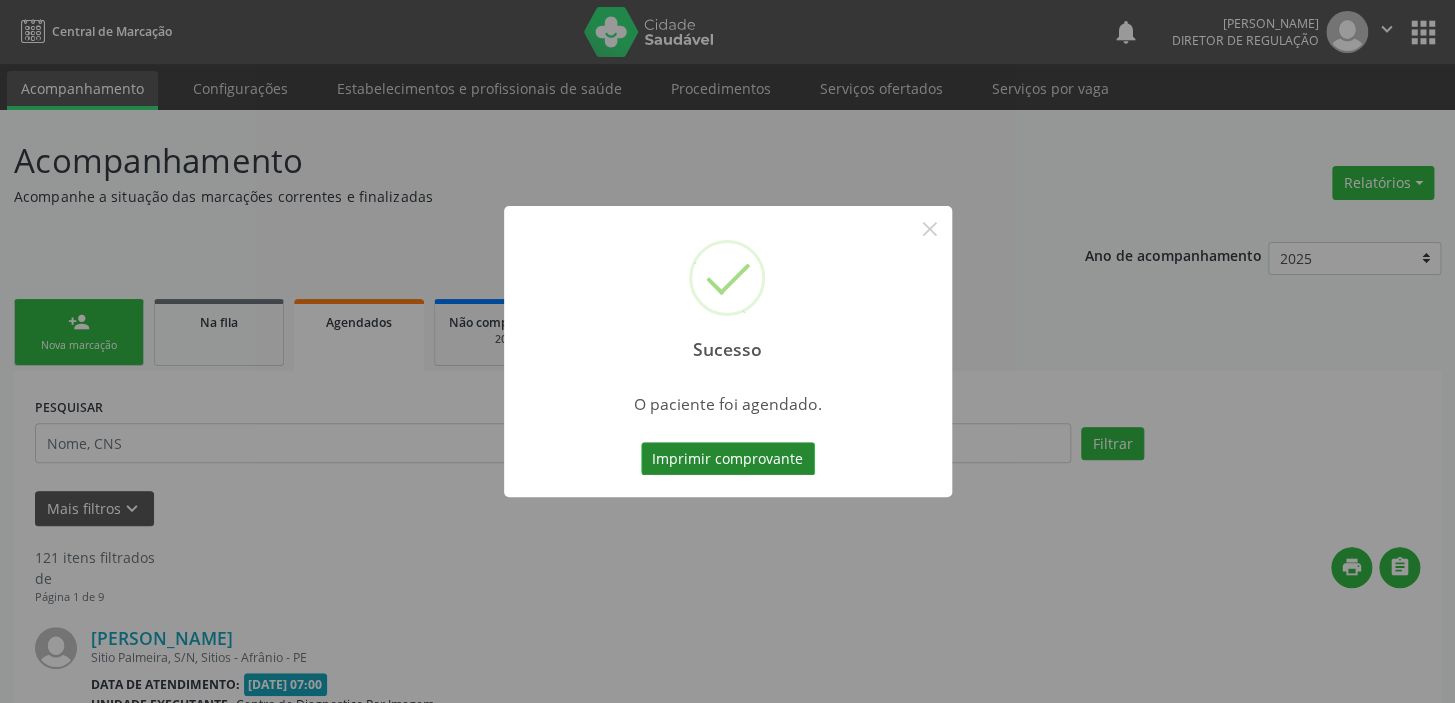 click on "Imprimir comprovante" at bounding box center [728, 459] 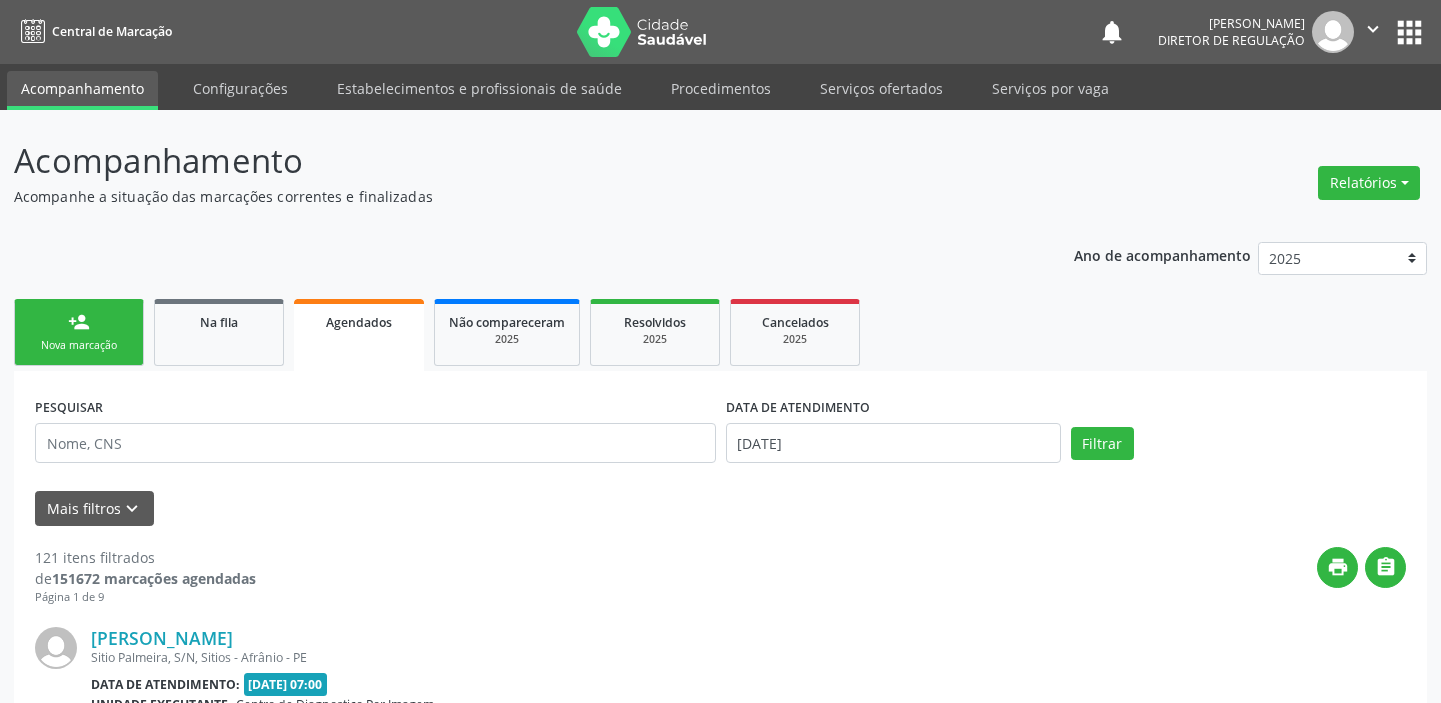 scroll, scrollTop: 0, scrollLeft: 0, axis: both 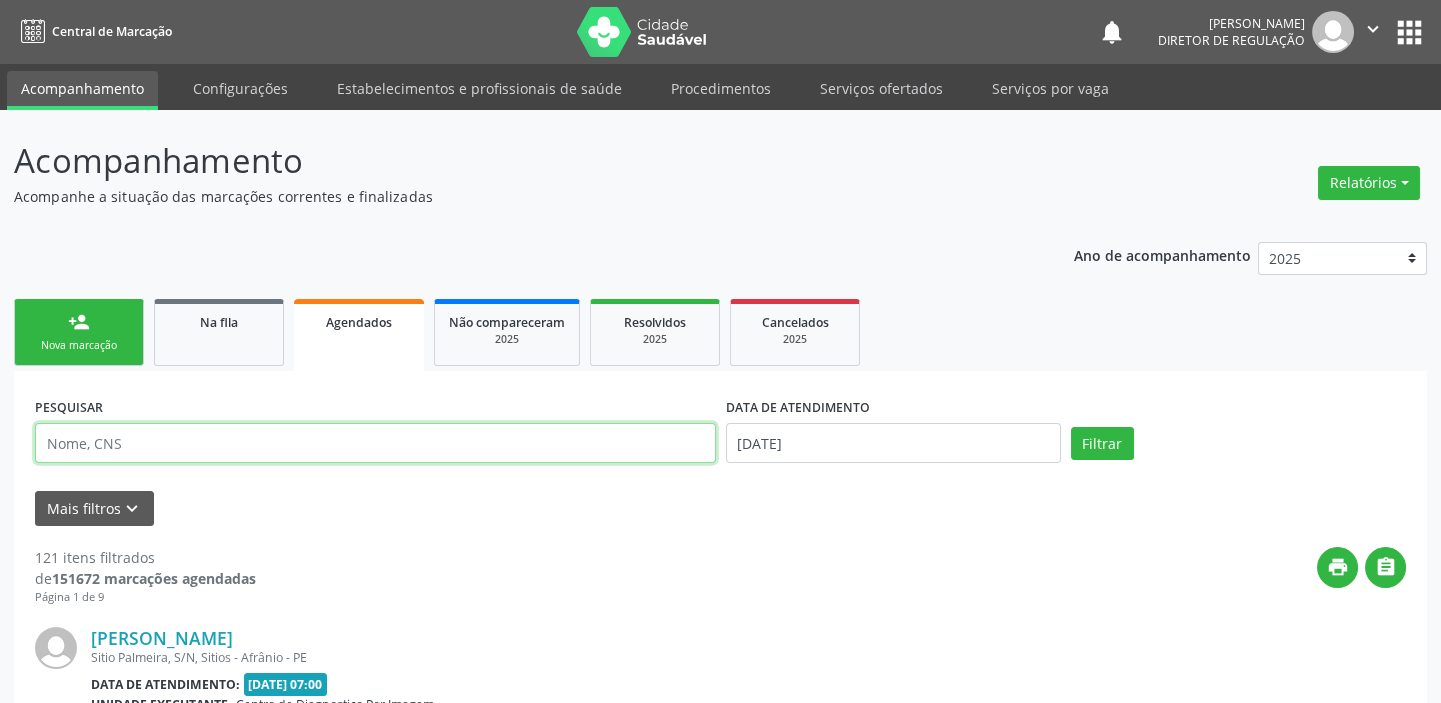click at bounding box center [375, 443] 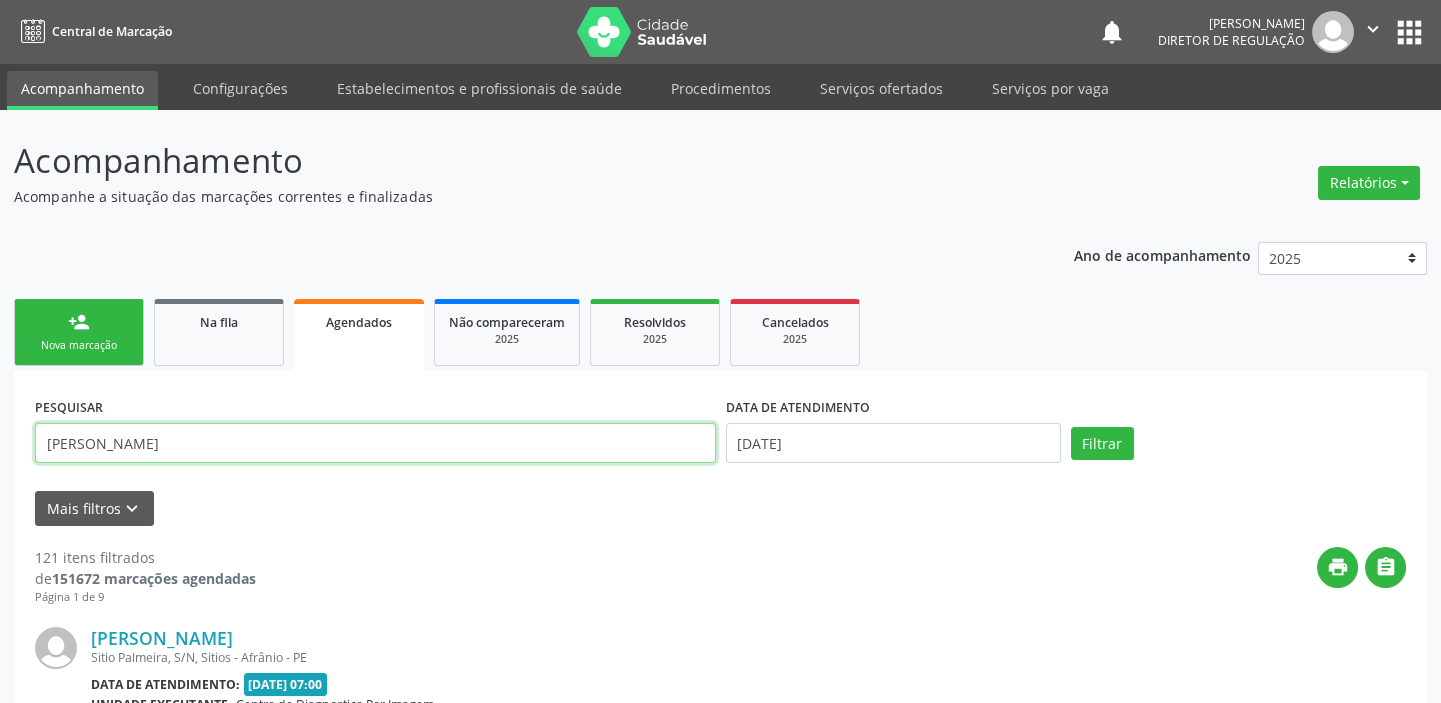 type on "joao miguel" 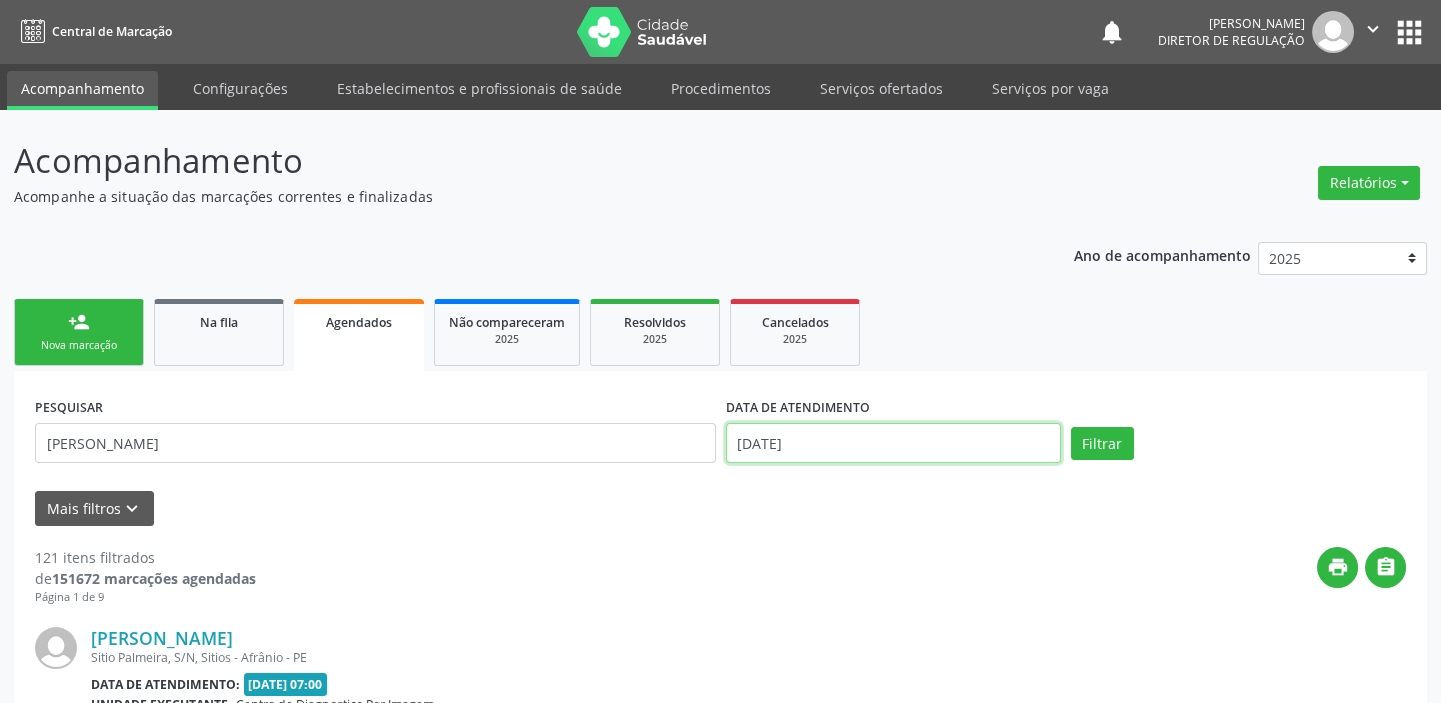 click on "[DATE]" at bounding box center (893, 443) 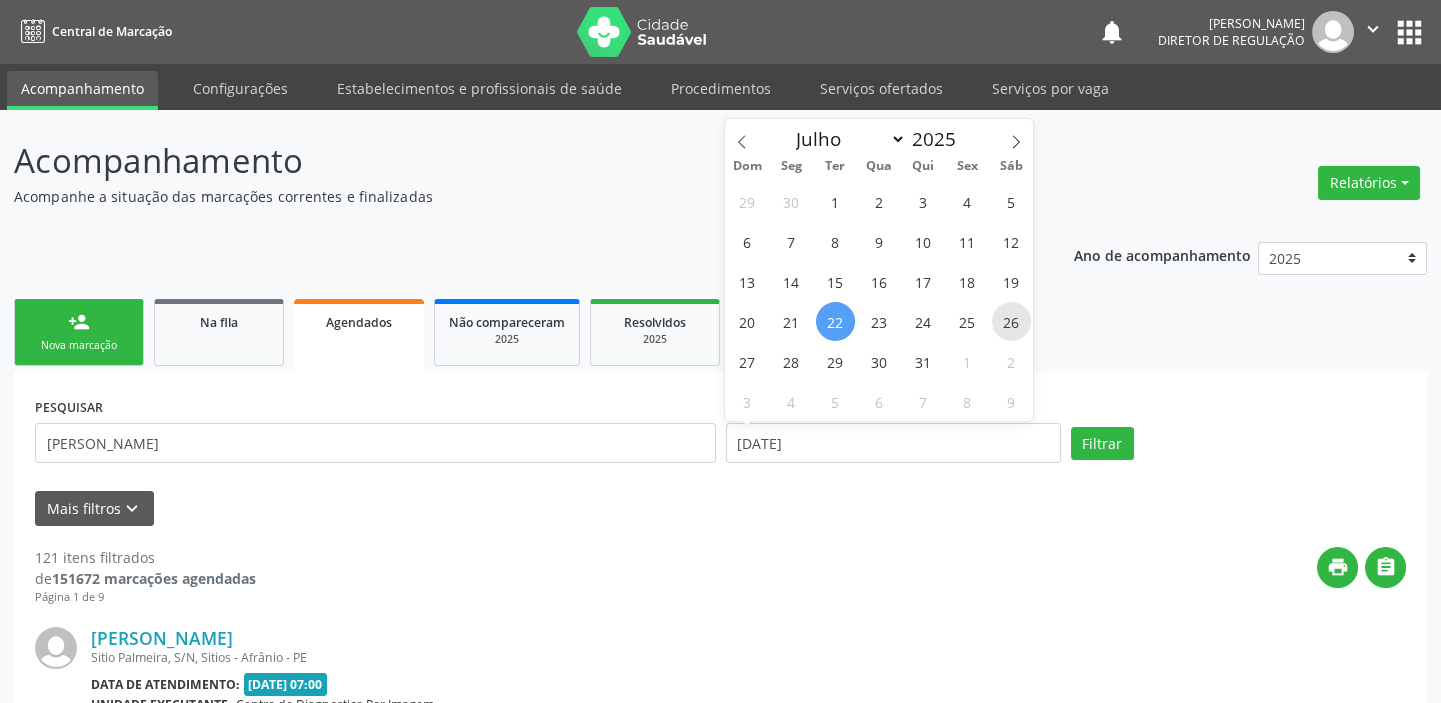 click on "26" at bounding box center (1011, 321) 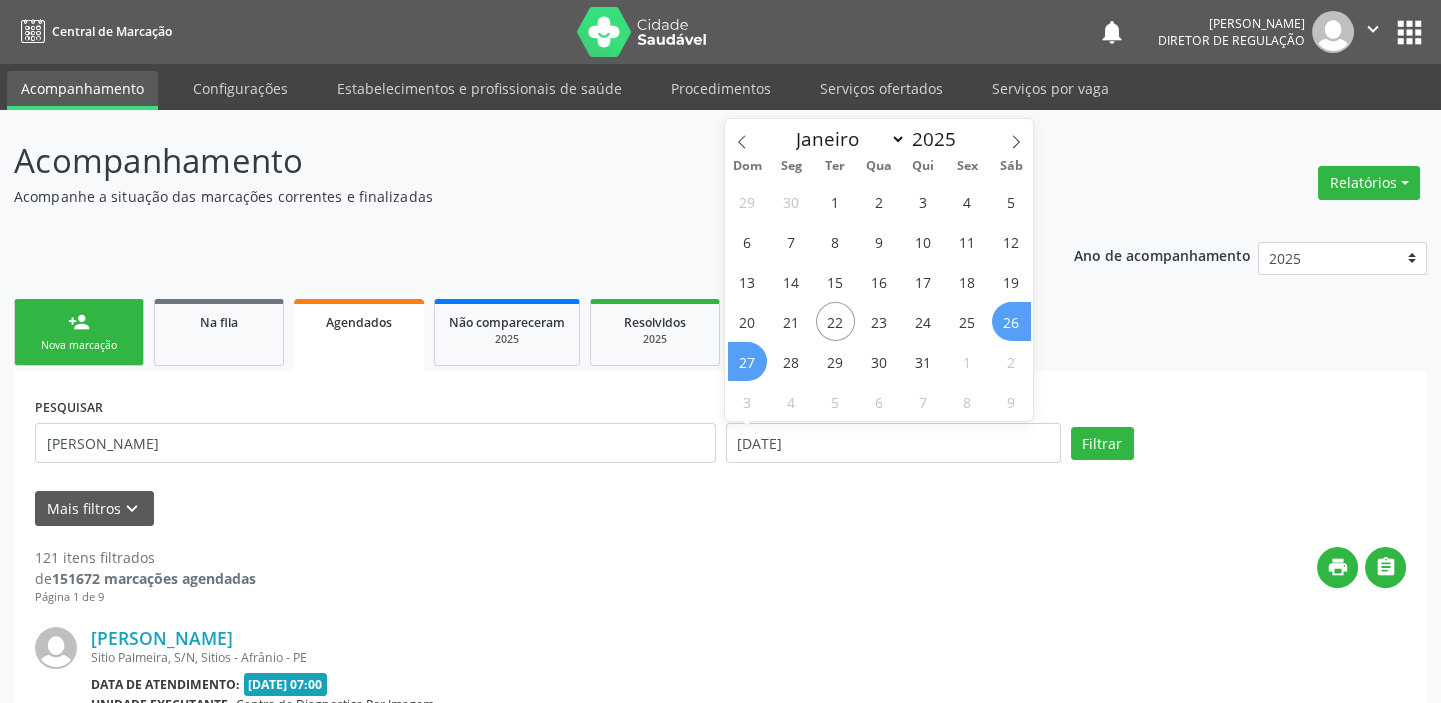drag, startPoint x: 752, startPoint y: 364, endPoint x: 915, endPoint y: 417, distance: 171.40012 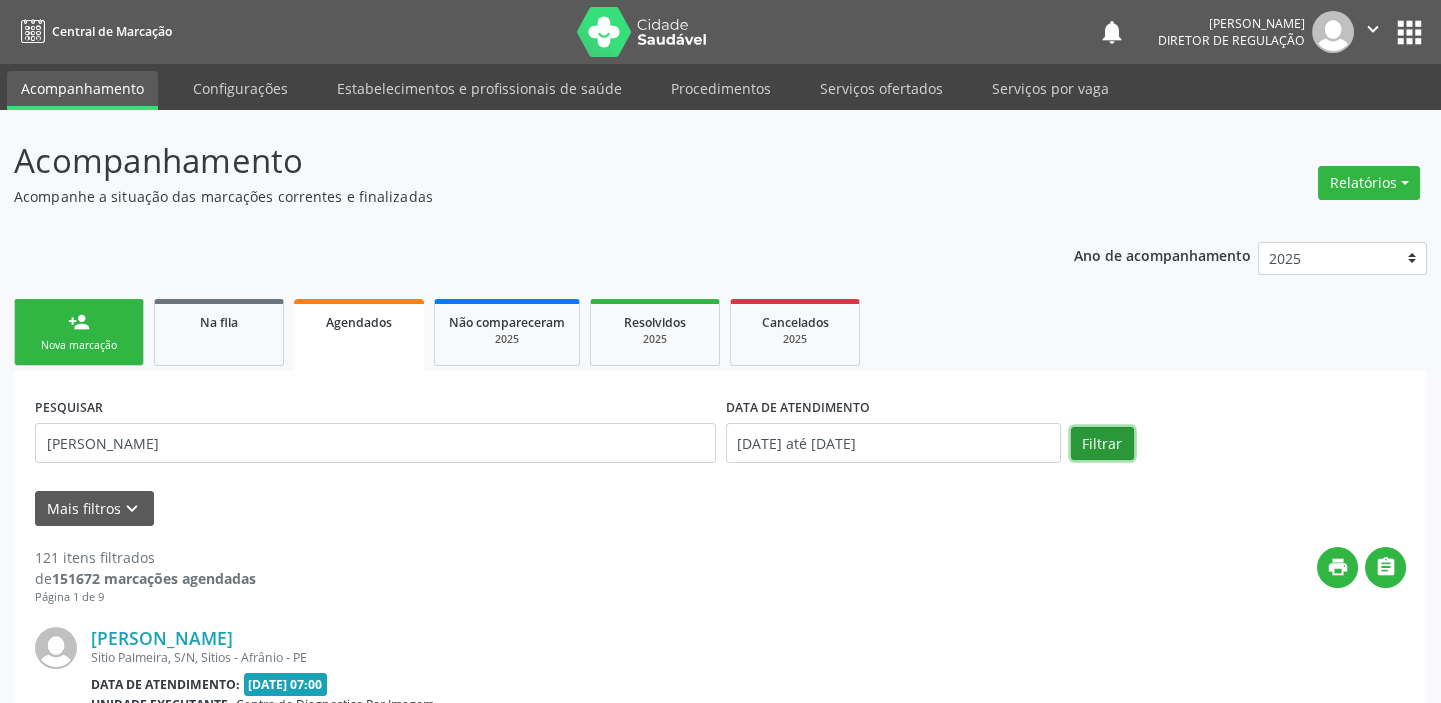 click on "Filtrar" at bounding box center (1102, 444) 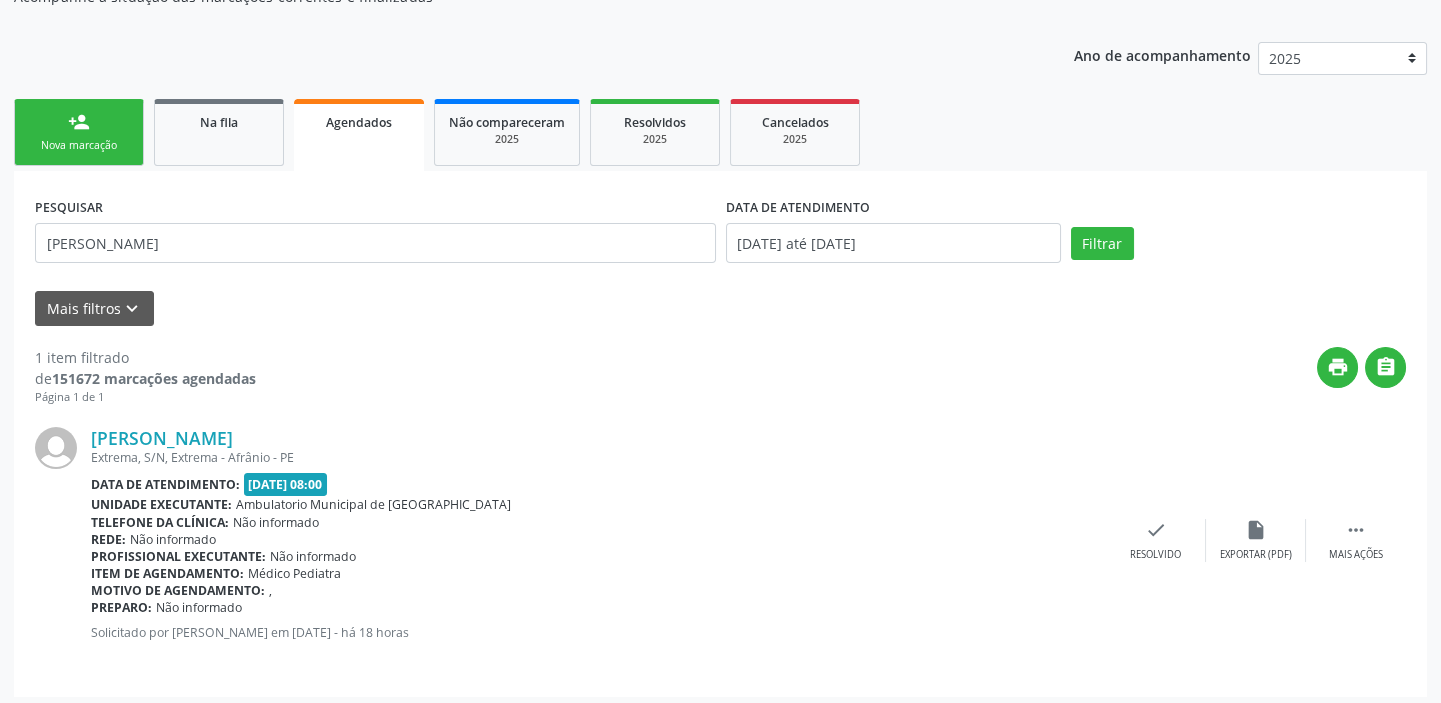 scroll, scrollTop: 207, scrollLeft: 0, axis: vertical 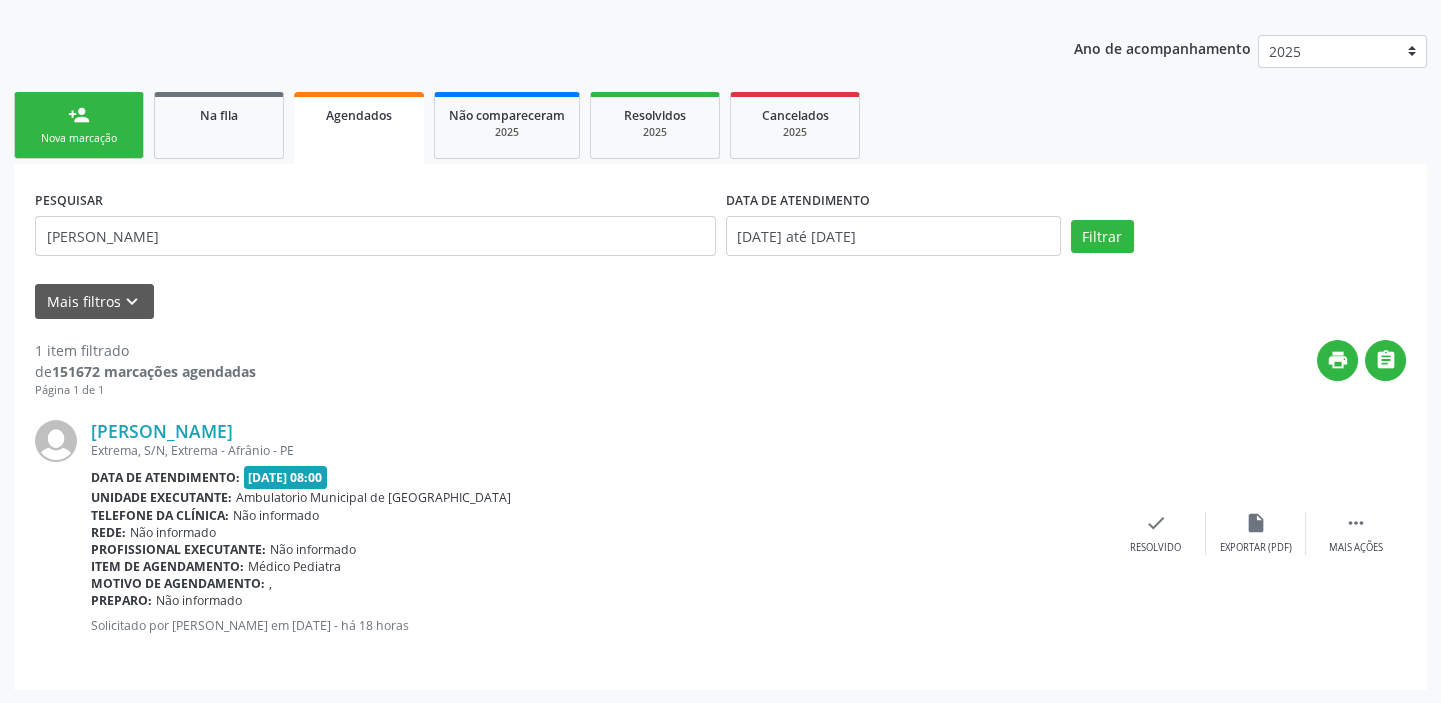 click on "person_add
Nova marcação" at bounding box center (79, 125) 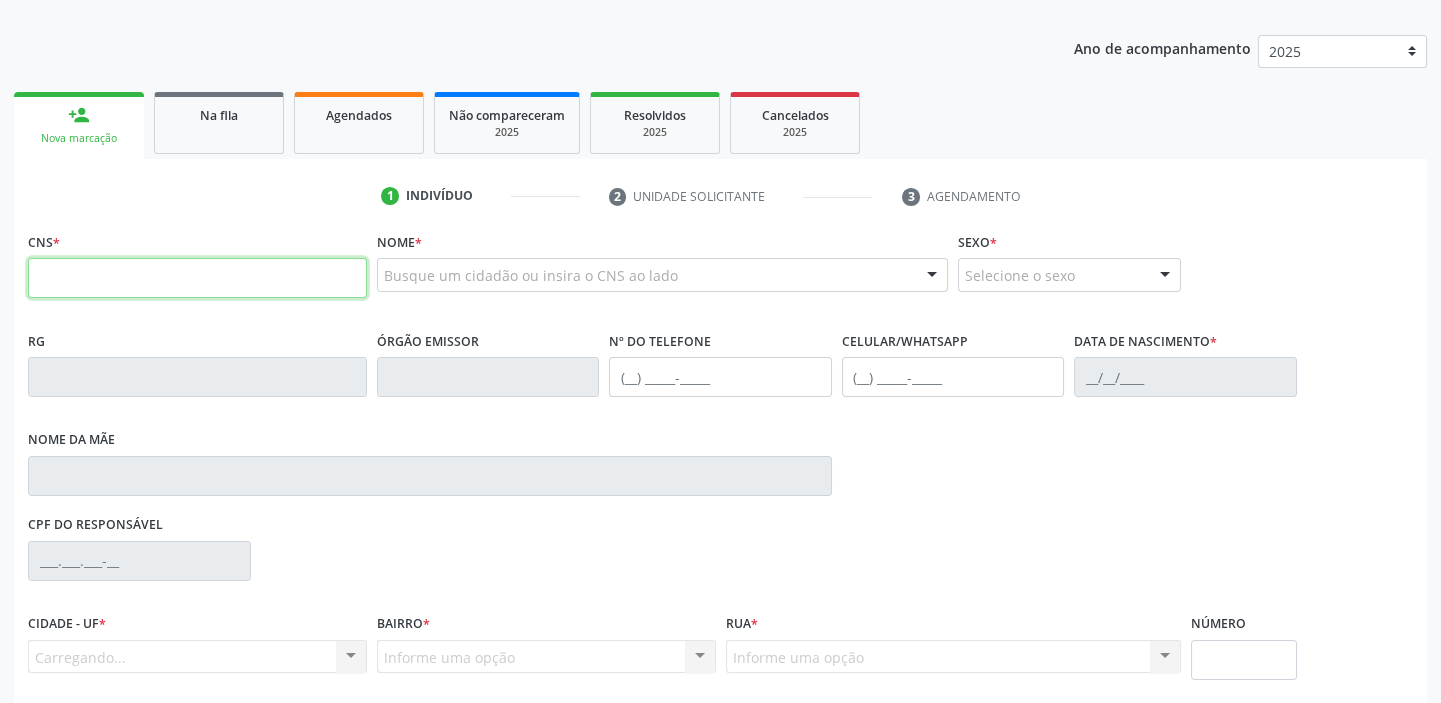 click at bounding box center (197, 278) 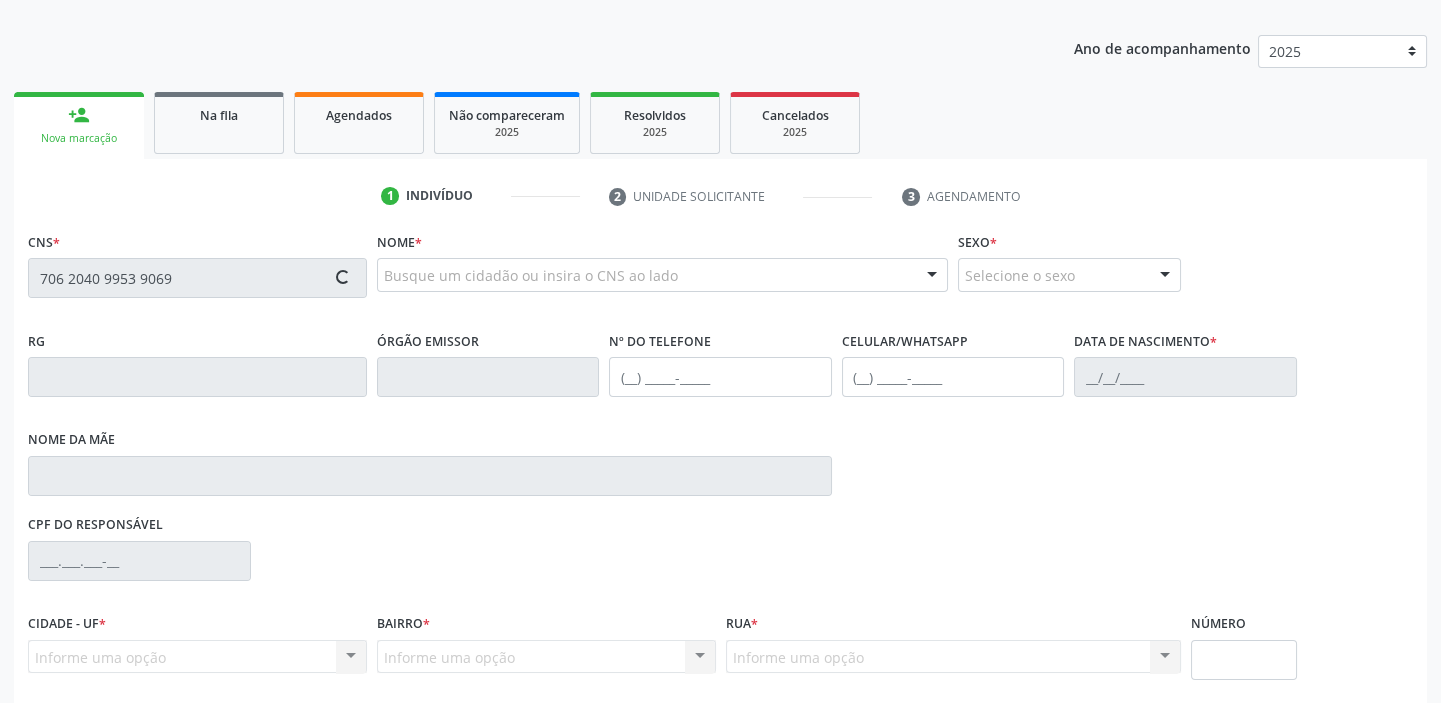 type on "706 2040 9953 9069" 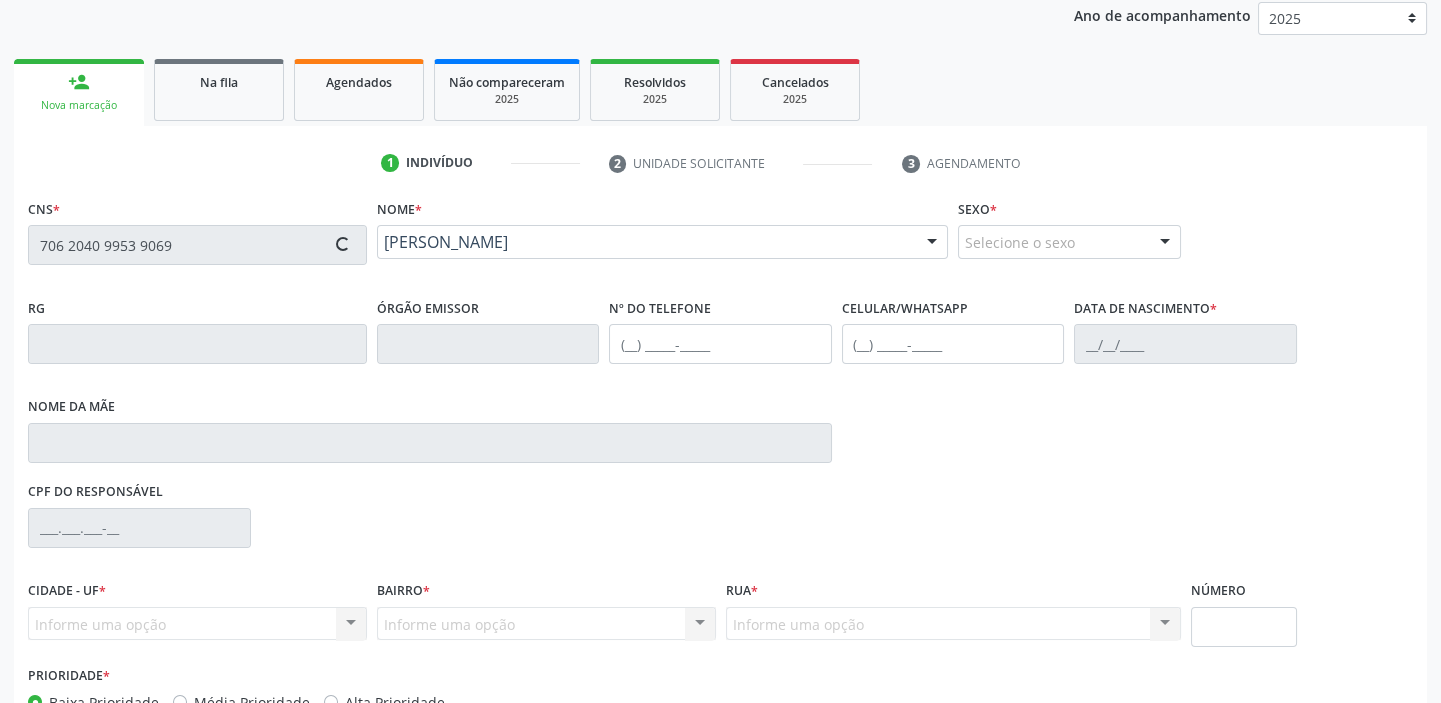 scroll, scrollTop: 298, scrollLeft: 0, axis: vertical 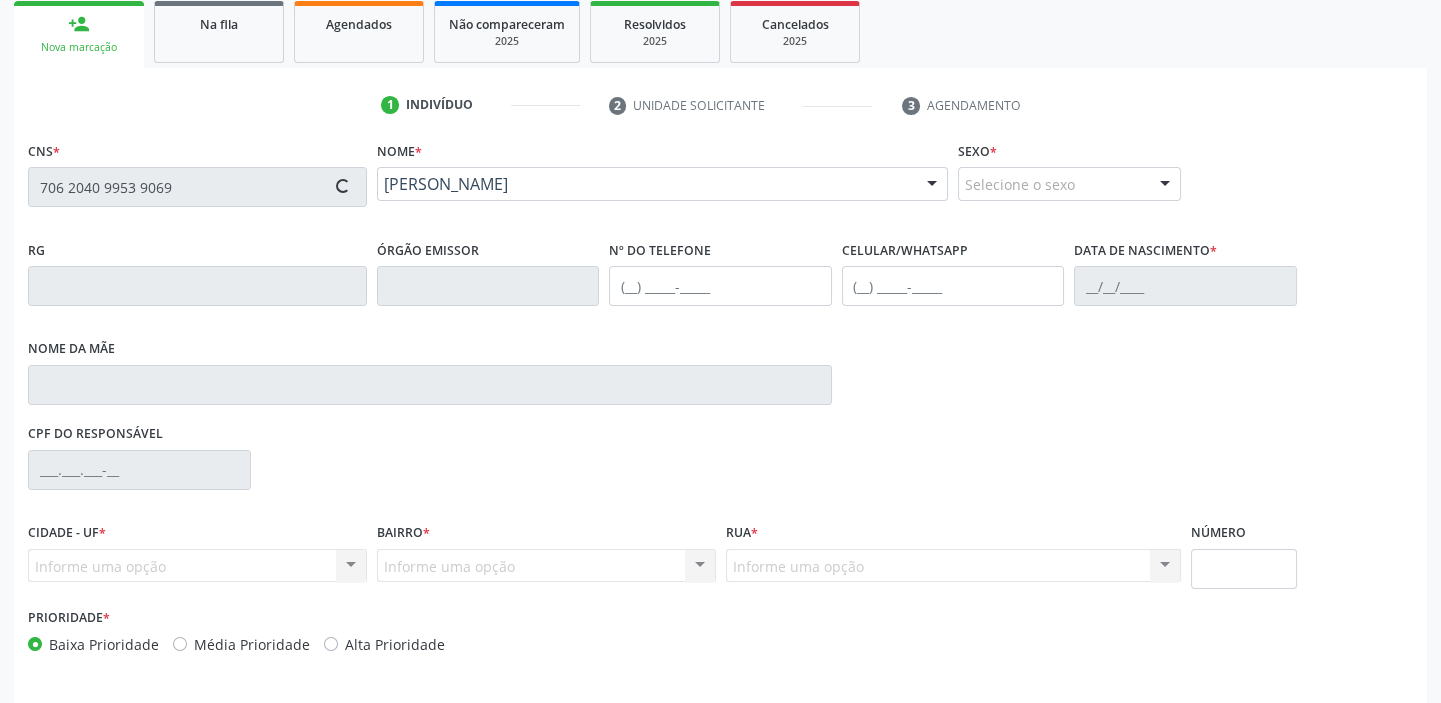 type on "(87) 99600-9202" 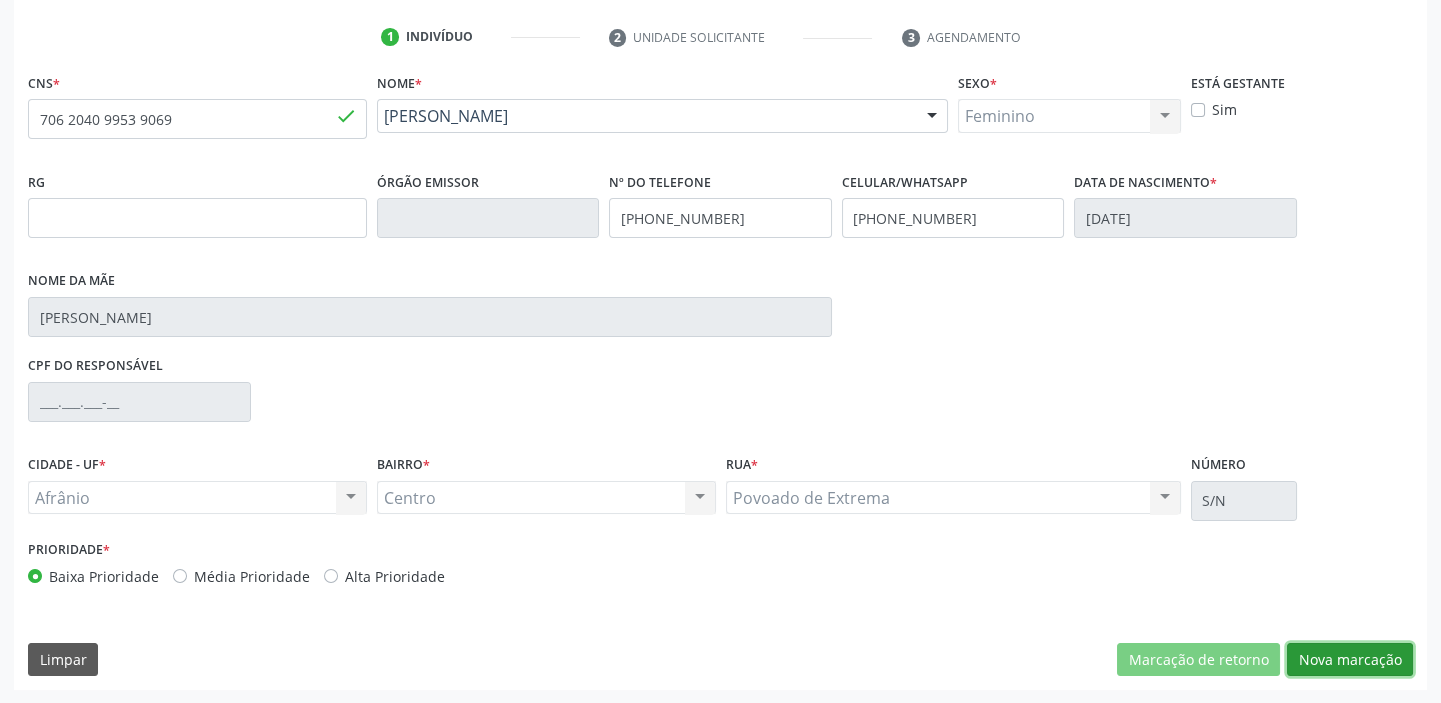 click on "Nova marcação" at bounding box center (1350, 660) 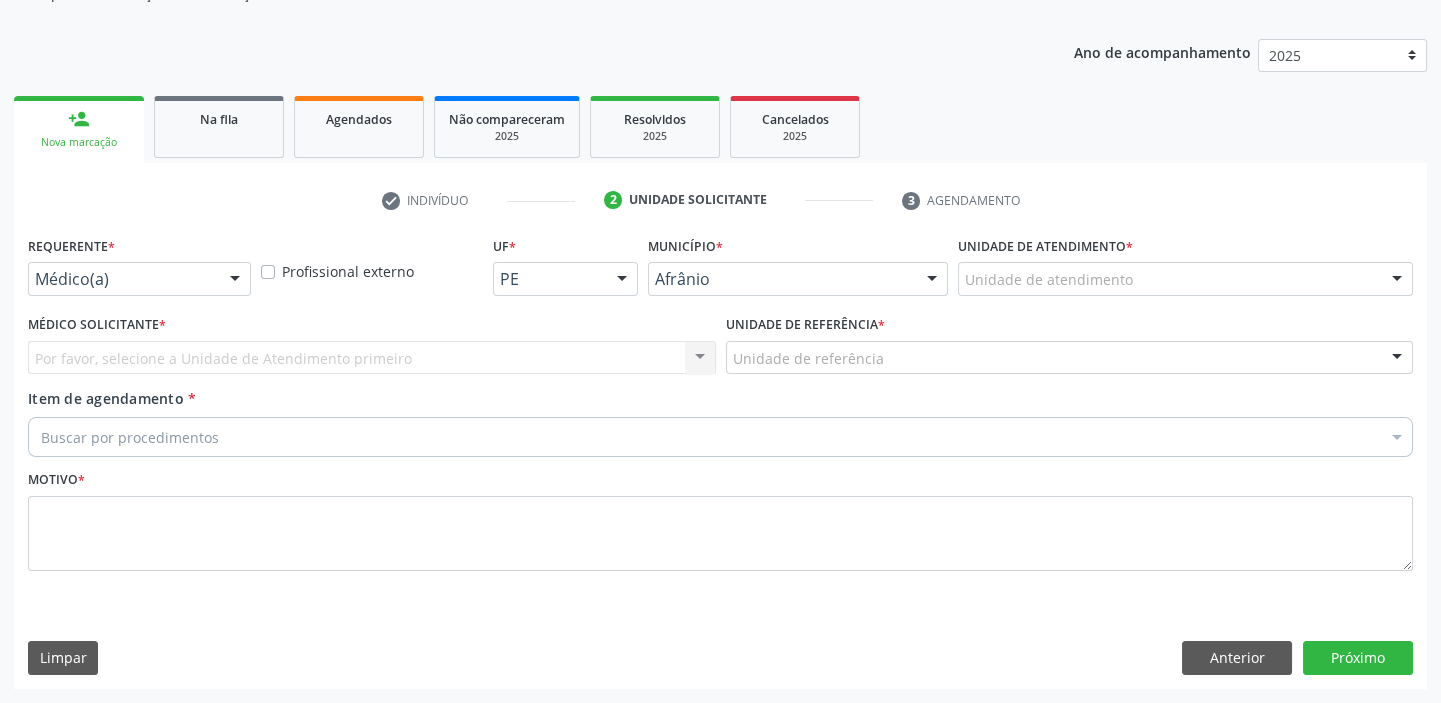 scroll, scrollTop: 201, scrollLeft: 0, axis: vertical 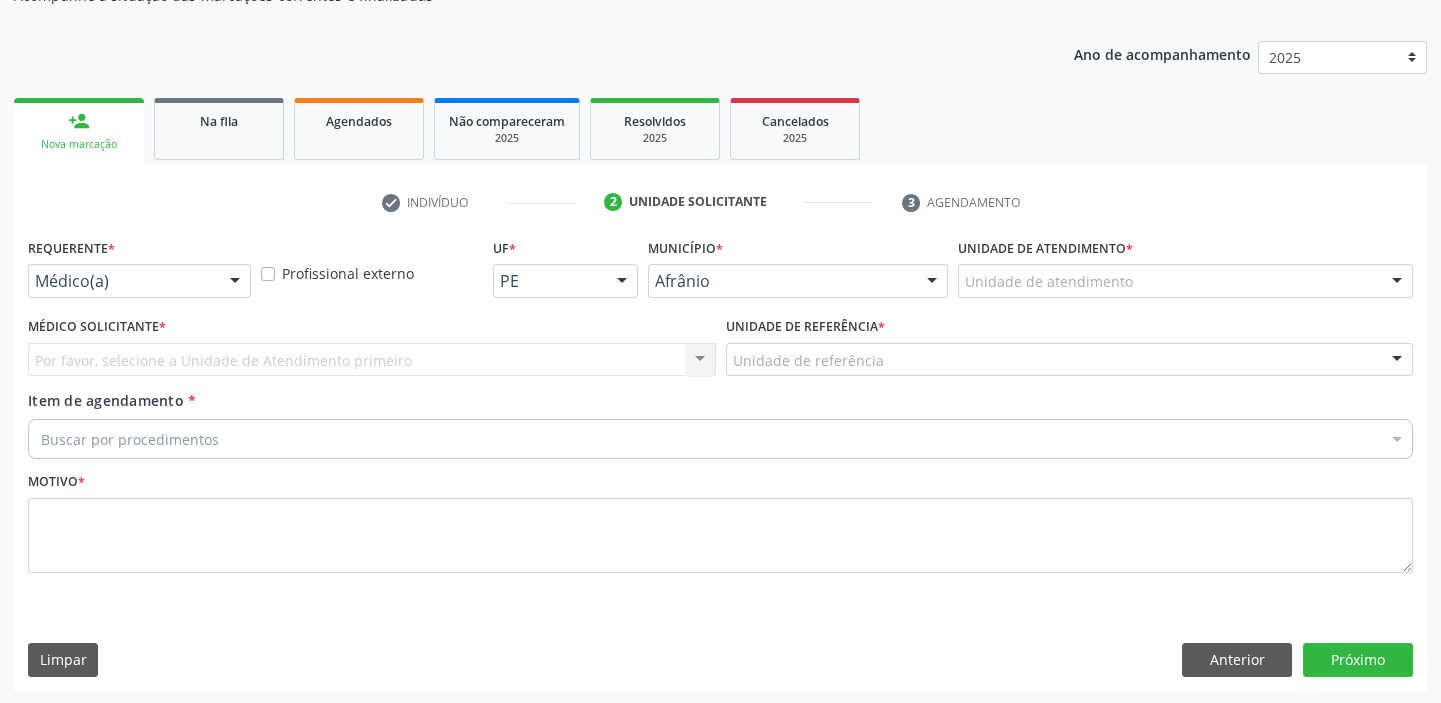 drag, startPoint x: 1006, startPoint y: 280, endPoint x: 1021, endPoint y: 375, distance: 96.17692 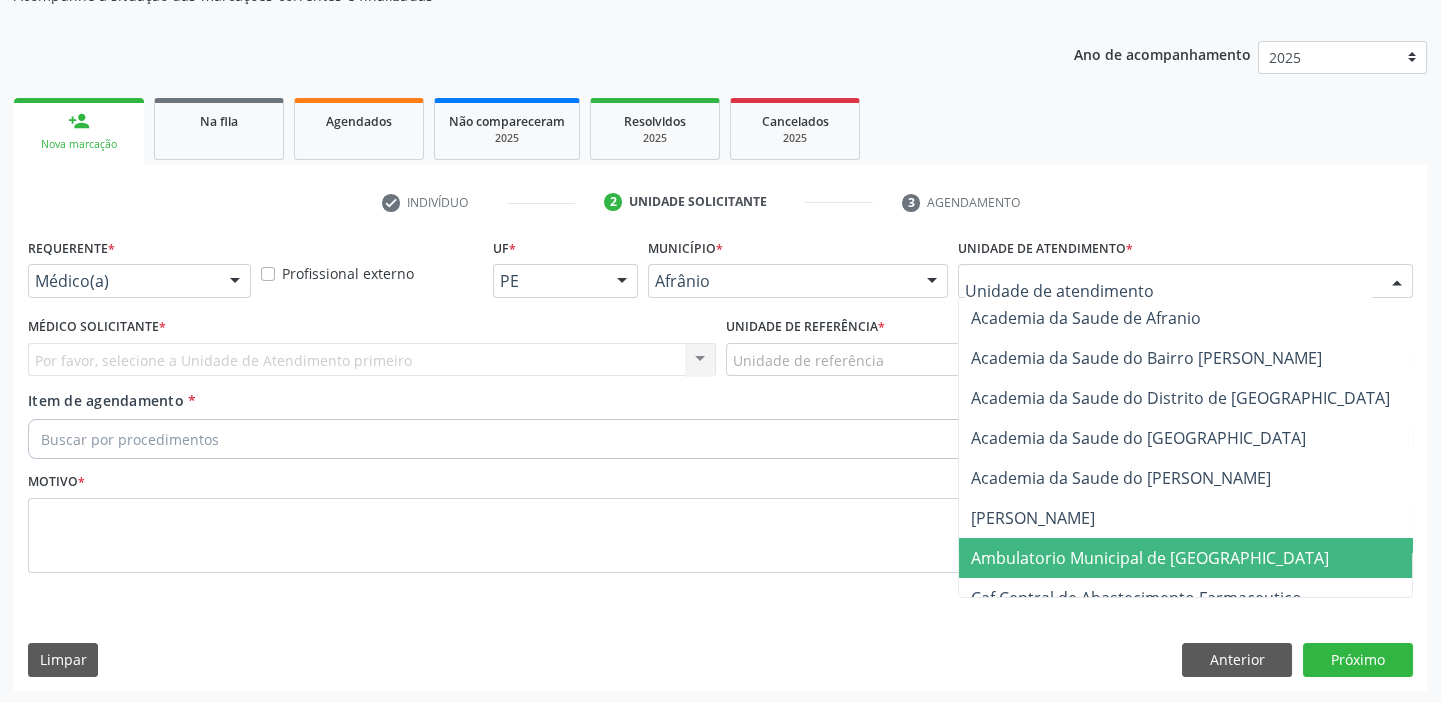 drag, startPoint x: 1033, startPoint y: 542, endPoint x: 918, endPoint y: 460, distance: 141.24094 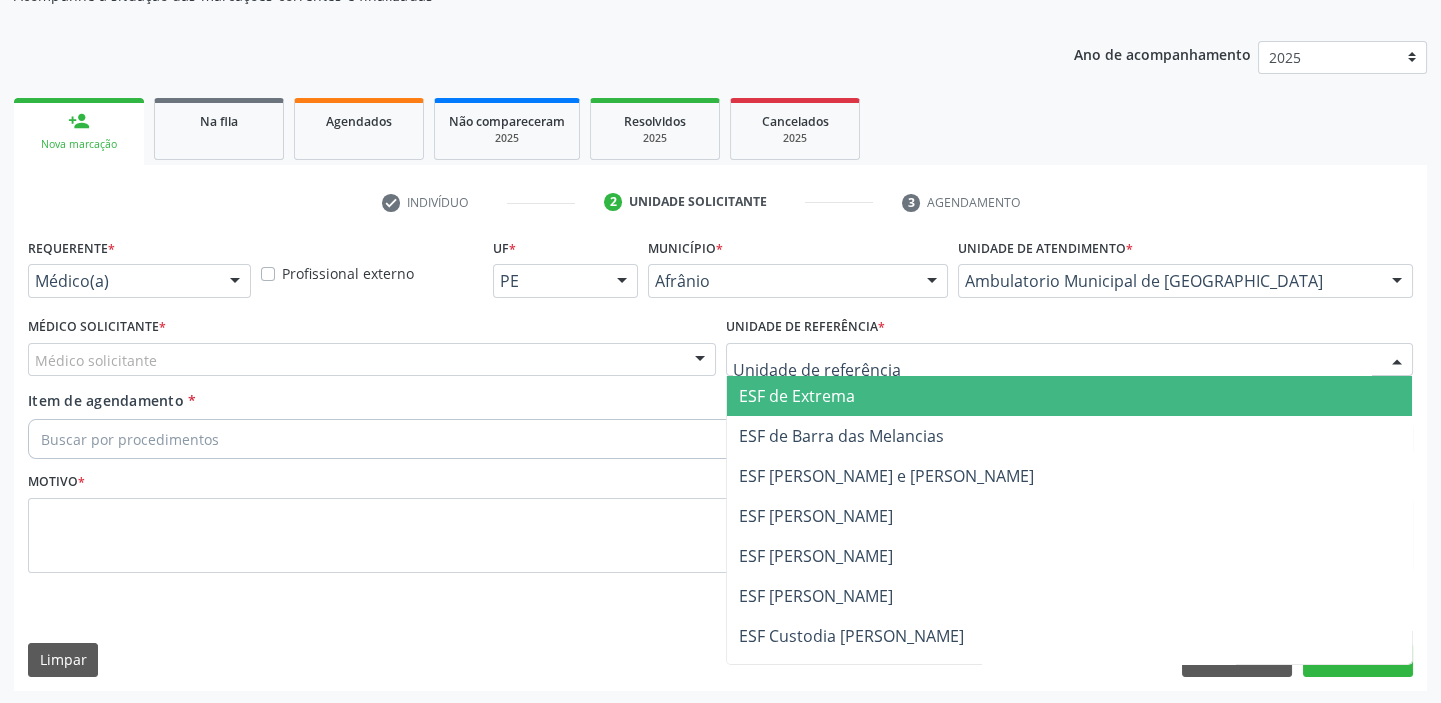 drag, startPoint x: 786, startPoint y: 359, endPoint x: 786, endPoint y: 457, distance: 98 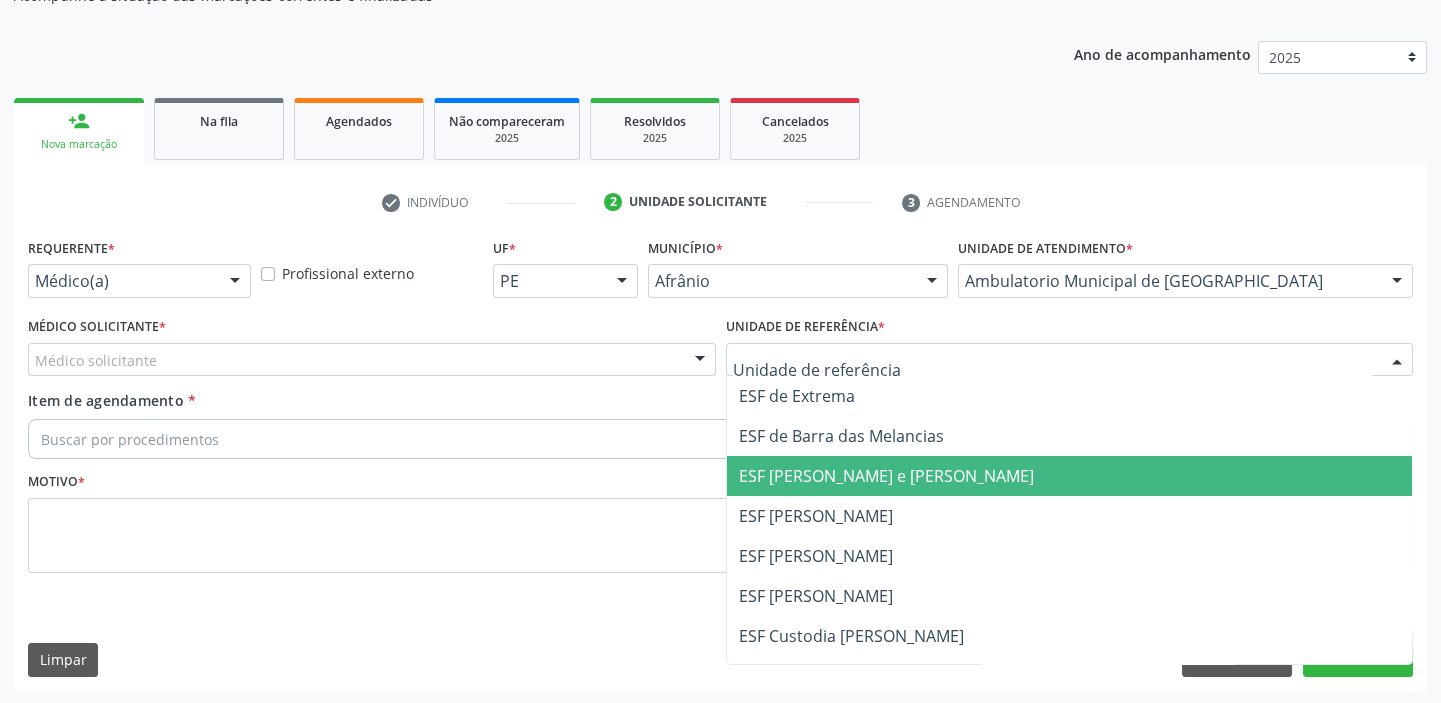 drag, startPoint x: 786, startPoint y: 492, endPoint x: 772, endPoint y: 496, distance: 14.56022 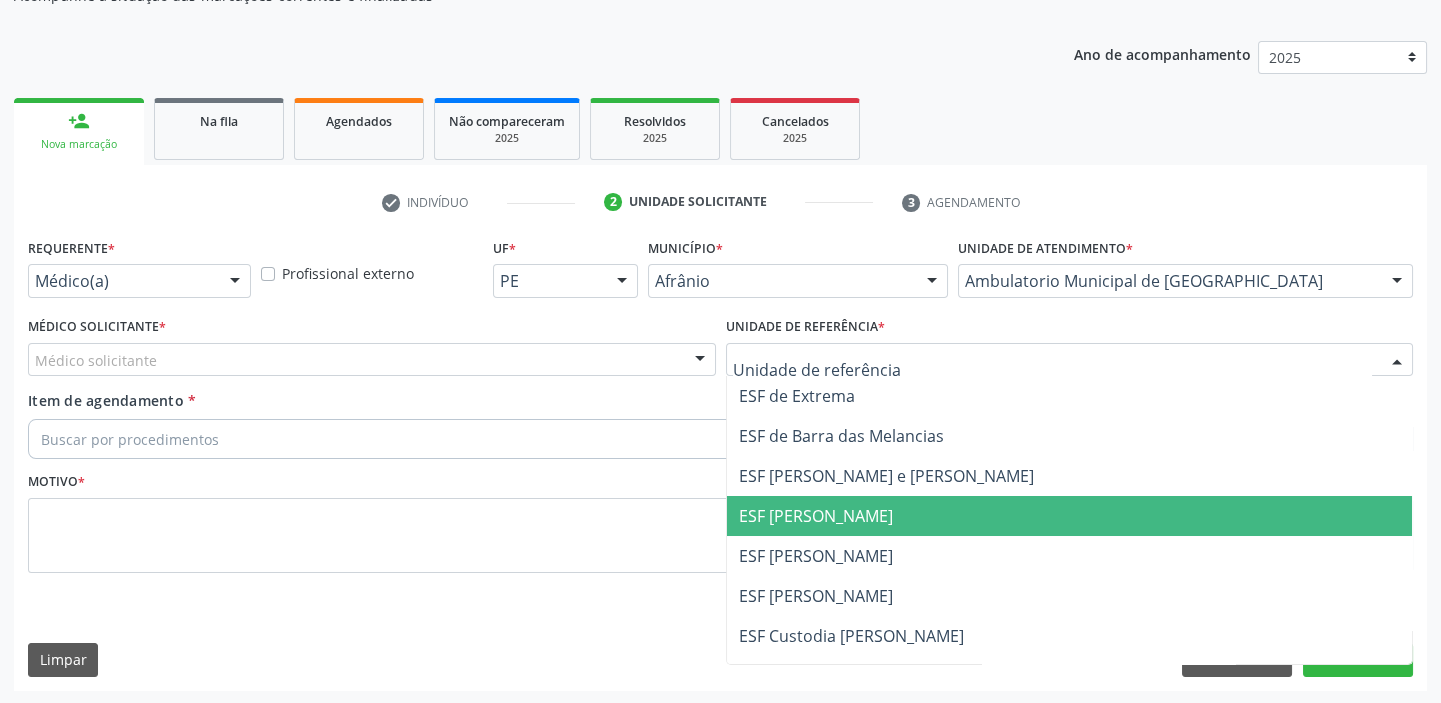 click on "ESF [PERSON_NAME]" at bounding box center (816, 516) 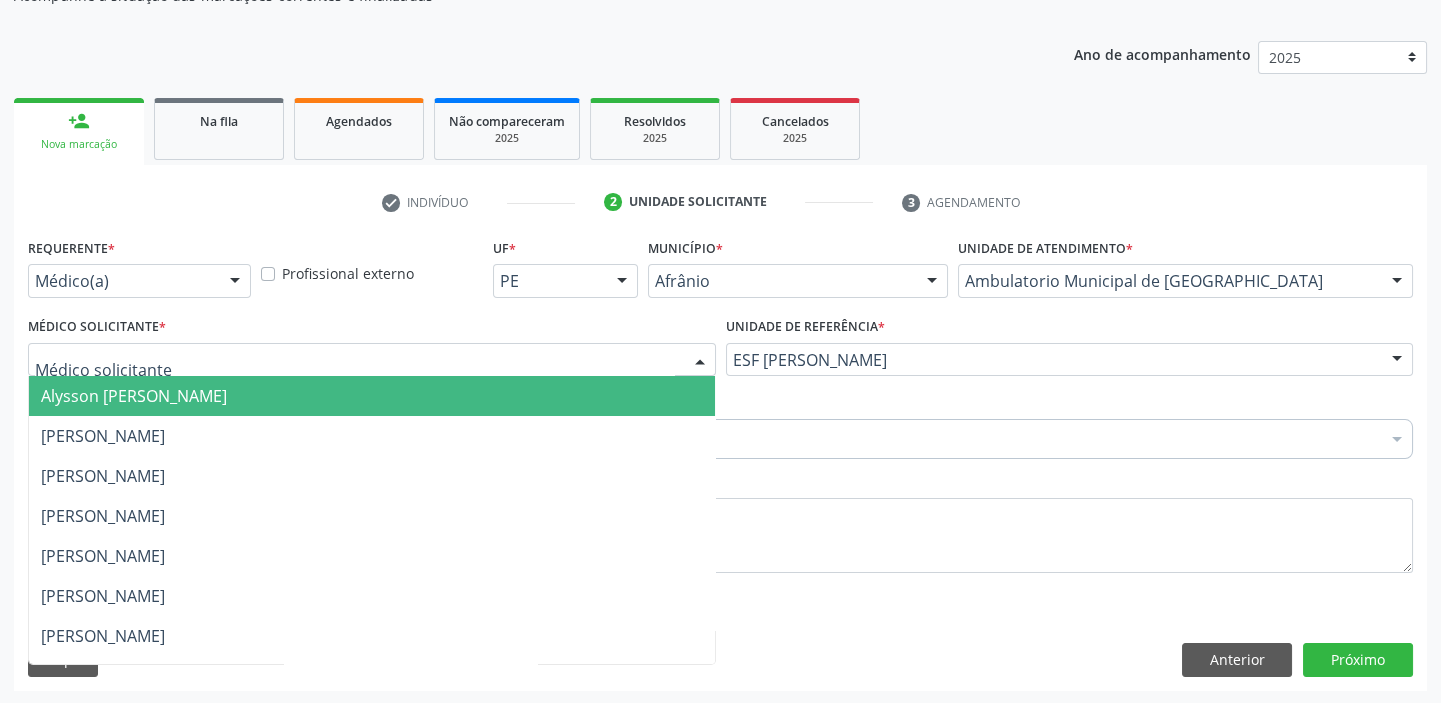 click on "Alysson [PERSON_NAME]" at bounding box center [134, 396] 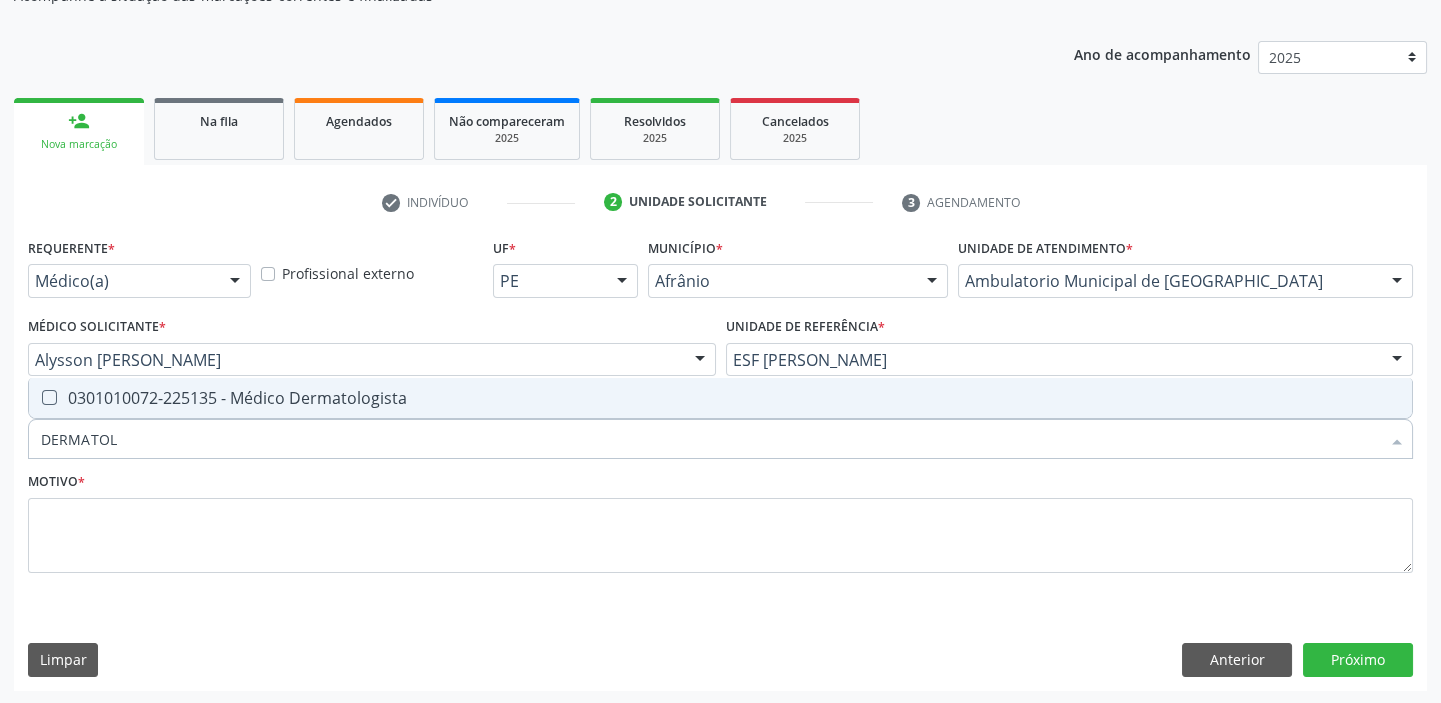 type on "DERMATOLO" 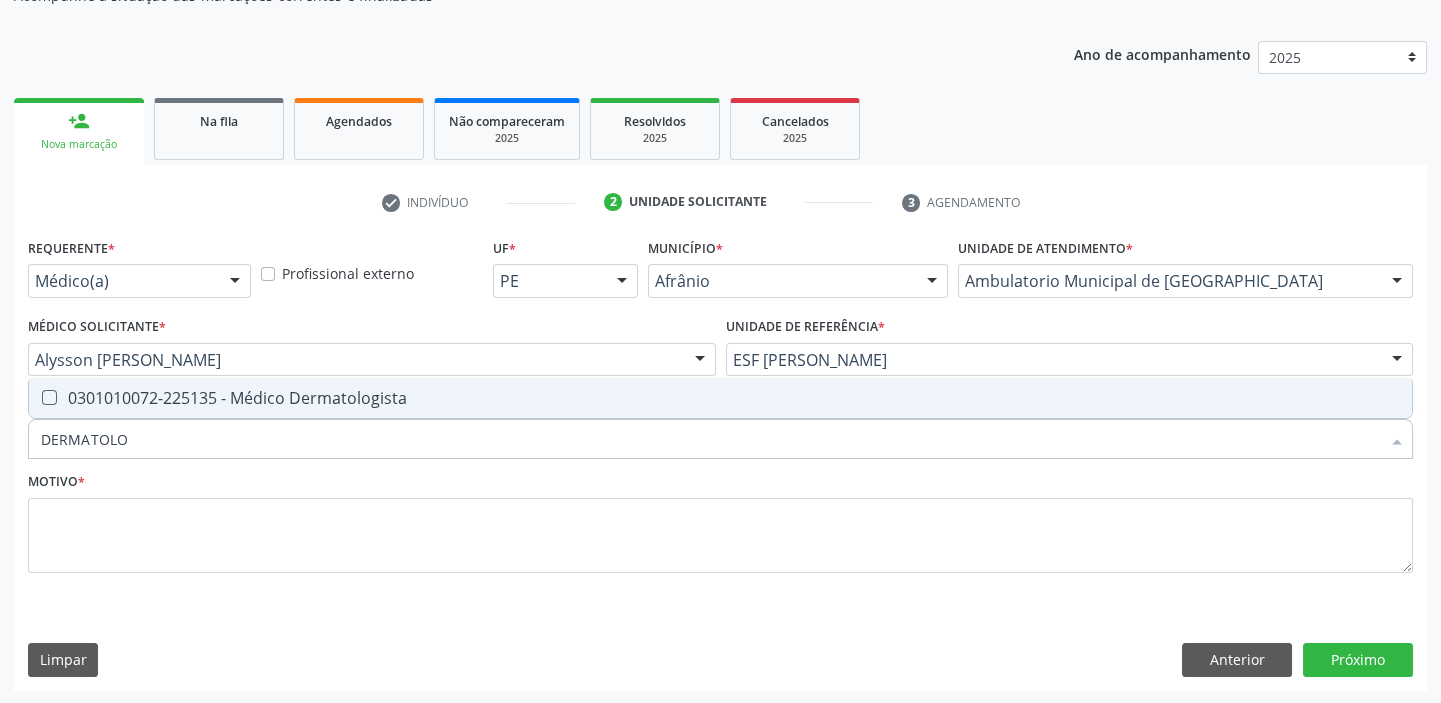 click on "0301010072-225135 - Médico Dermatologista" at bounding box center [720, 398] 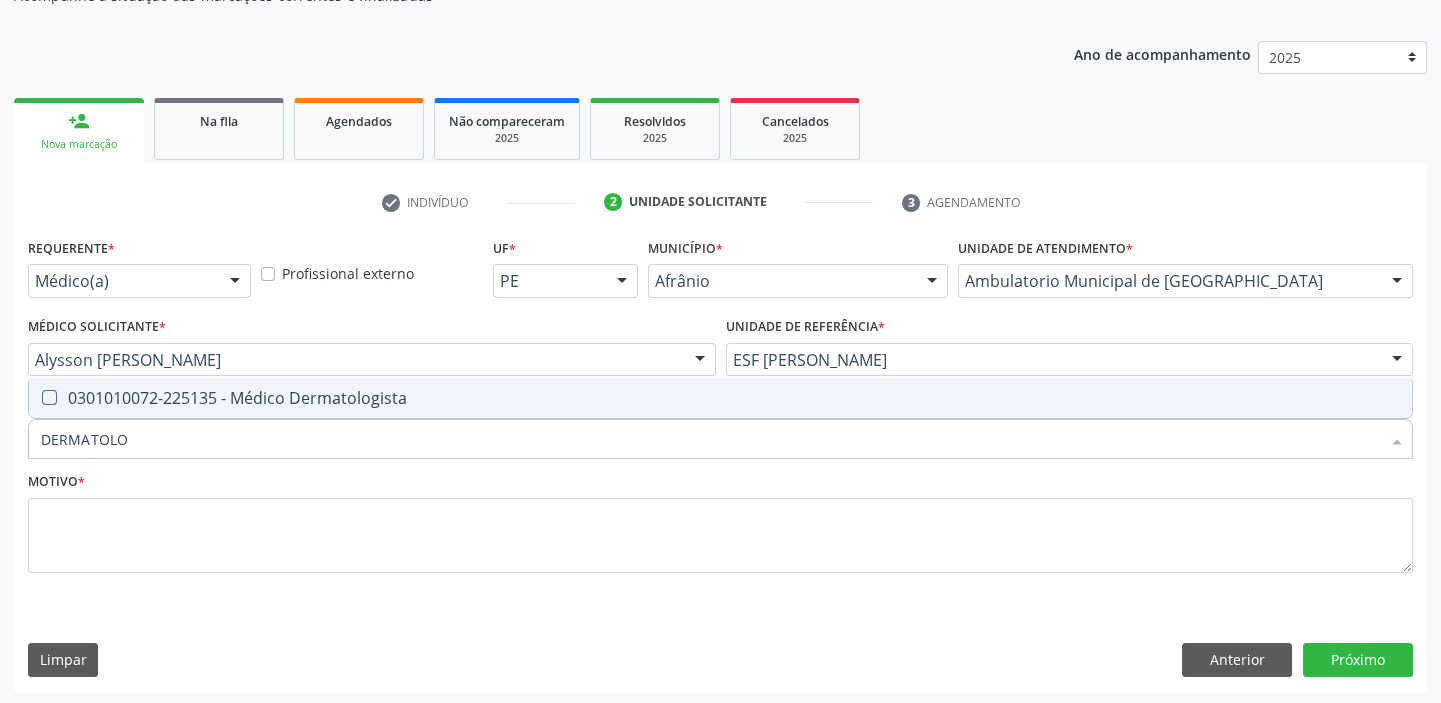 checkbox on "true" 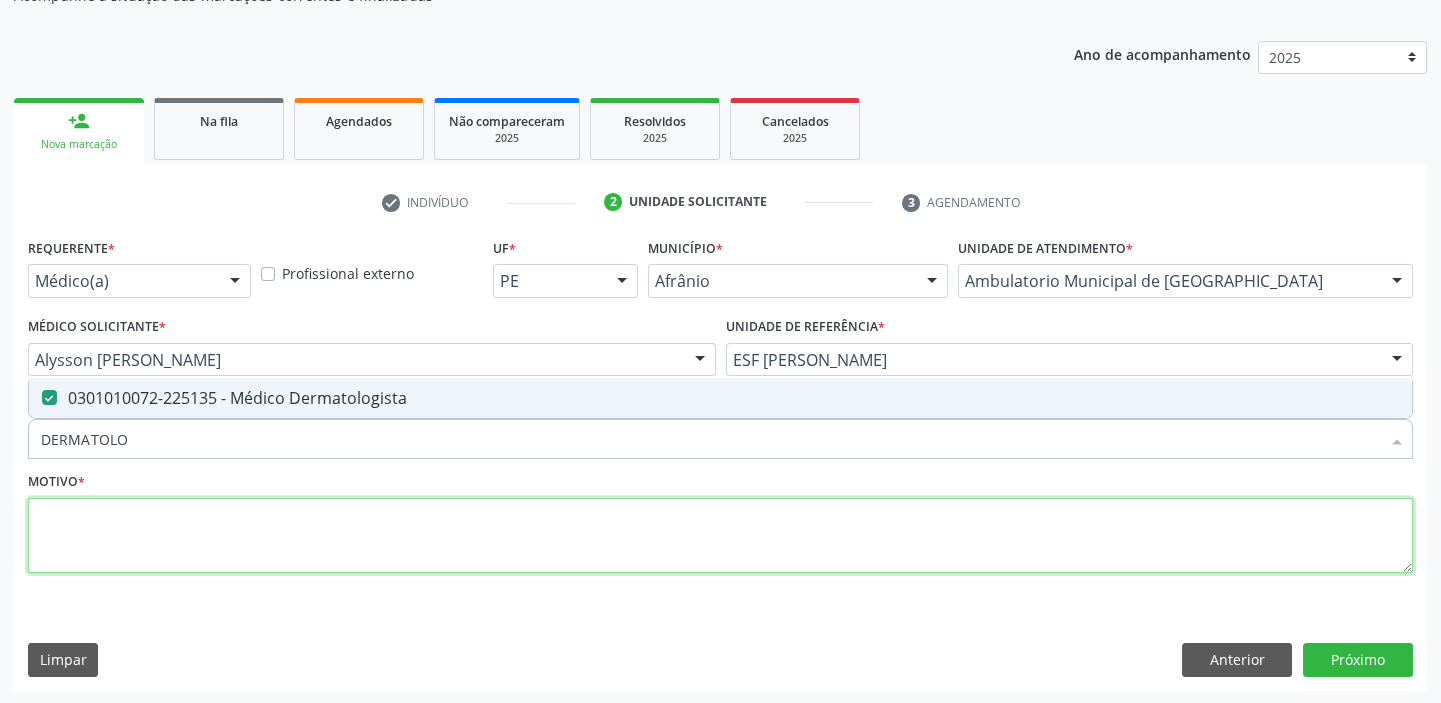 click at bounding box center [720, 536] 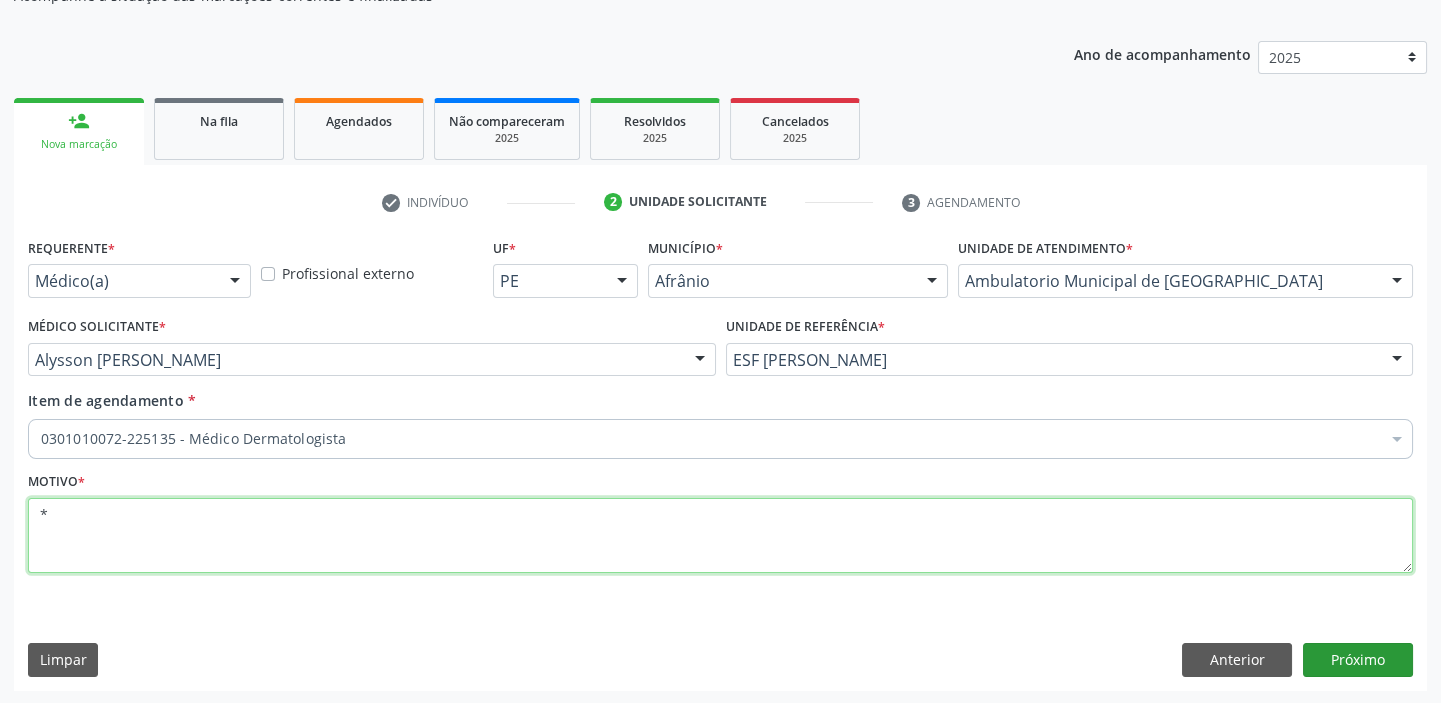 type on "*" 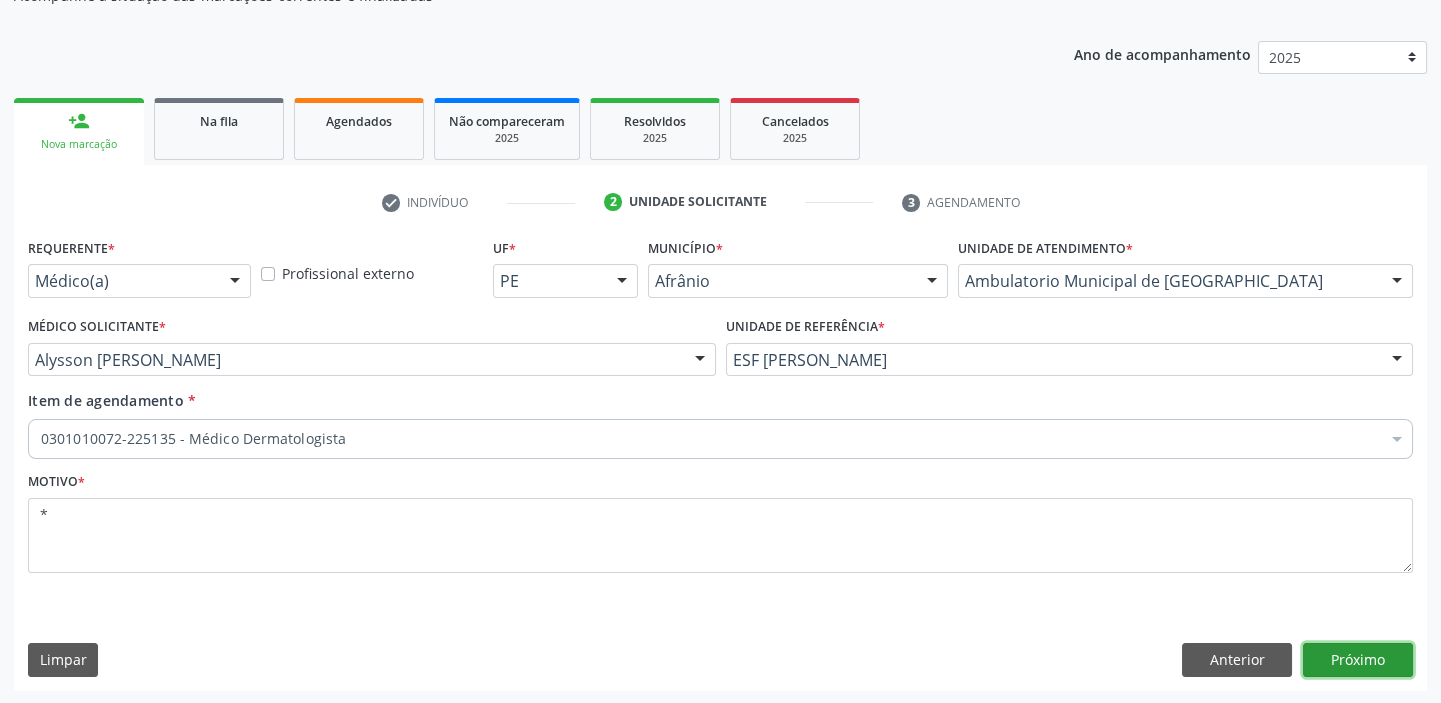 click on "Próximo" at bounding box center [1358, 660] 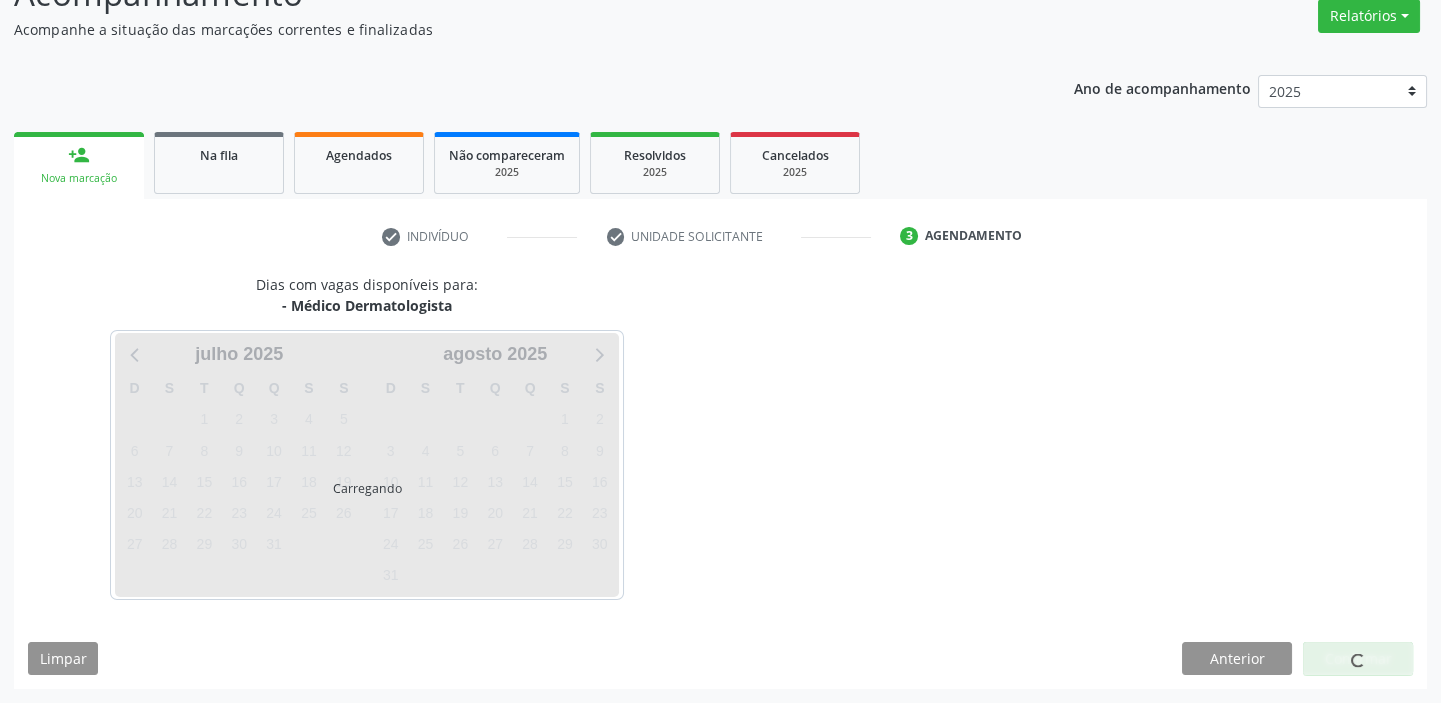 scroll, scrollTop: 166, scrollLeft: 0, axis: vertical 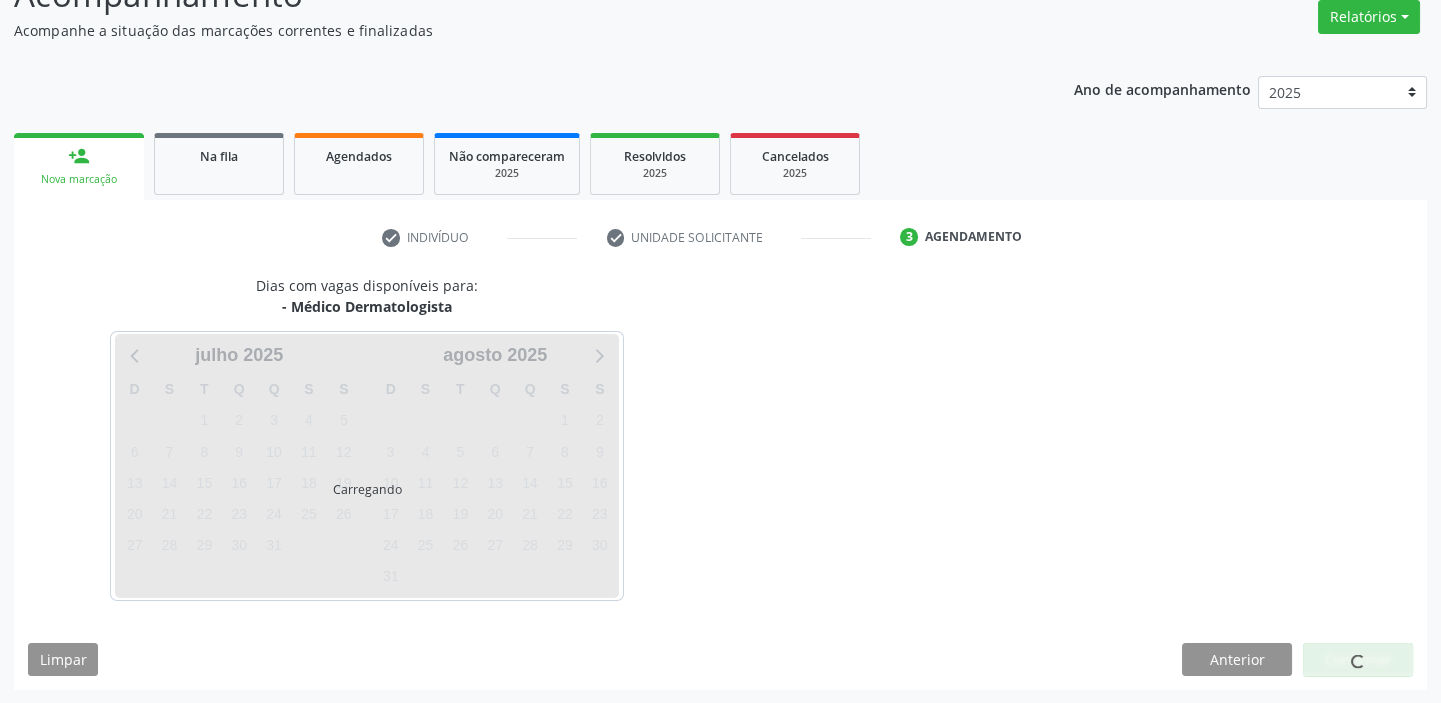 click at bounding box center (1358, 660) 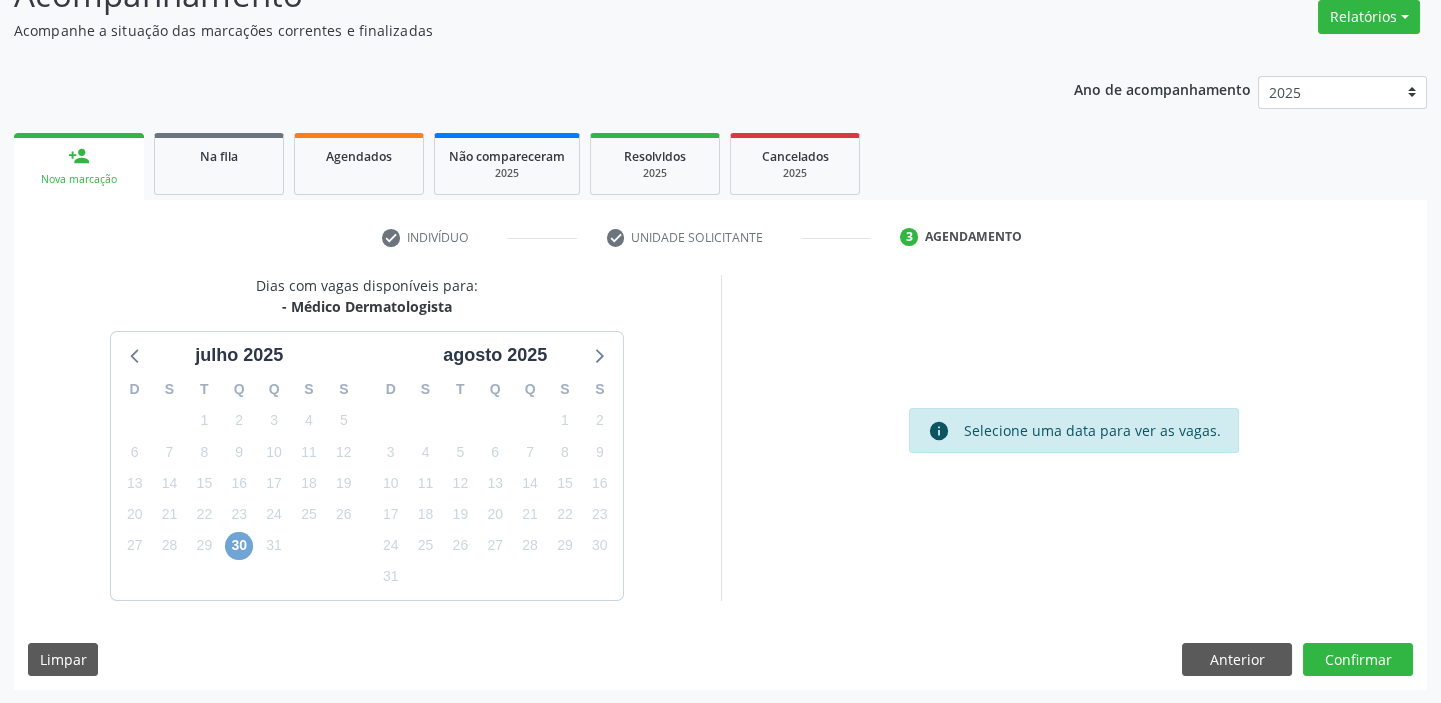 click on "30" at bounding box center [239, 546] 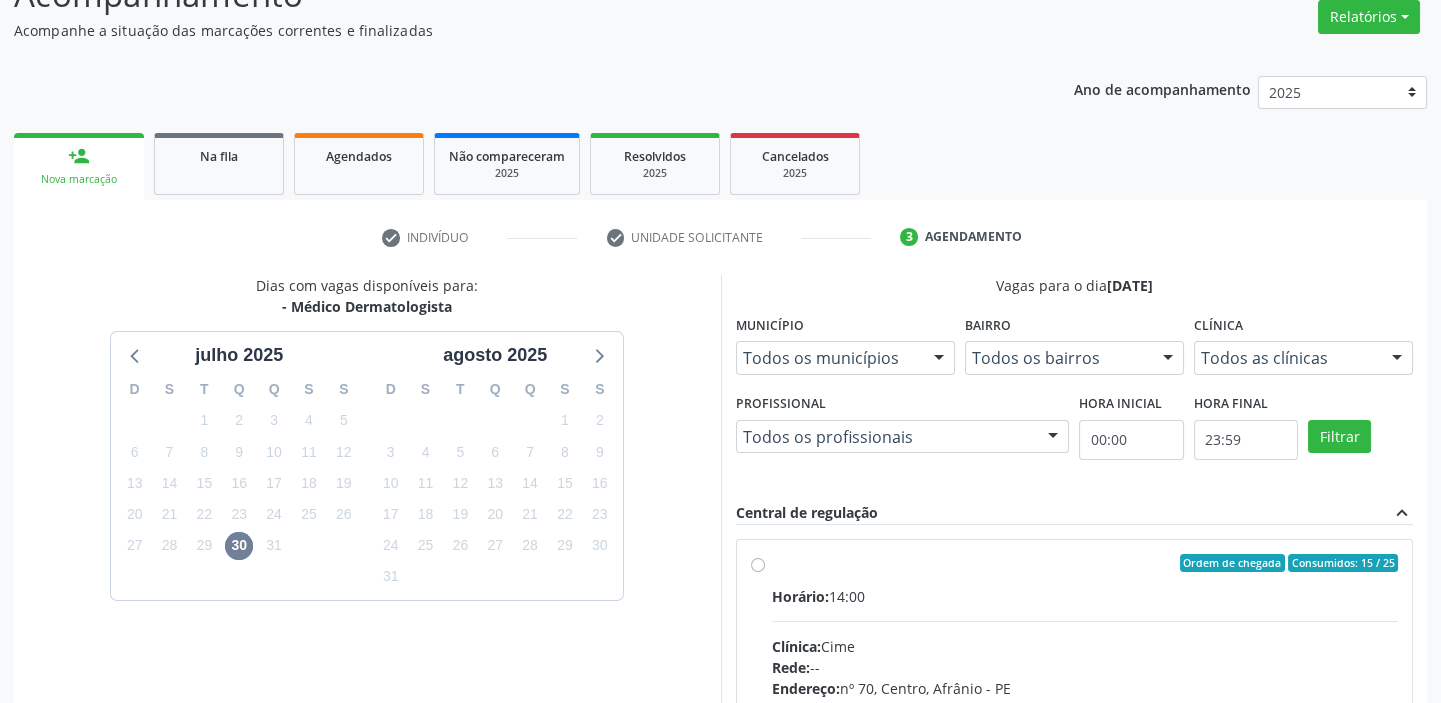 click on "Ordem de chegada
Consumidos: 15 / 25
Horário:   14:00
Clínica:  Cime
Rede:
--
Endereço:   nº 70, Centro, Afrânio - PE
Telefone:   (87) 88416145
Profissional:
--
Informações adicionais sobre o atendimento
Idade de atendimento:
Sem restrição
Gênero(s) atendido(s):
Sem restrição
Informações adicionais:
--" at bounding box center (1085, 707) 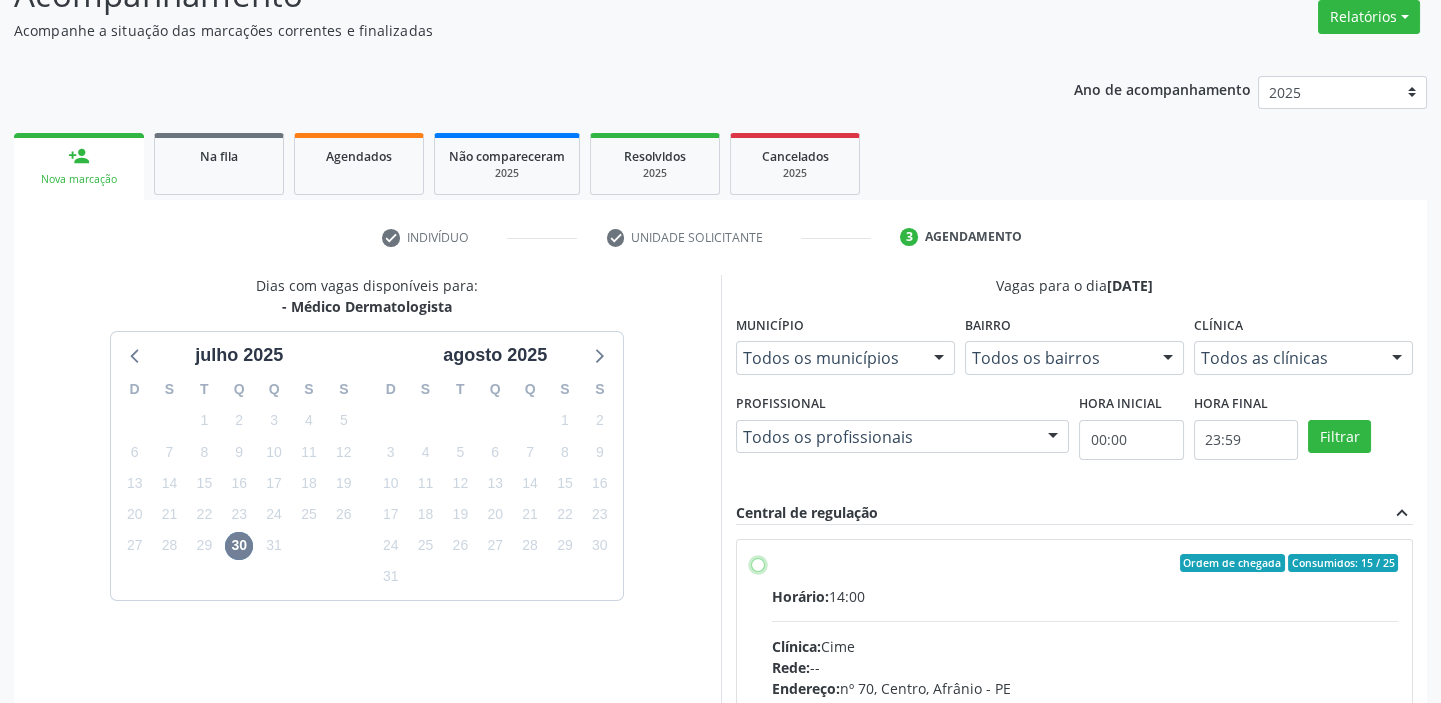 click on "Ordem de chegada
Consumidos: 15 / 25
Horário:   14:00
Clínica:  Cime
Rede:
--
Endereço:   nº 70, Centro, Afrânio - PE
Telefone:   (87) 88416145
Profissional:
--
Informações adicionais sobre o atendimento
Idade de atendimento:
Sem restrição
Gênero(s) atendido(s):
Sem restrição
Informações adicionais:
--" at bounding box center (758, 563) 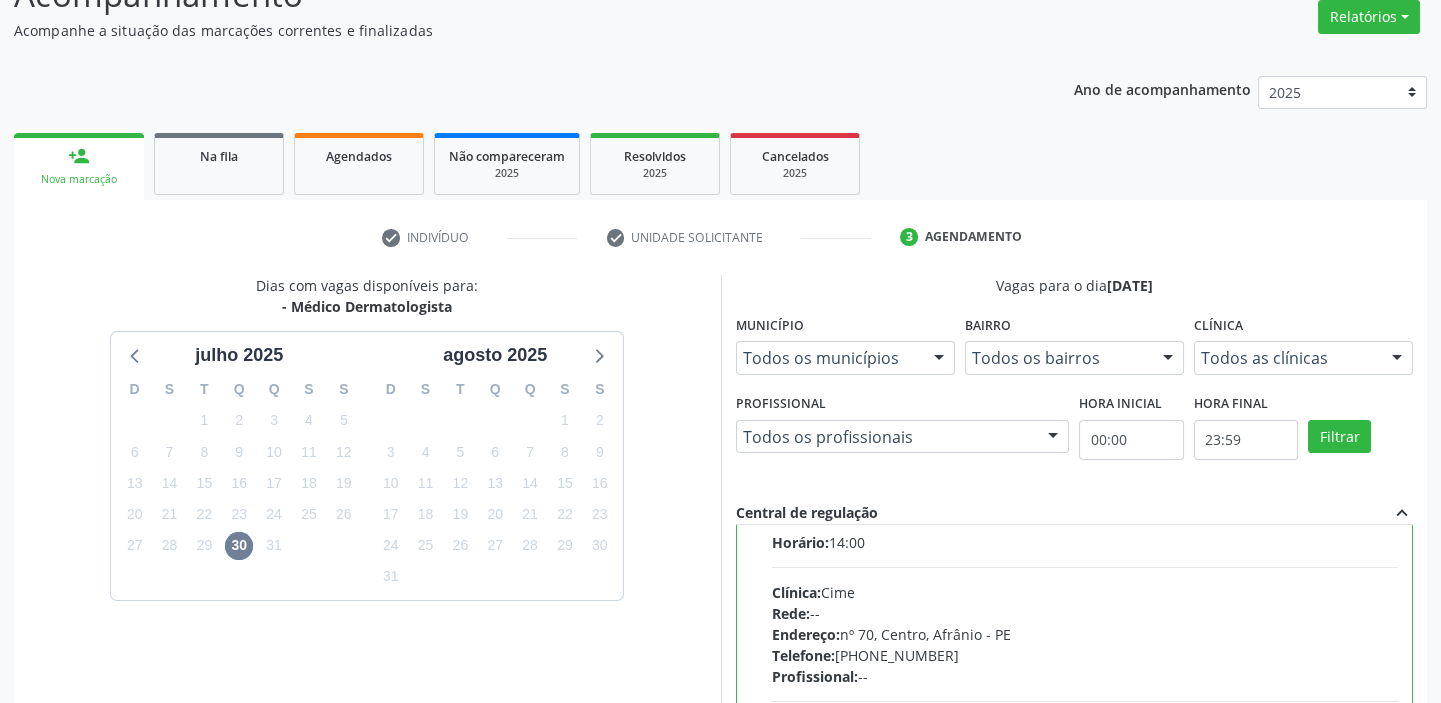 scroll, scrollTop: 99, scrollLeft: 0, axis: vertical 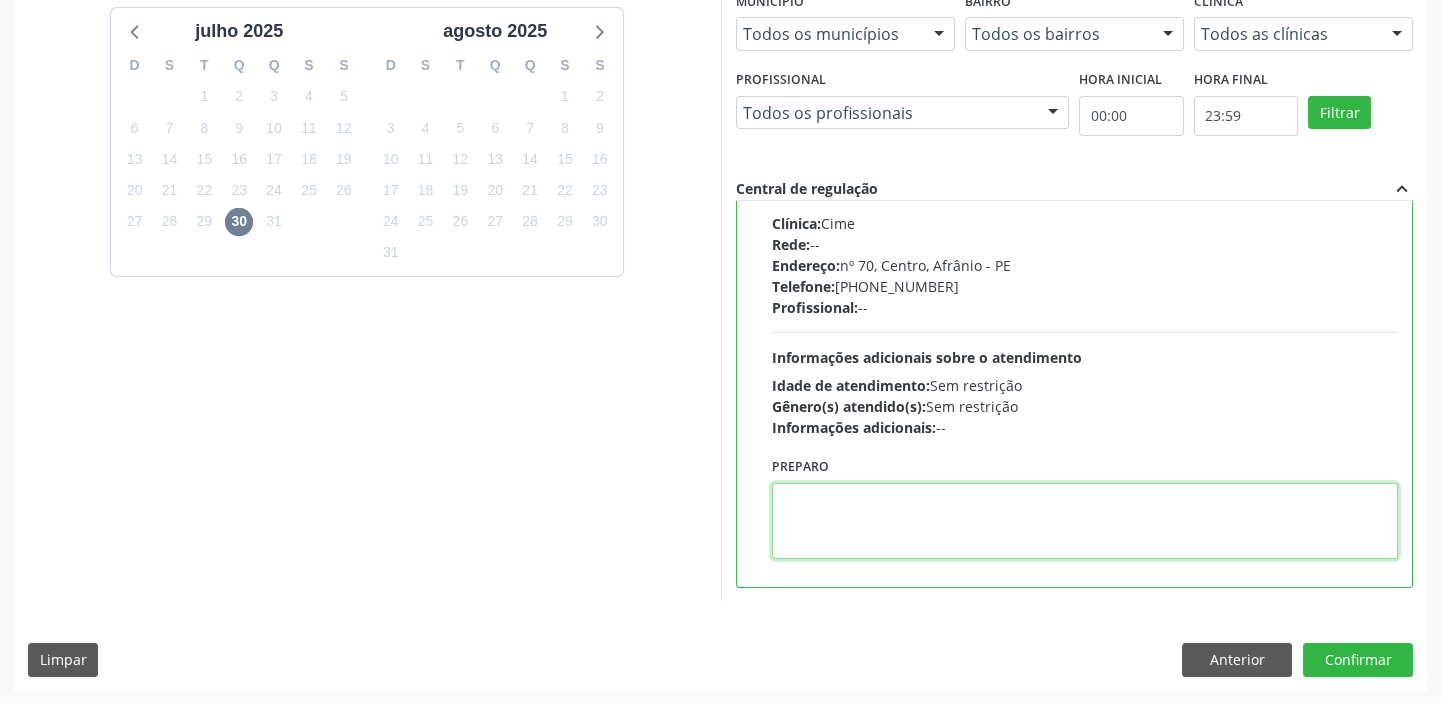 click at bounding box center [1085, 521] 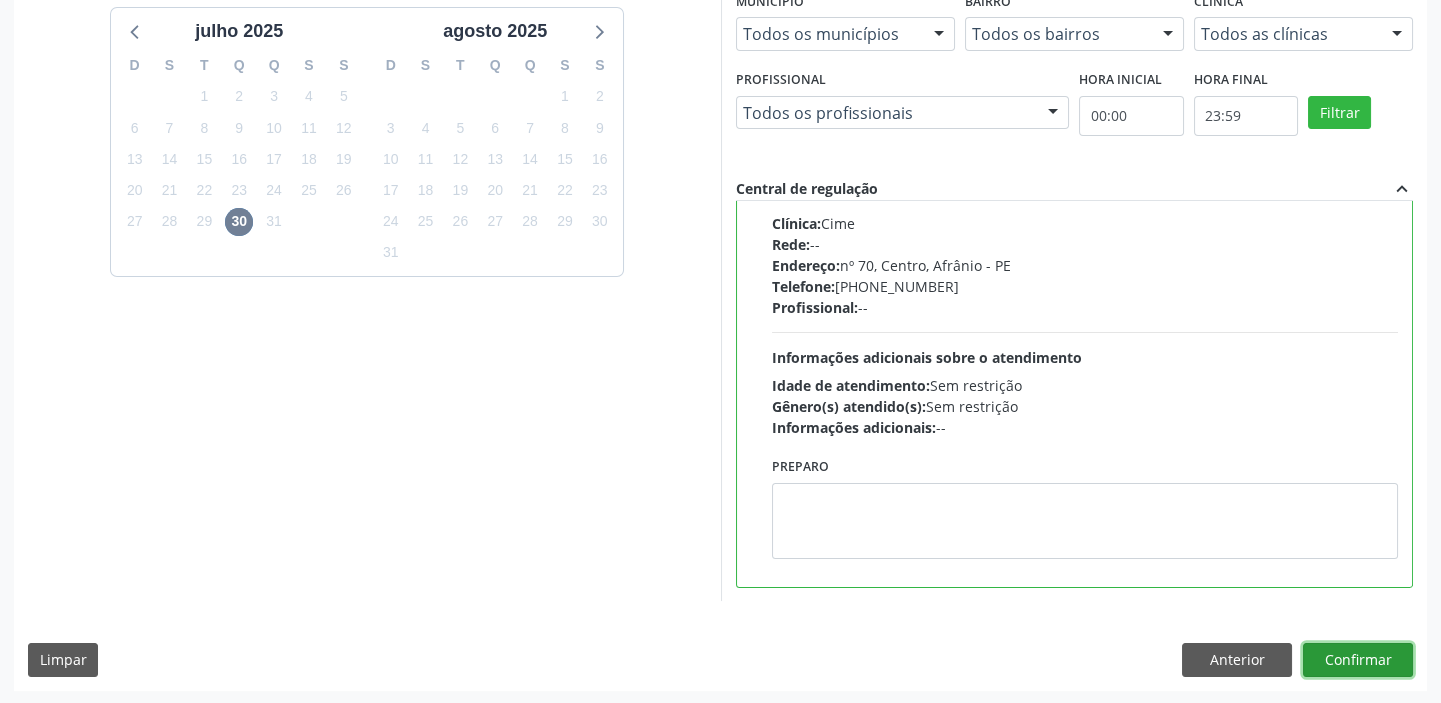 click on "Confirmar" at bounding box center [1358, 660] 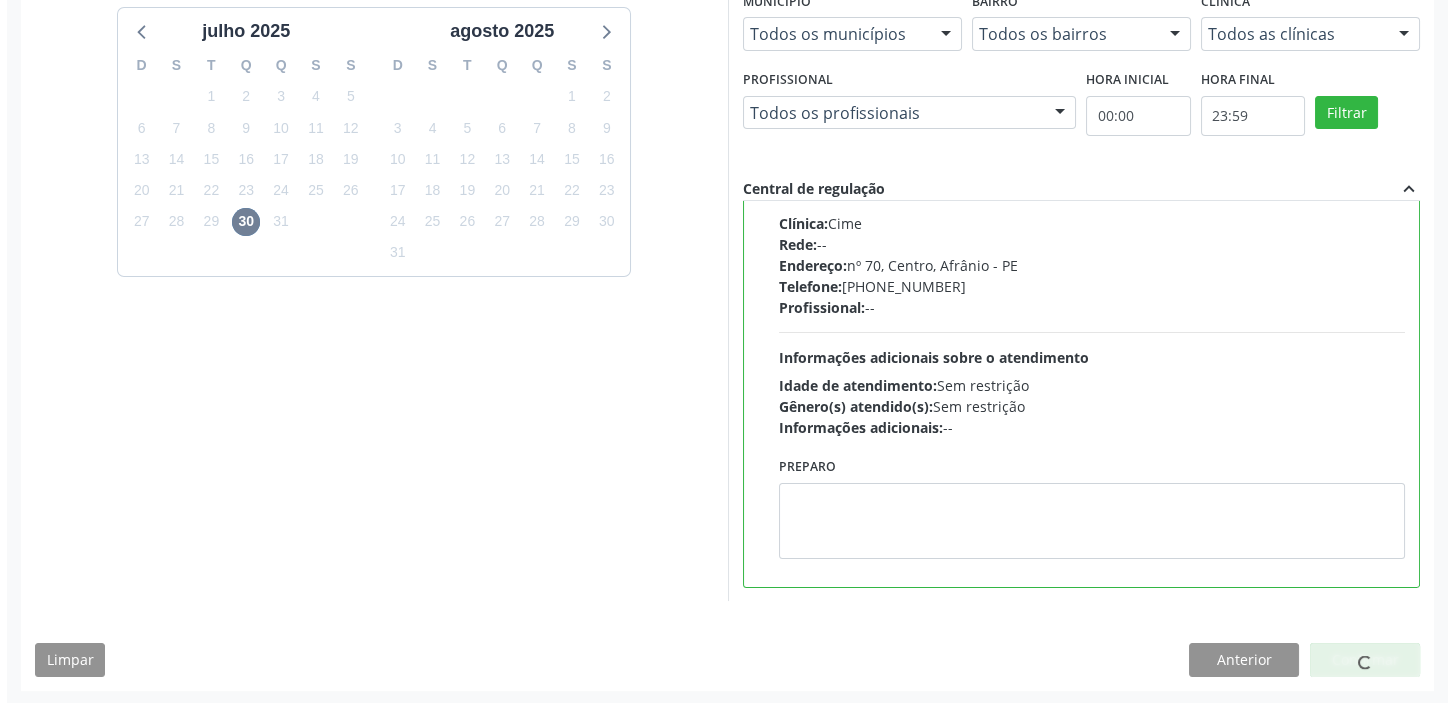 scroll, scrollTop: 0, scrollLeft: 0, axis: both 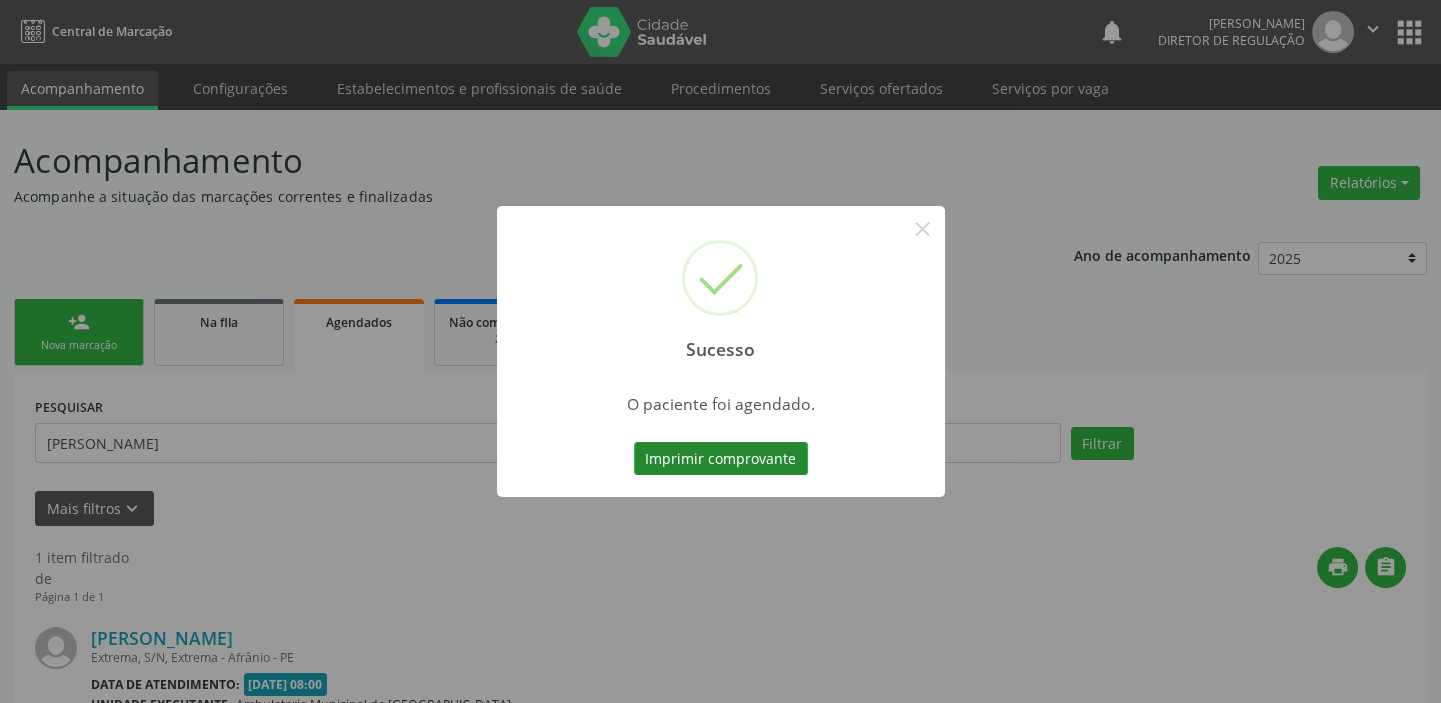 click on "Imprimir comprovante" at bounding box center (721, 459) 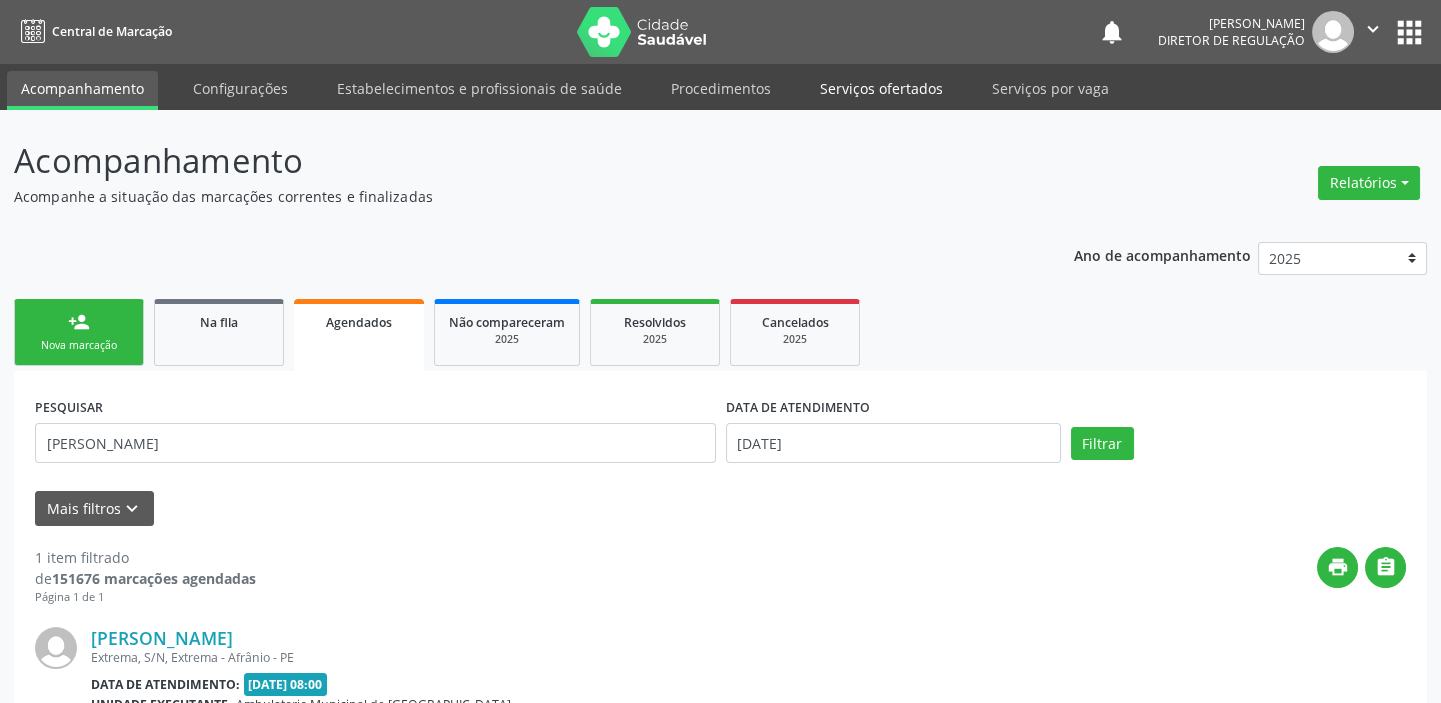 click on "Serviços ofertados" at bounding box center (881, 88) 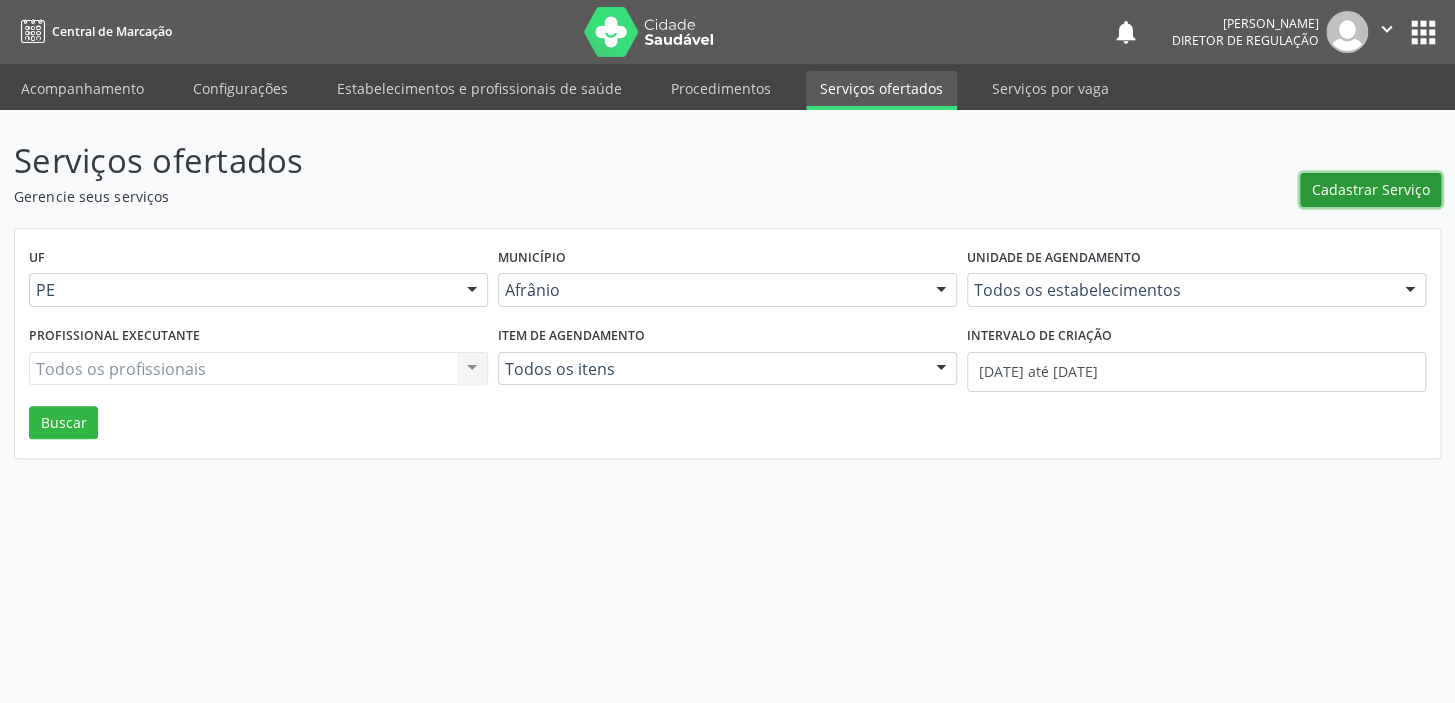 click on "Cadastrar Serviço" at bounding box center [1371, 189] 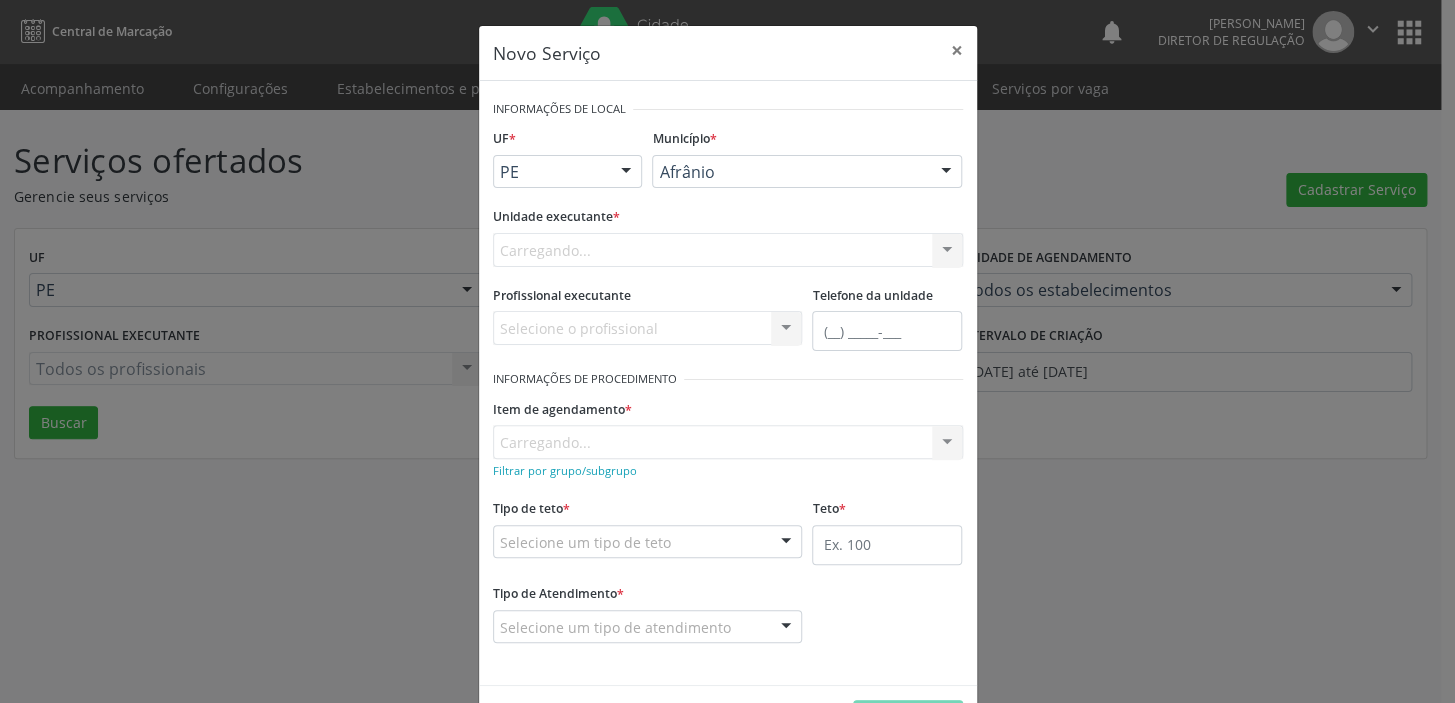 scroll, scrollTop: 0, scrollLeft: 0, axis: both 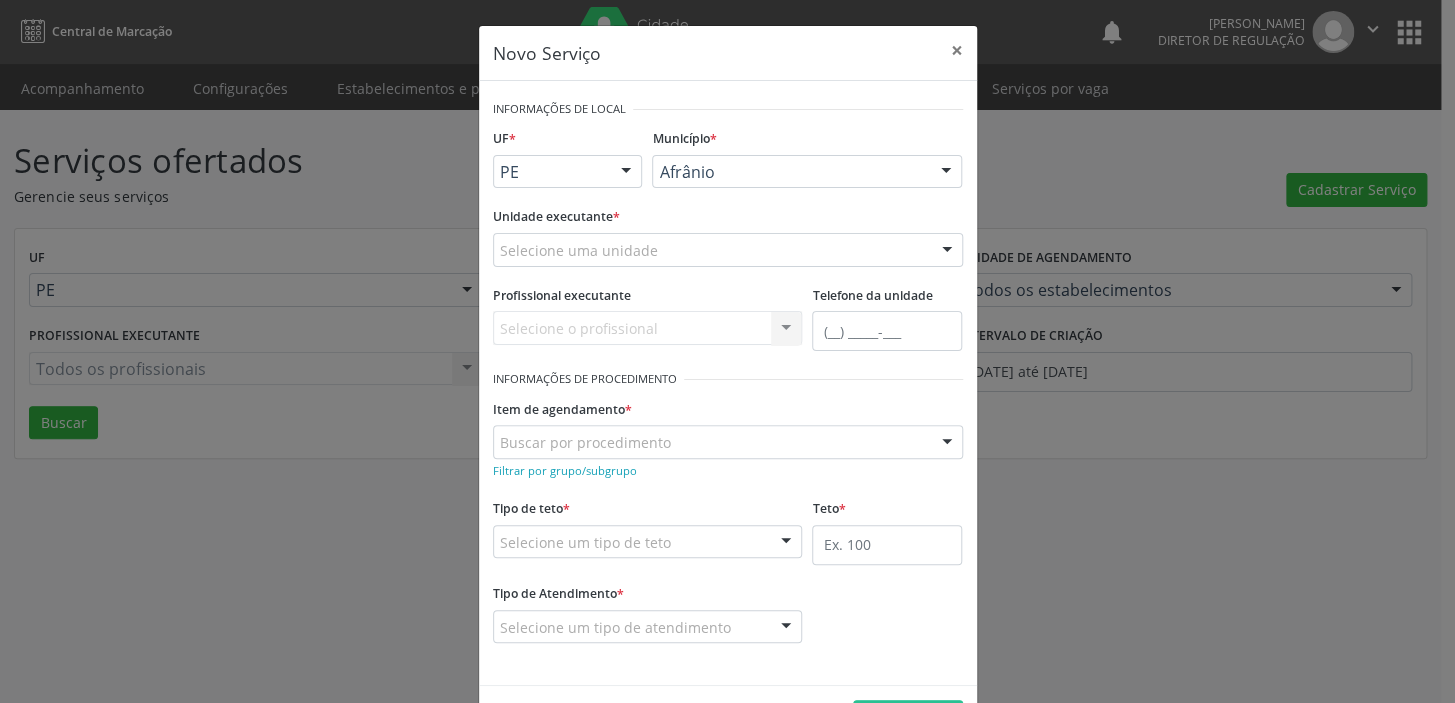 click on "Novo Serviço × Informações de Local
UF
*
PE         BA   PE
Nenhum resultado encontrado para: "   "
Não há nenhuma opção para ser exibida.
Município
*
Afrânio         Afrânio   Petrolina
Nenhum resultado encontrado para: "   "
Não há nenhuma opção para ser exibida.
Unidade executante
*
Selecione uma unidade
Academia da Saude de Afranio   Academia da Saude do Bairro Roberto Luis   Academia da Saude do Distrito de Cachoeira do Roberto   Academia da Saude do Distrito de Extrema   Academia da Saude do Jose Ramos   Alves Landim   Ambulatorio Municipal de Saude   Caf Central de Abastecimento Farmaceutico   Centro de Atencao Psicossocial de Afranio Pe   Centro de Especialidades   Cime   Cuidar   Equipe de Atencao Basica Prisional Tipo I com Saude Mental   Esf Ana Coelho Nonato   Esf Custodia Maria da Conceicao   Esf Isabel Gomes" at bounding box center (727, 351) 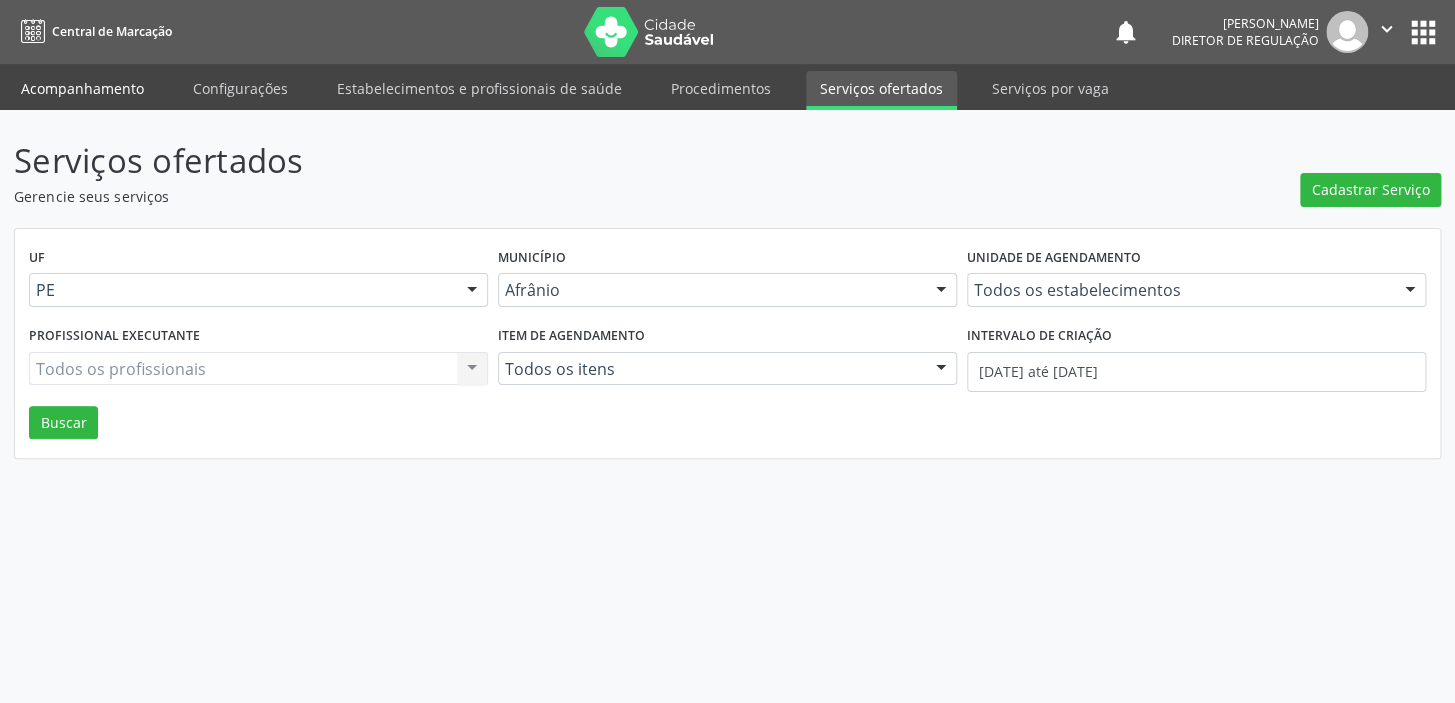 click on "Acompanhamento" at bounding box center (82, 88) 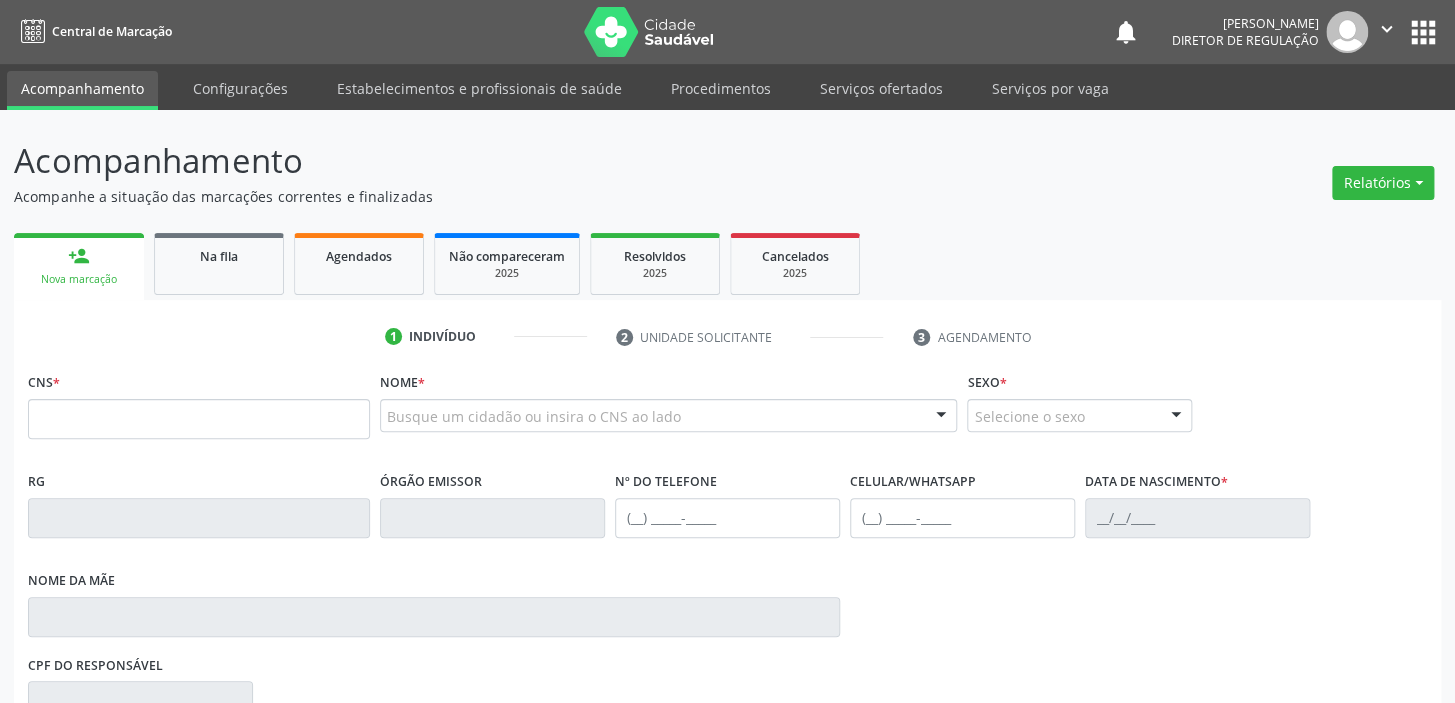 click on "Acompanhamento" at bounding box center [82, 90] 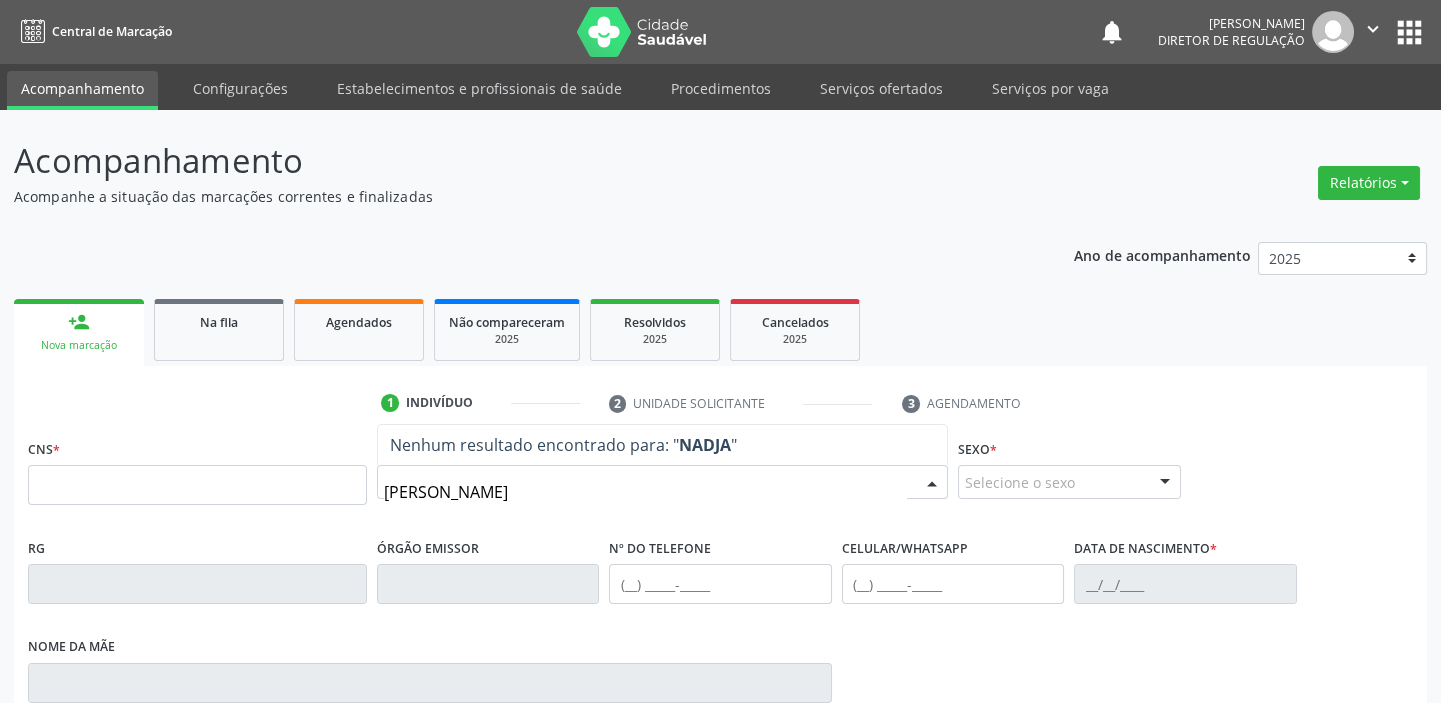 type on "NADJANE" 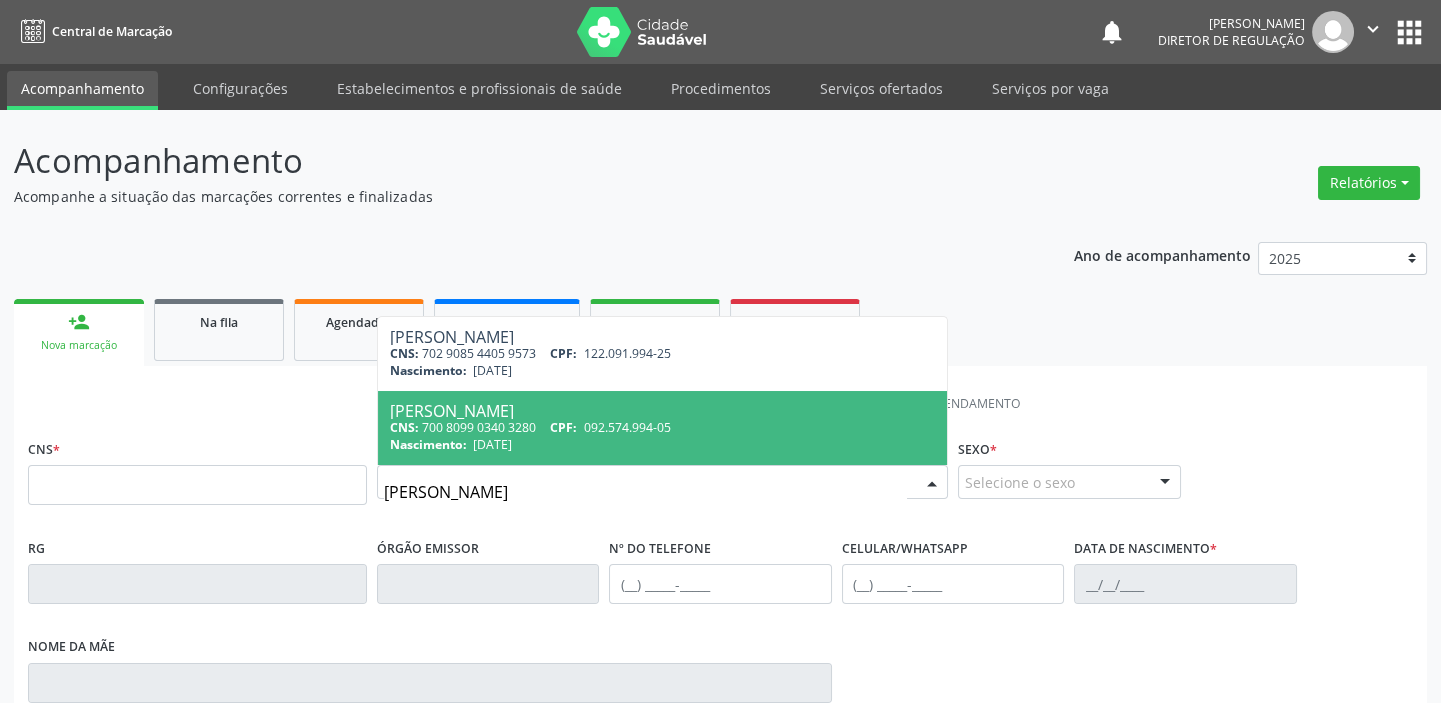 click on "Nadjane Lacerda Lucas" at bounding box center (662, 411) 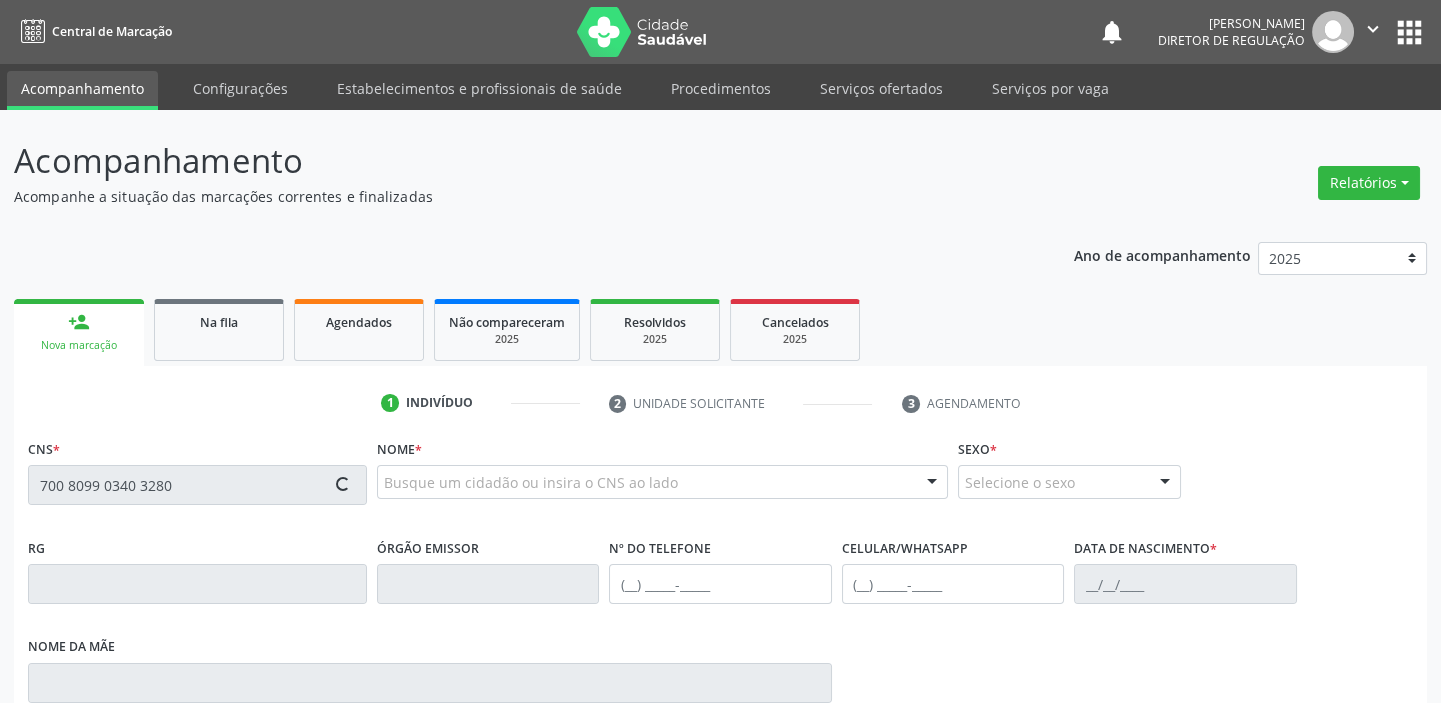 type on "700 8099 0340 3280" 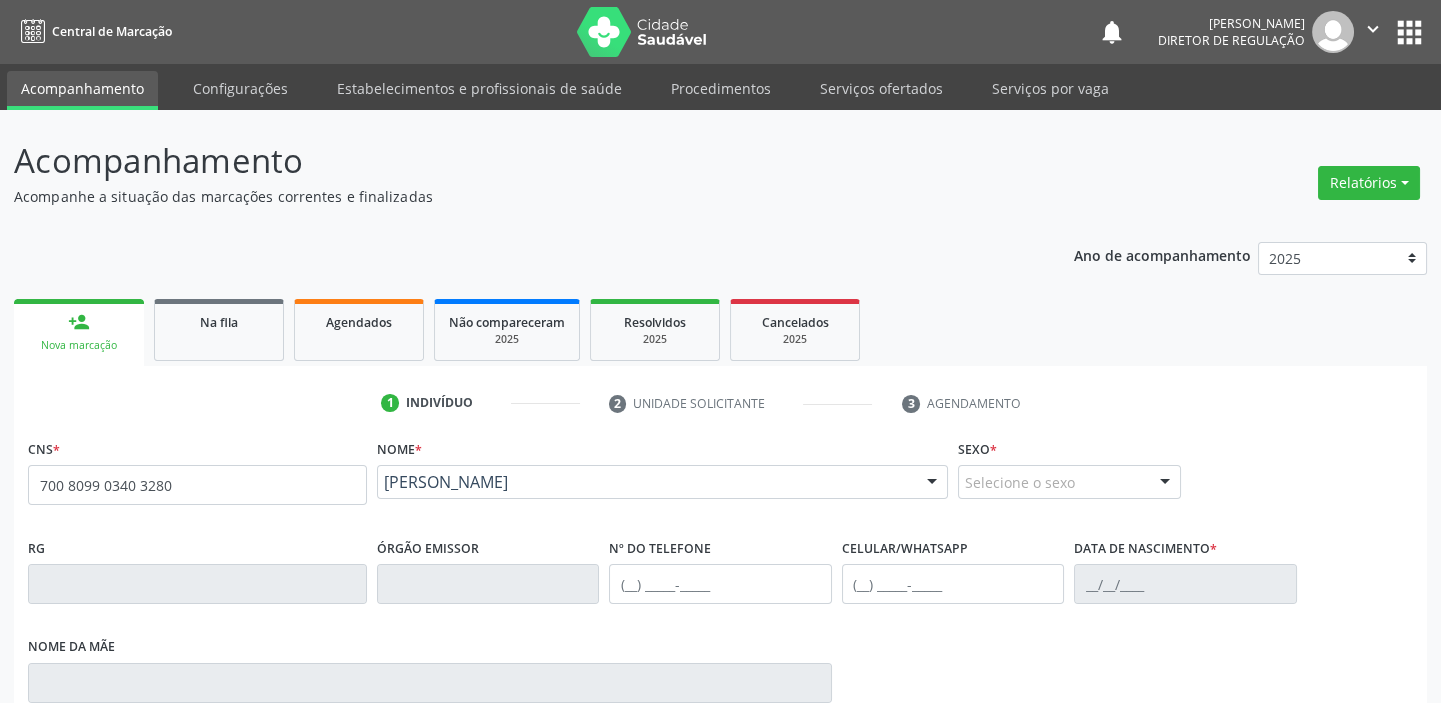 click on "700 8099 0340 3280" at bounding box center [197, 485] 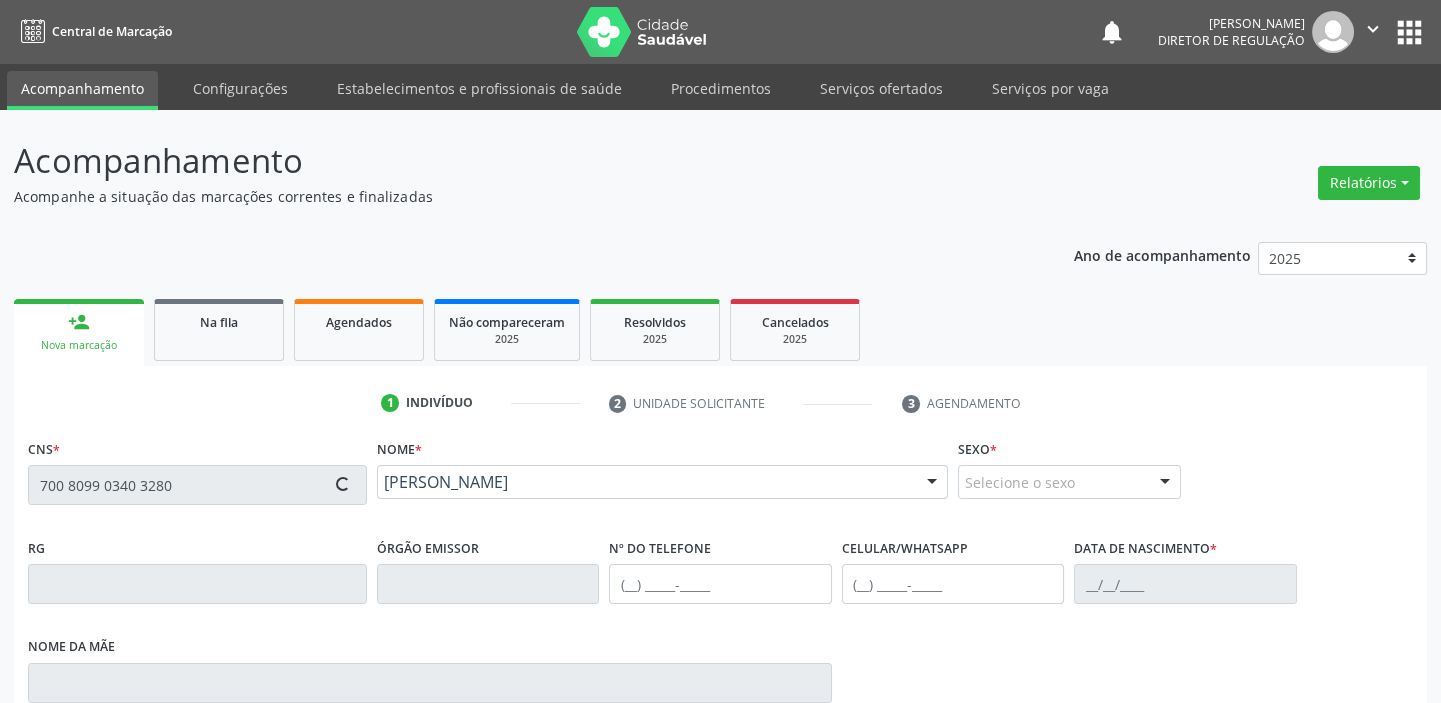 type on "(87) 98176-7976" 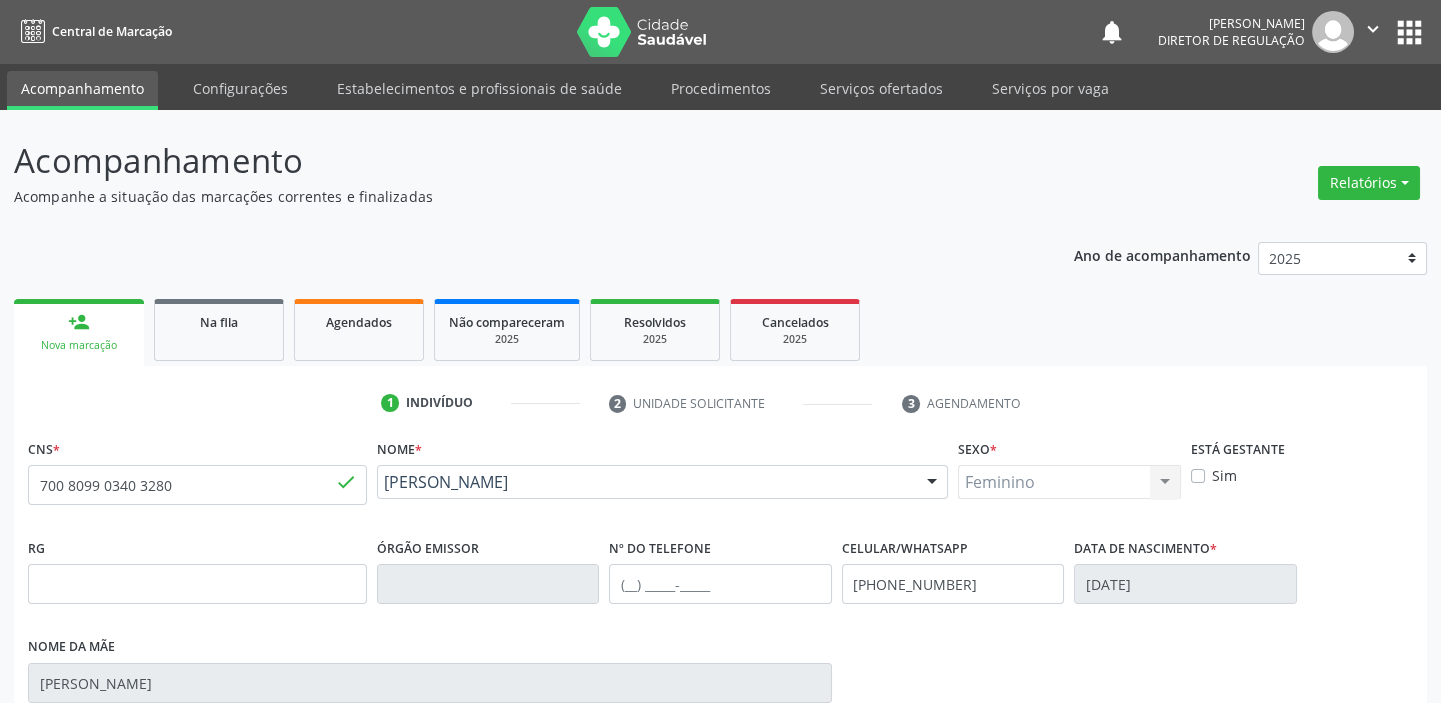 click on "700 8099 0340 3280" at bounding box center [197, 485] 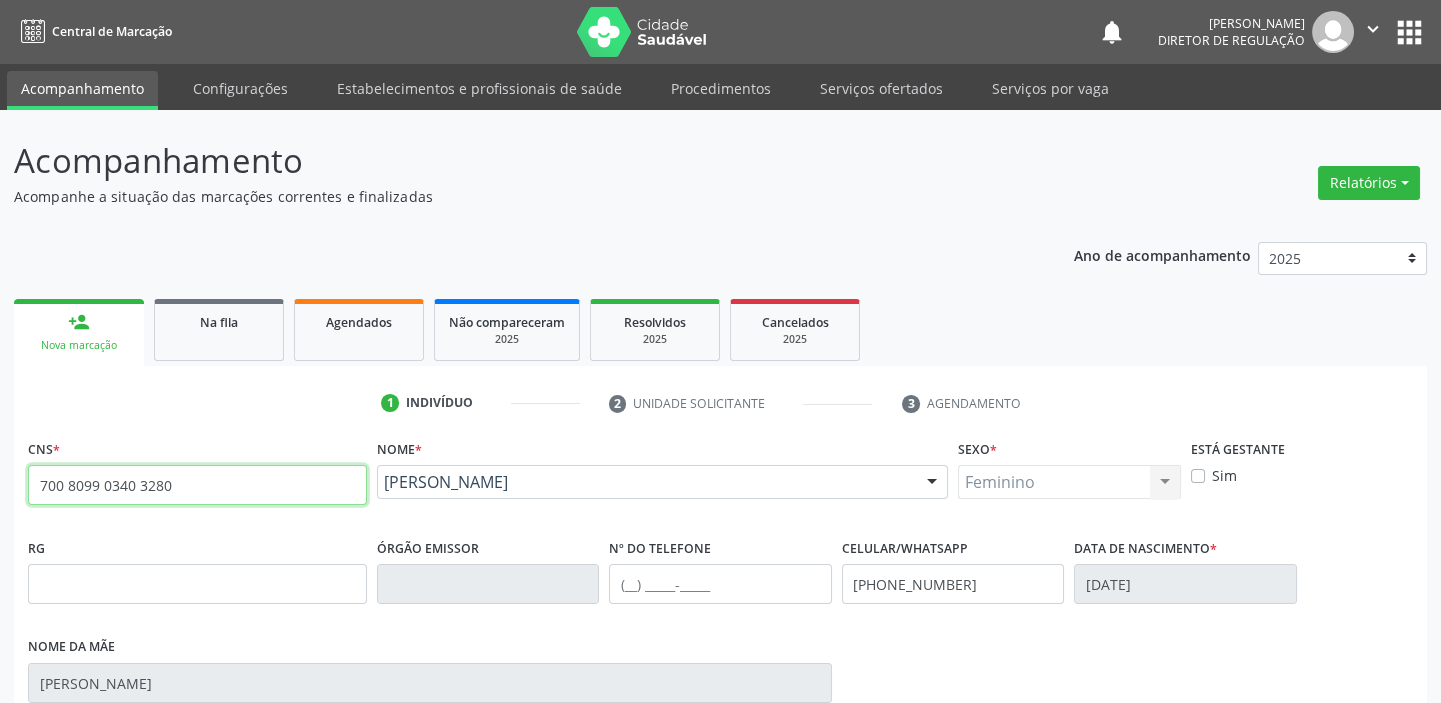 click on "700 8099 0340 3280" at bounding box center [197, 485] 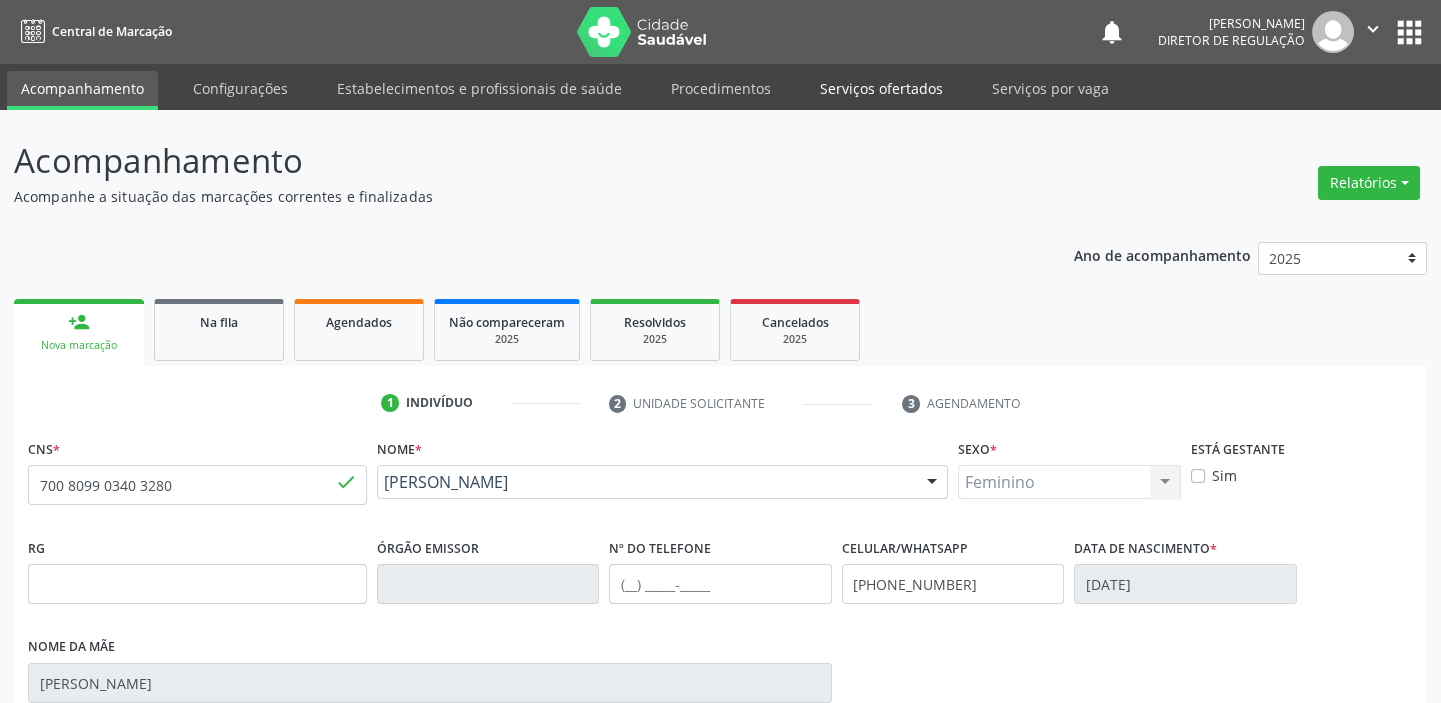 click on "Serviços ofertados" at bounding box center [881, 88] 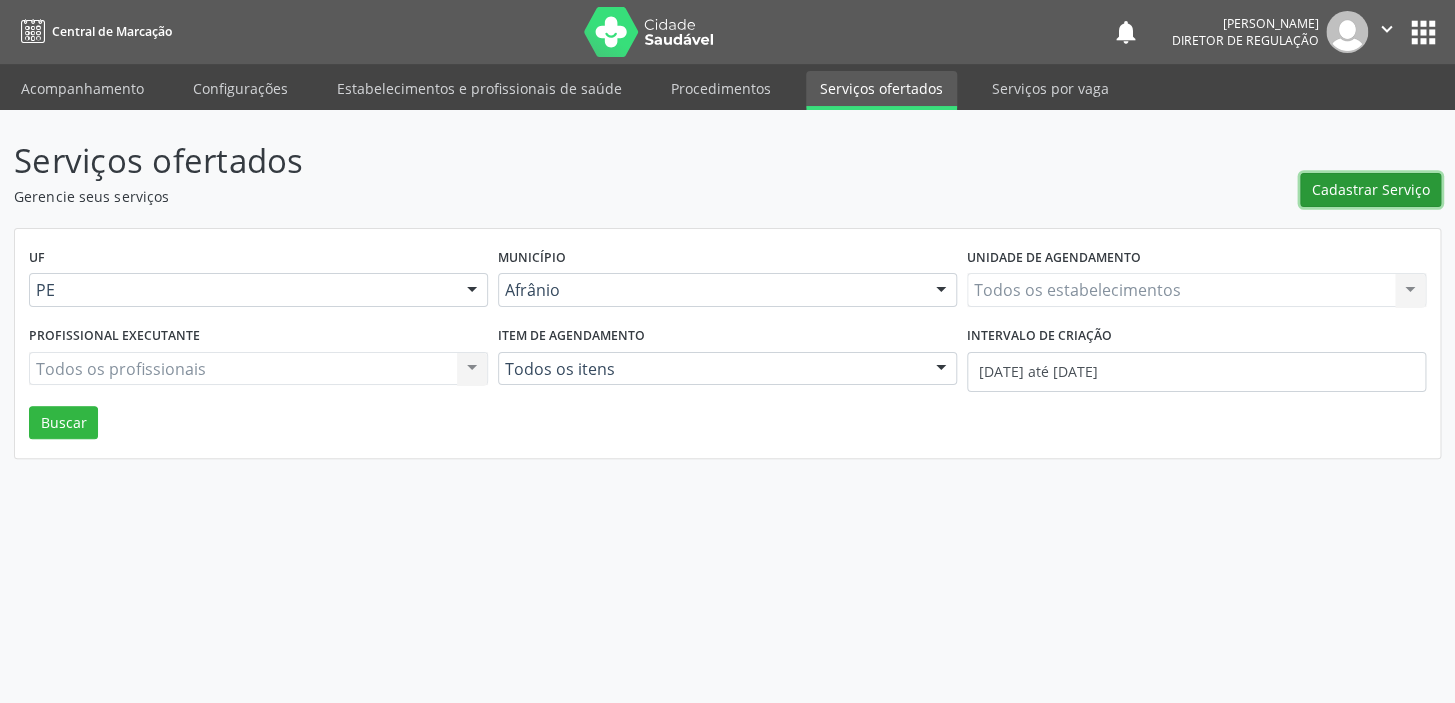 click on "Cadastrar Serviço" at bounding box center (1371, 189) 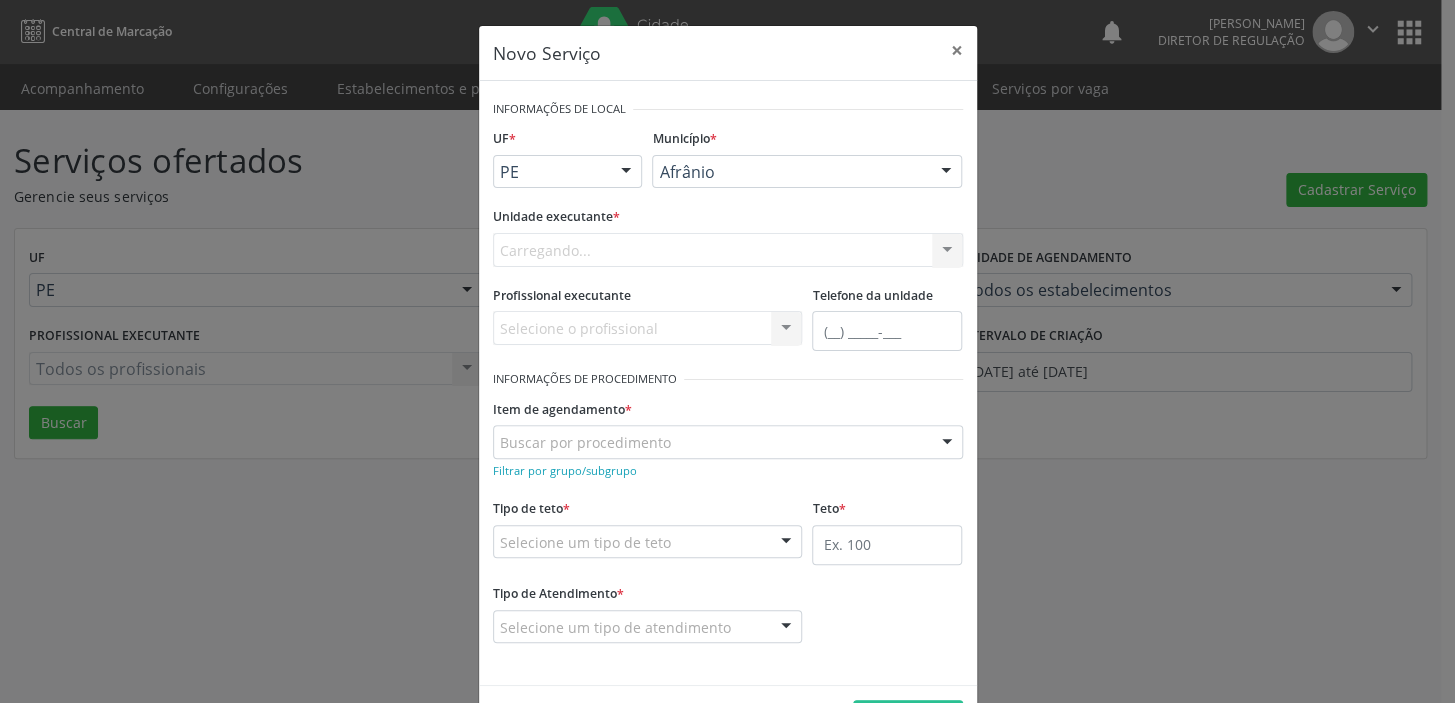 scroll, scrollTop: 0, scrollLeft: 0, axis: both 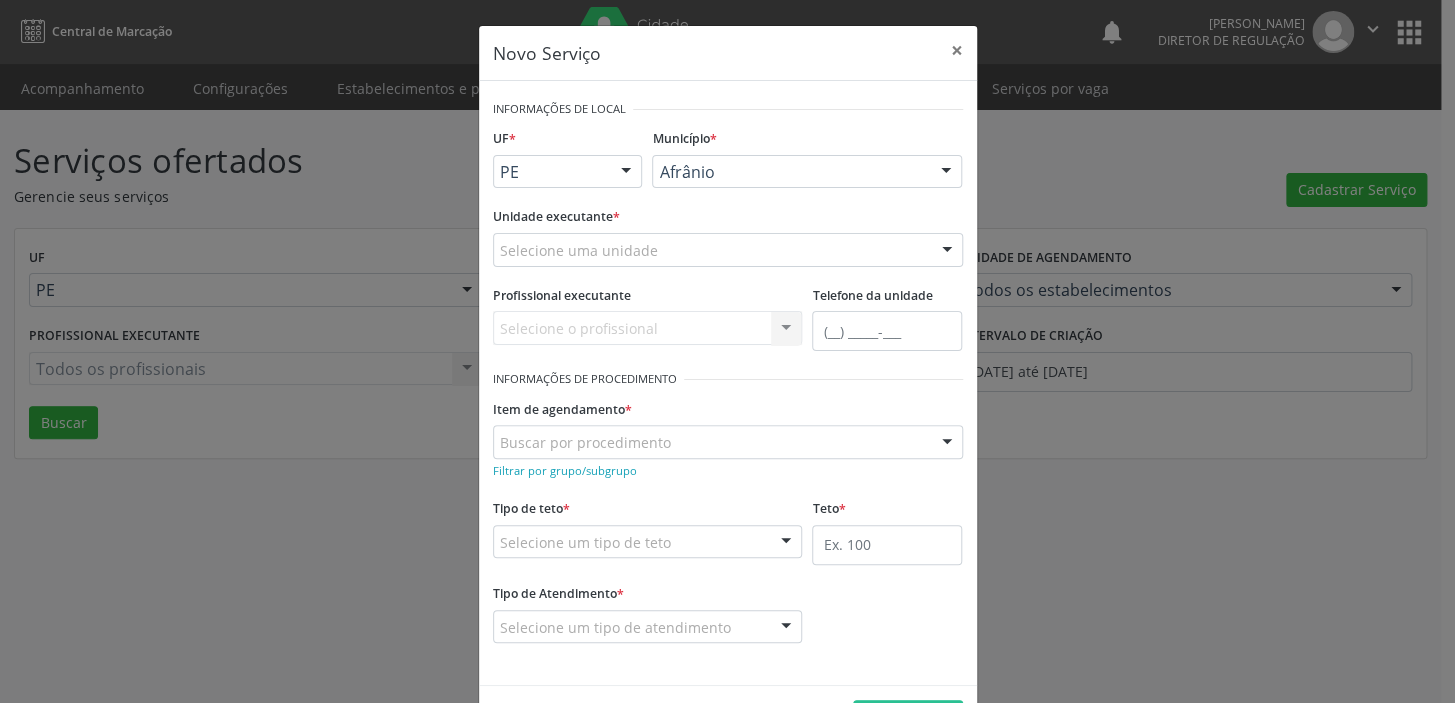 drag, startPoint x: 680, startPoint y: 186, endPoint x: 689, endPoint y: 178, distance: 12.0415945 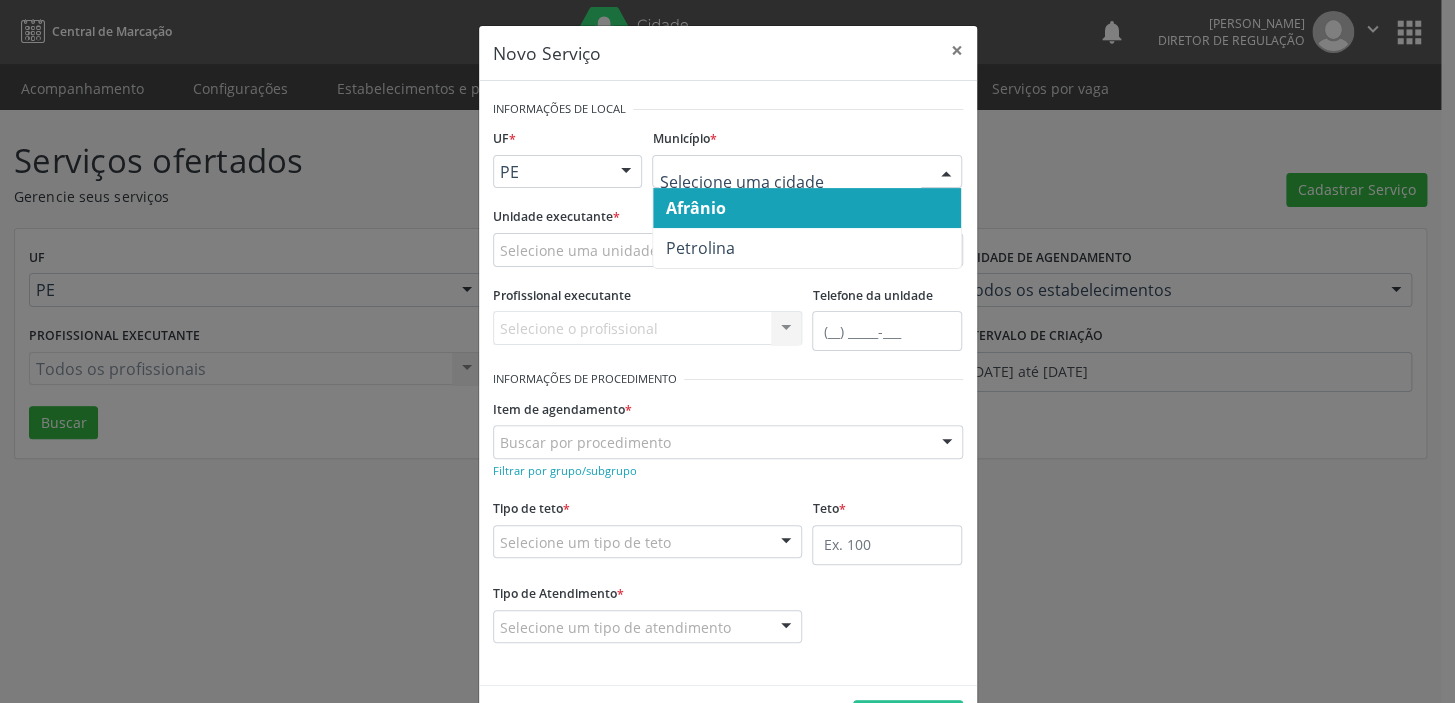 click on "Afrânio" at bounding box center (695, 208) 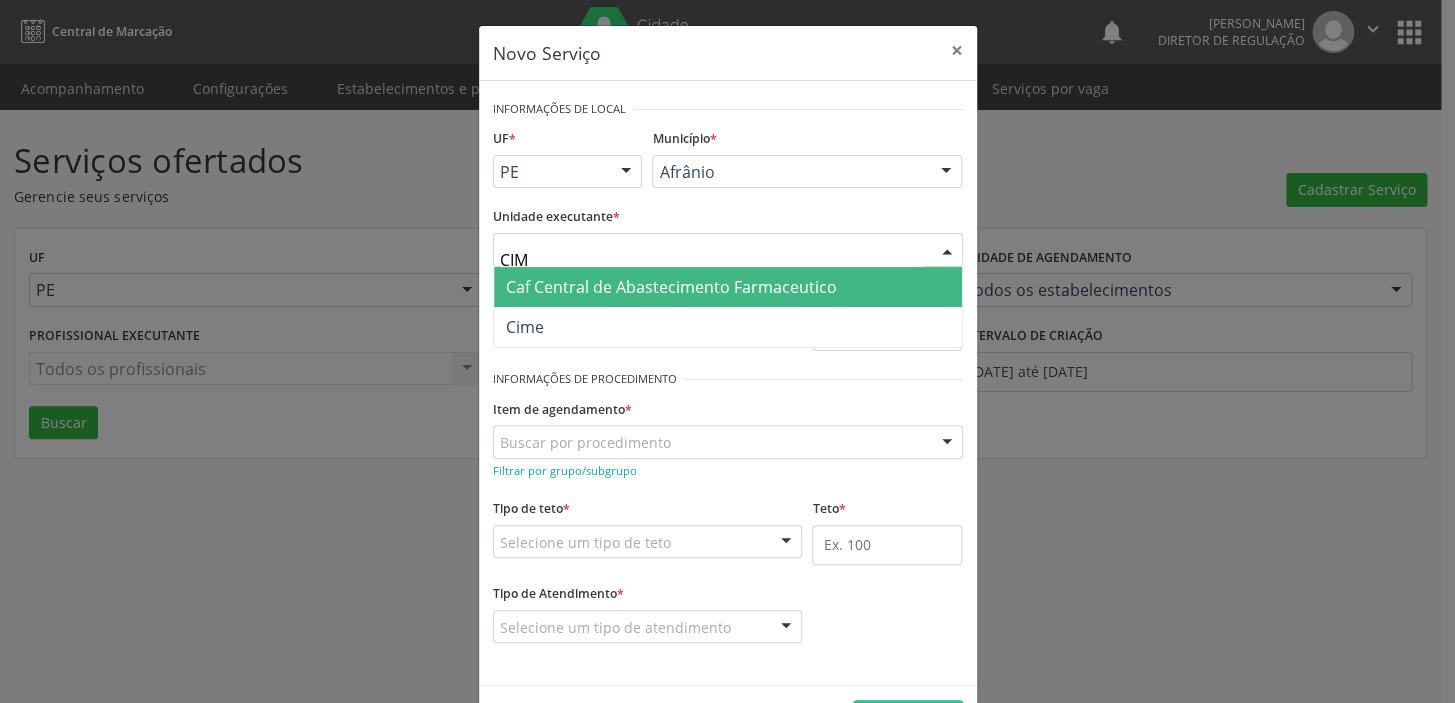 type on "CIME" 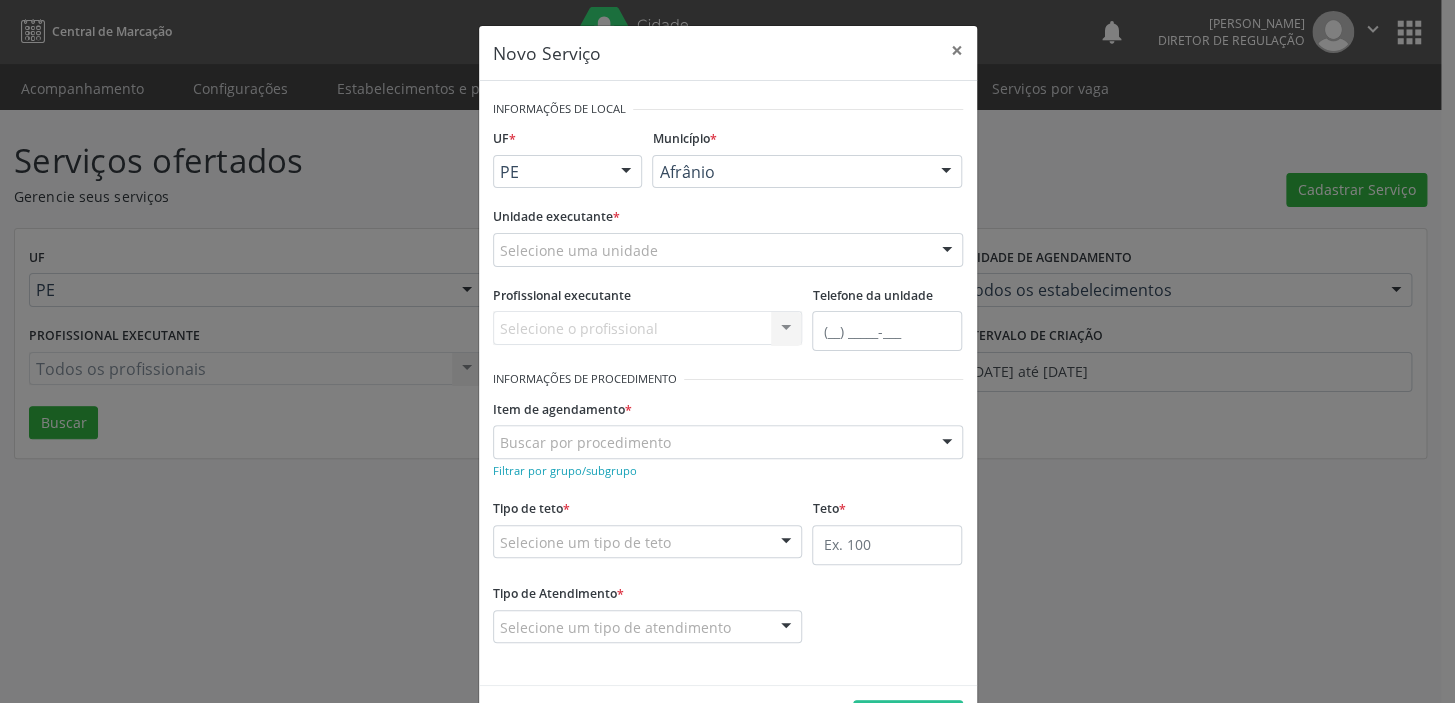click on "Informações de Local
UF
*
PE         BA   PE
Nenhum resultado encontrado para: "   "
Não há nenhuma opção para ser exibida.
Município
*
Afrânio         Afrânio   Petrolina
Nenhum resultado encontrado para: "   "
Não há nenhuma opção para ser exibida.
Unidade executante
*
Selecione uma unidade
Academia da Saude de Afranio   Academia da Saude do Bairro Roberto Luis   Academia da Saude do Distrito de Cachoeira do Roberto   Academia da Saude do Distrito de Extrema   Academia da Saude do Jose Ramos   Alves Landim   Ambulatorio Municipal de Saude   Caf Central de Abastecimento Farmaceutico   Centro de Atencao Psicossocial de Afranio Pe   Centro de Especialidades   Cime   Cuidar   Equipe de Atencao Basica Prisional Tipo I com Saude Mental   Esf Ana Coelho Nonato   Esf Custodia Maria da Conceicao   Esf Isabel Gomes   Esf Jose Ramos" at bounding box center [728, 383] 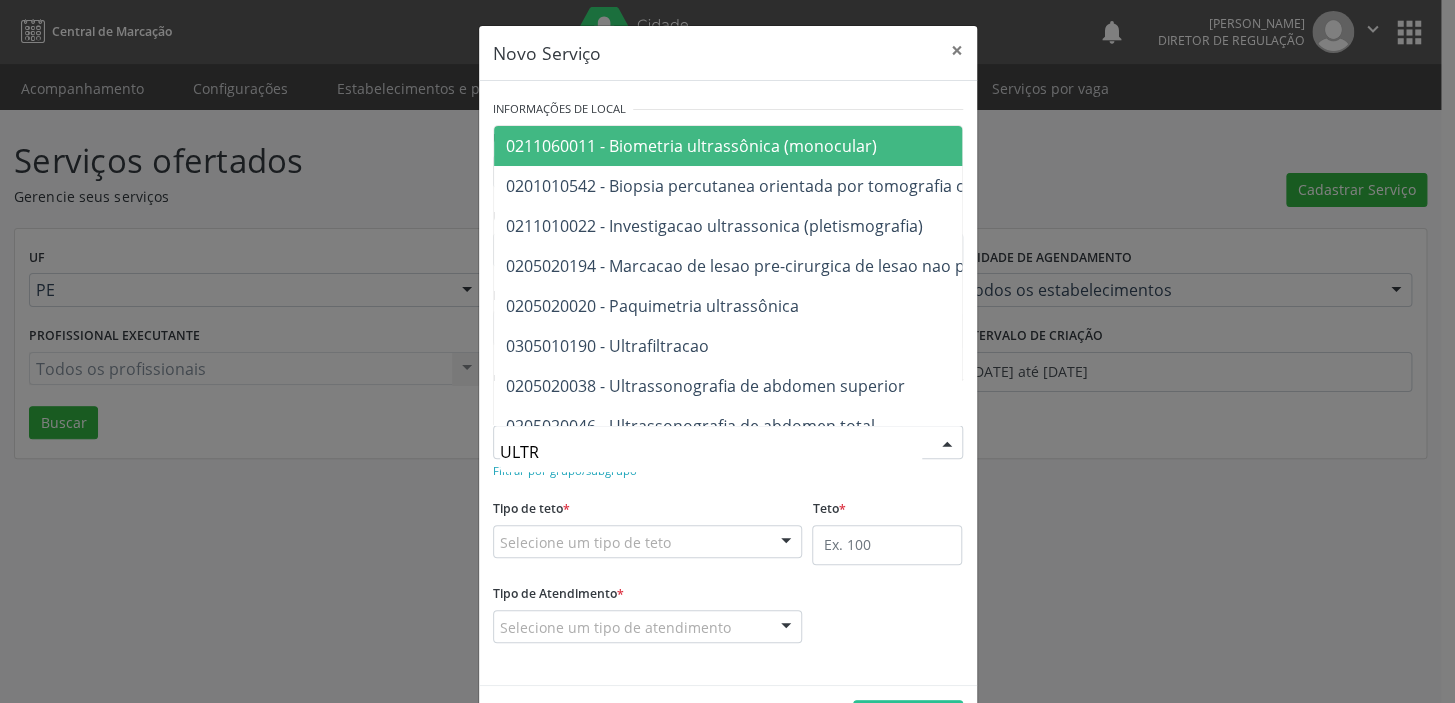 type on "ULTRA" 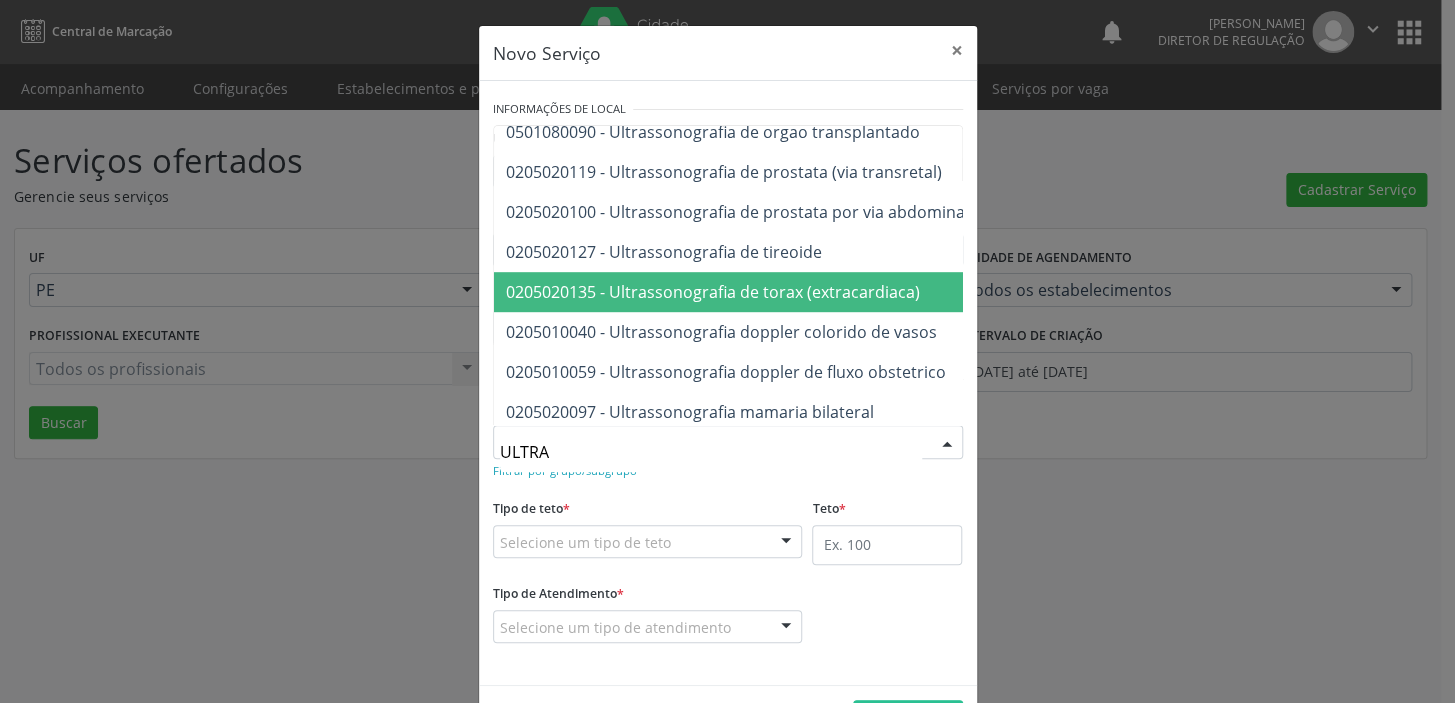 scroll, scrollTop: 512, scrollLeft: 0, axis: vertical 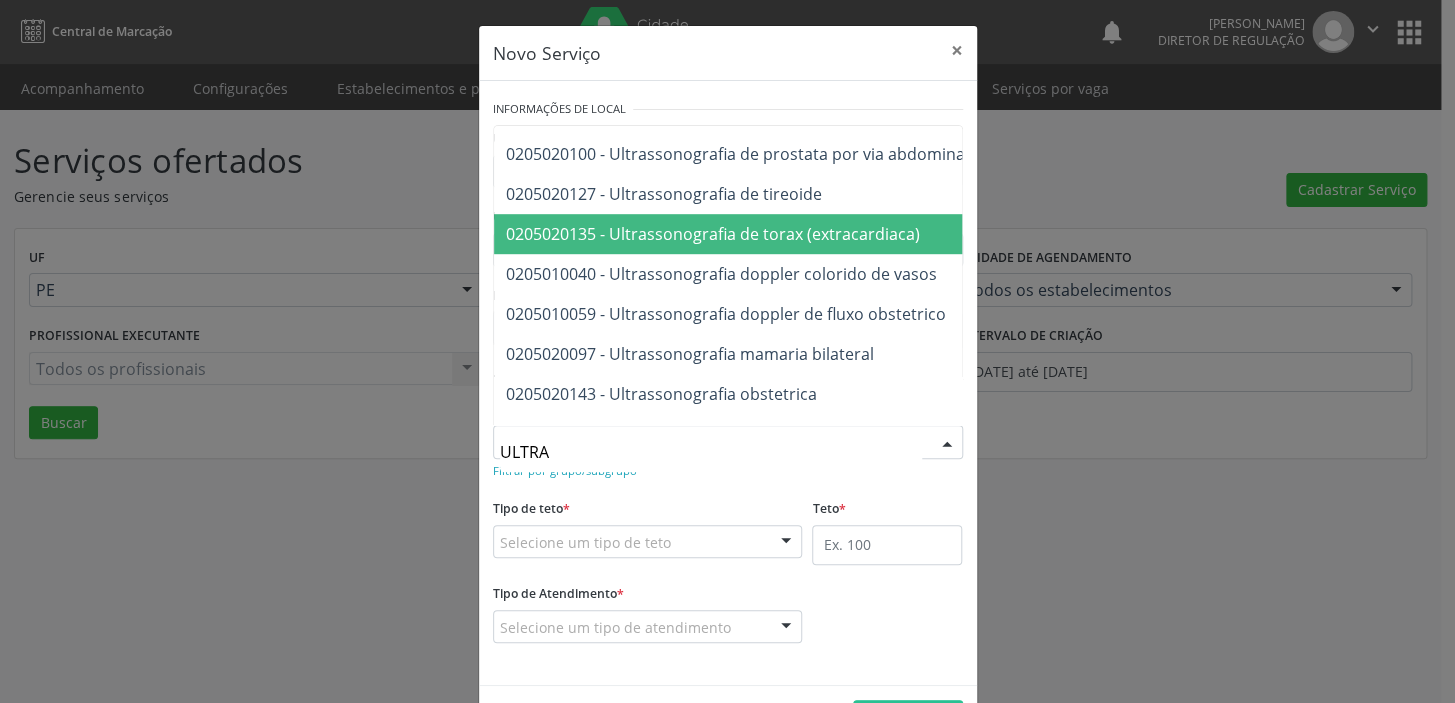click on "0205020143 - Ultrassonografia obstetrica" at bounding box center [661, 394] 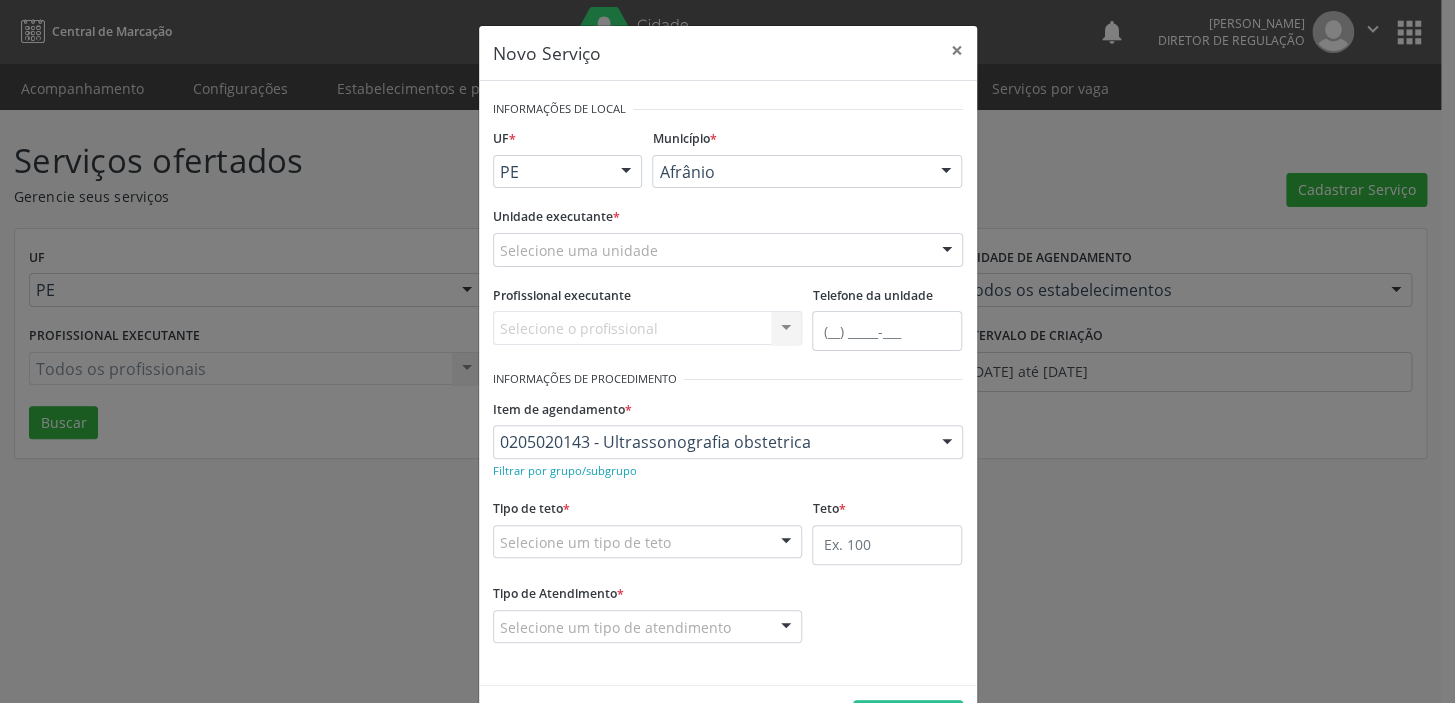 scroll, scrollTop: 0, scrollLeft: 0, axis: both 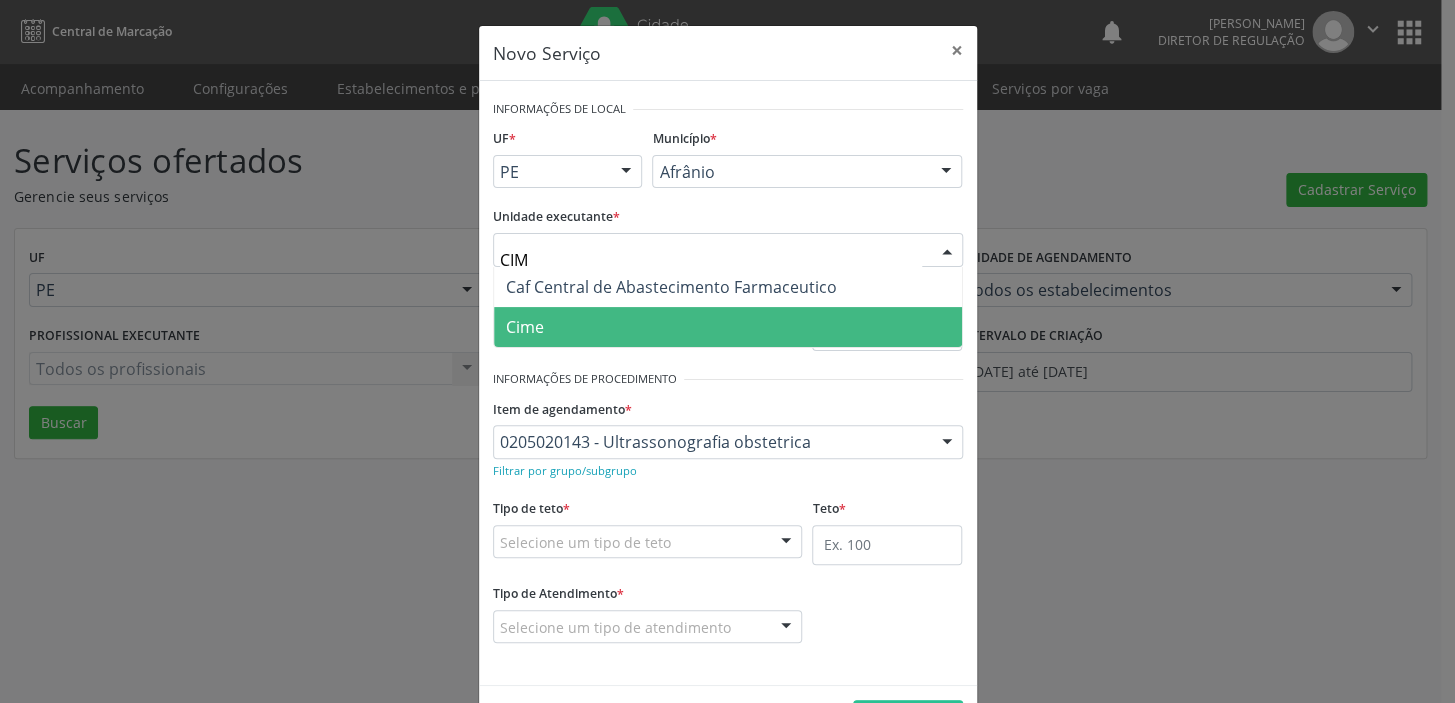 type on "CIME" 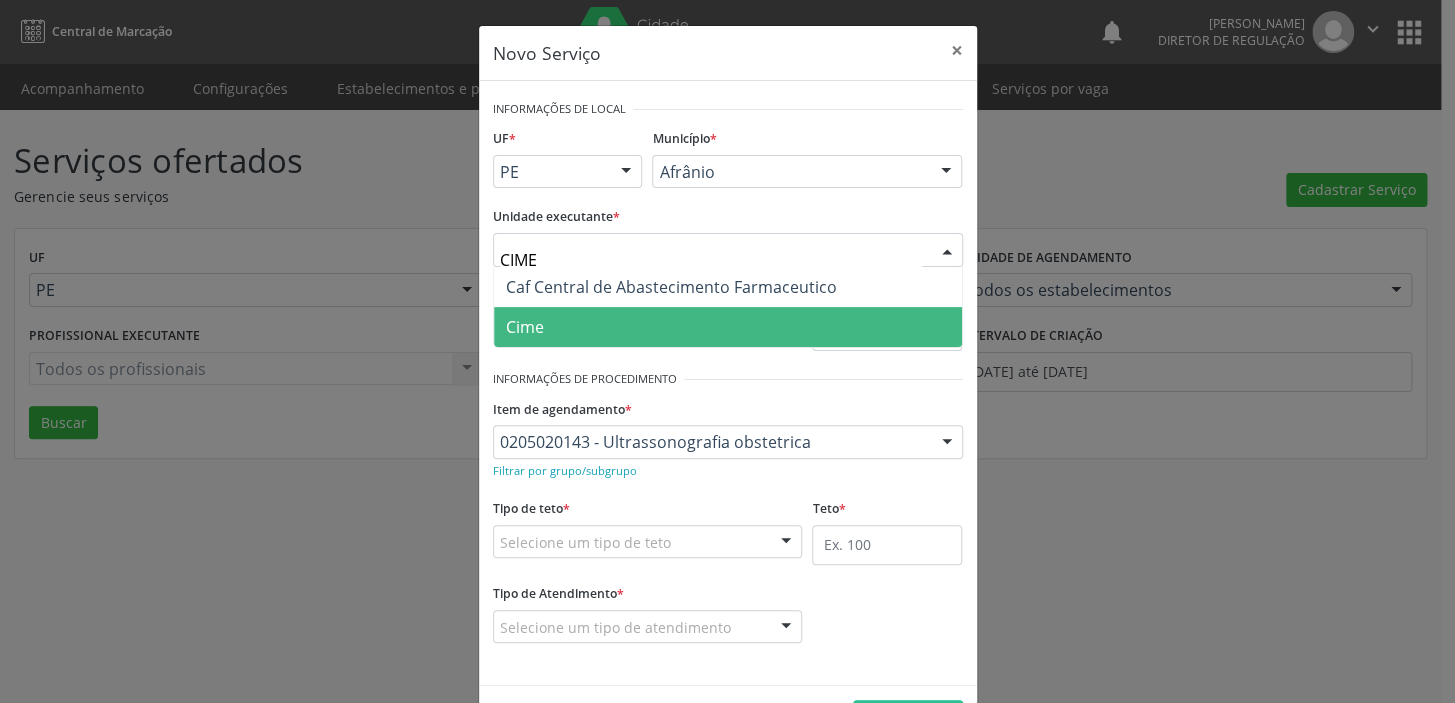 click on "Cime" at bounding box center [728, 327] 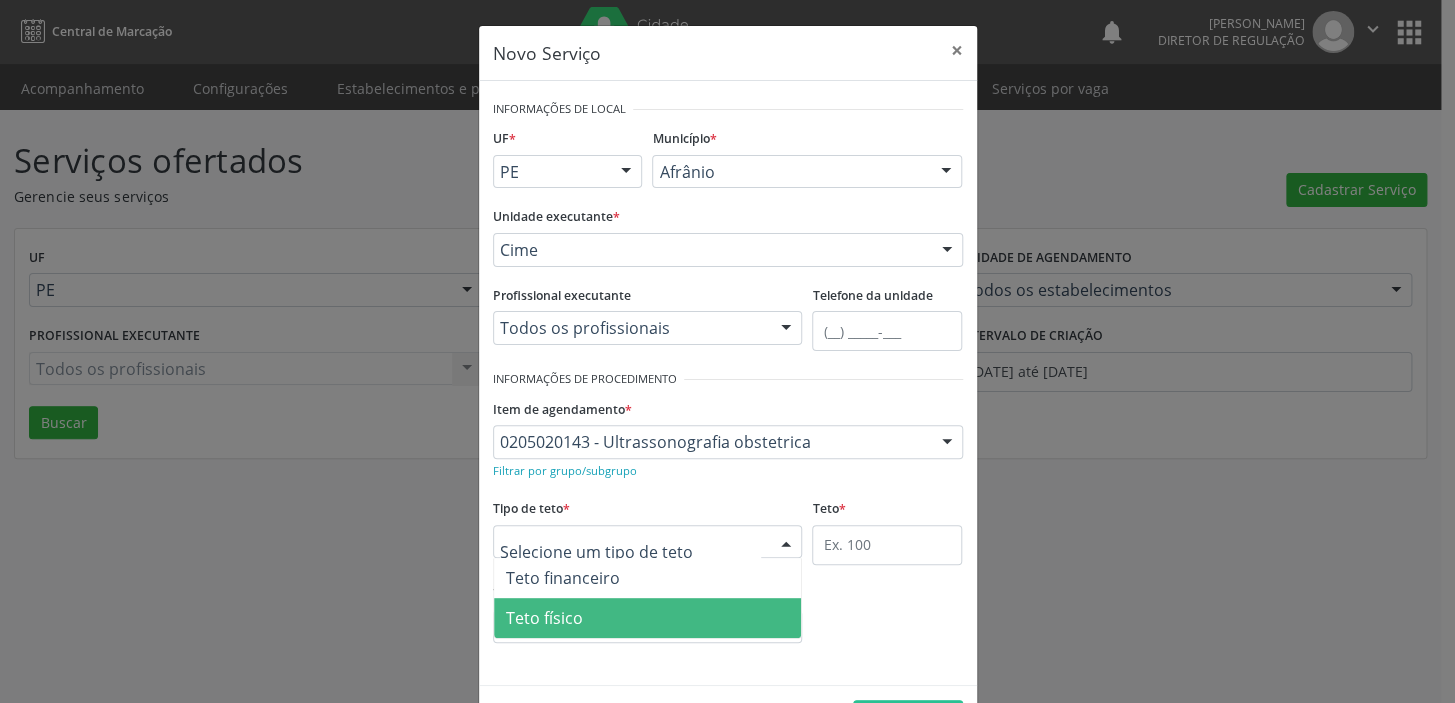 drag, startPoint x: 545, startPoint y: 618, endPoint x: 628, endPoint y: 581, distance: 90.873535 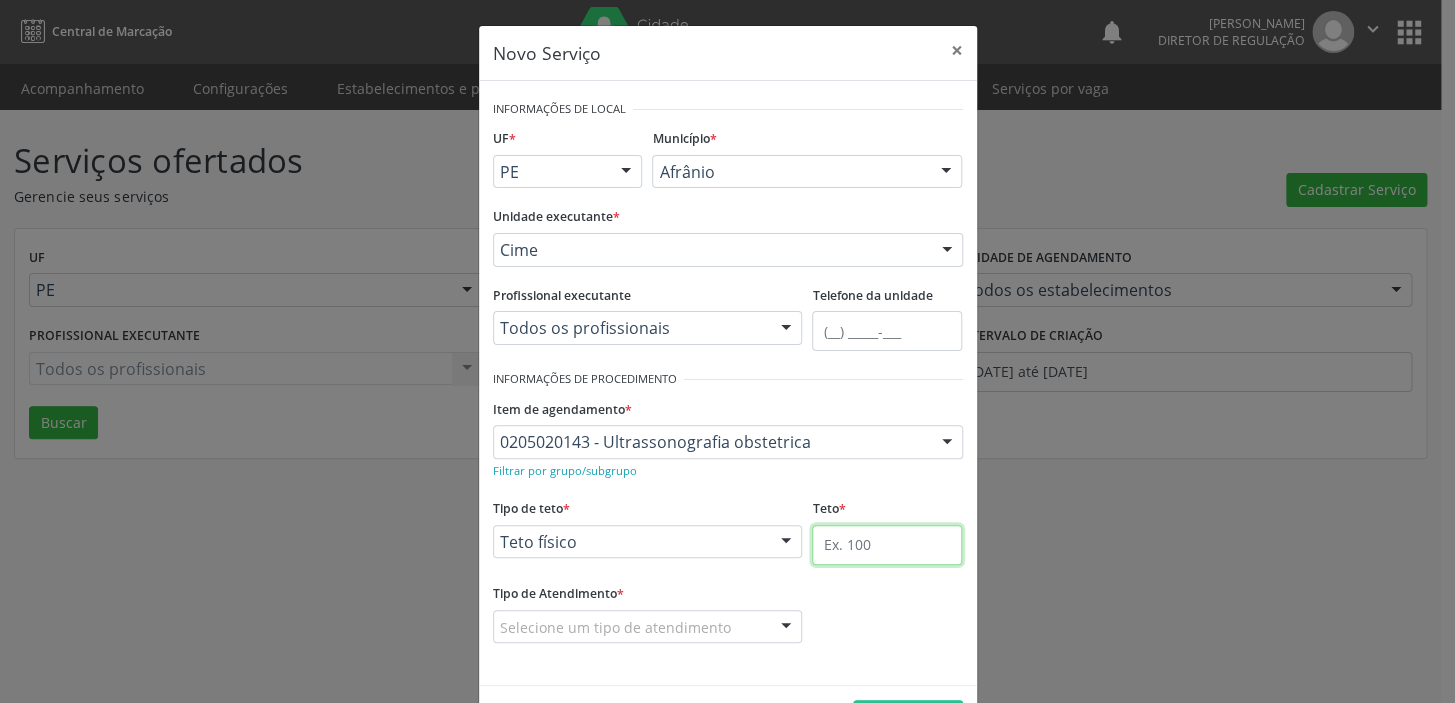 click at bounding box center (887, 545) 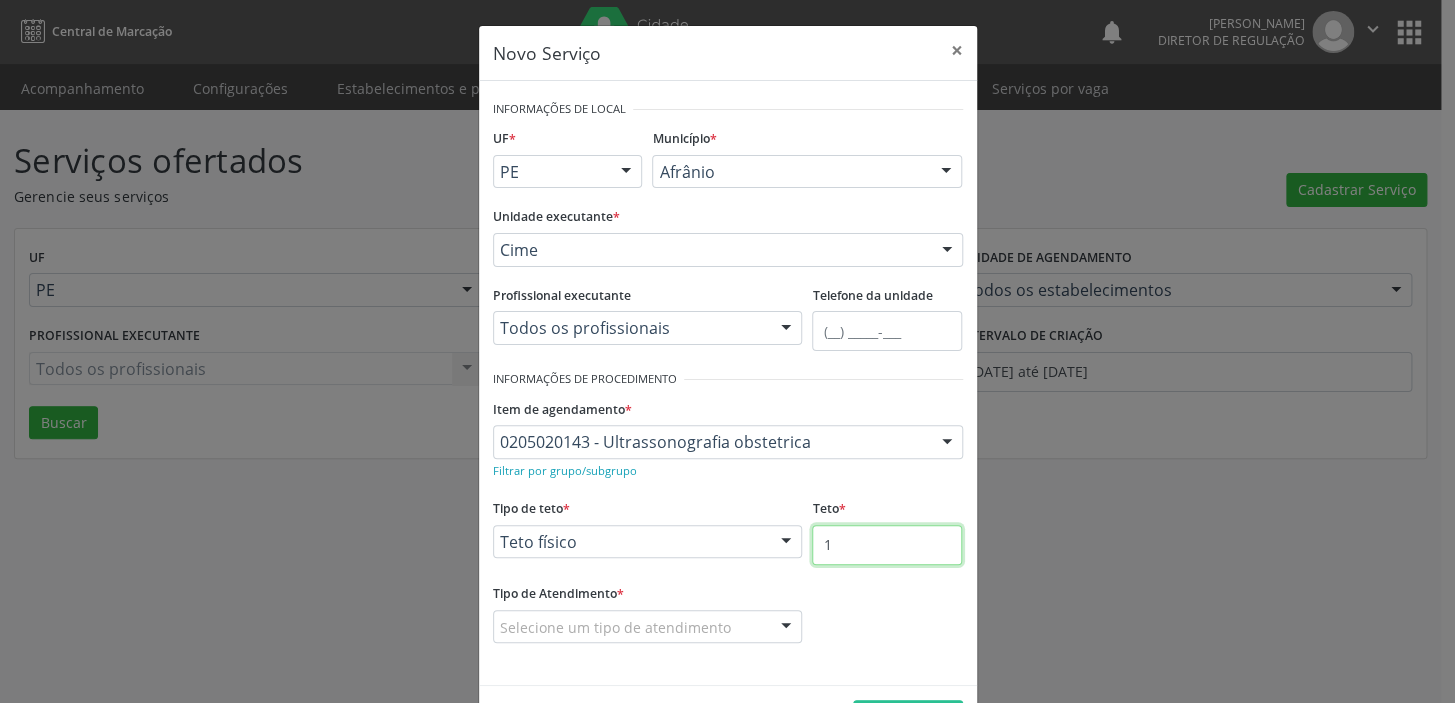 type on "1" 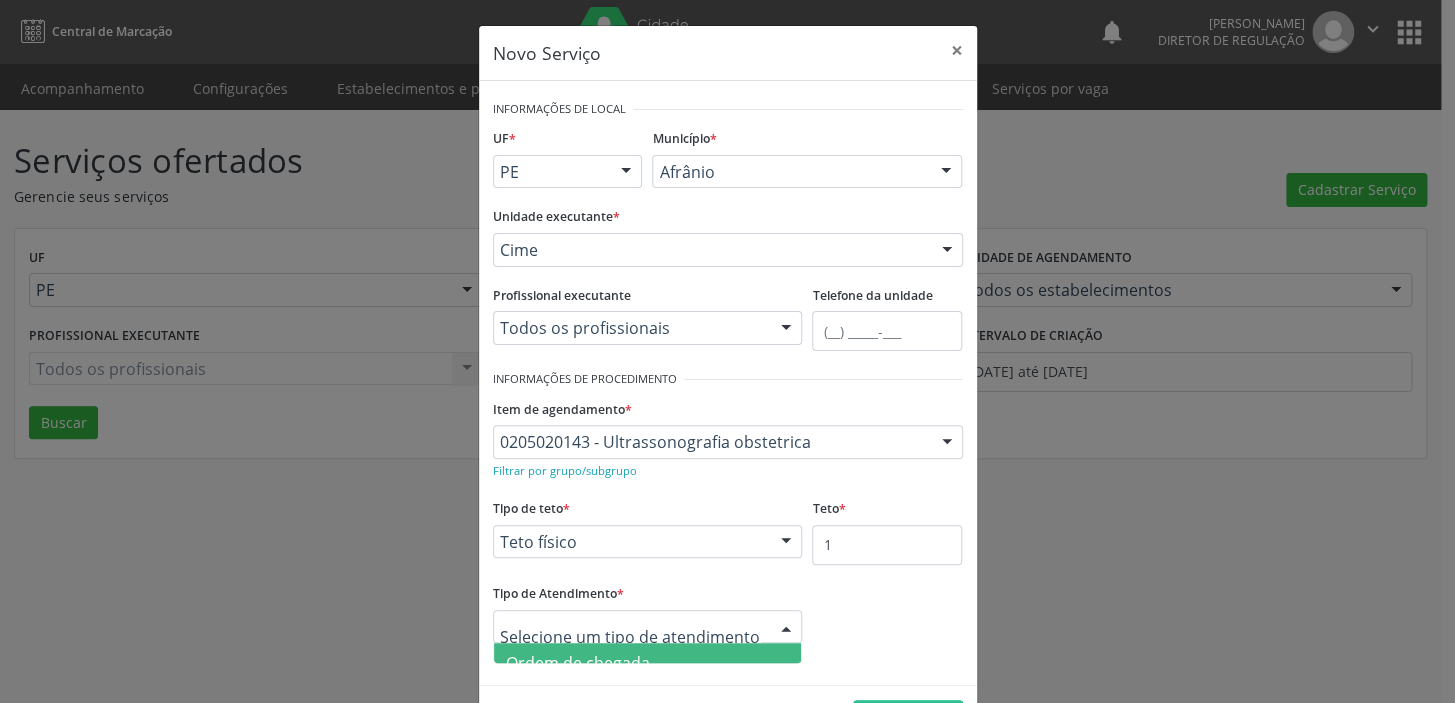 click on "Ordem de chegada" at bounding box center (578, 663) 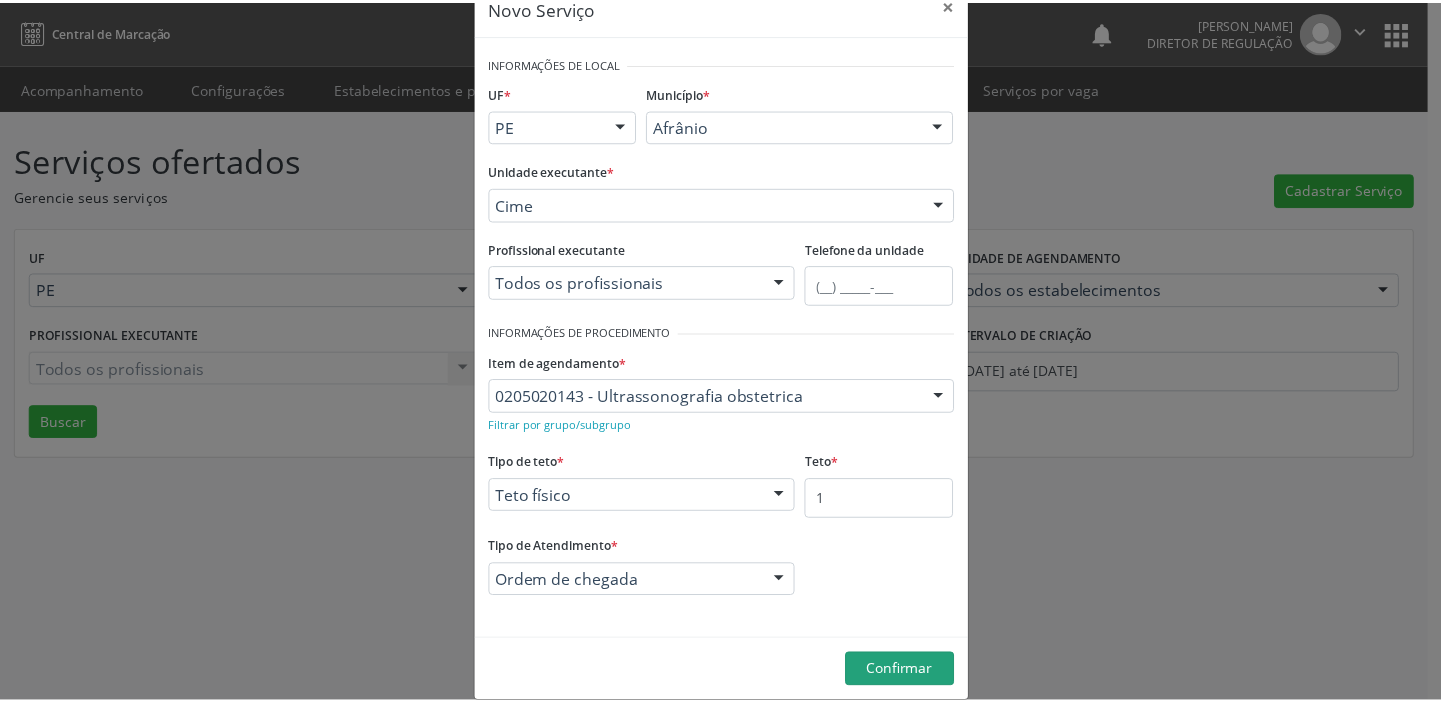 scroll, scrollTop: 69, scrollLeft: 0, axis: vertical 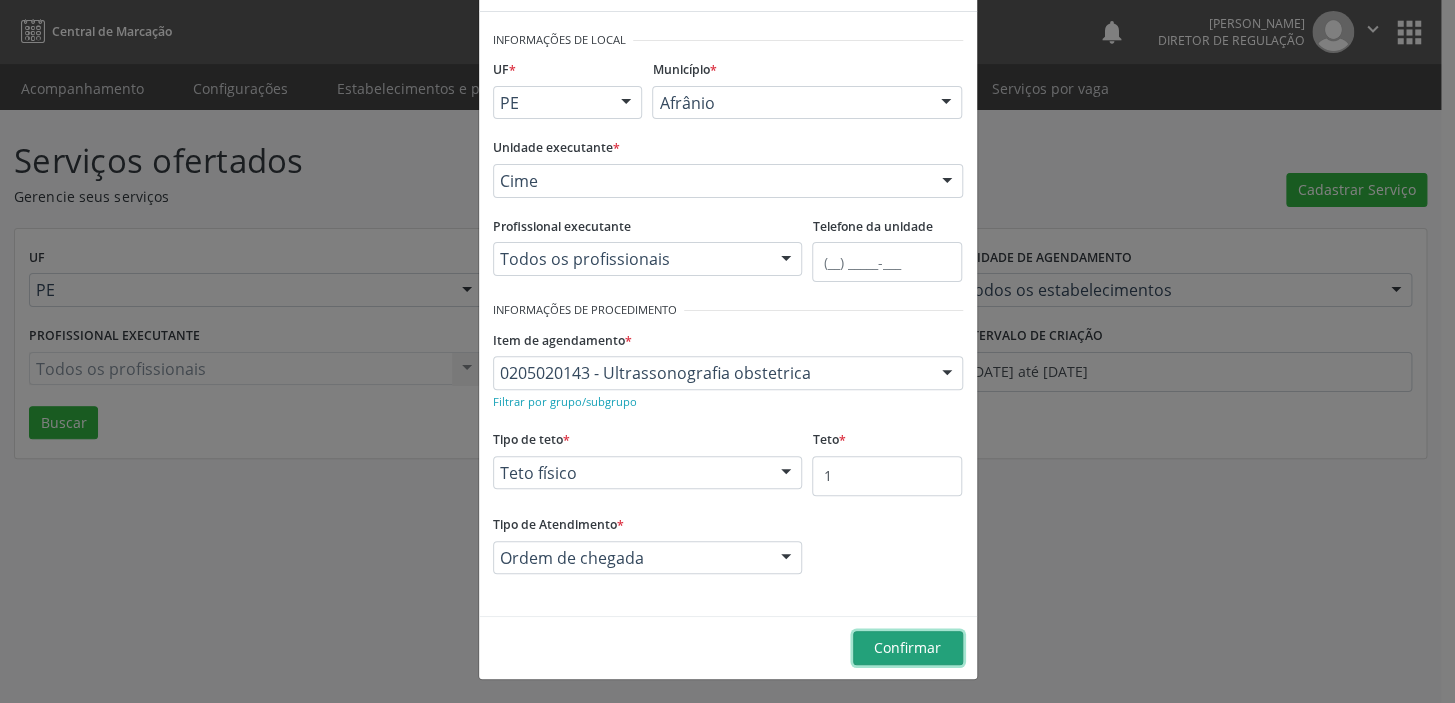 click on "Confirmar" at bounding box center (907, 647) 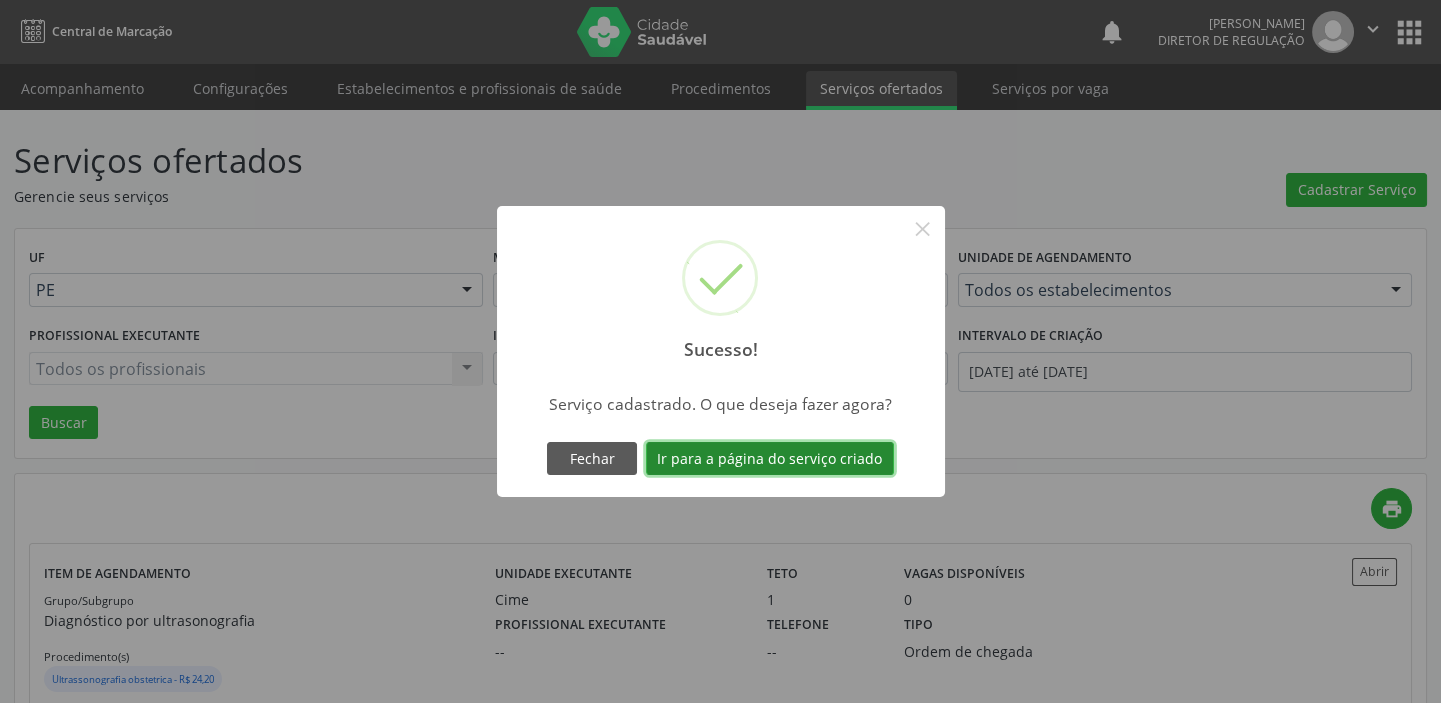 click on "Ir para a página do serviço criado" at bounding box center (770, 459) 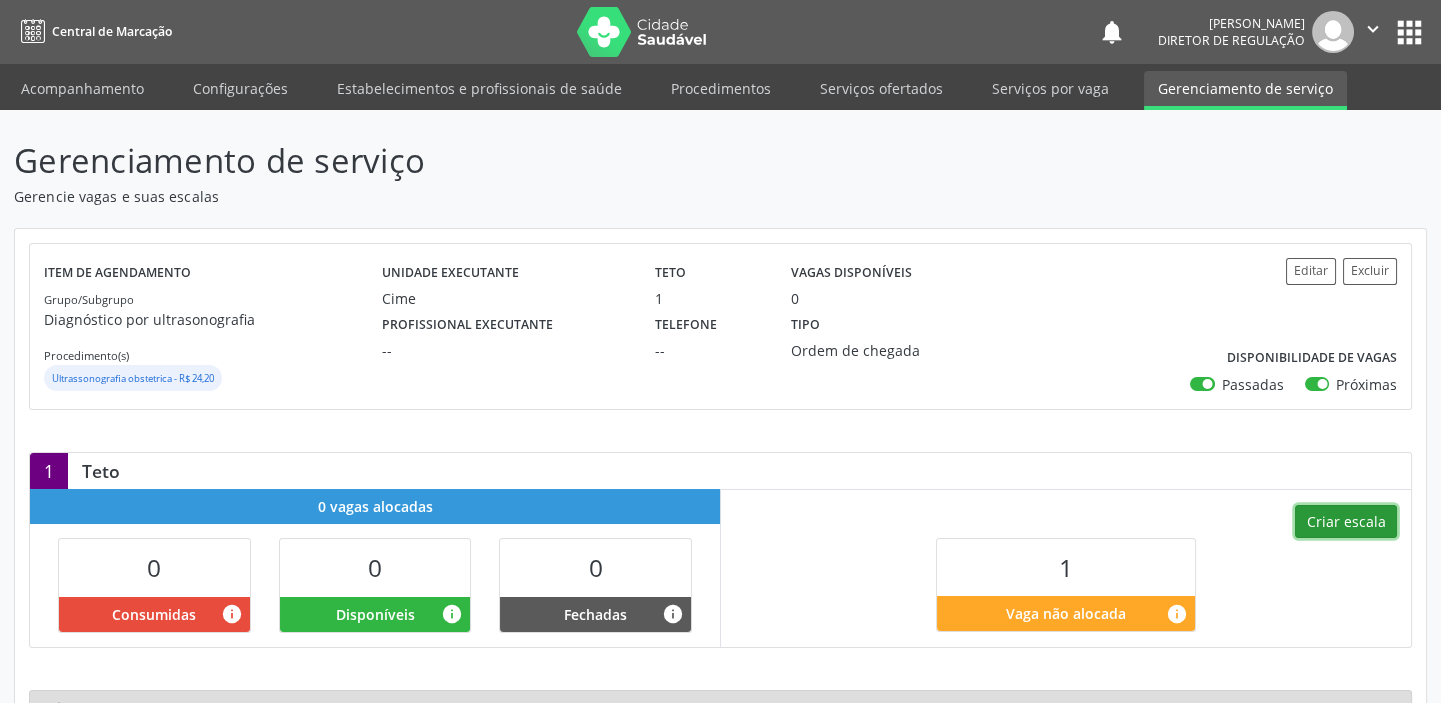 click on "Criar escala" at bounding box center (1346, 522) 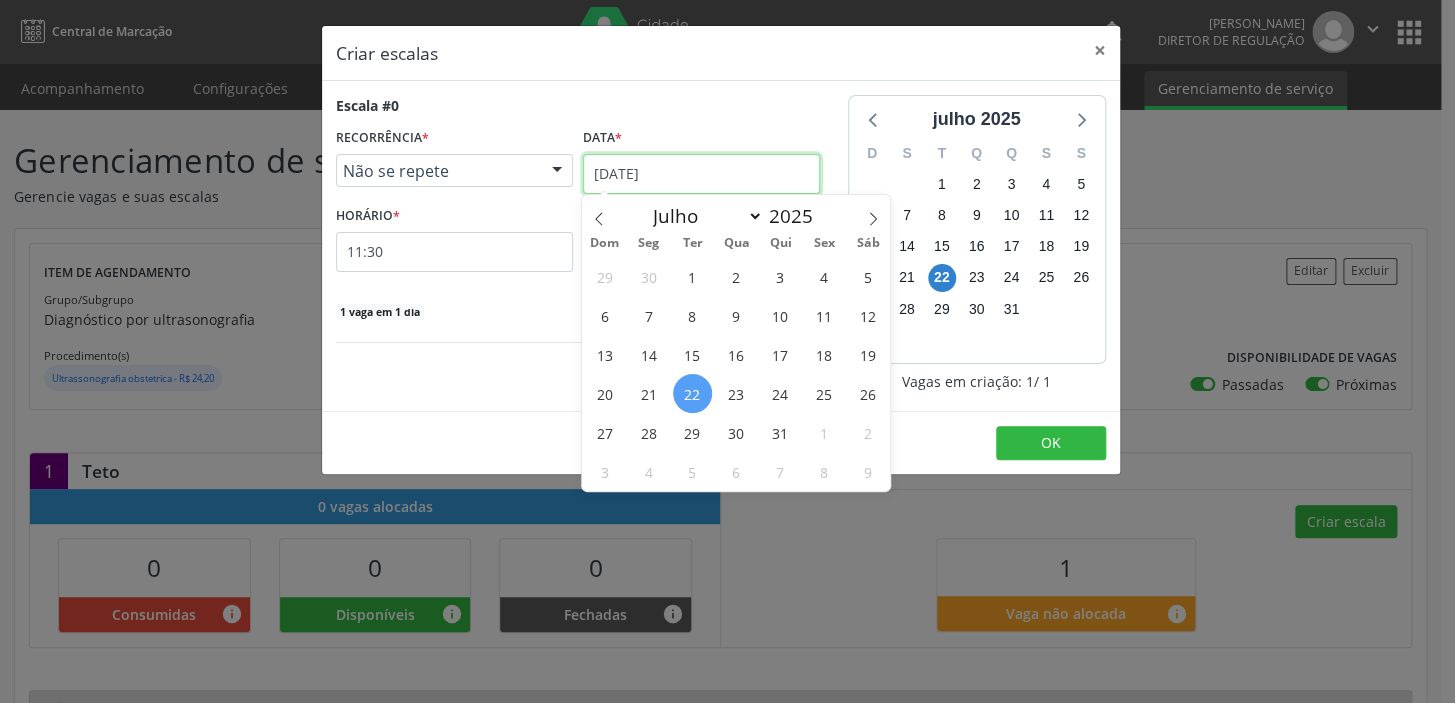 click on "[DATE]" at bounding box center (701, 174) 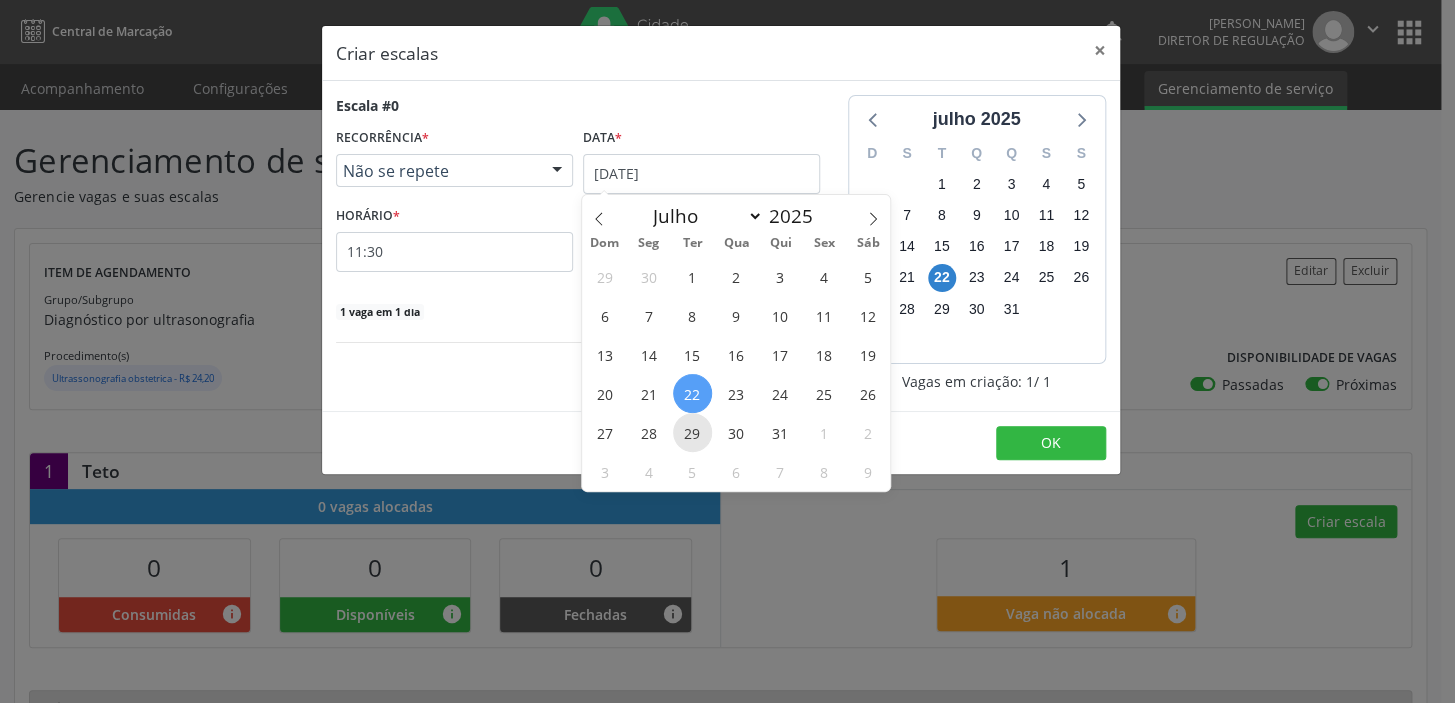 click on "29" at bounding box center [692, 432] 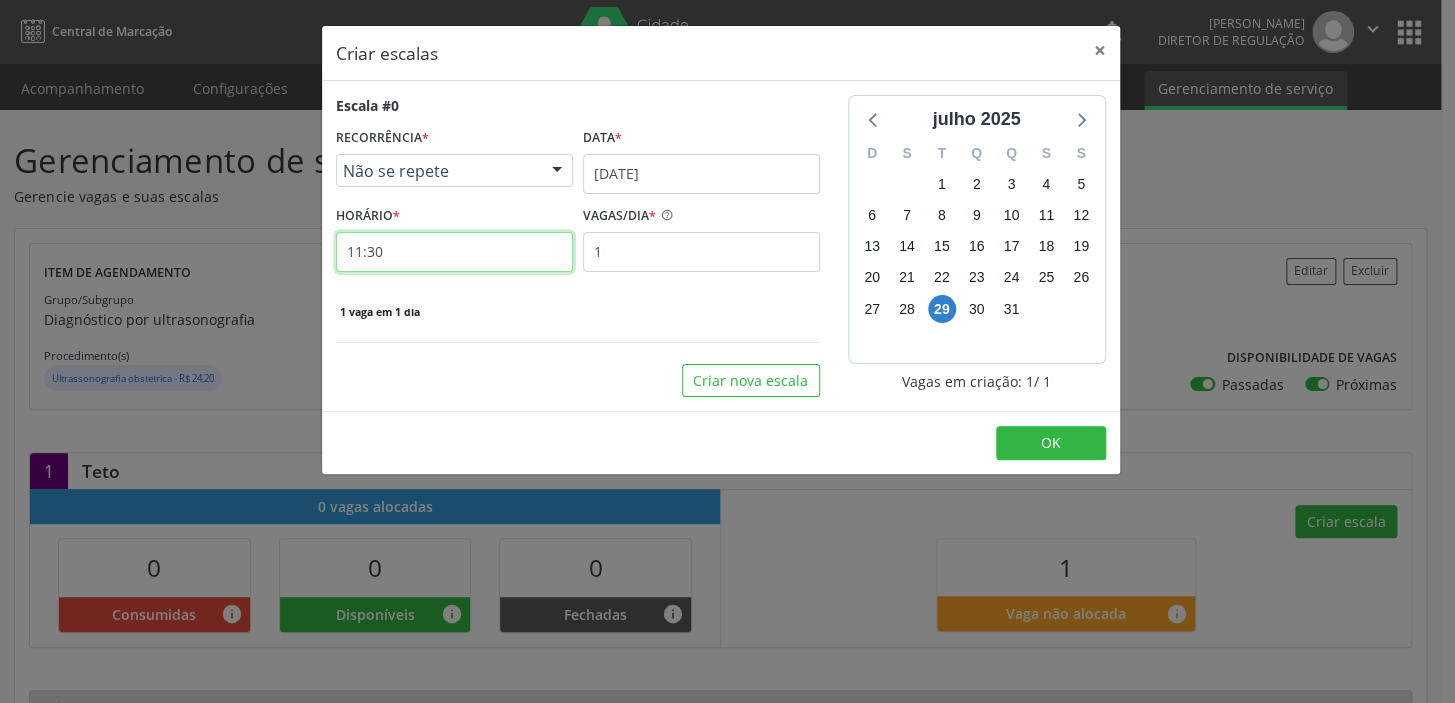 click on "11:30" at bounding box center (454, 252) 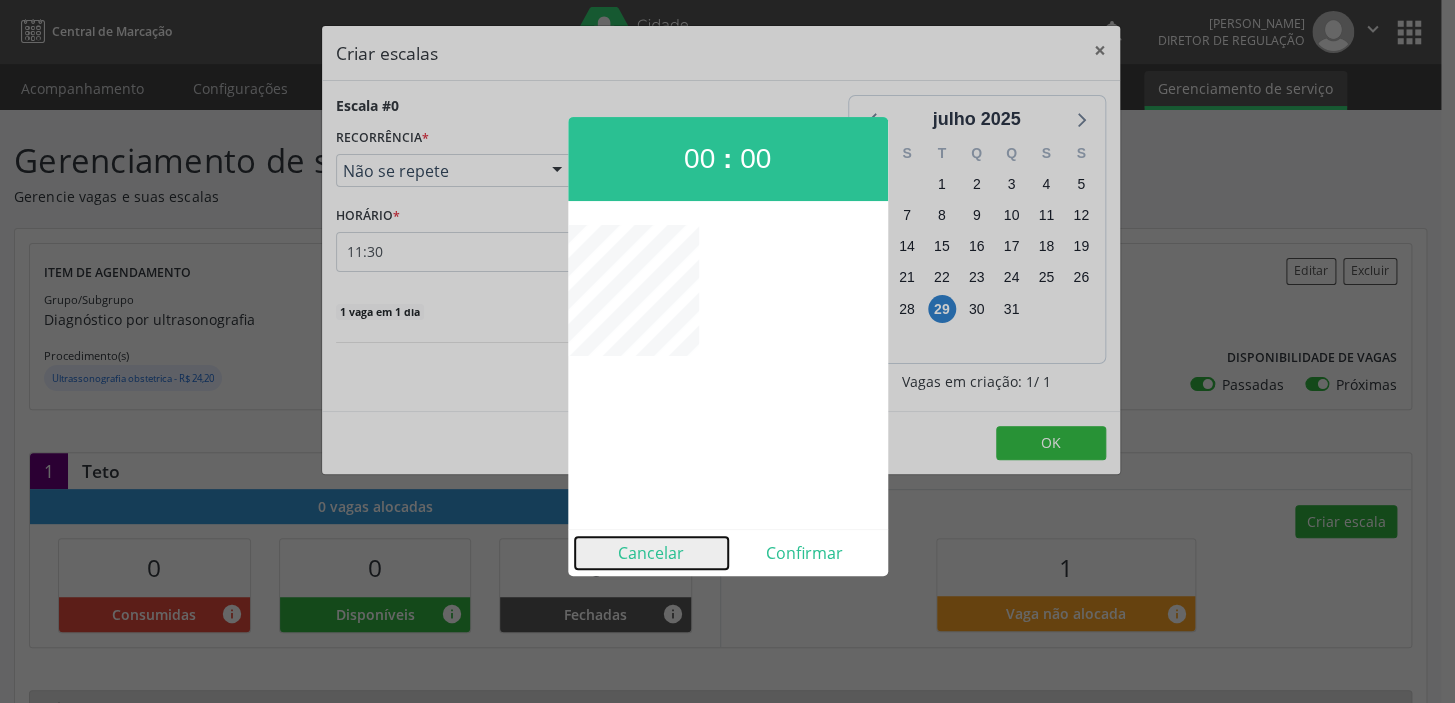 click on "Cancelar" at bounding box center [651, 553] 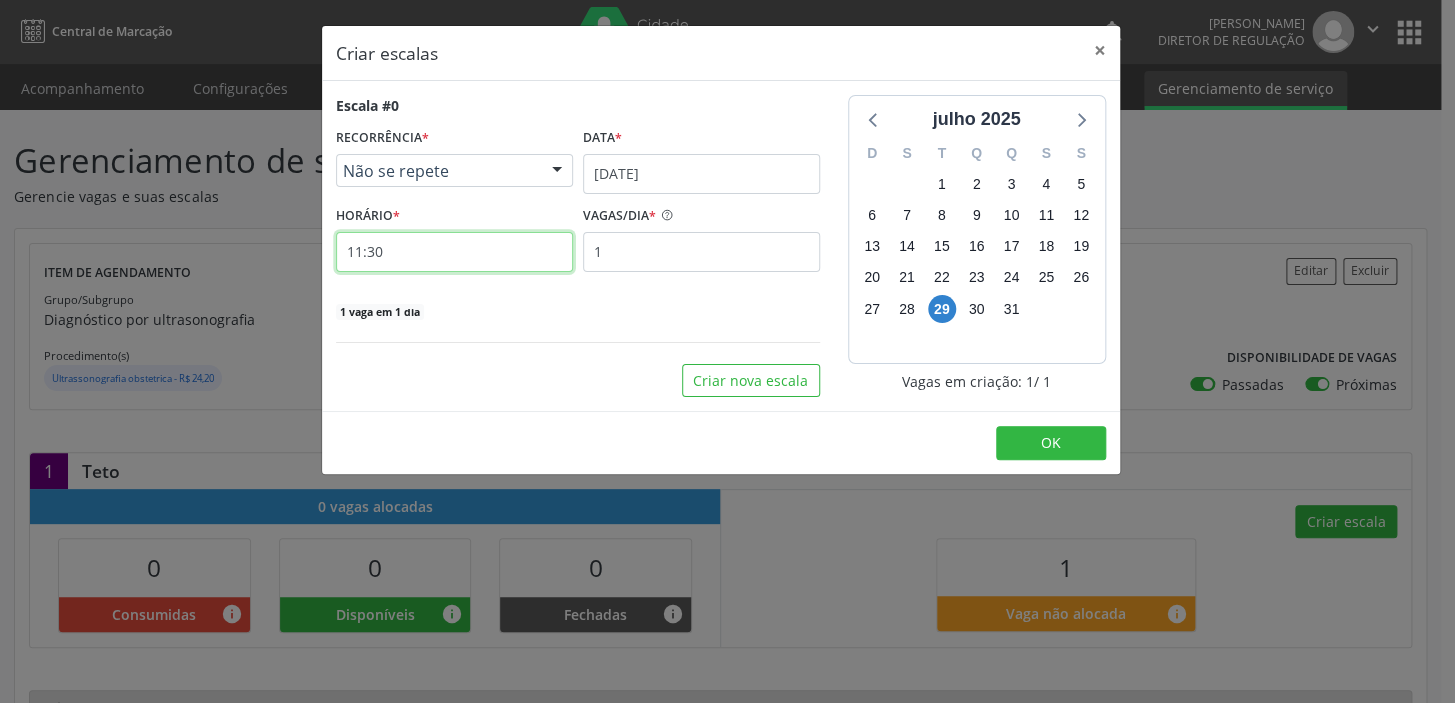 click on "11:30" at bounding box center (454, 252) 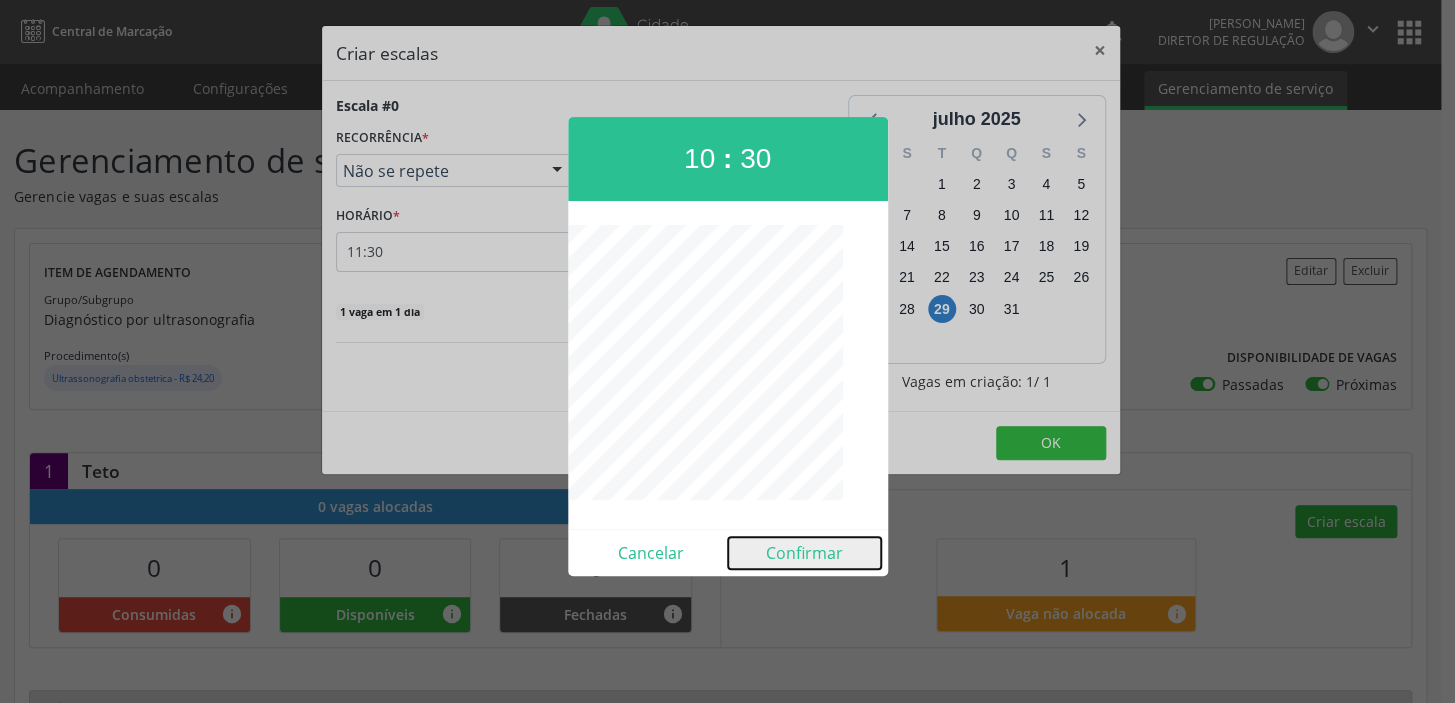 drag, startPoint x: 803, startPoint y: 548, endPoint x: 922, endPoint y: 490, distance: 132.38202 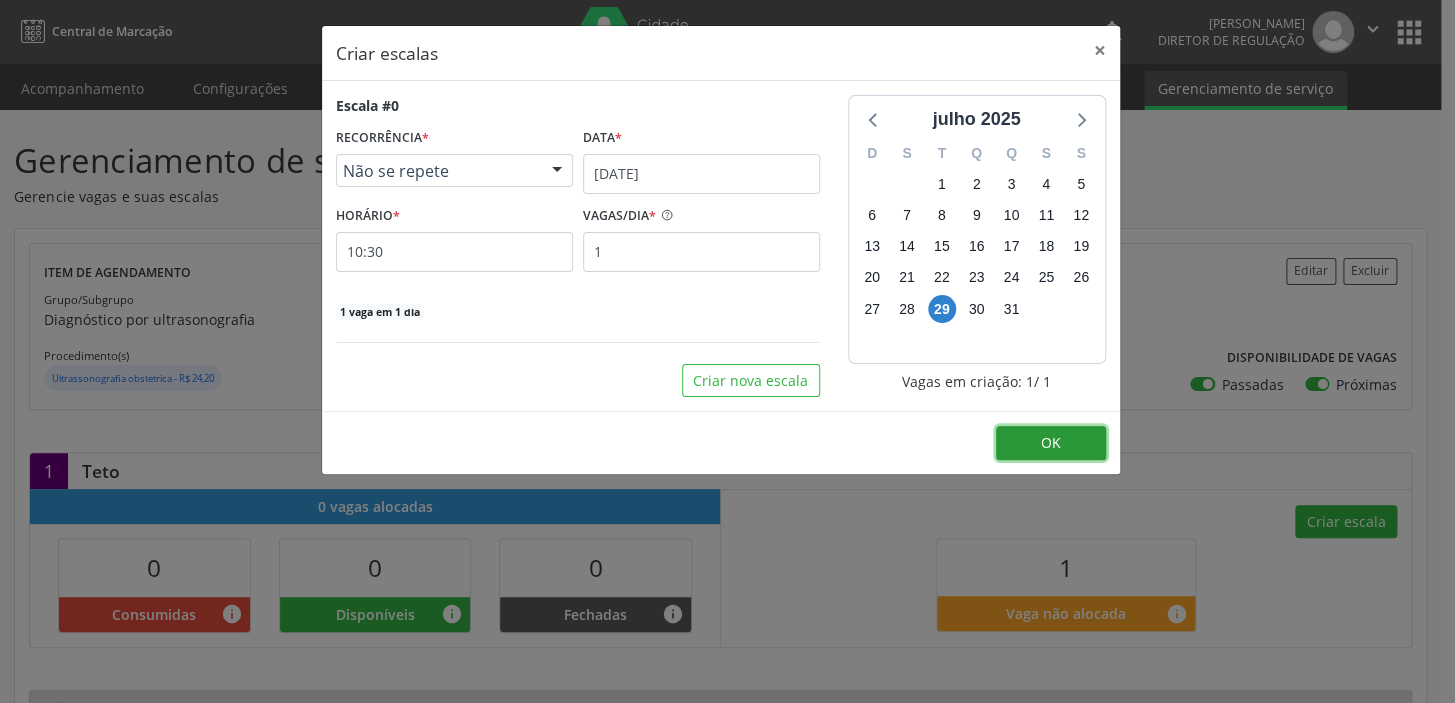 click on "OK" at bounding box center [1051, 442] 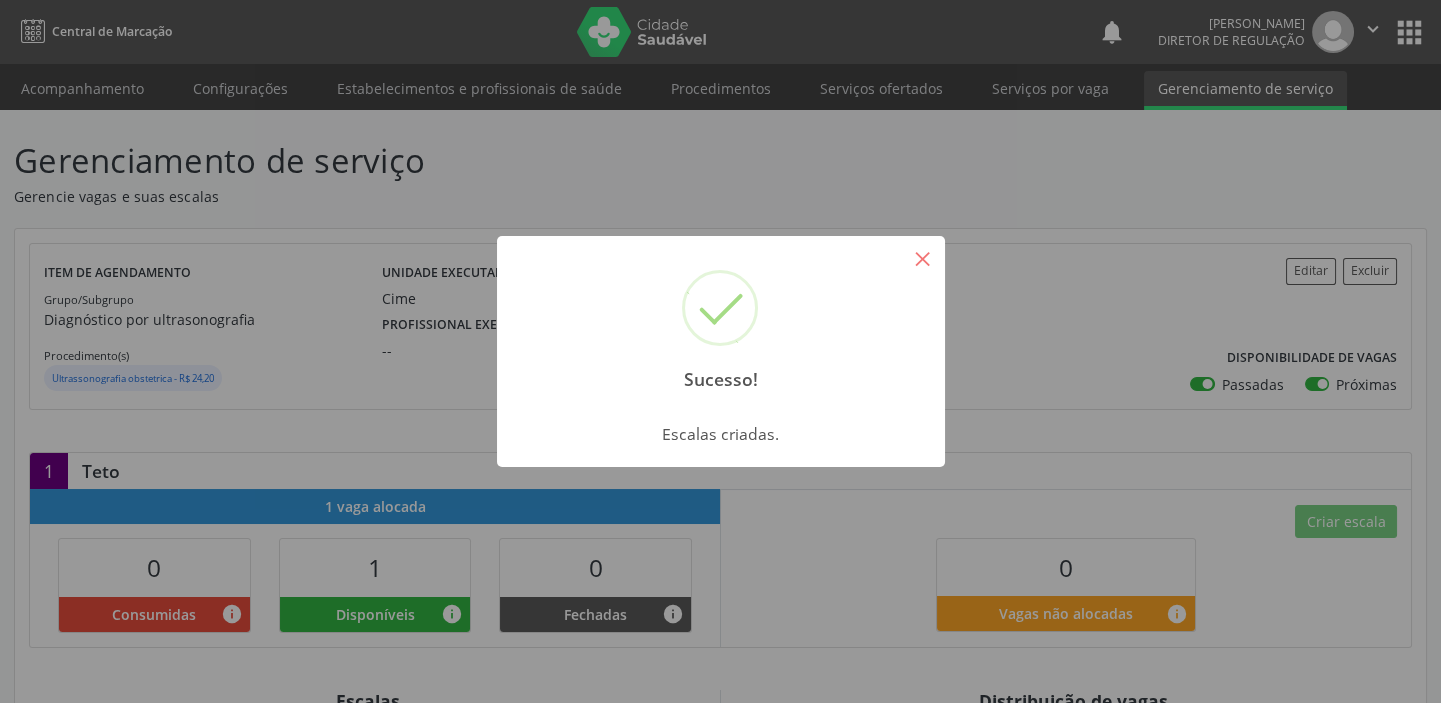 click on "×" at bounding box center (923, 258) 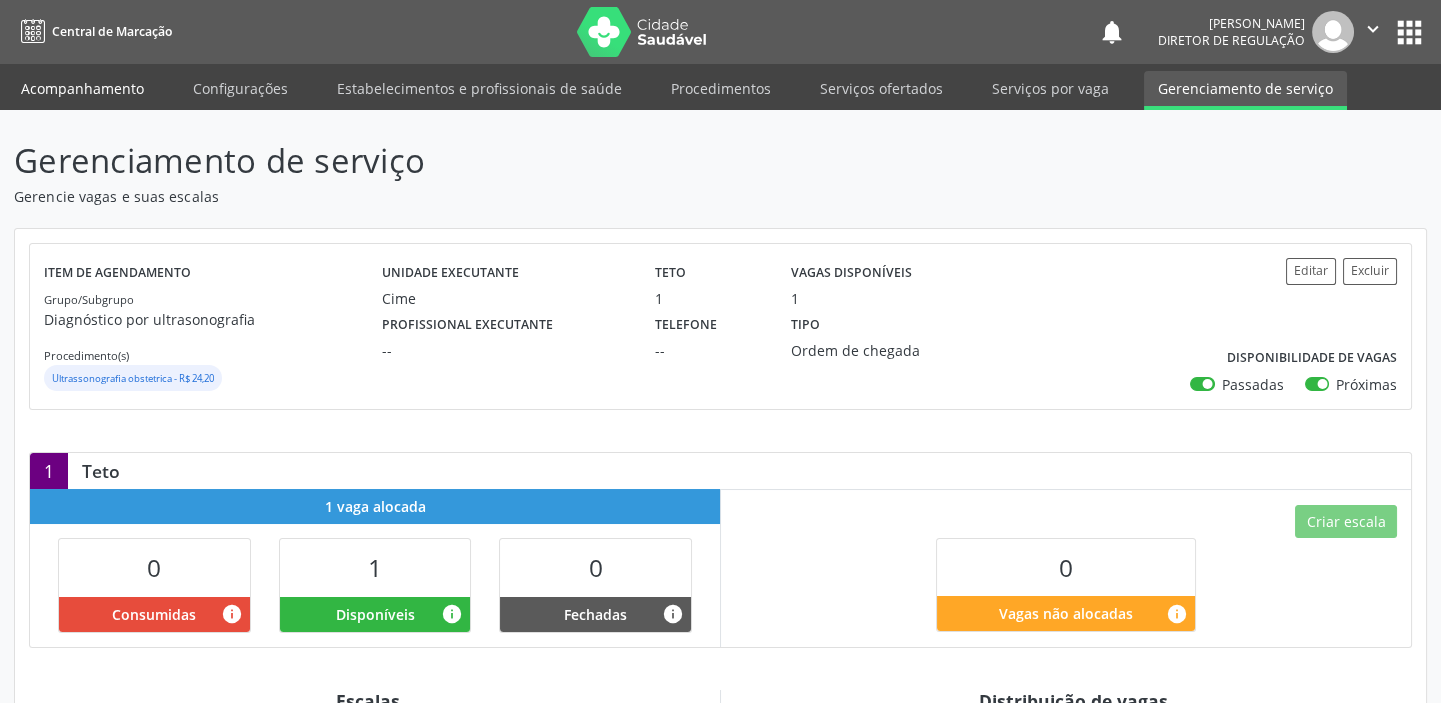 click on "Acompanhamento" at bounding box center (82, 88) 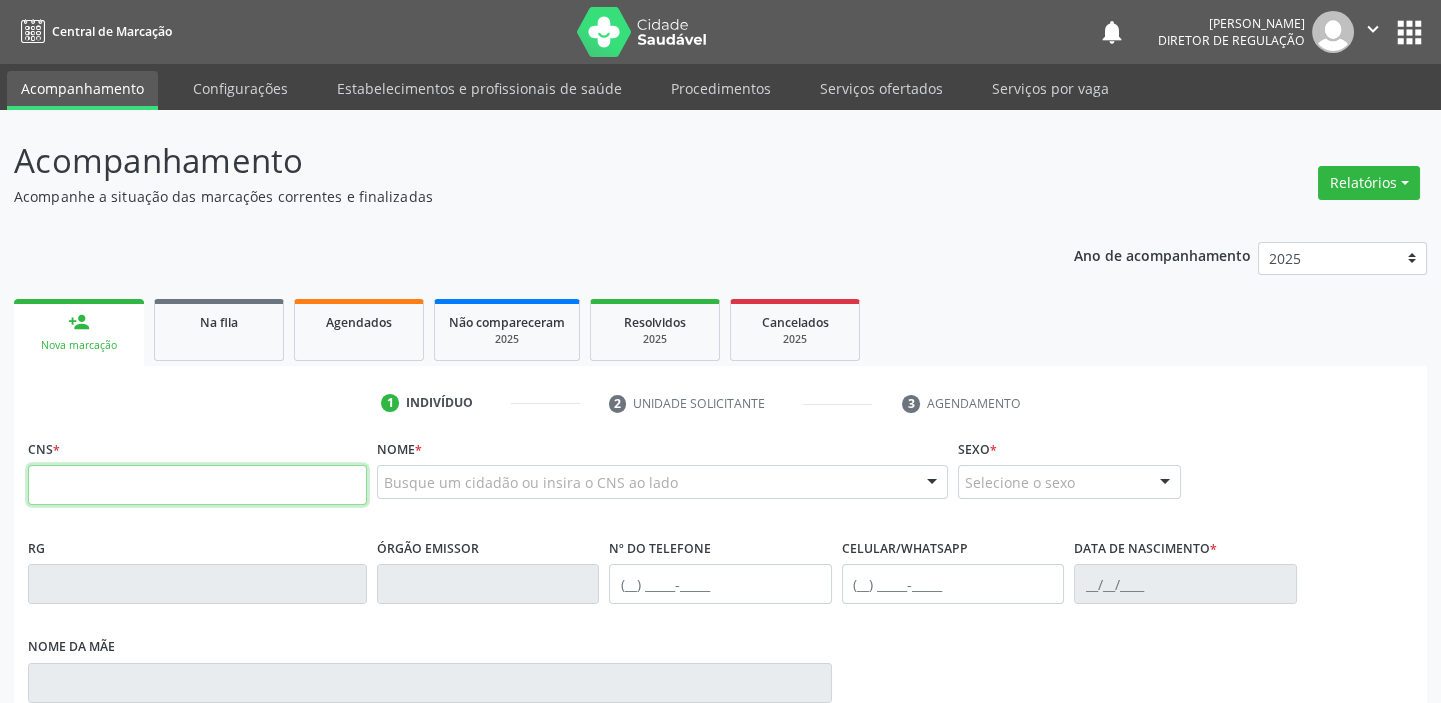click at bounding box center (197, 485) 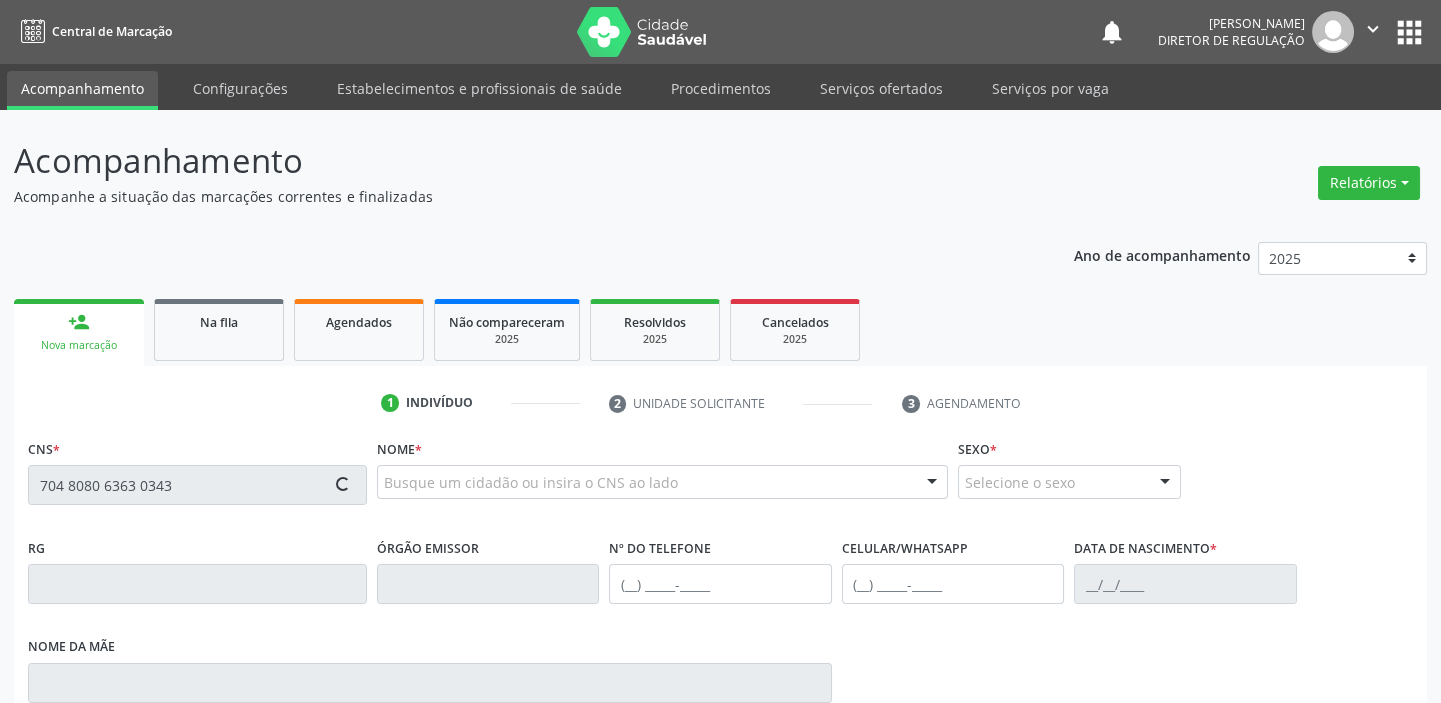 type on "704 8080 6363 0343" 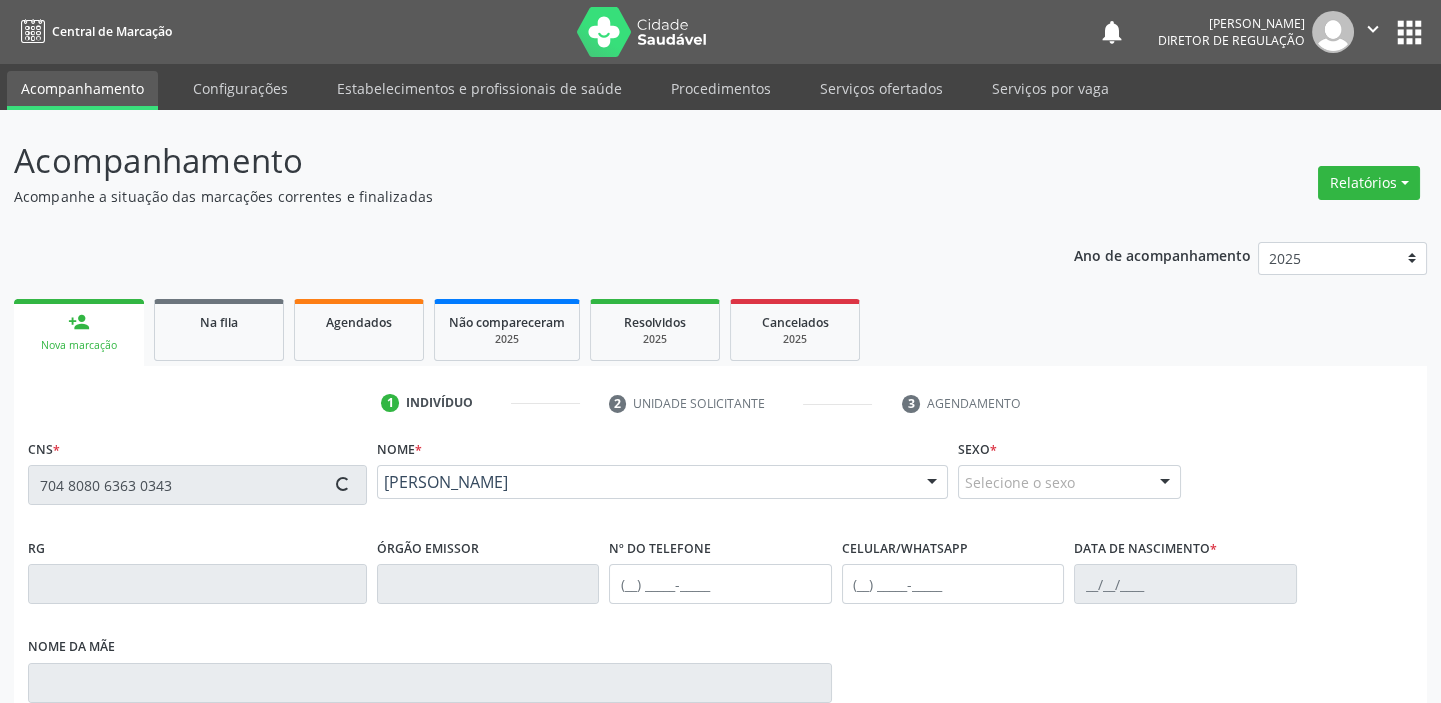 type on "(87) 98826-9489" 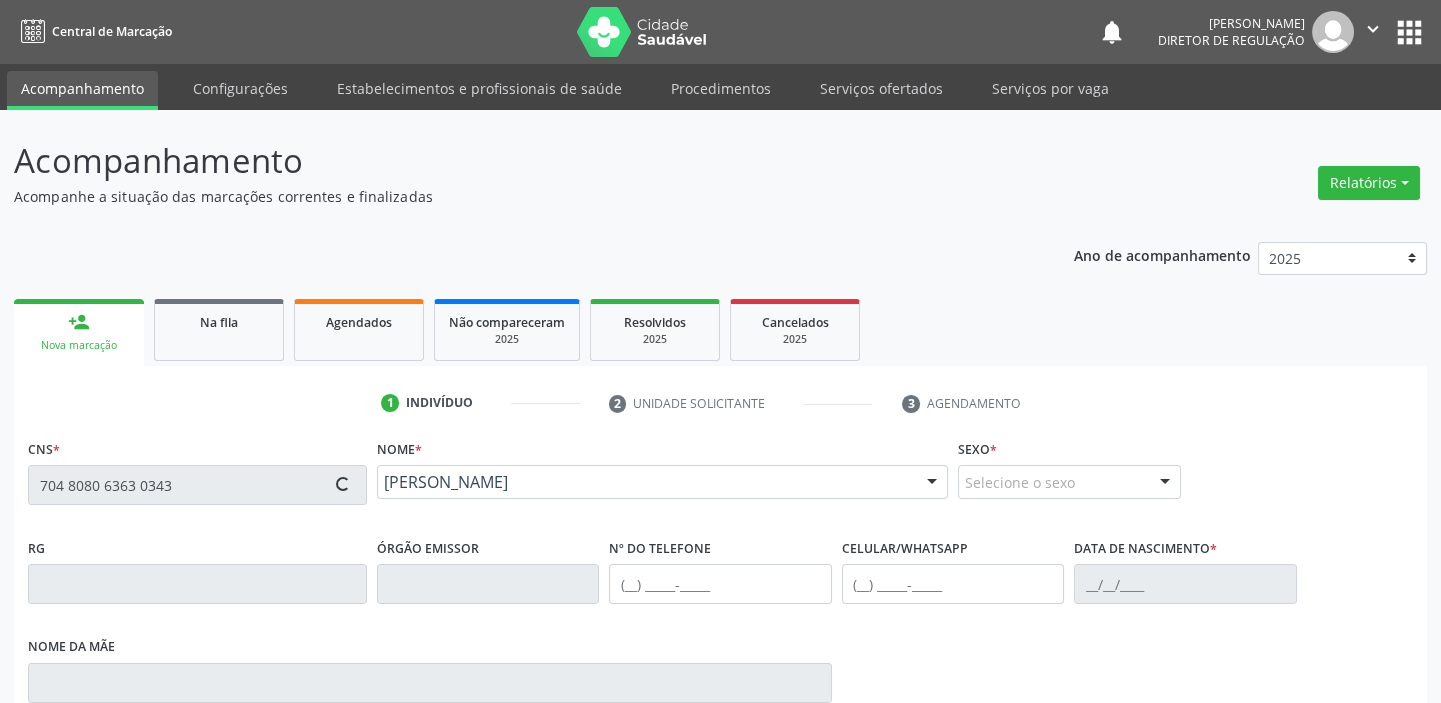 type on "Enilda Lima Brito Gomes" 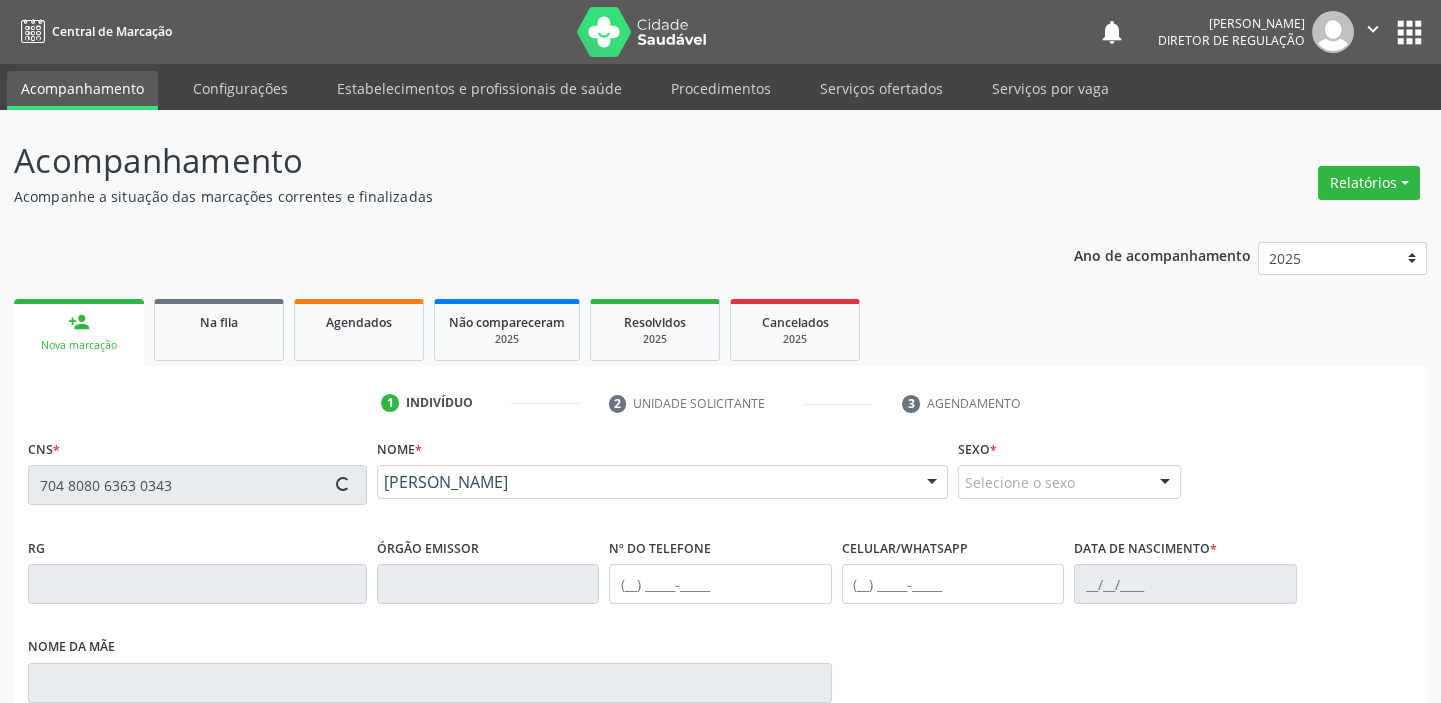 type on "S/N" 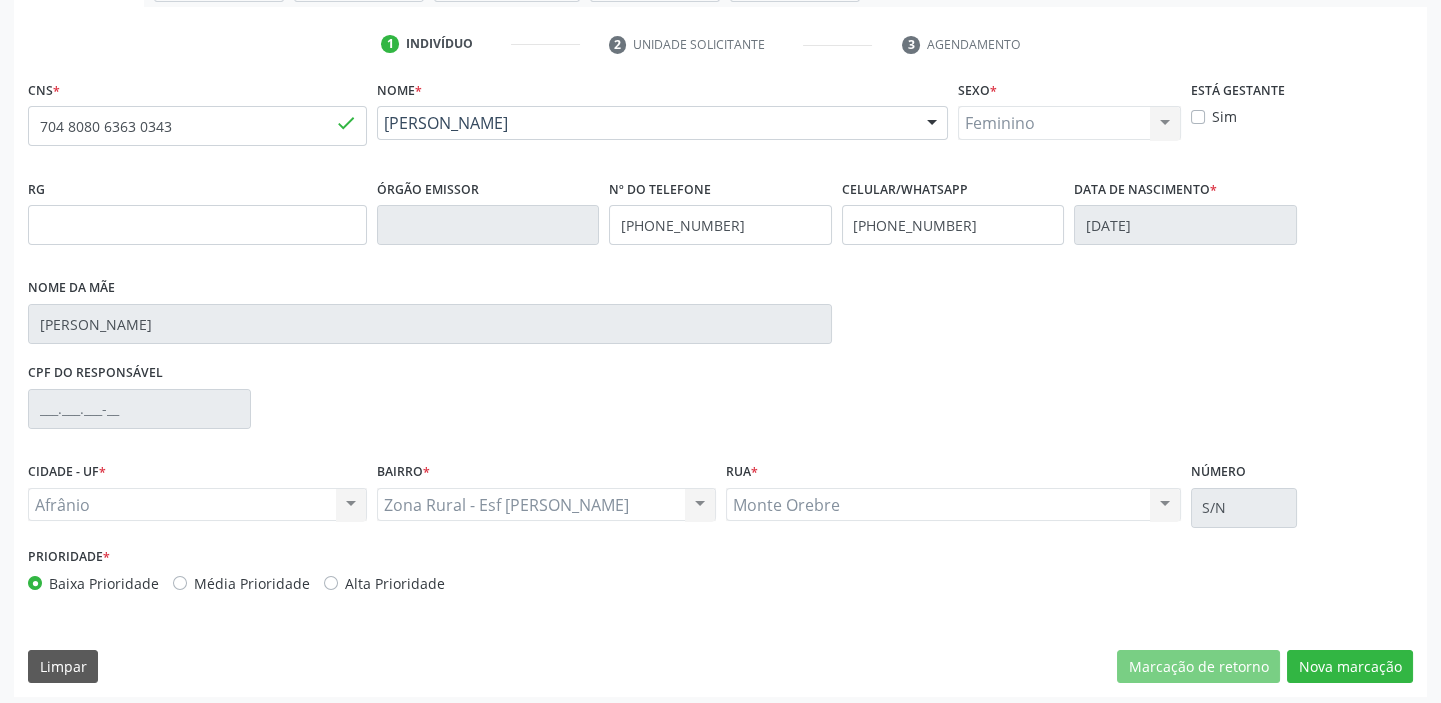 scroll, scrollTop: 366, scrollLeft: 0, axis: vertical 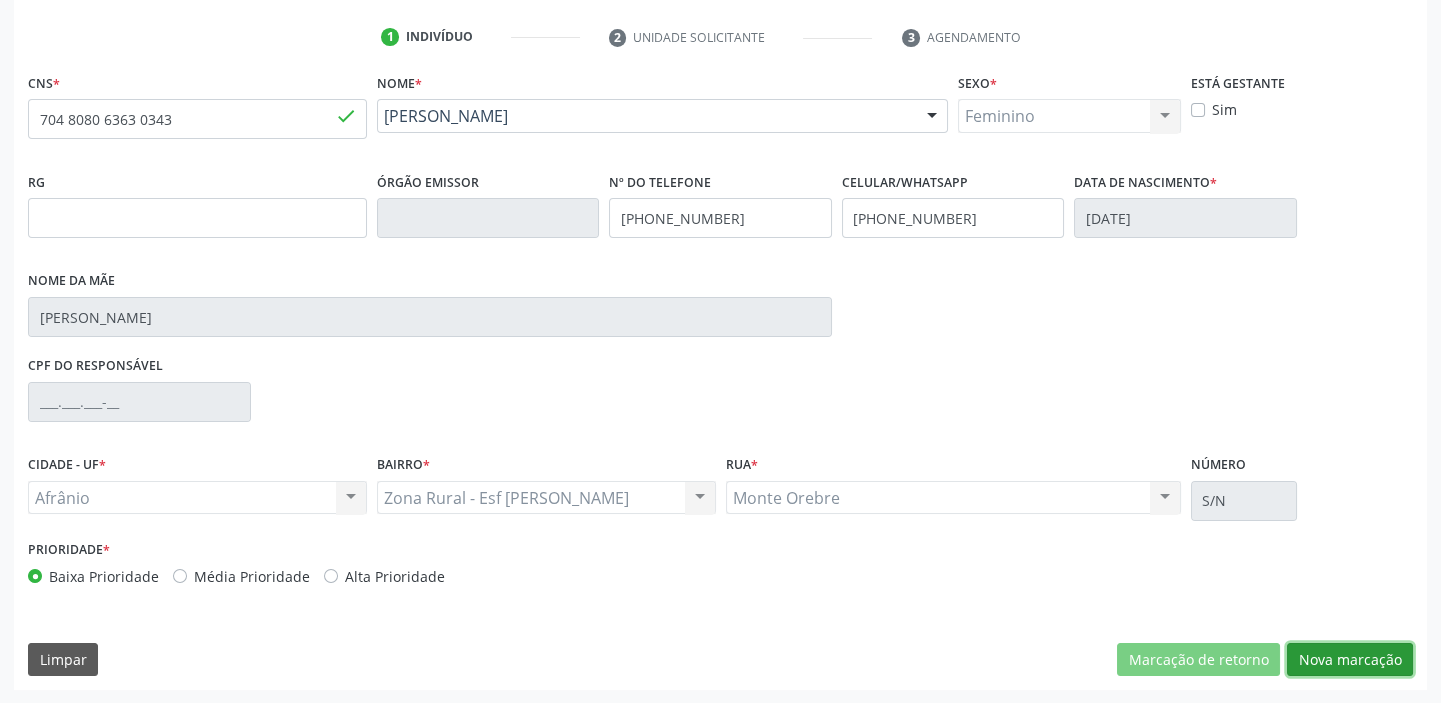 click on "Nova marcação" at bounding box center [1350, 660] 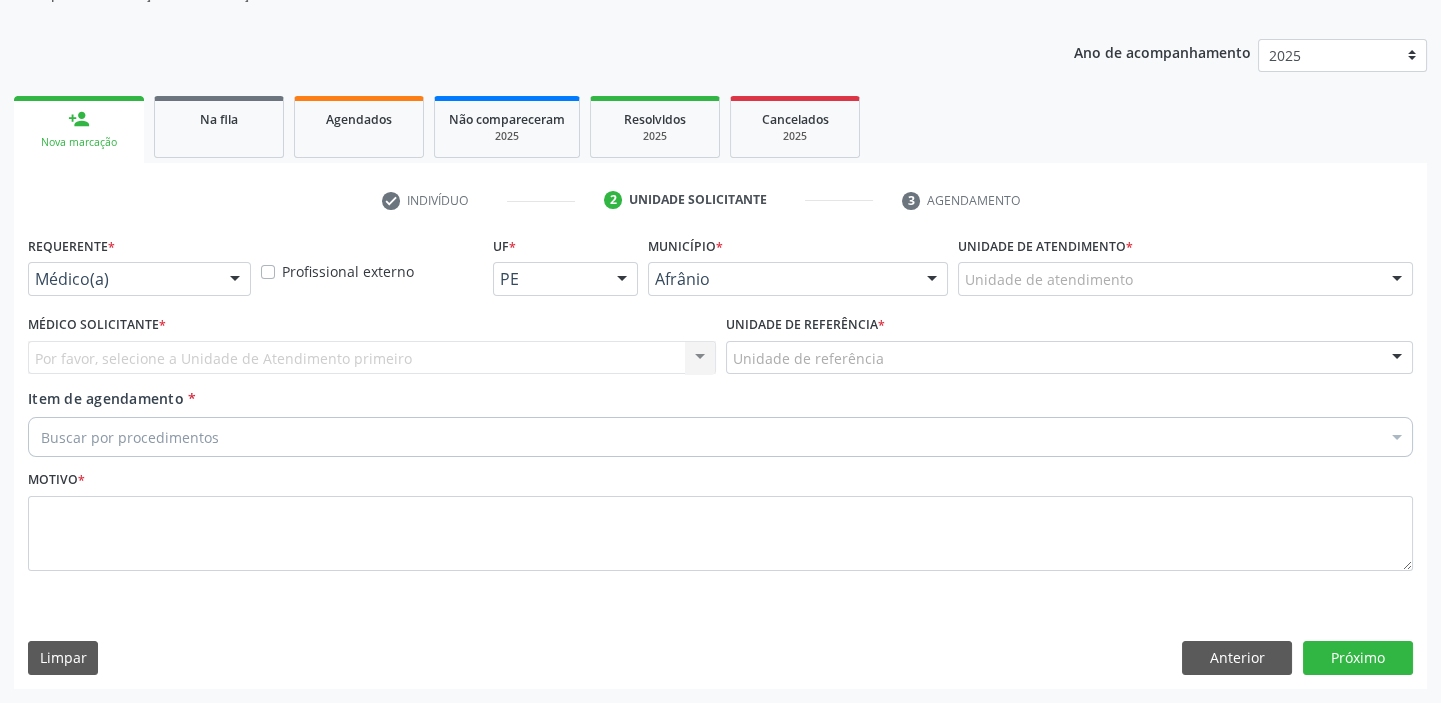 scroll, scrollTop: 201, scrollLeft: 0, axis: vertical 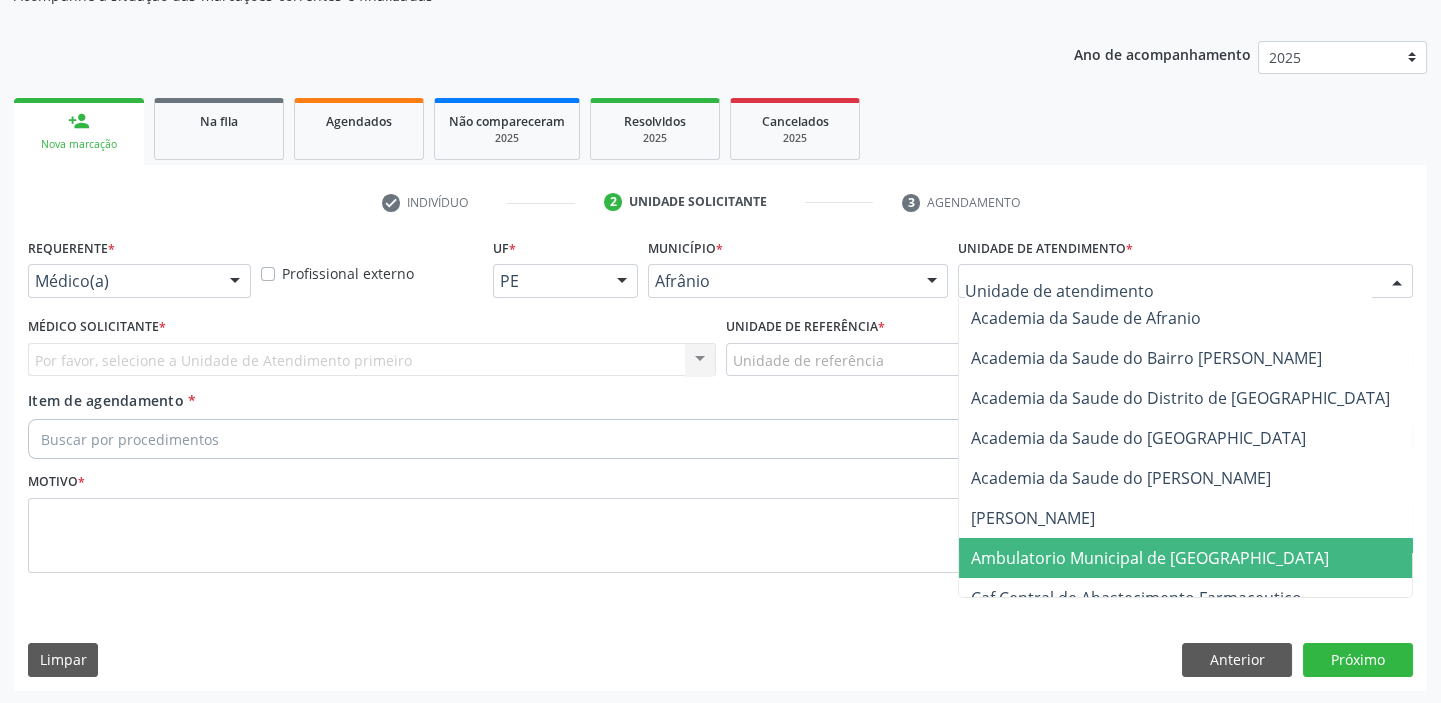 click on "Ambulatorio Municipal de [GEOGRAPHIC_DATA]" at bounding box center (1150, 558) 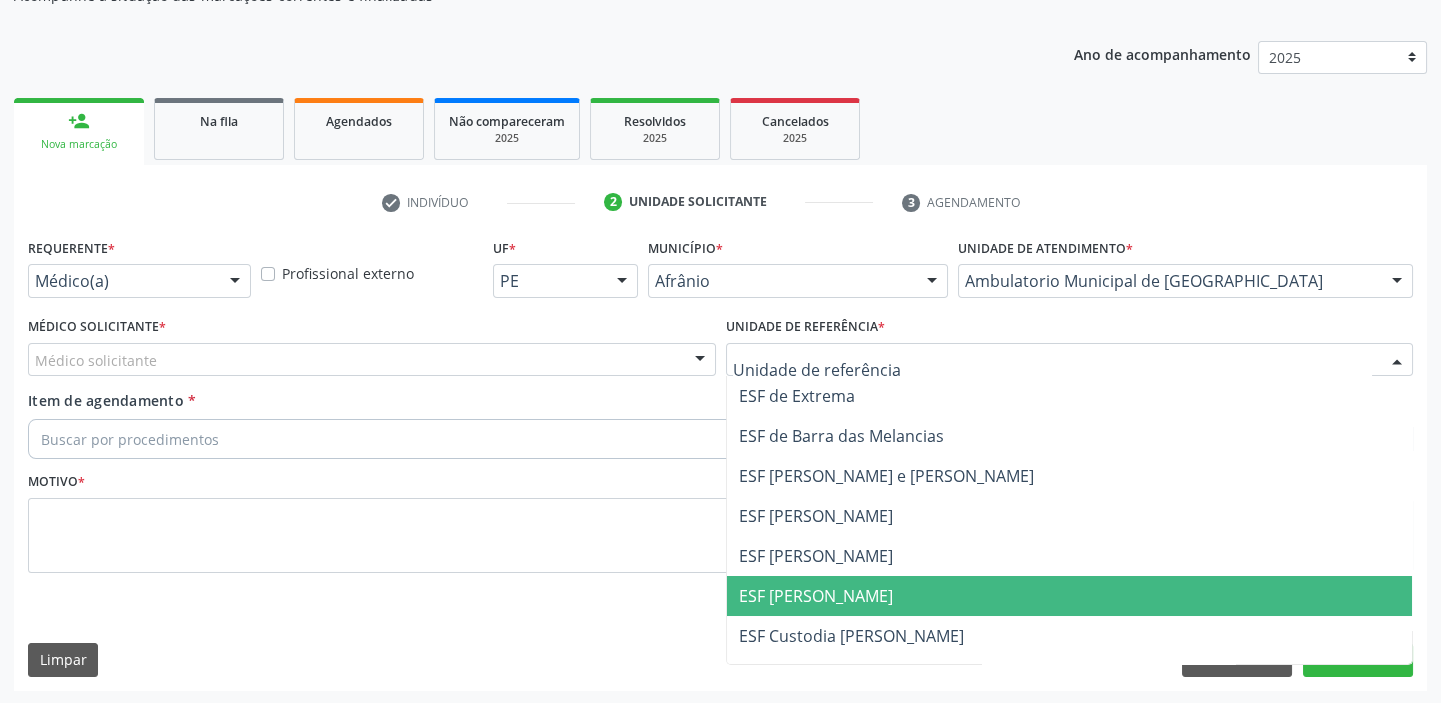 click on "ESF [PERSON_NAME]" at bounding box center [816, 596] 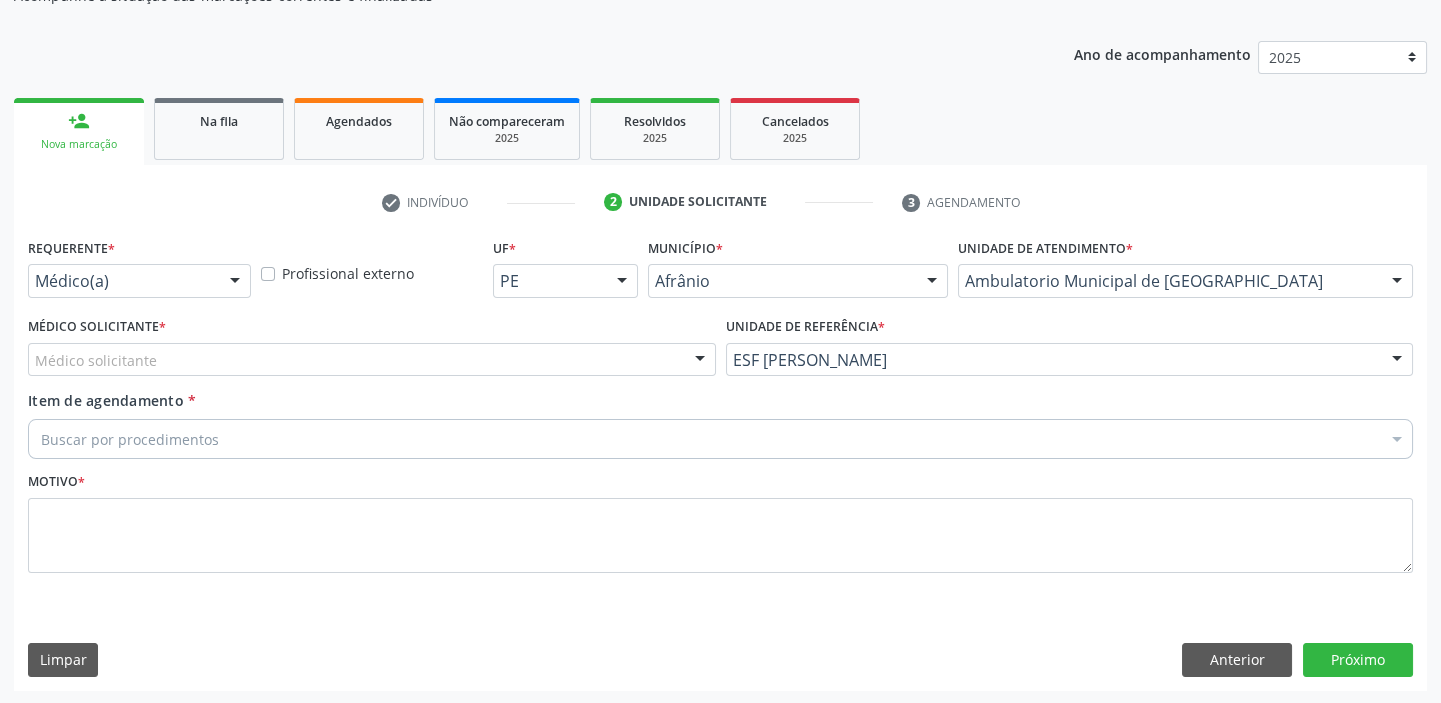 click on "Médico solicitante" at bounding box center (372, 360) 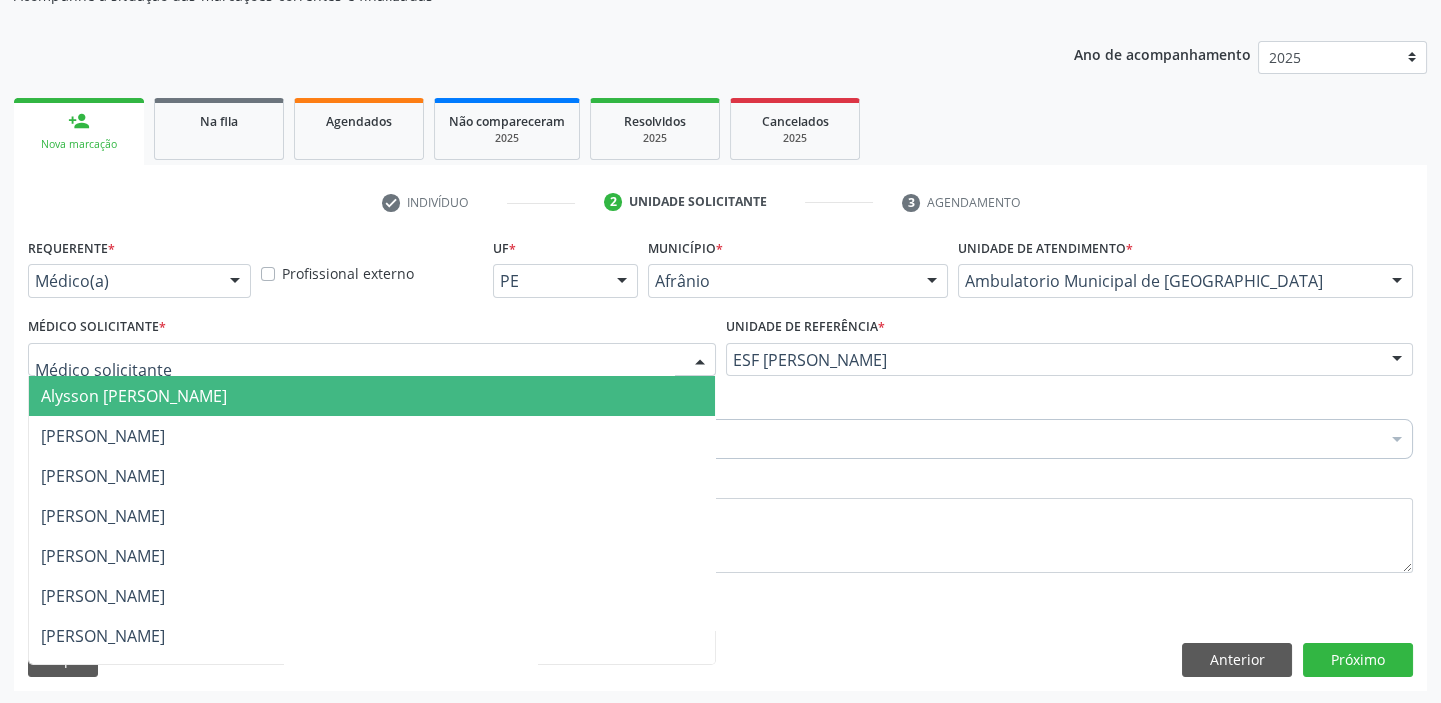 click on "Alysson [PERSON_NAME]" at bounding box center [134, 396] 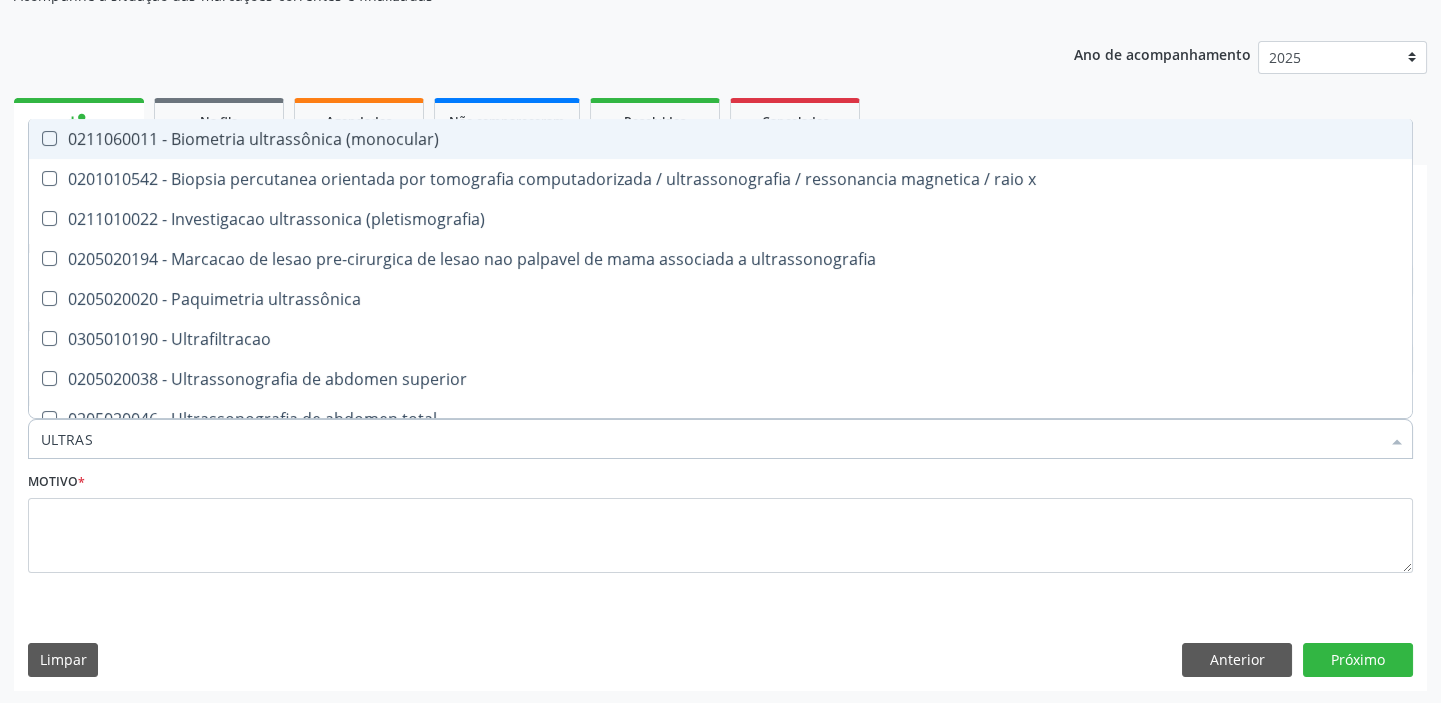 type on "ULTRASS" 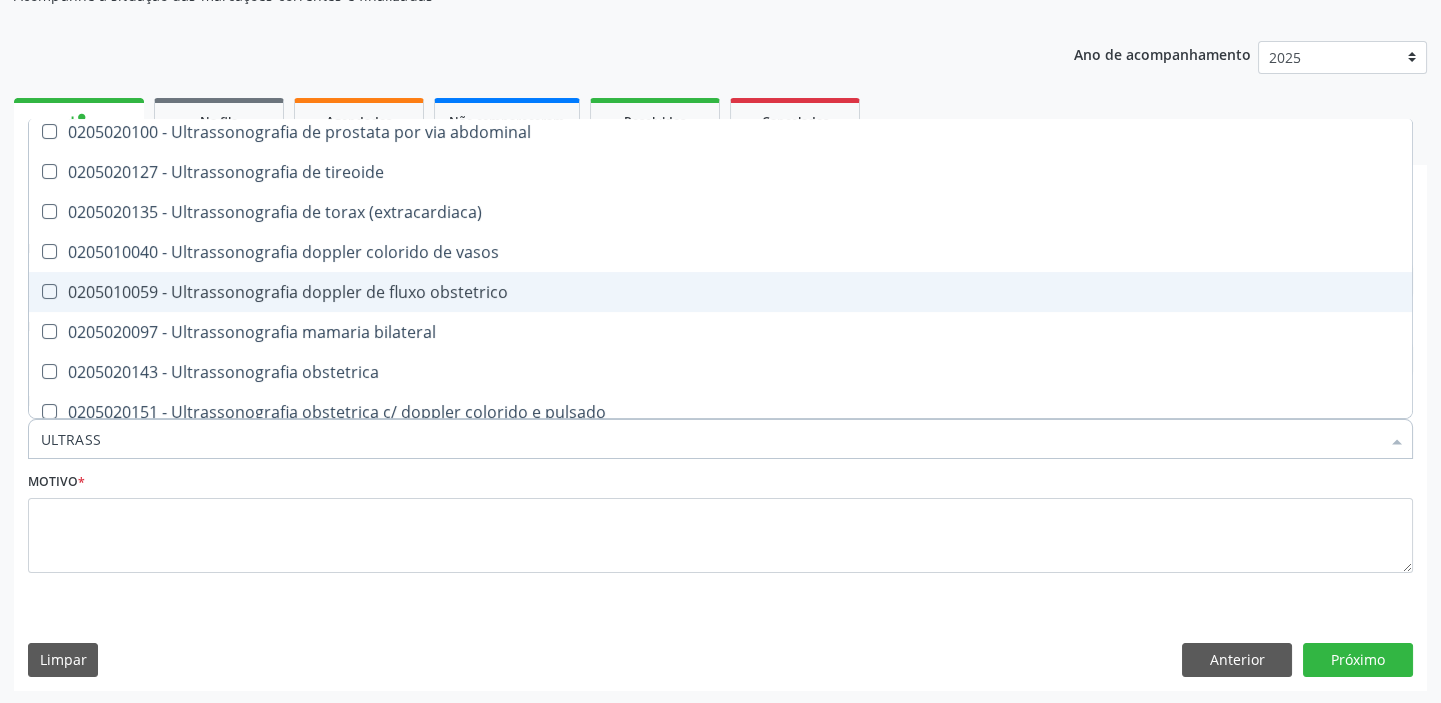 scroll, scrollTop: 545, scrollLeft: 0, axis: vertical 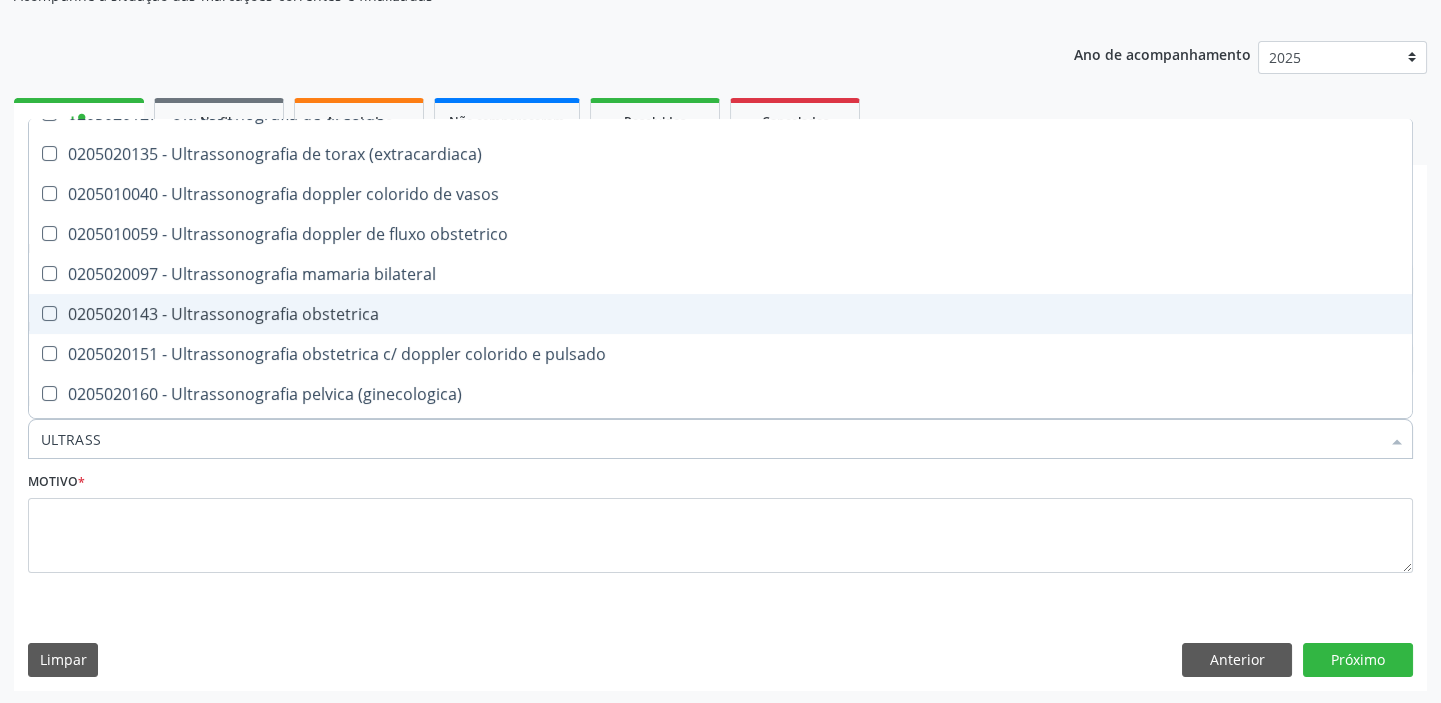 click on "0205020143 - Ultrassonografia obstetrica" at bounding box center [720, 314] 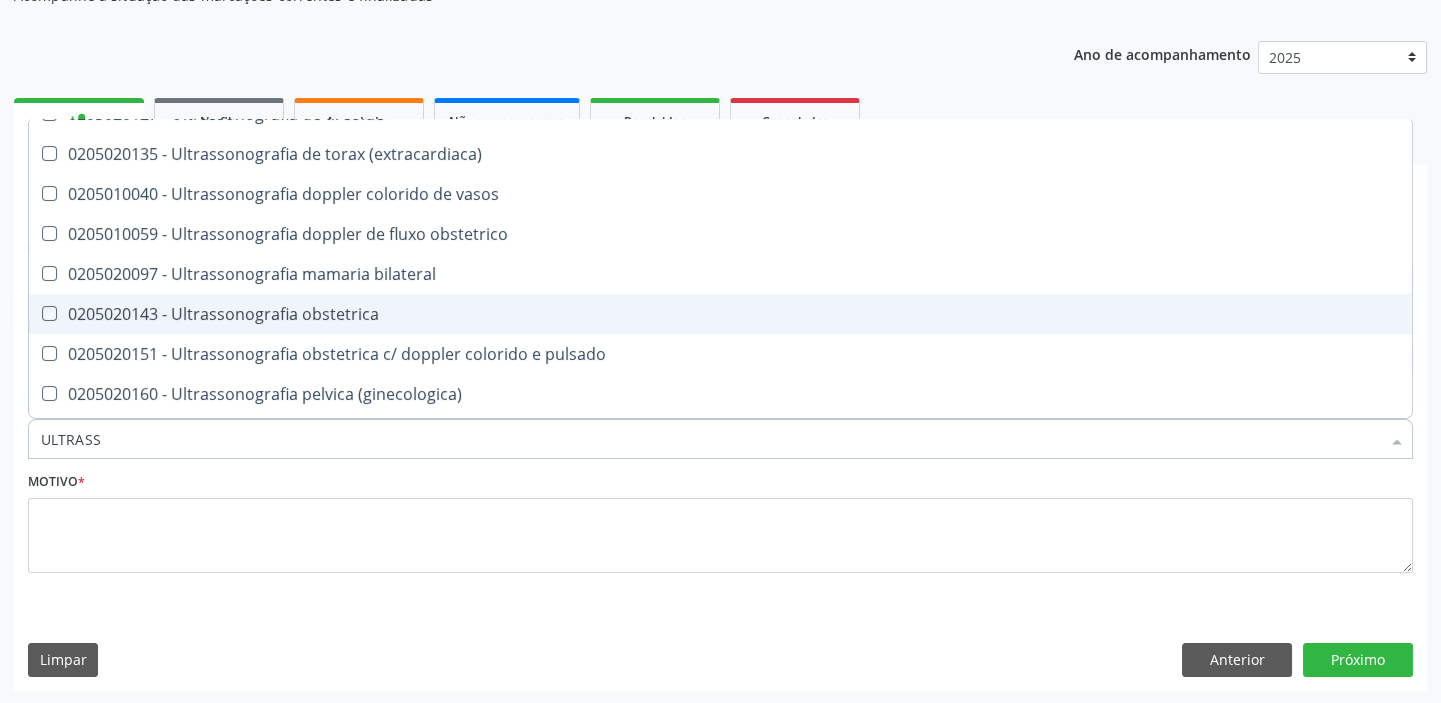 checkbox on "true" 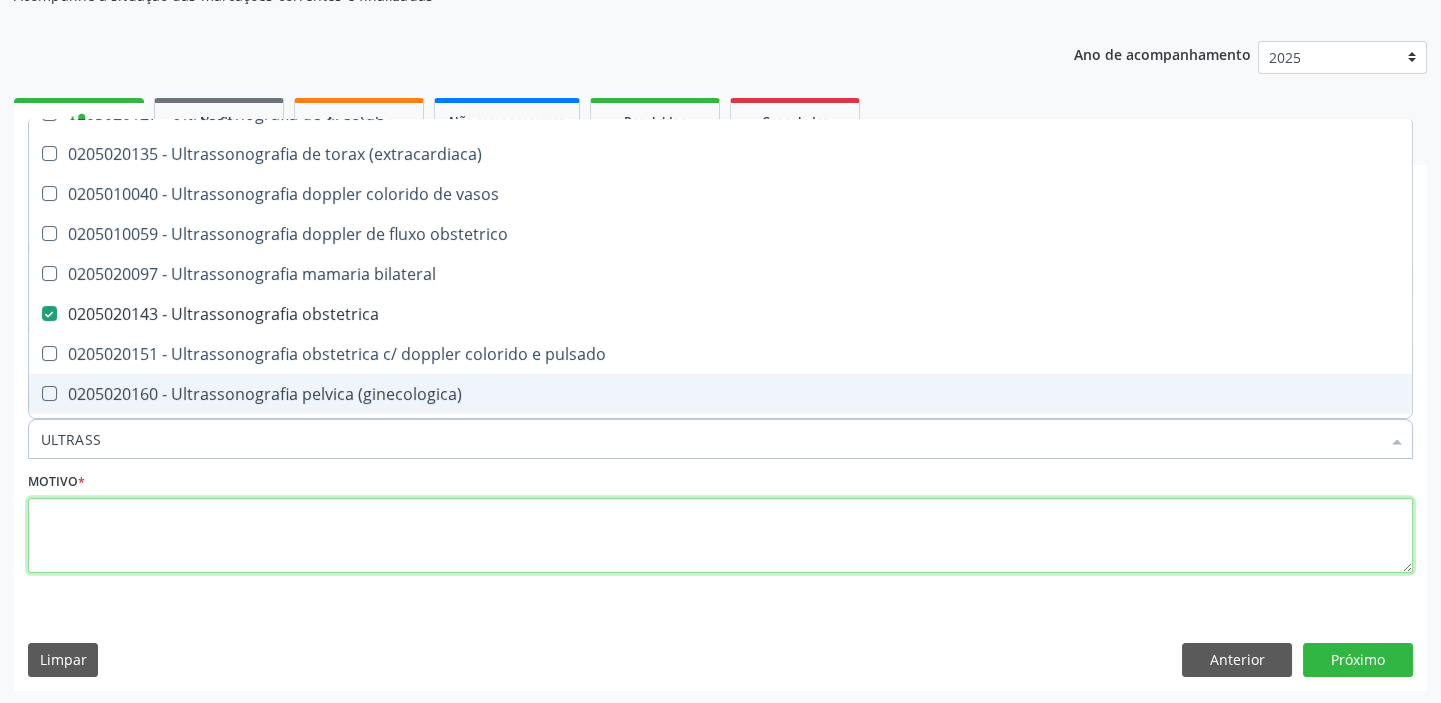 click at bounding box center [720, 536] 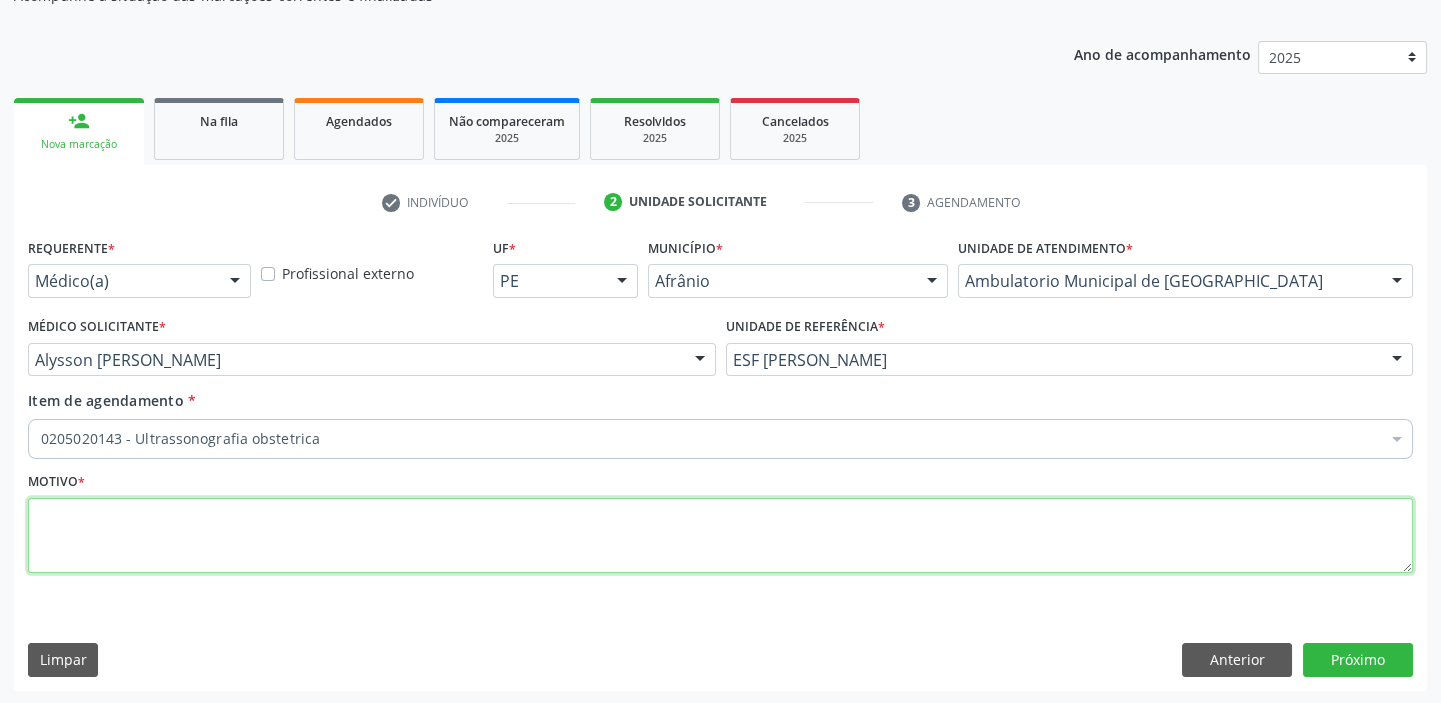 scroll, scrollTop: 0, scrollLeft: 0, axis: both 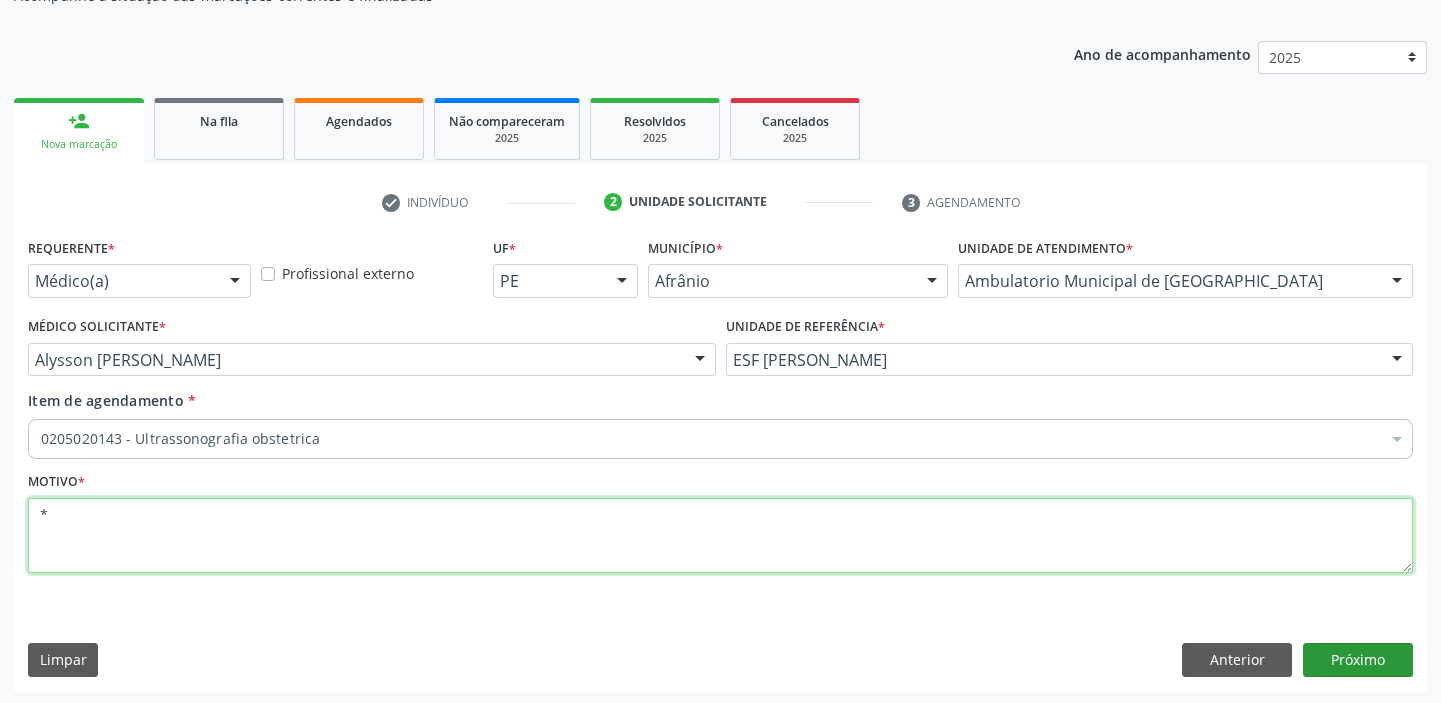 type on "*" 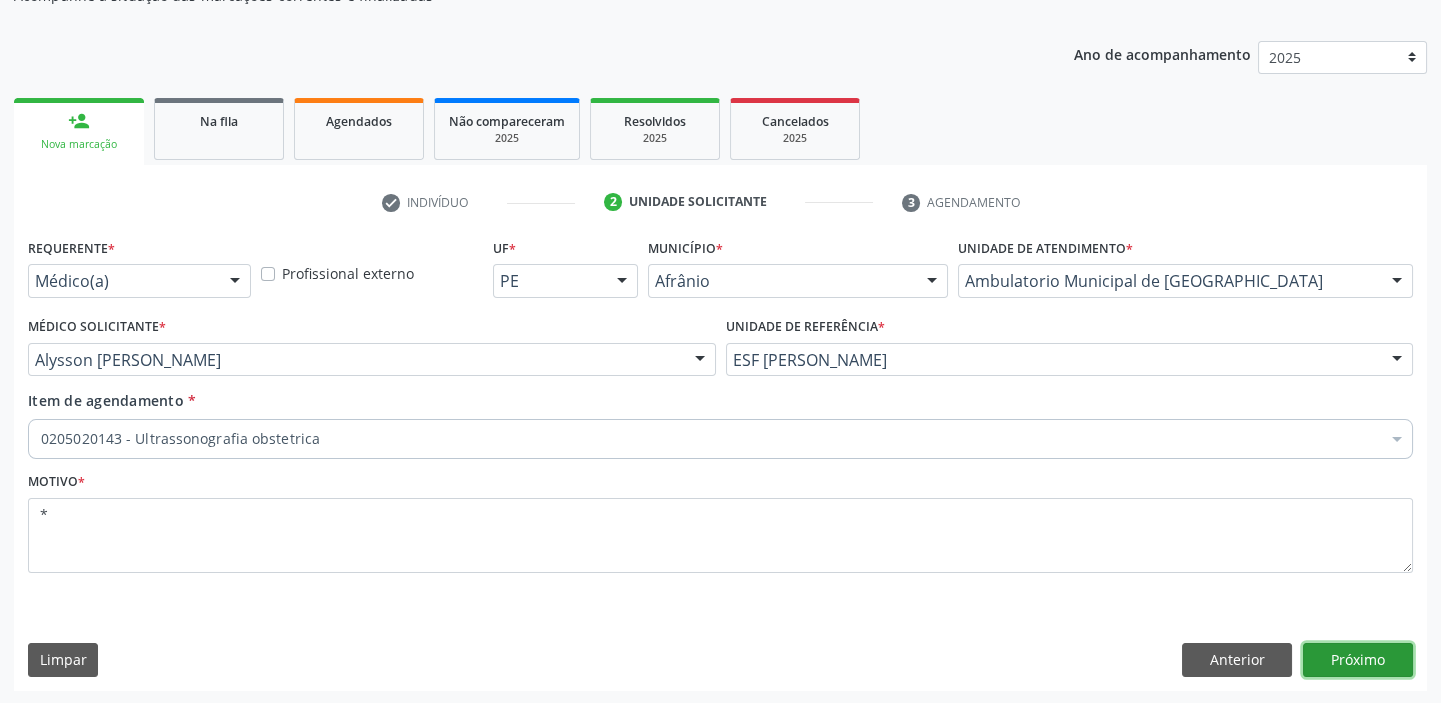 click on "Próximo" at bounding box center (1358, 660) 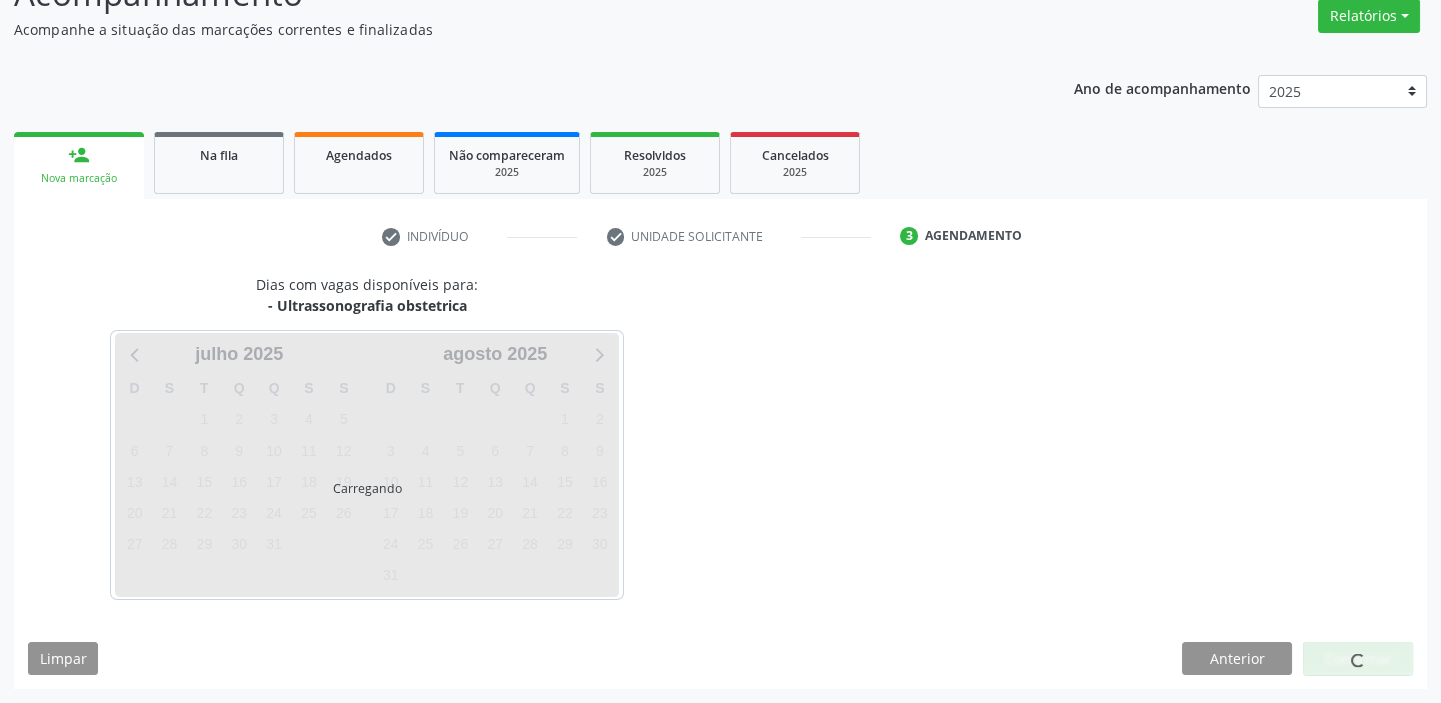 scroll, scrollTop: 166, scrollLeft: 0, axis: vertical 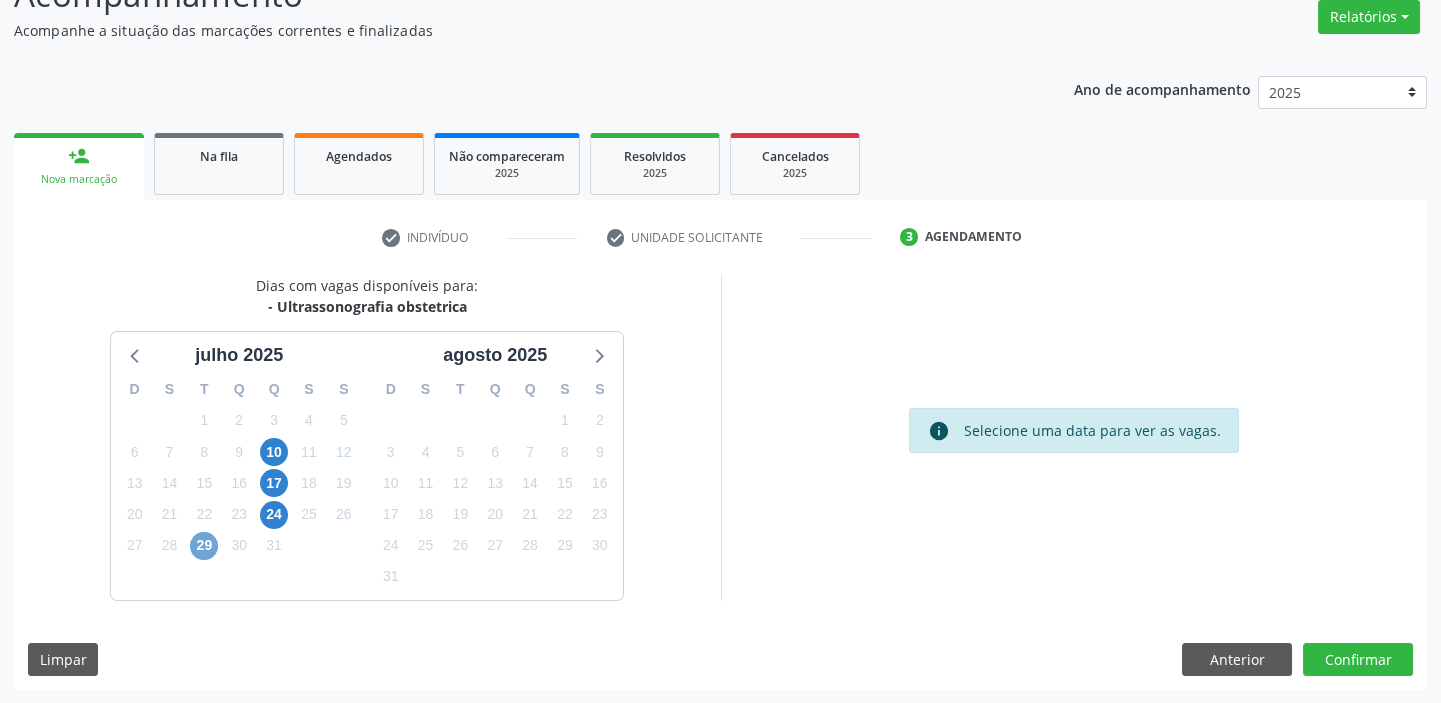 click on "29" at bounding box center [204, 546] 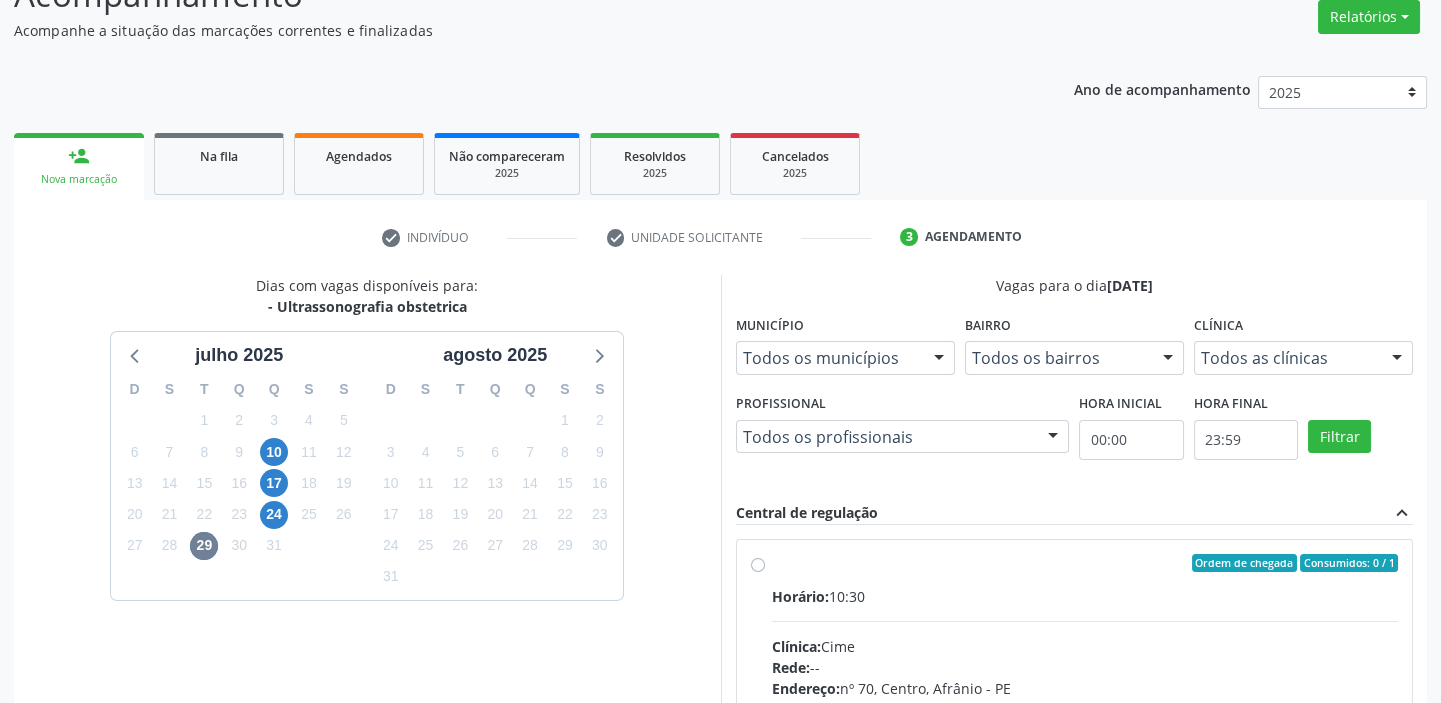 click on "Clínica:  Cime" at bounding box center [1085, 646] 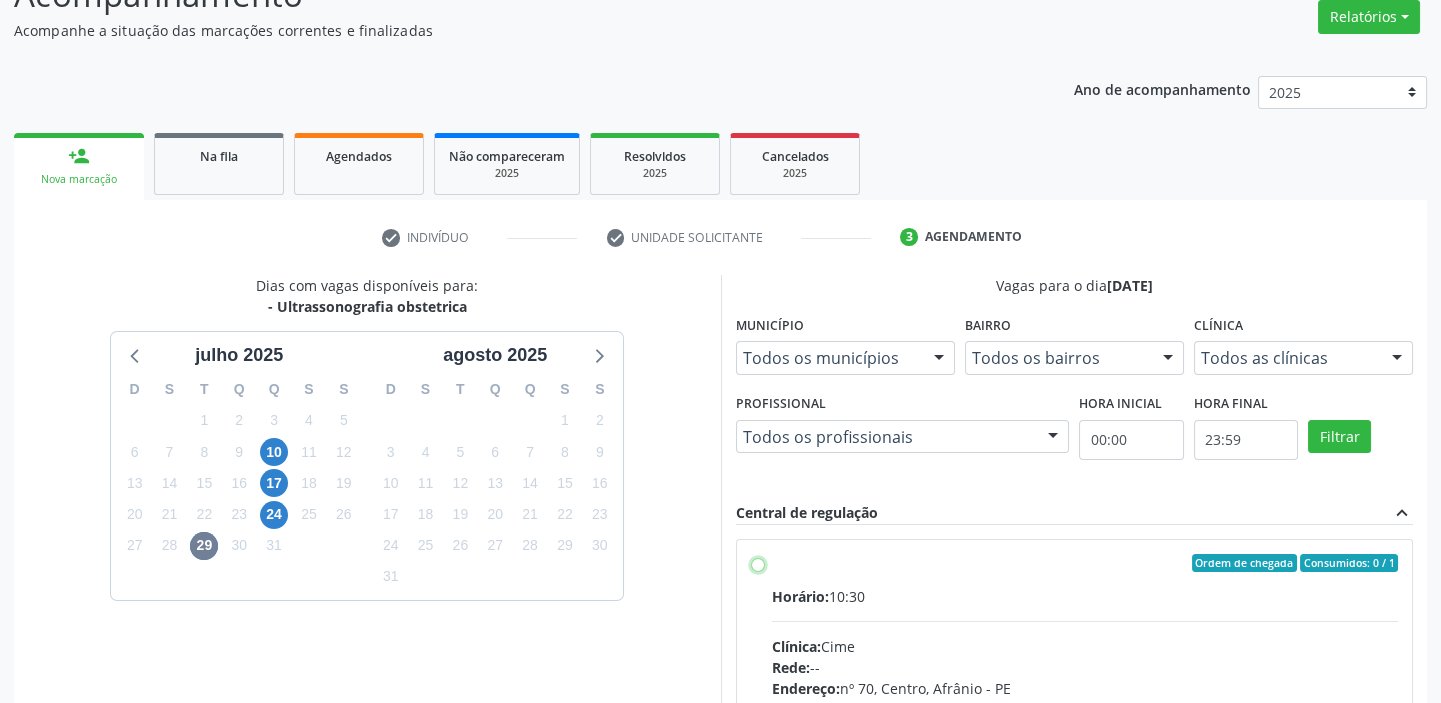 click on "Ordem de chegada
Consumidos: 0 / 1
Horário:   10:30
Clínica:  Cime
Rede:
--
Endereço:   nº 70, Centro, Afrânio - PE
Telefone:   (87) 88416145
Profissional:
--
Informações adicionais sobre o atendimento
Idade de atendimento:
Sem restrição
Gênero(s) atendido(s):
Sem restrição
Informações adicionais:
--" at bounding box center (758, 563) 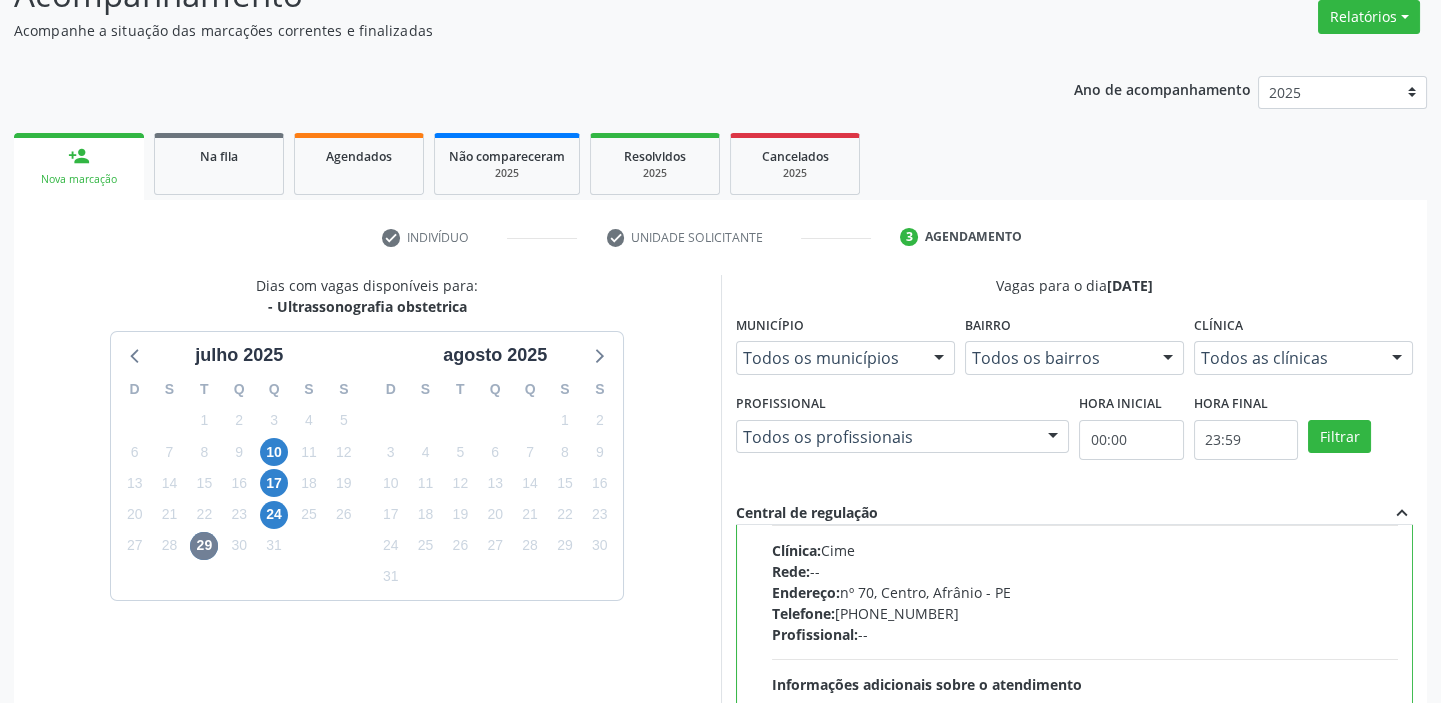 scroll, scrollTop: 99, scrollLeft: 0, axis: vertical 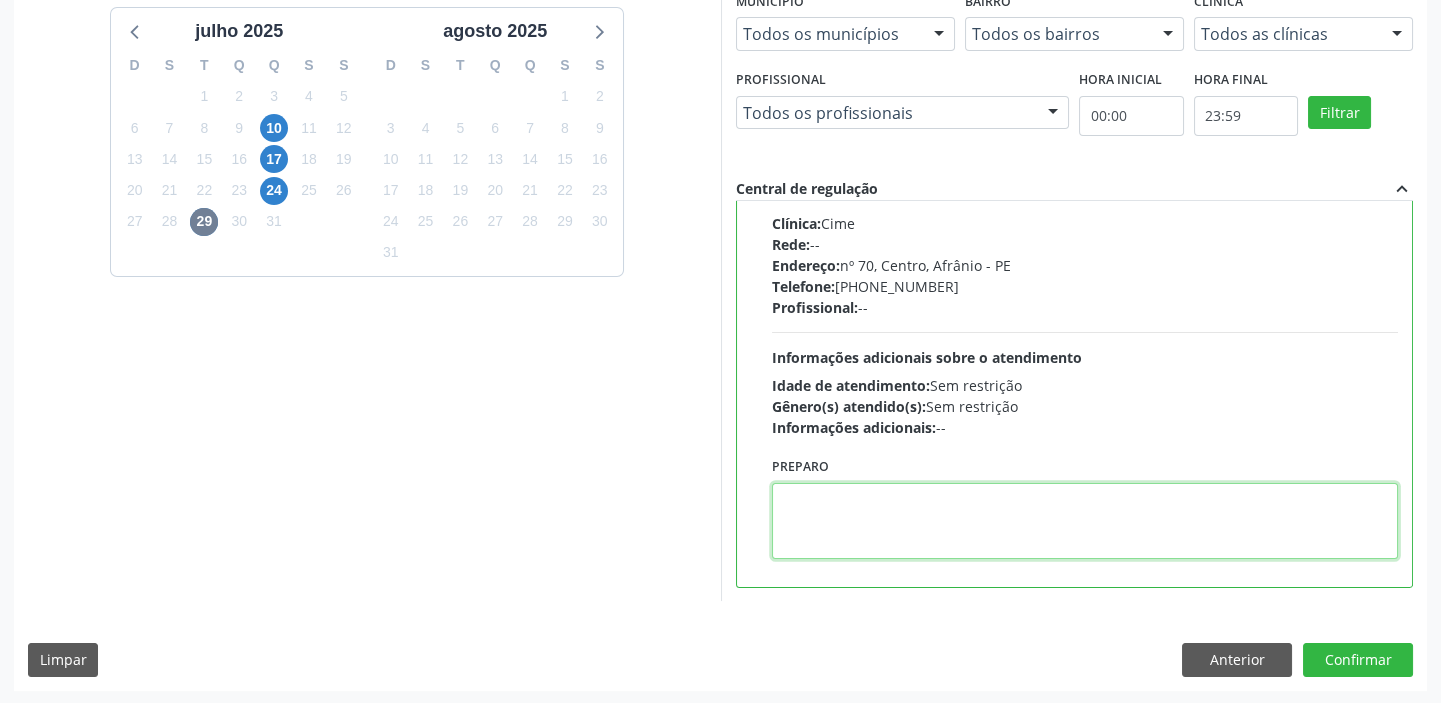 click at bounding box center [1085, 521] 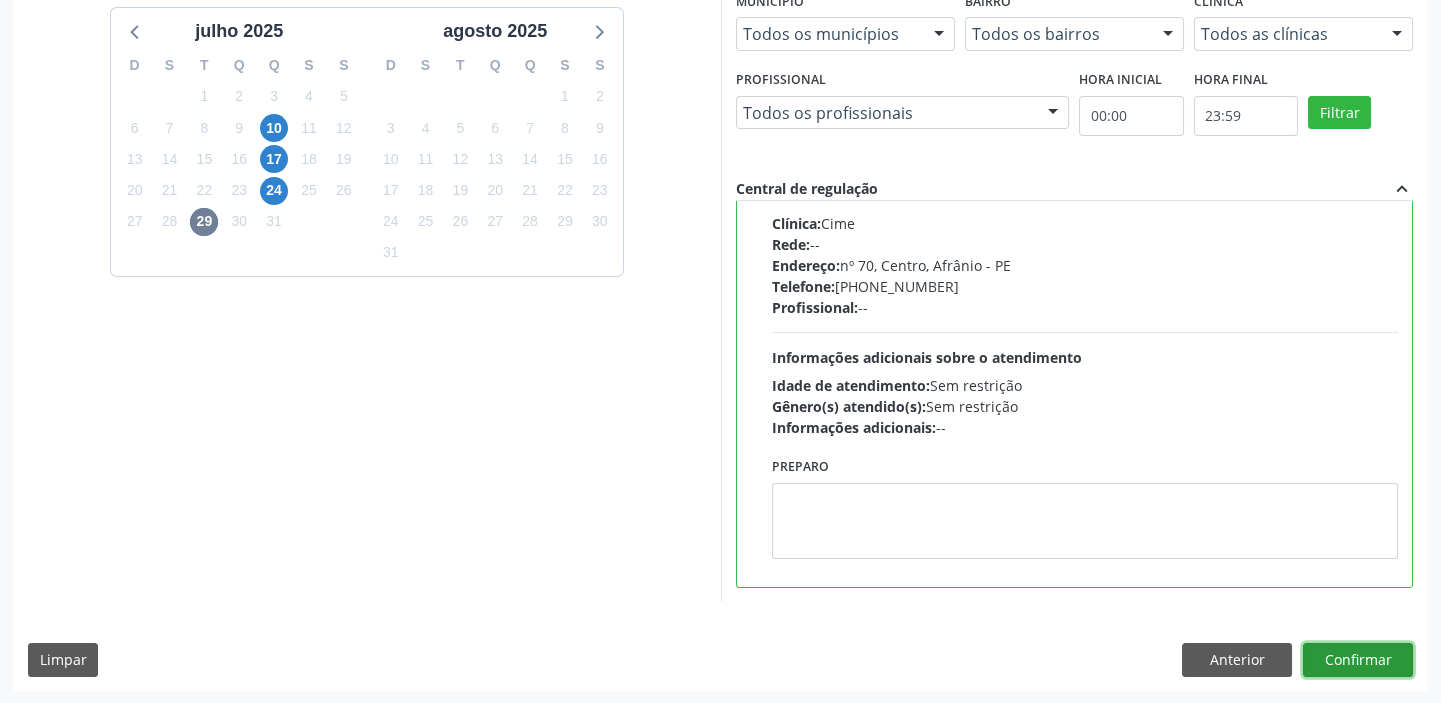 click on "Confirmar" at bounding box center (1358, 660) 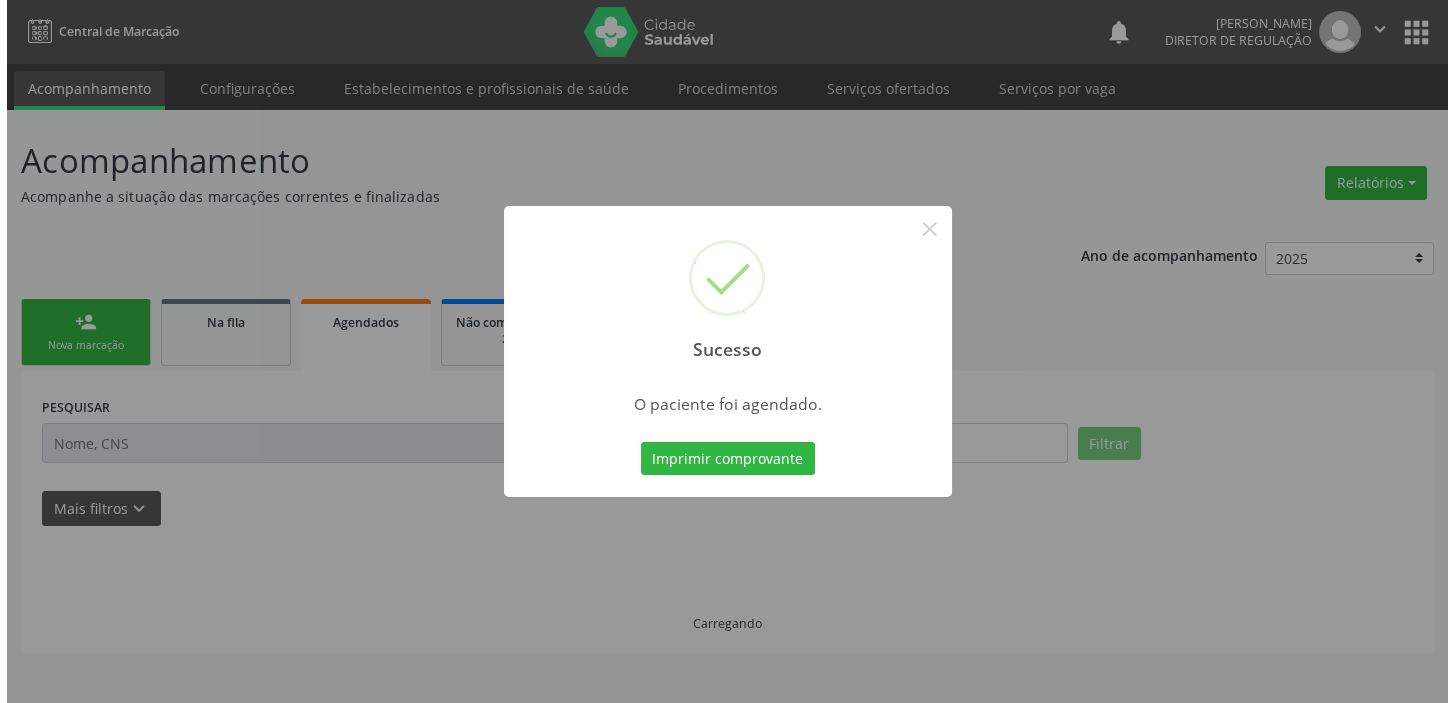 scroll, scrollTop: 0, scrollLeft: 0, axis: both 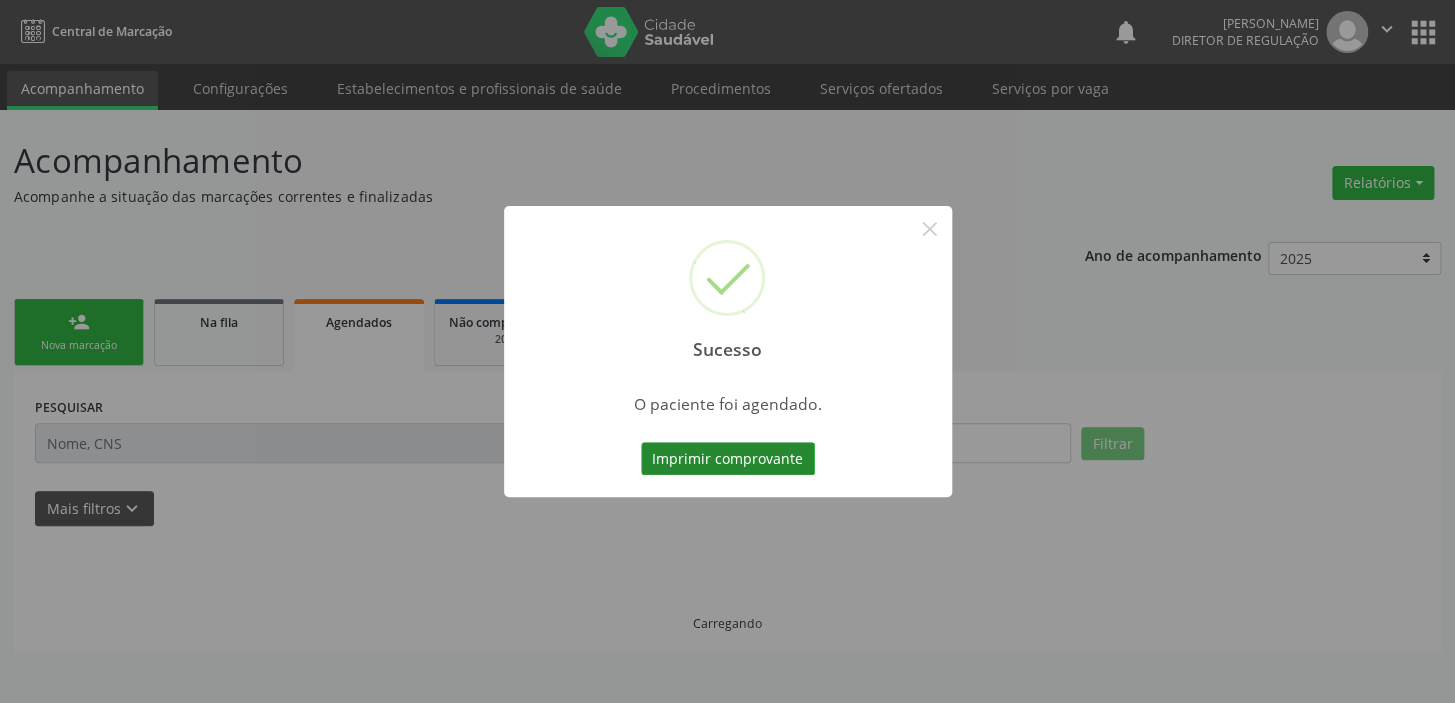 click on "Imprimir comprovante" at bounding box center [728, 459] 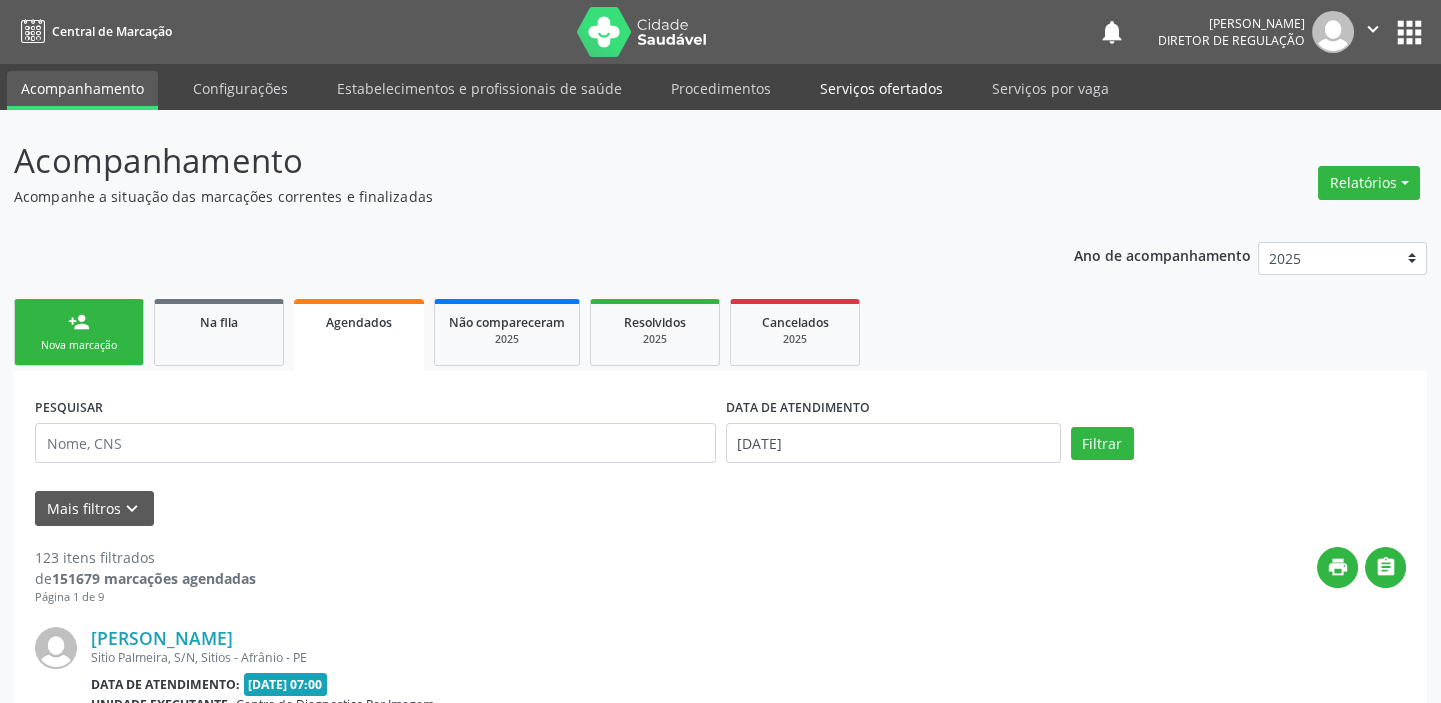 click on "Serviços ofertados" at bounding box center [881, 88] 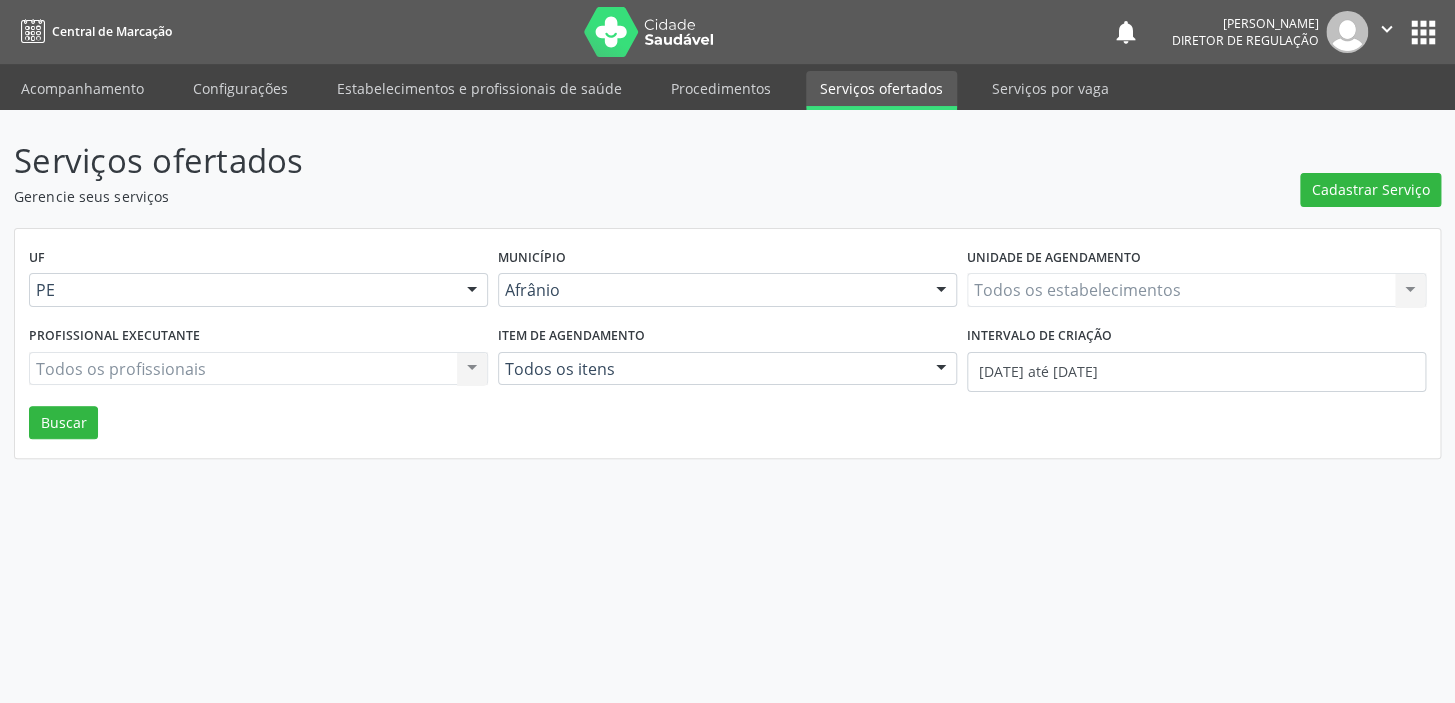 click on "Serviços ofertados" at bounding box center [881, 90] 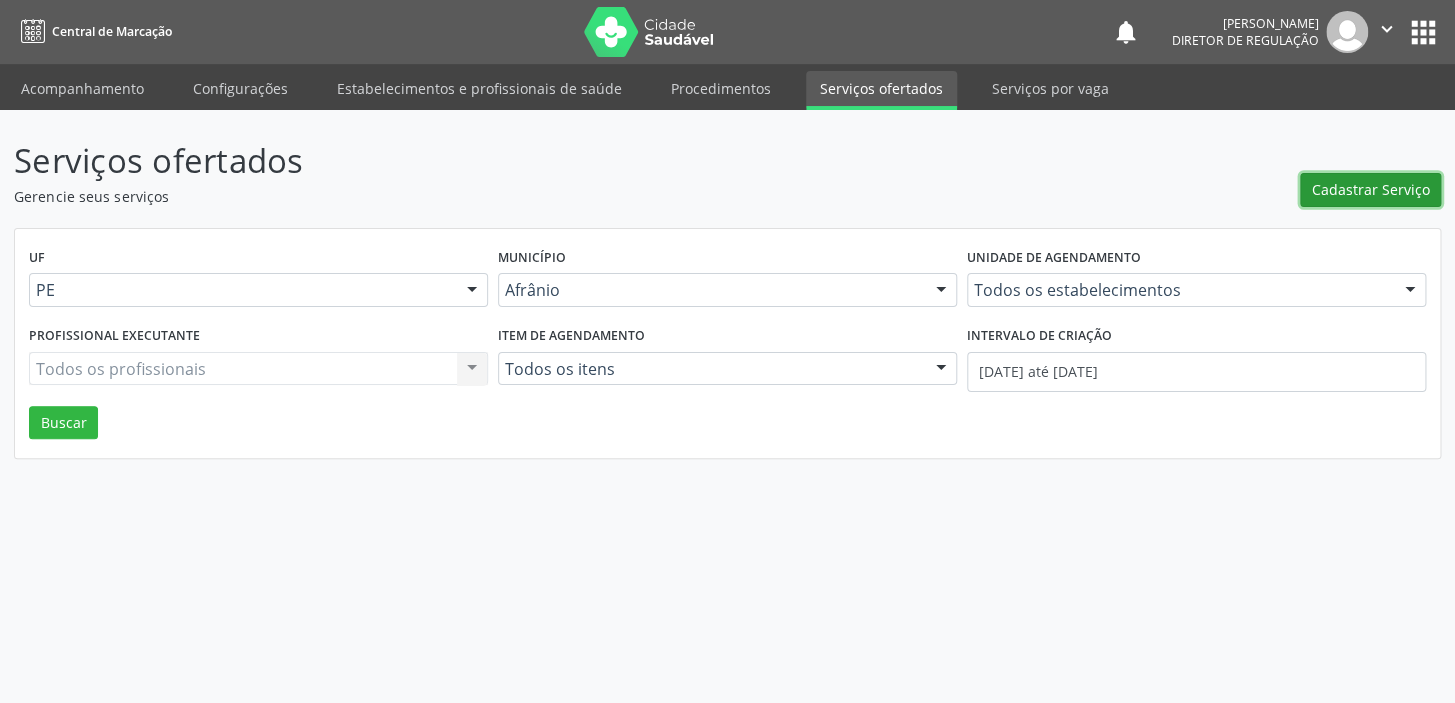 click on "Cadastrar Serviço" at bounding box center [1371, 189] 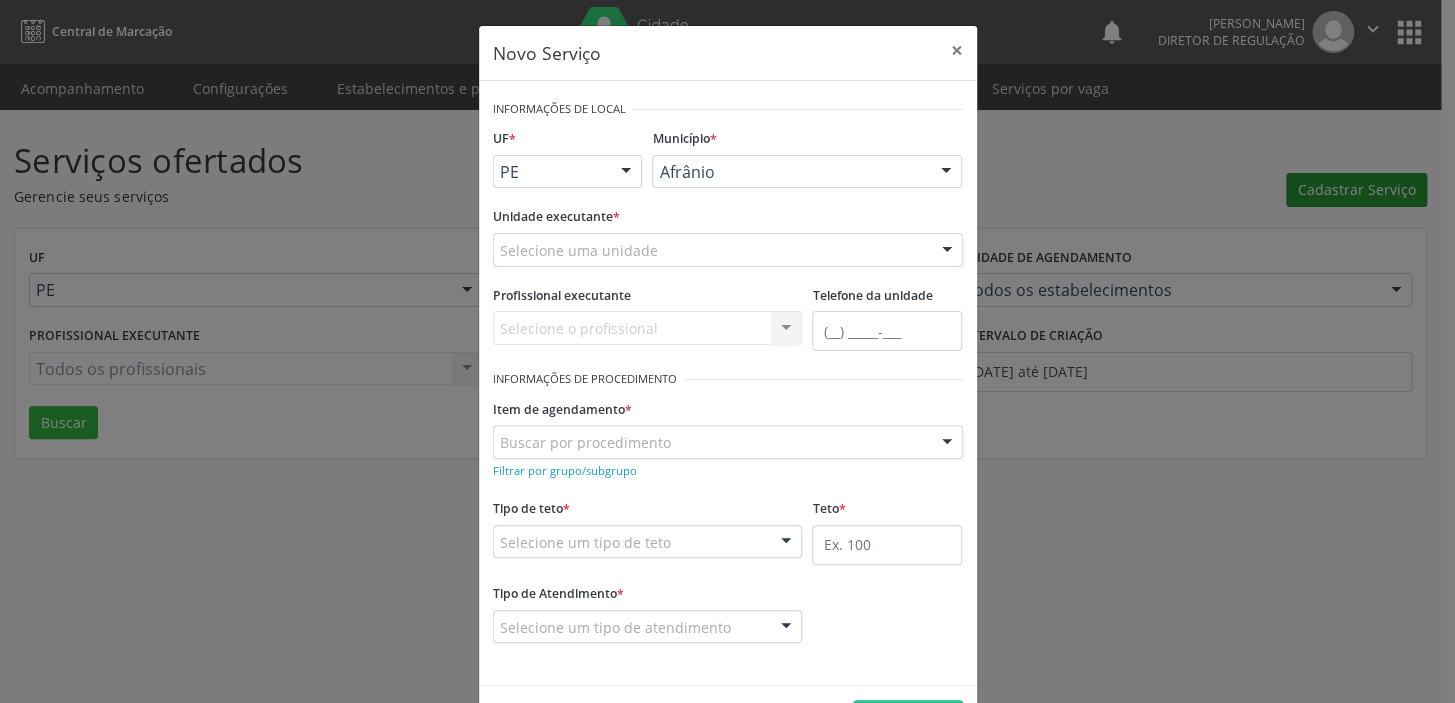scroll, scrollTop: 0, scrollLeft: 0, axis: both 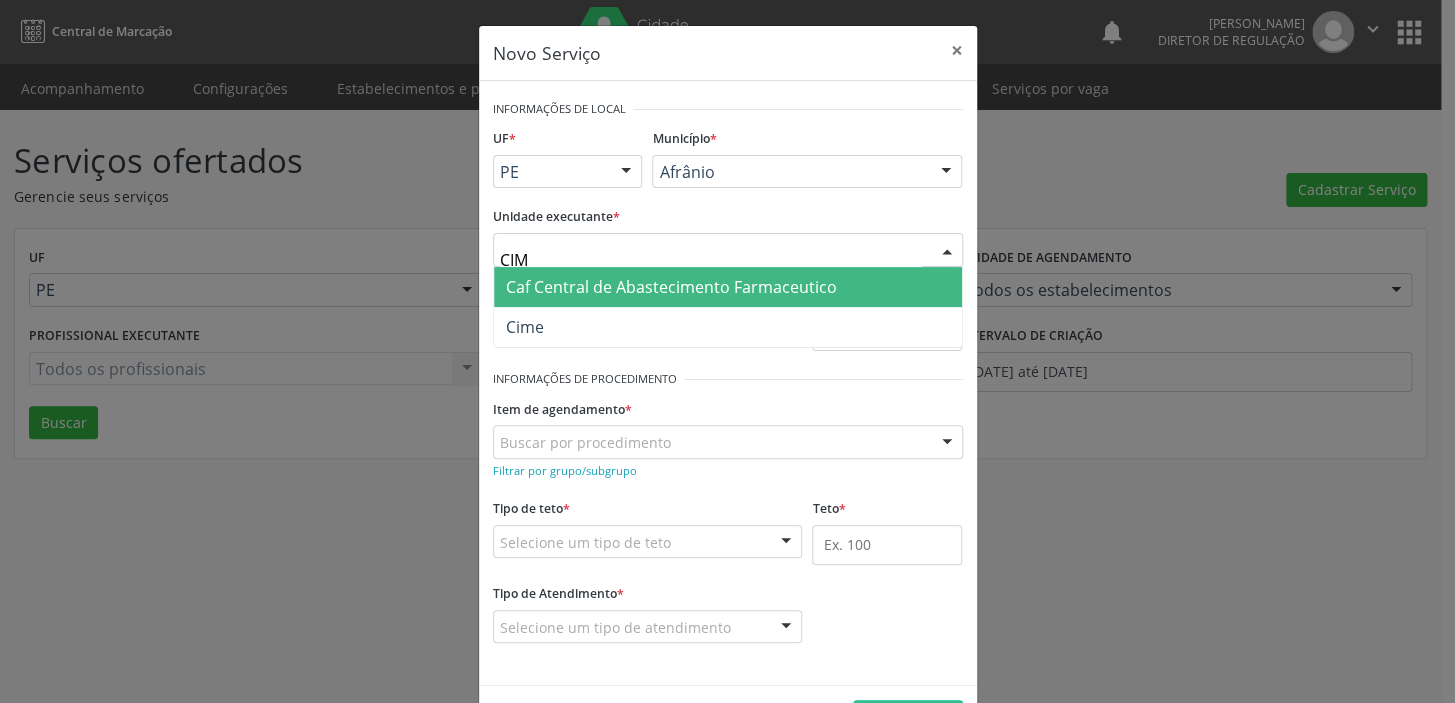 type on "CIME" 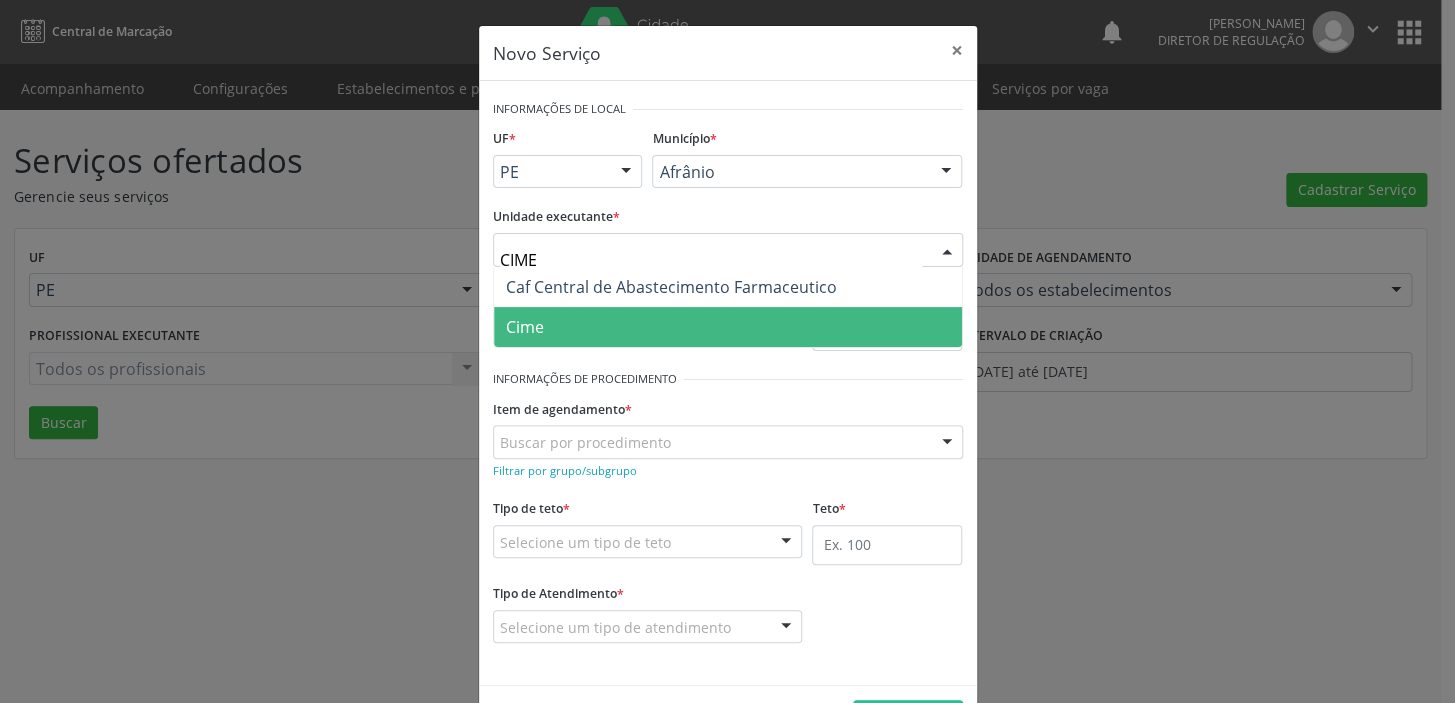 click on "Cime" at bounding box center [525, 327] 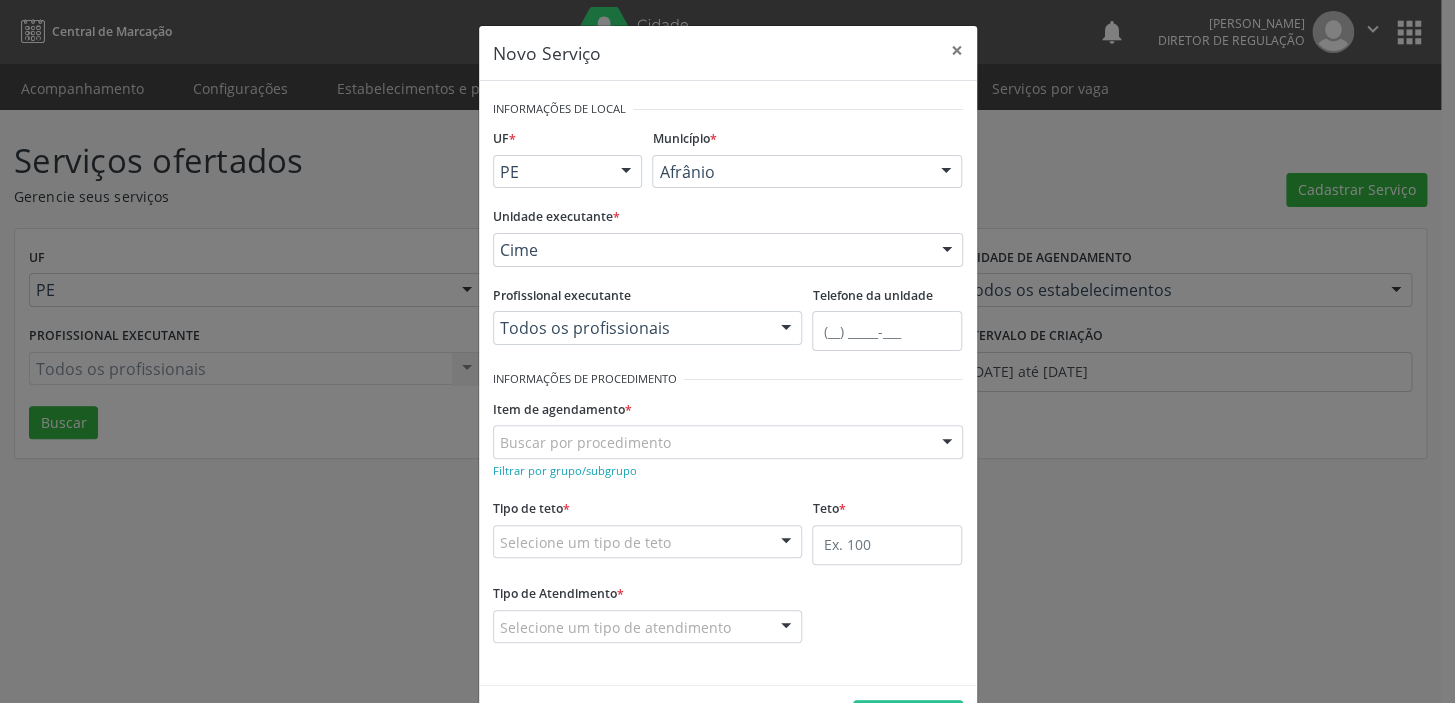 click on "Buscar por procedimento" at bounding box center [728, 442] 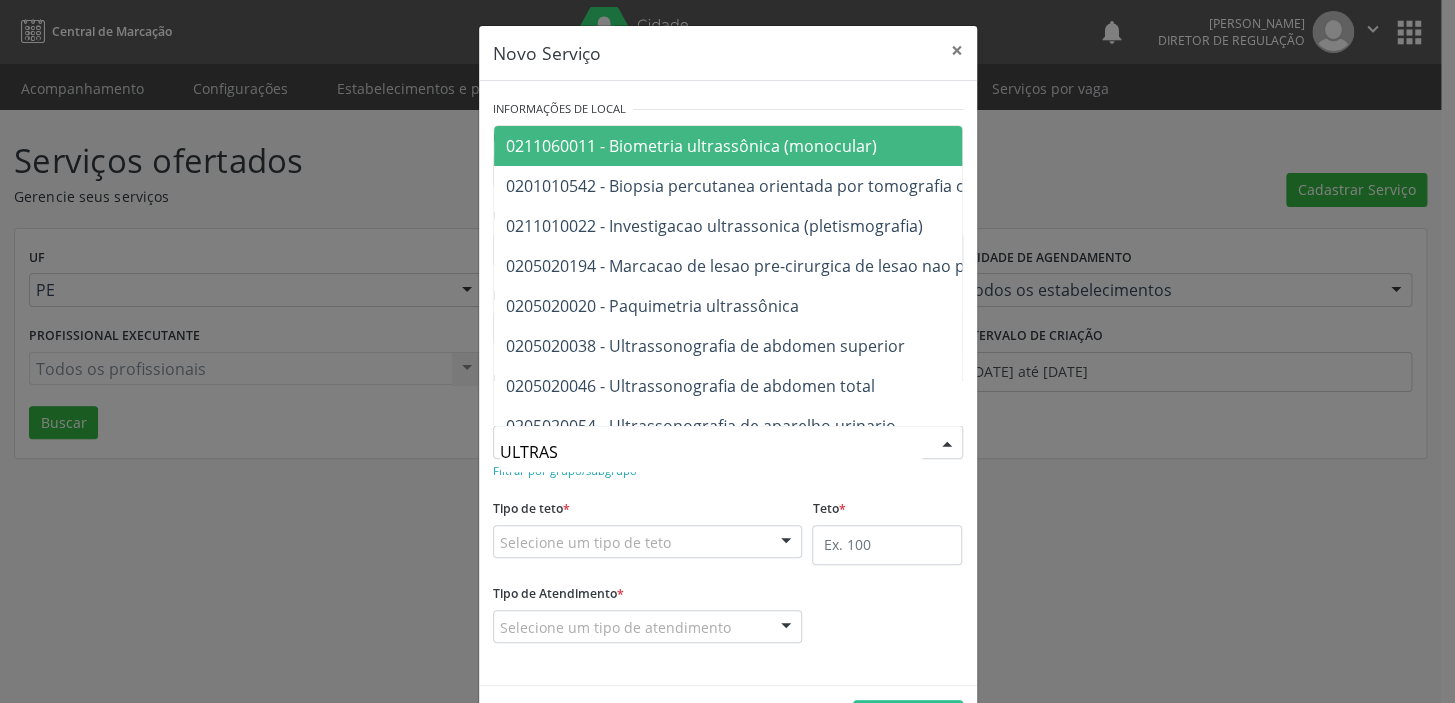 type on "ULTRASS" 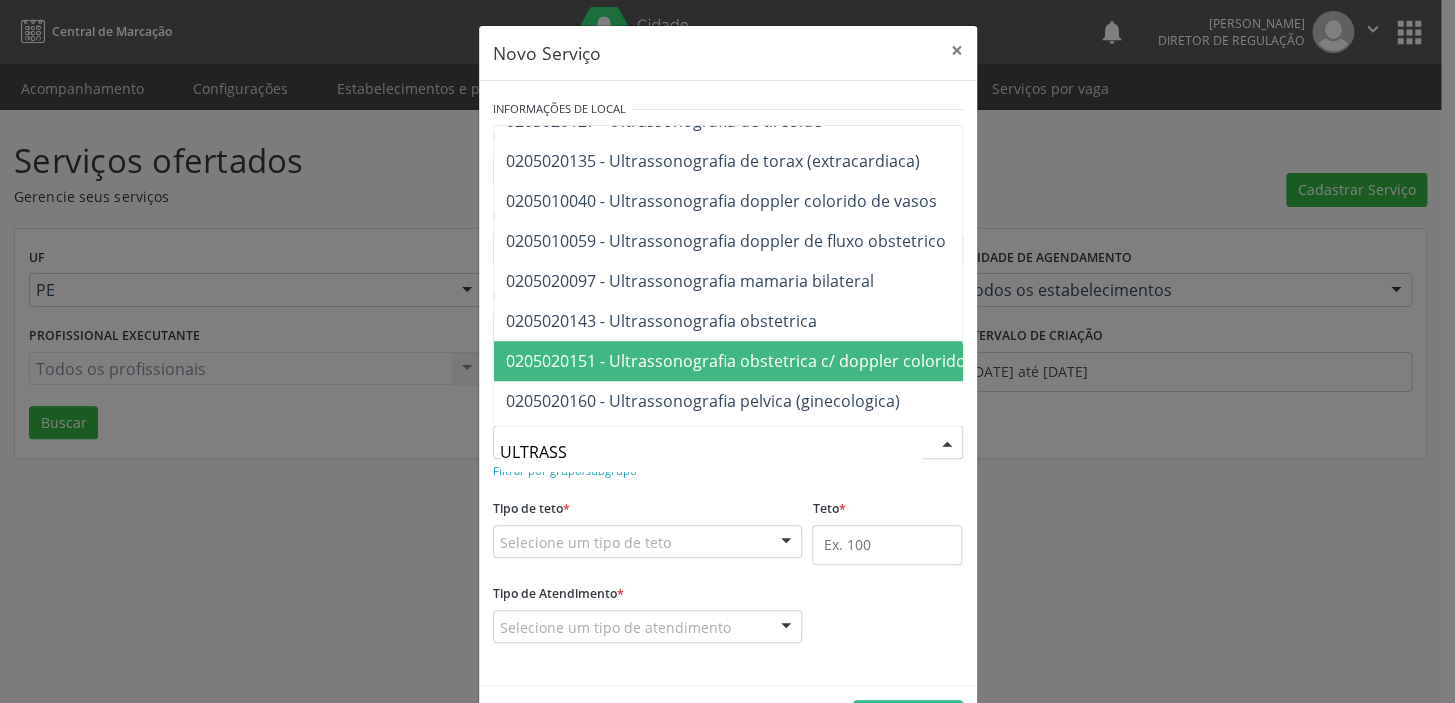 scroll, scrollTop: 634, scrollLeft: 0, axis: vertical 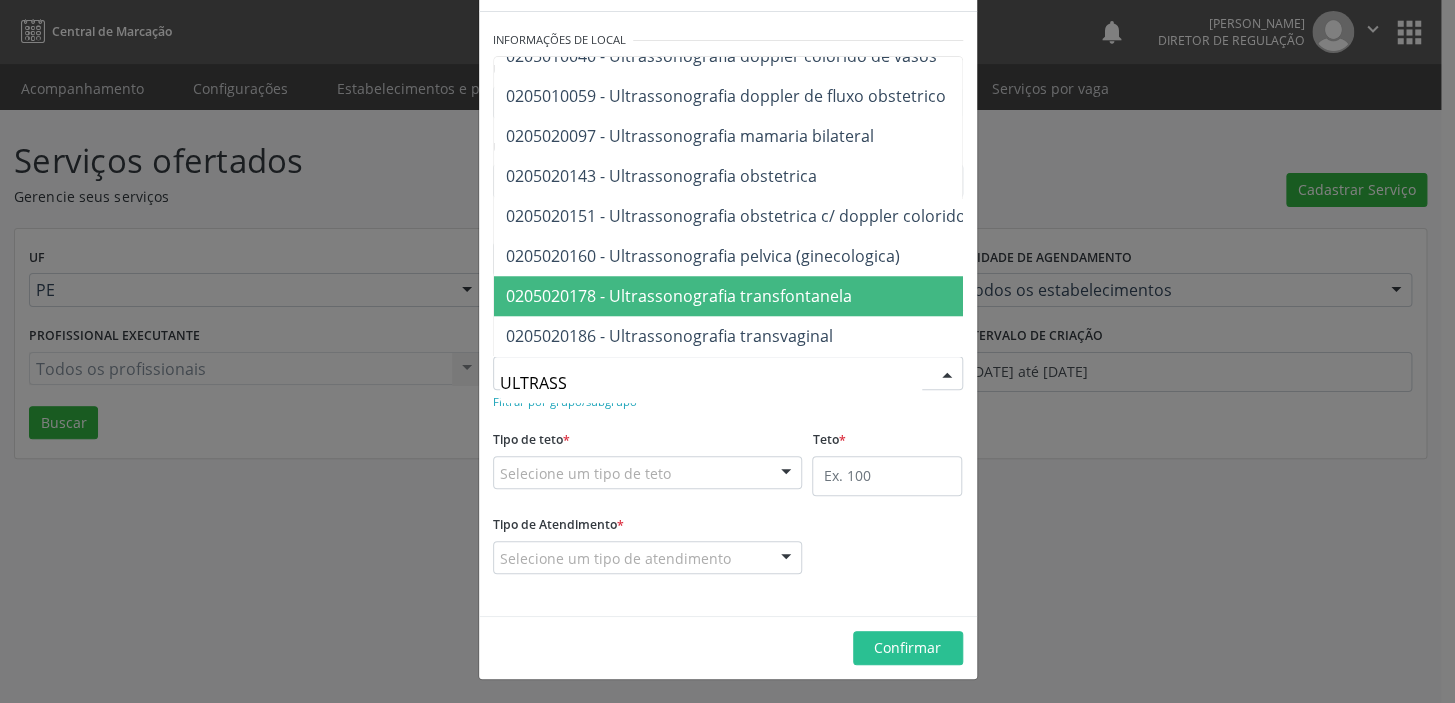 click on "0205020178 - Ultrassonografia transfontanela" at bounding box center [679, 296] 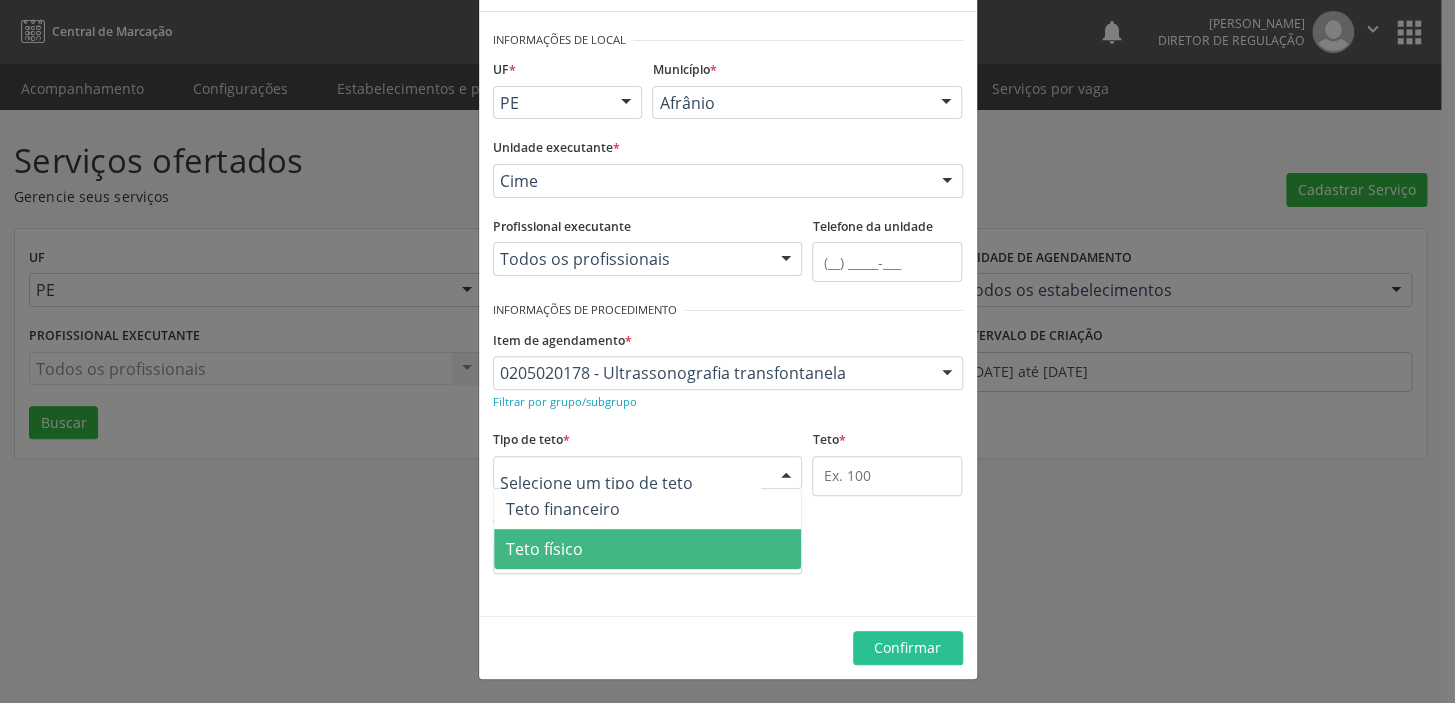 click on "Teto físico" at bounding box center (648, 549) 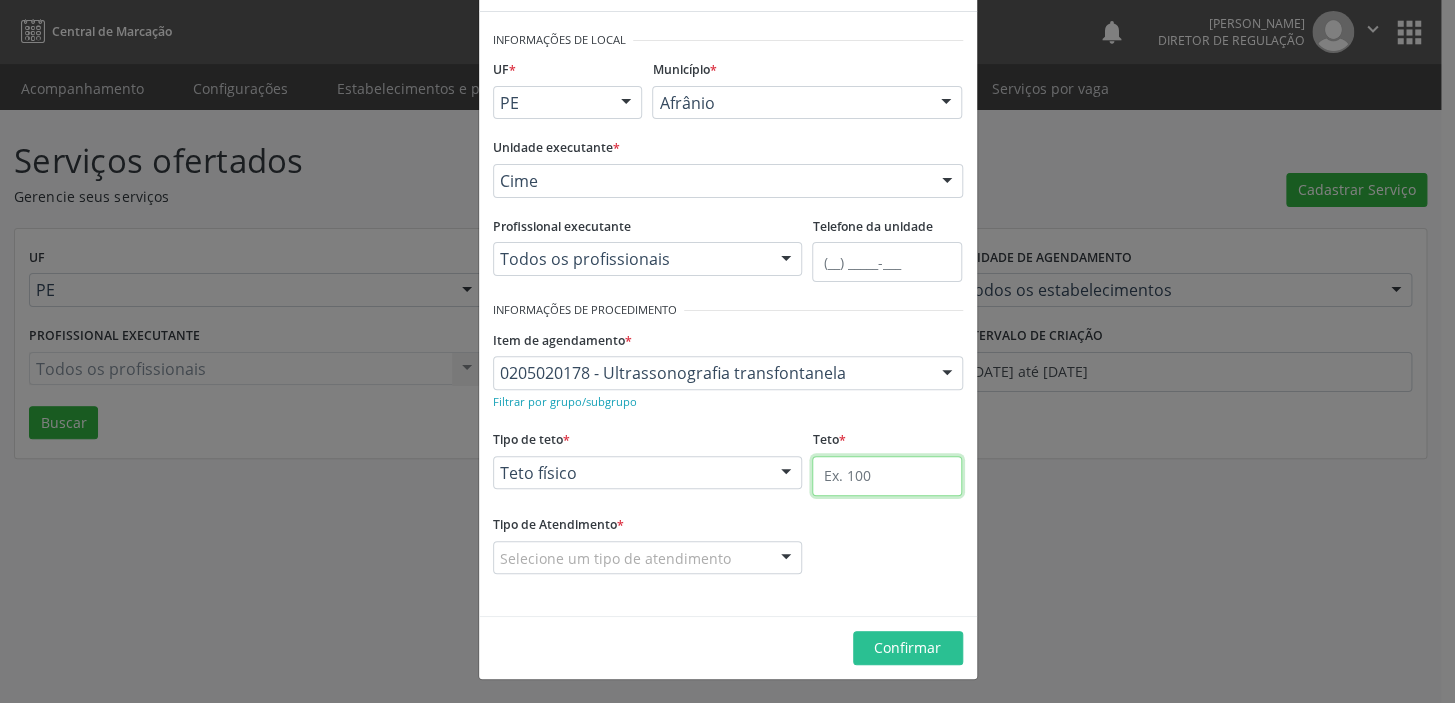 click at bounding box center (887, 476) 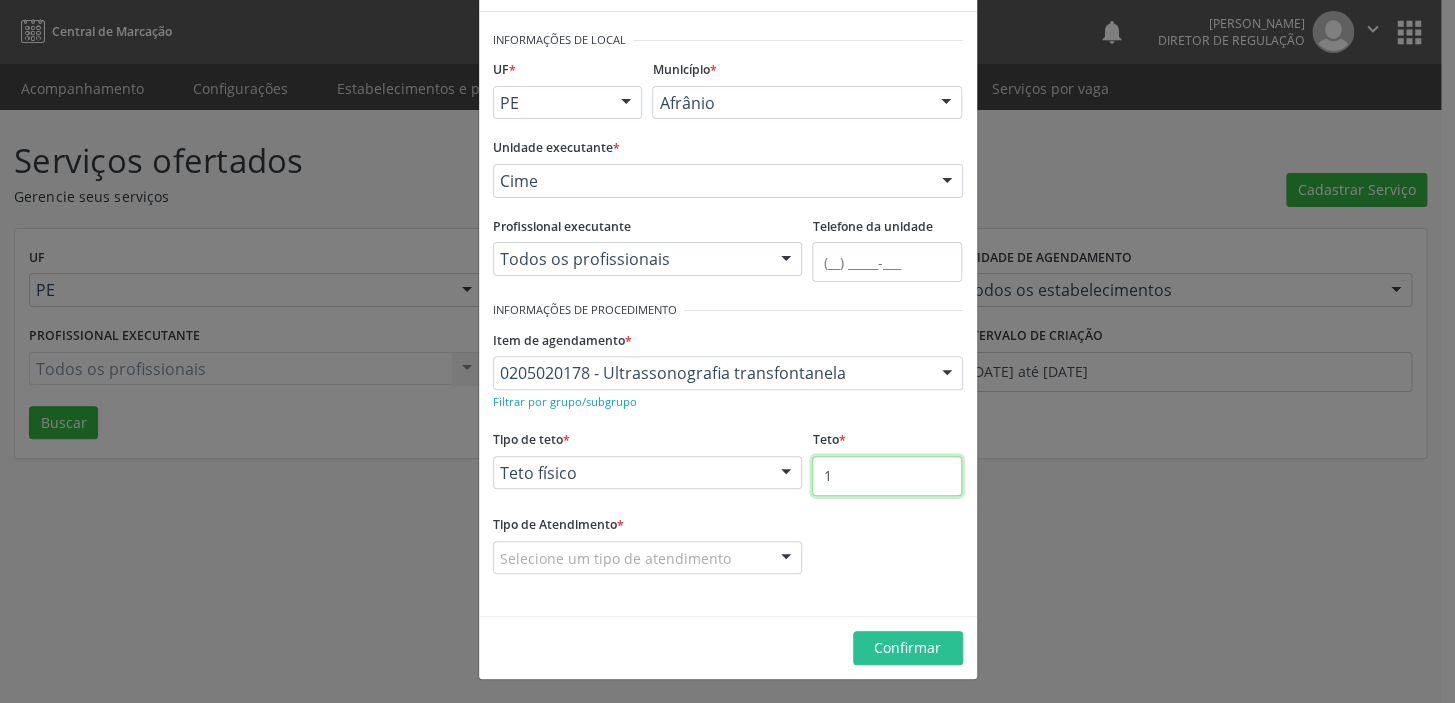 type on "1" 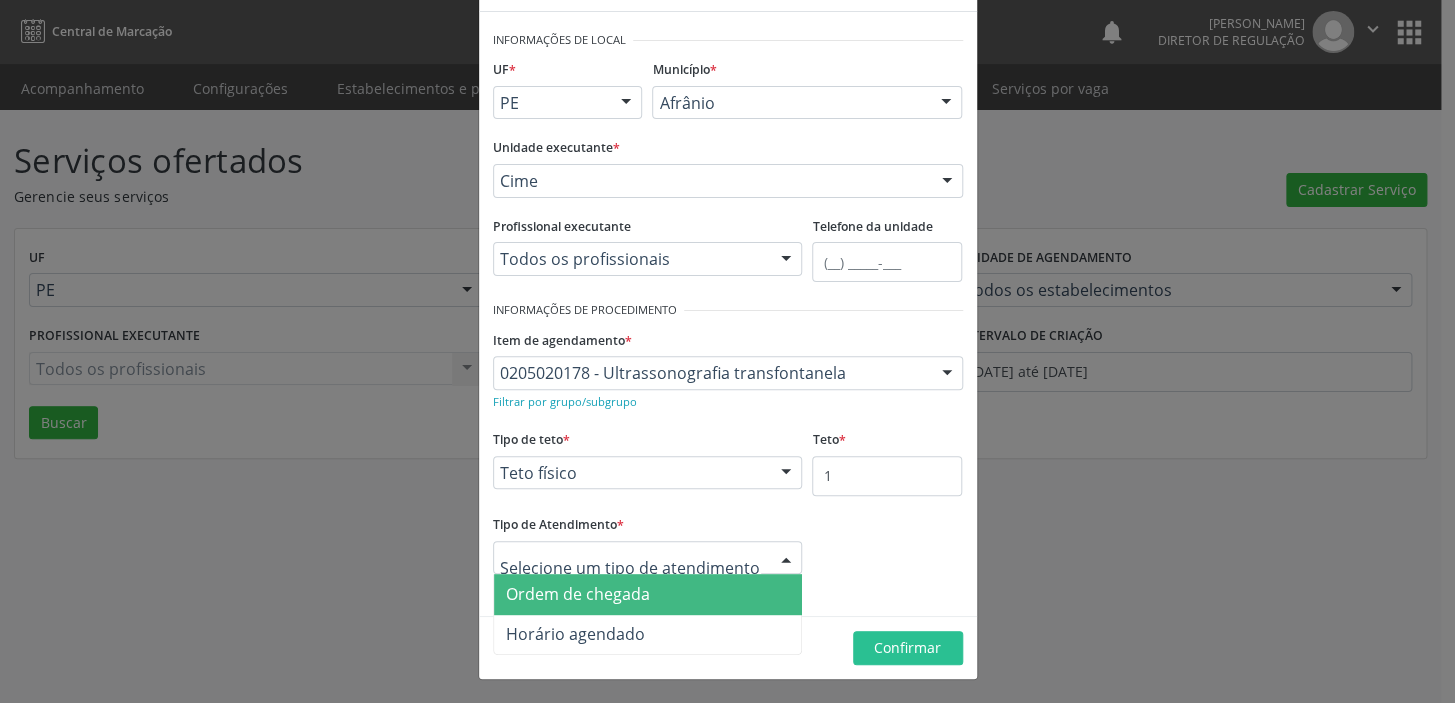 click on "Ordem de chegada" at bounding box center (578, 594) 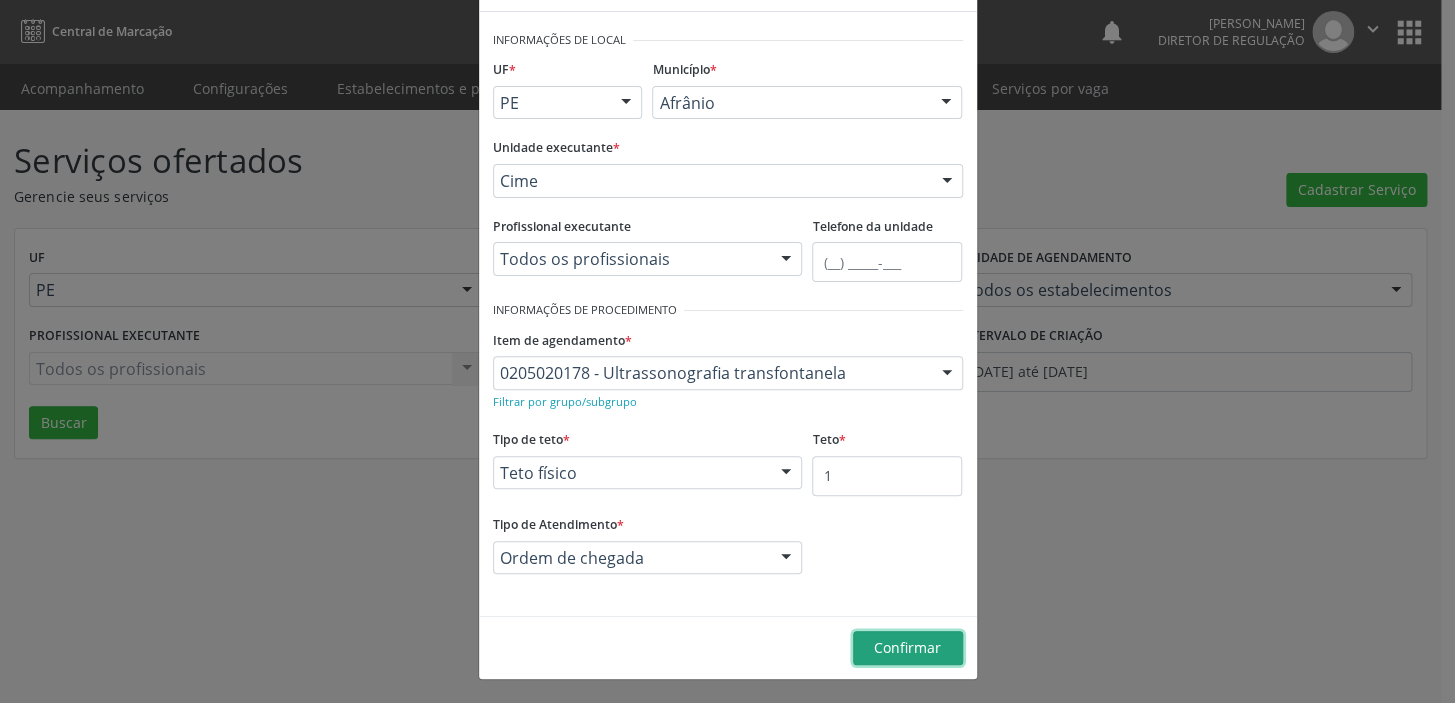 click on "Confirmar" at bounding box center (907, 647) 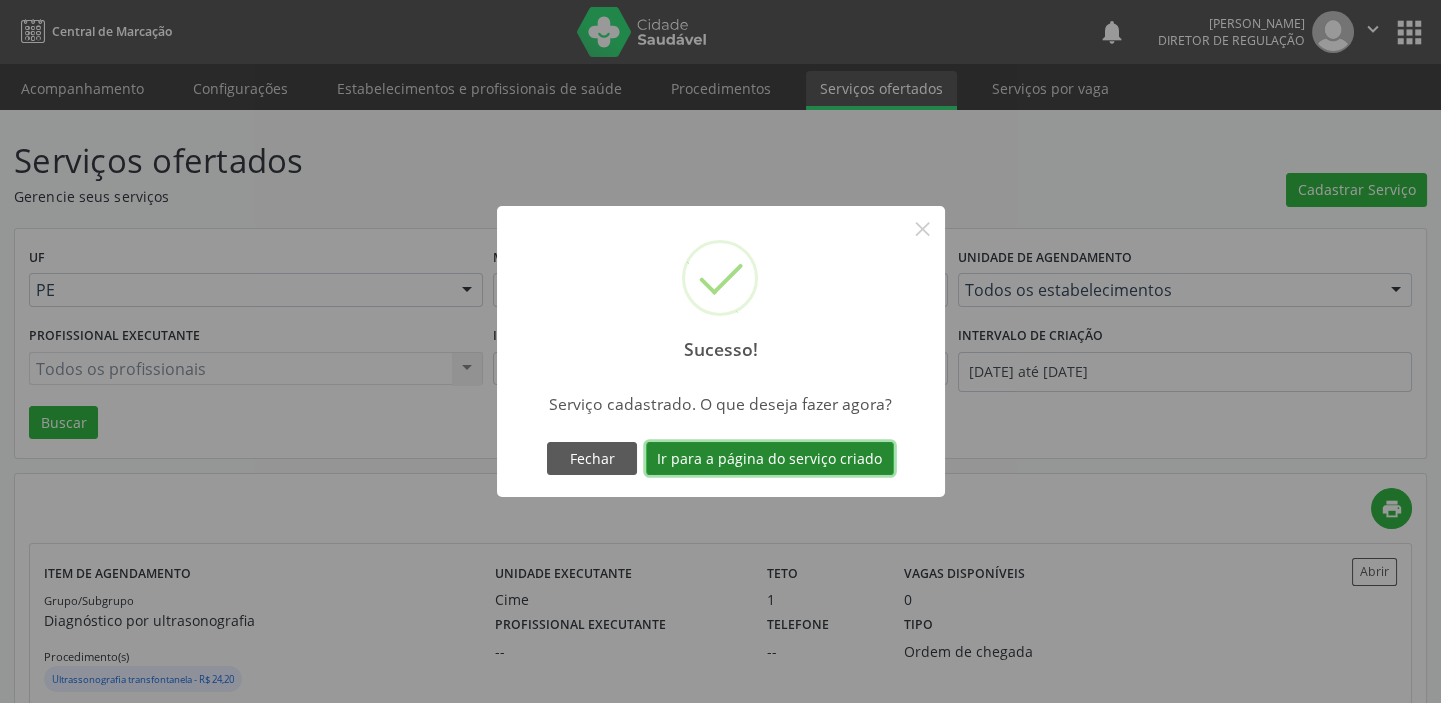 click on "Ir para a página do serviço criado" at bounding box center (770, 459) 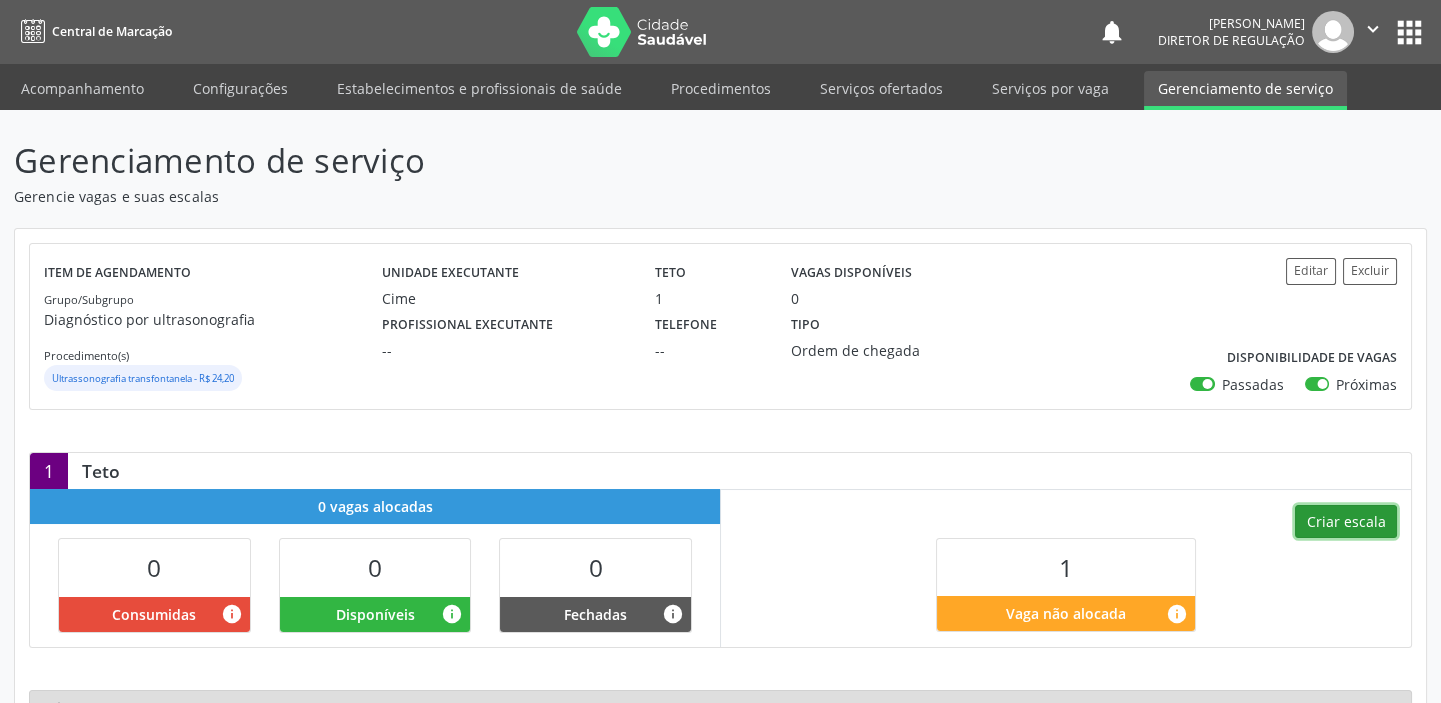 click on "Criar escala" at bounding box center [1346, 522] 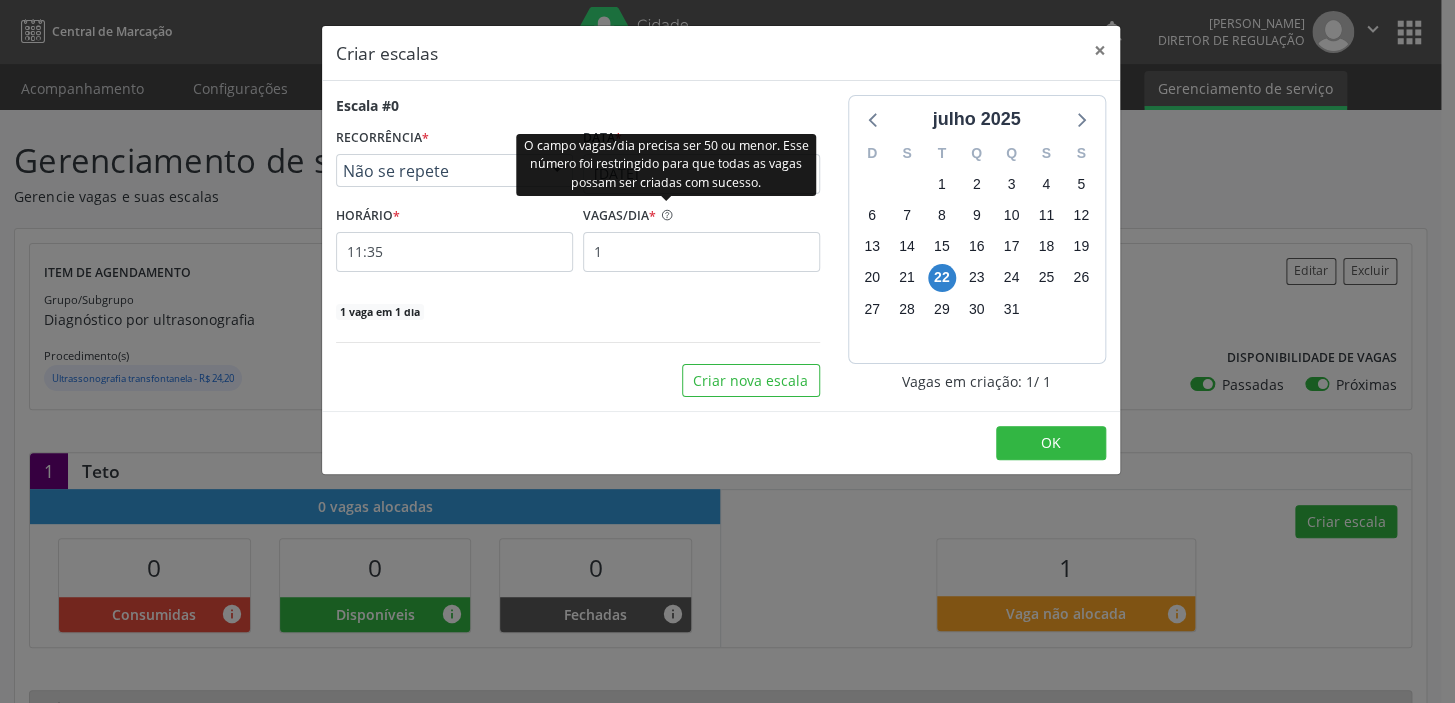click on "O campo vagas/dia precisa ser 50 ou menor.
Esse número foi restringido para que todas as vagas
possam ser criadas com sucesso." at bounding box center [666, 164] 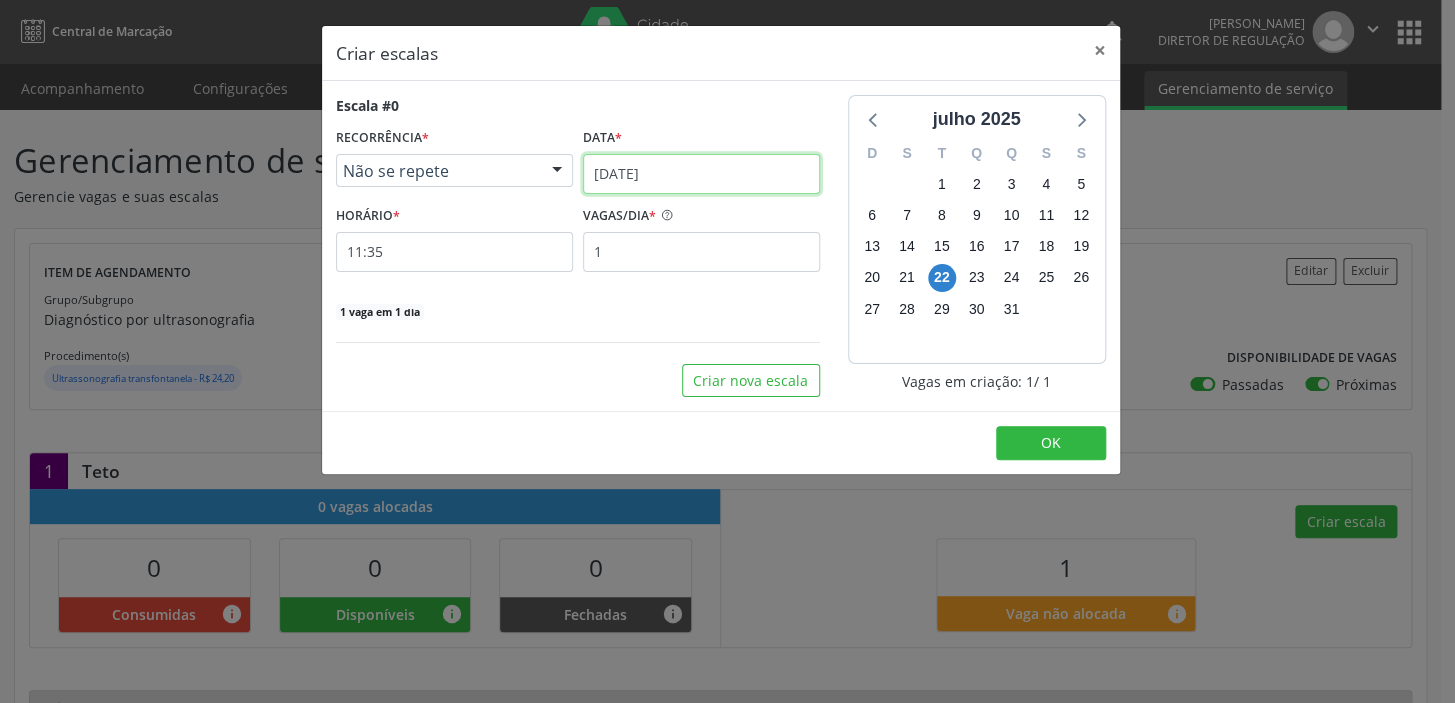 click on "[DATE]" at bounding box center (701, 174) 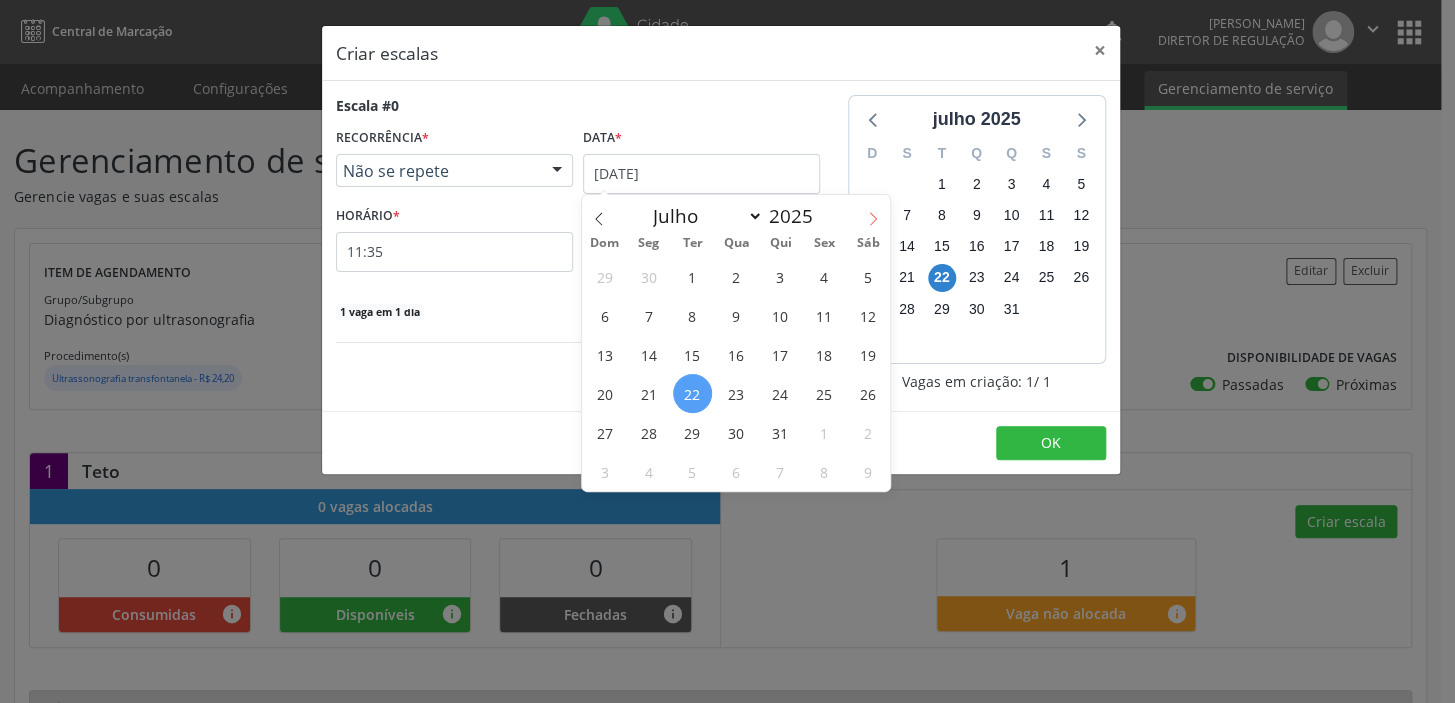 click 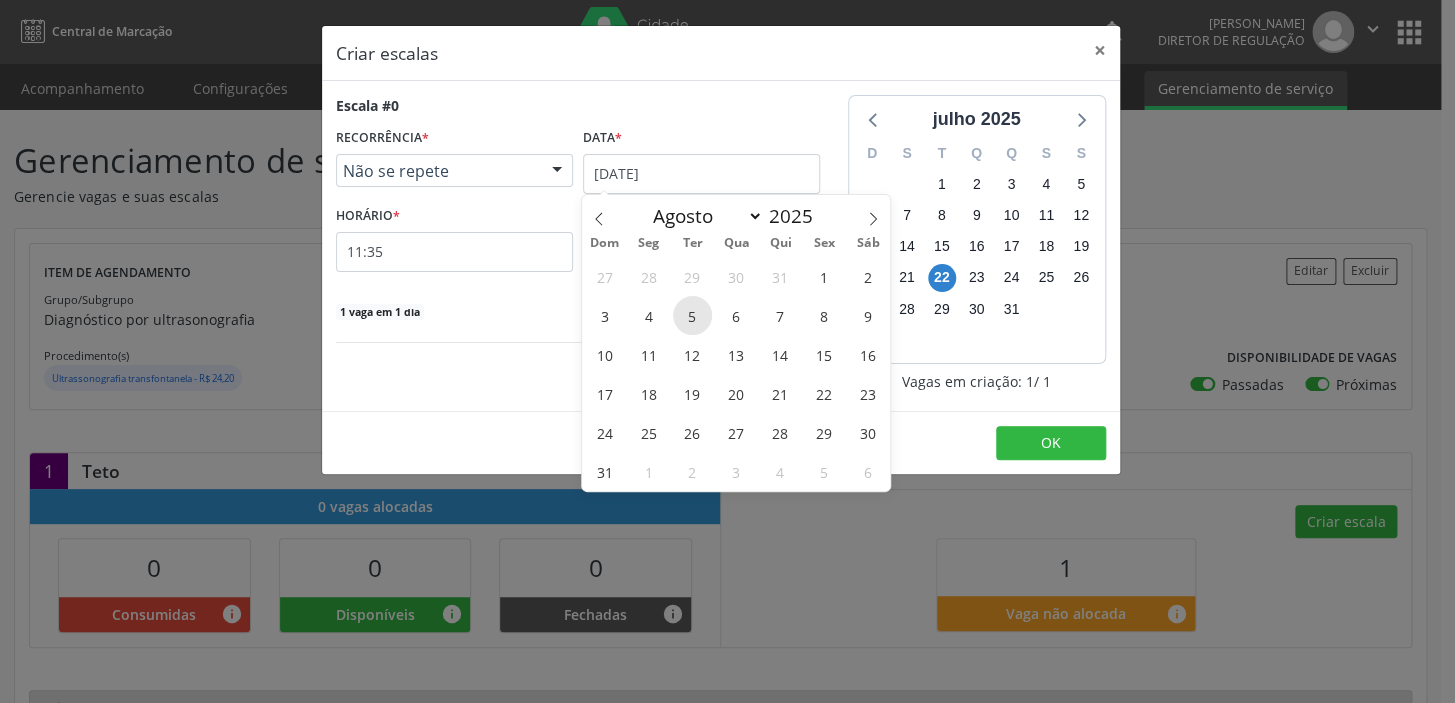 click on "5" at bounding box center [692, 315] 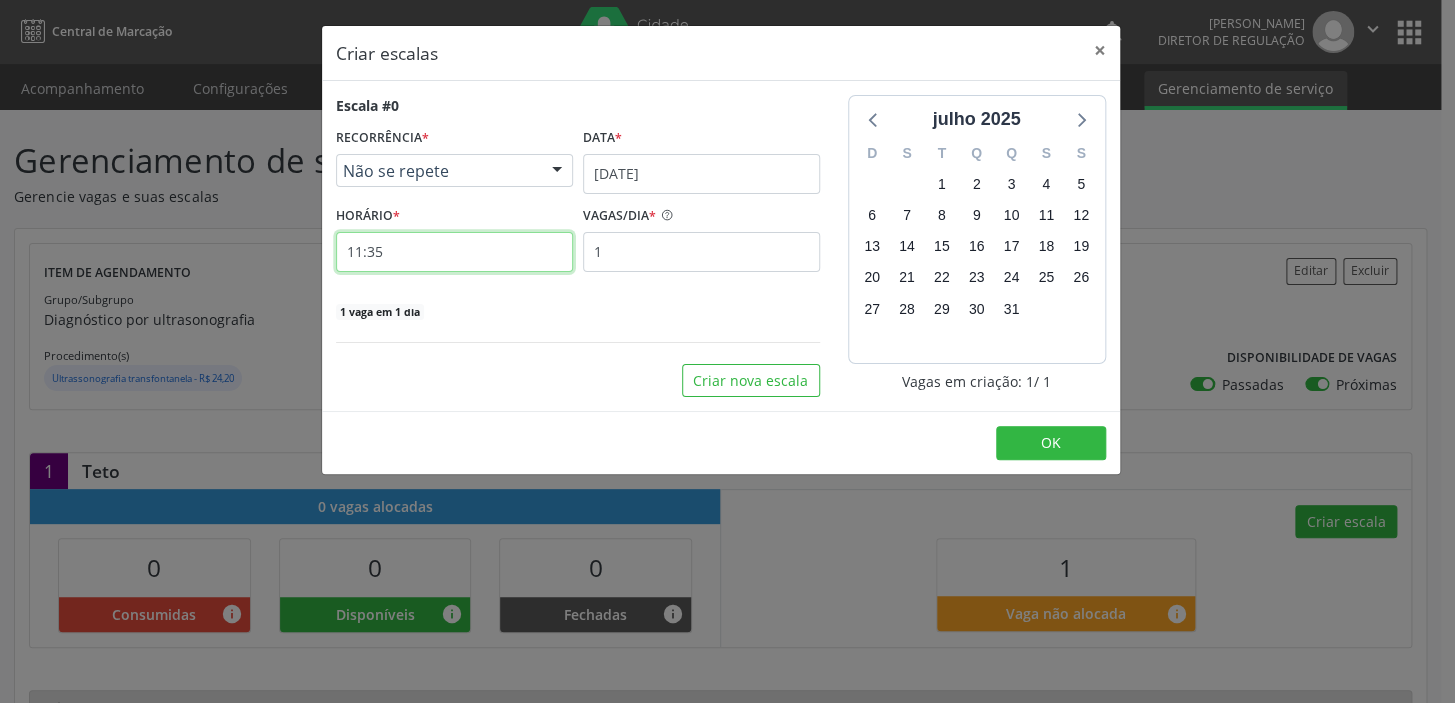 click on "11:35" at bounding box center [454, 252] 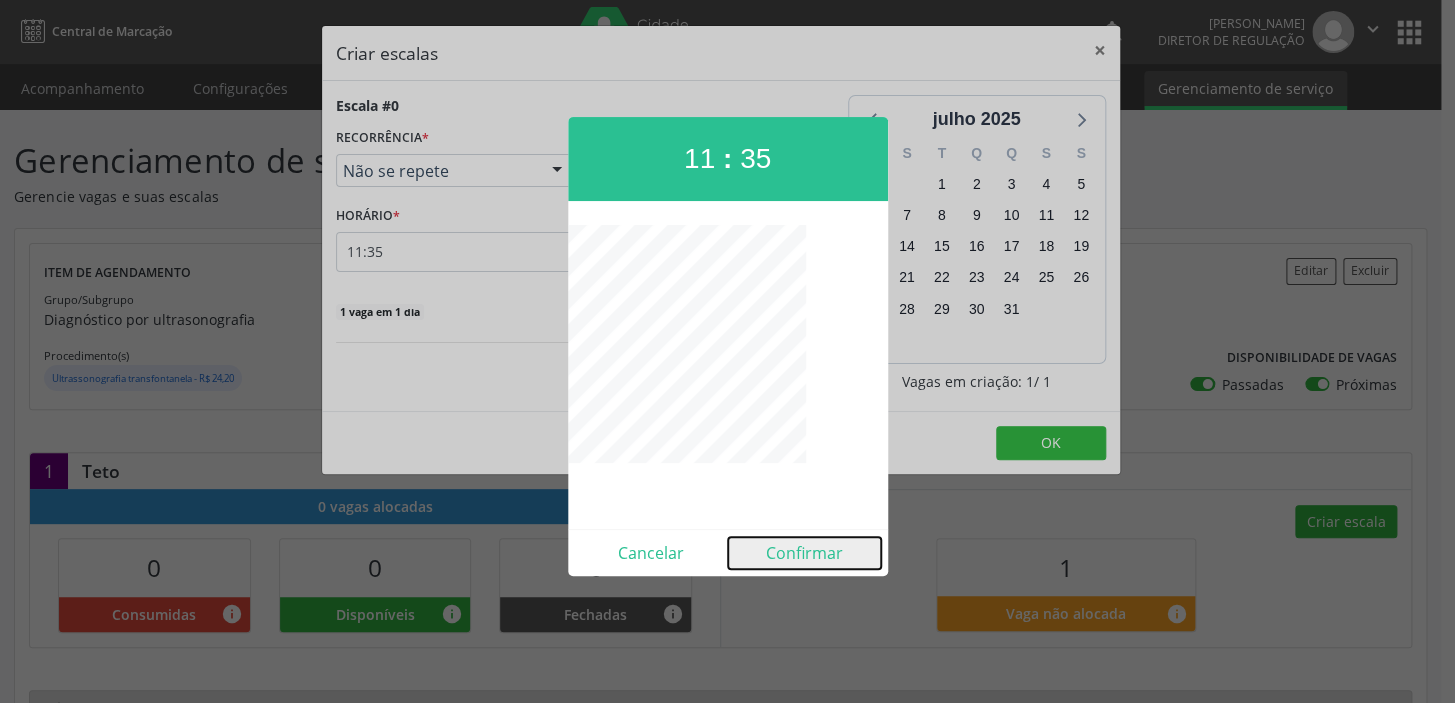 click on "Confirmar" at bounding box center [804, 553] 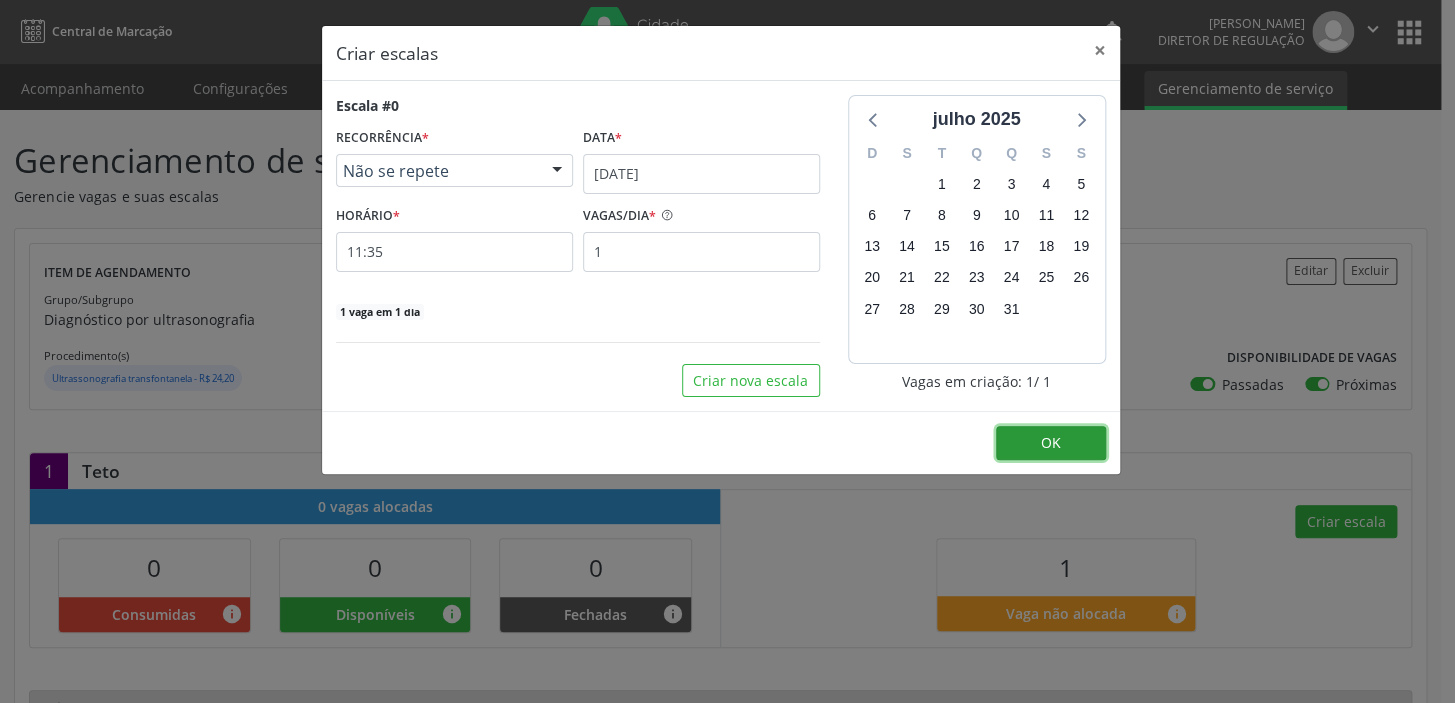 click on "OK" at bounding box center (1051, 443) 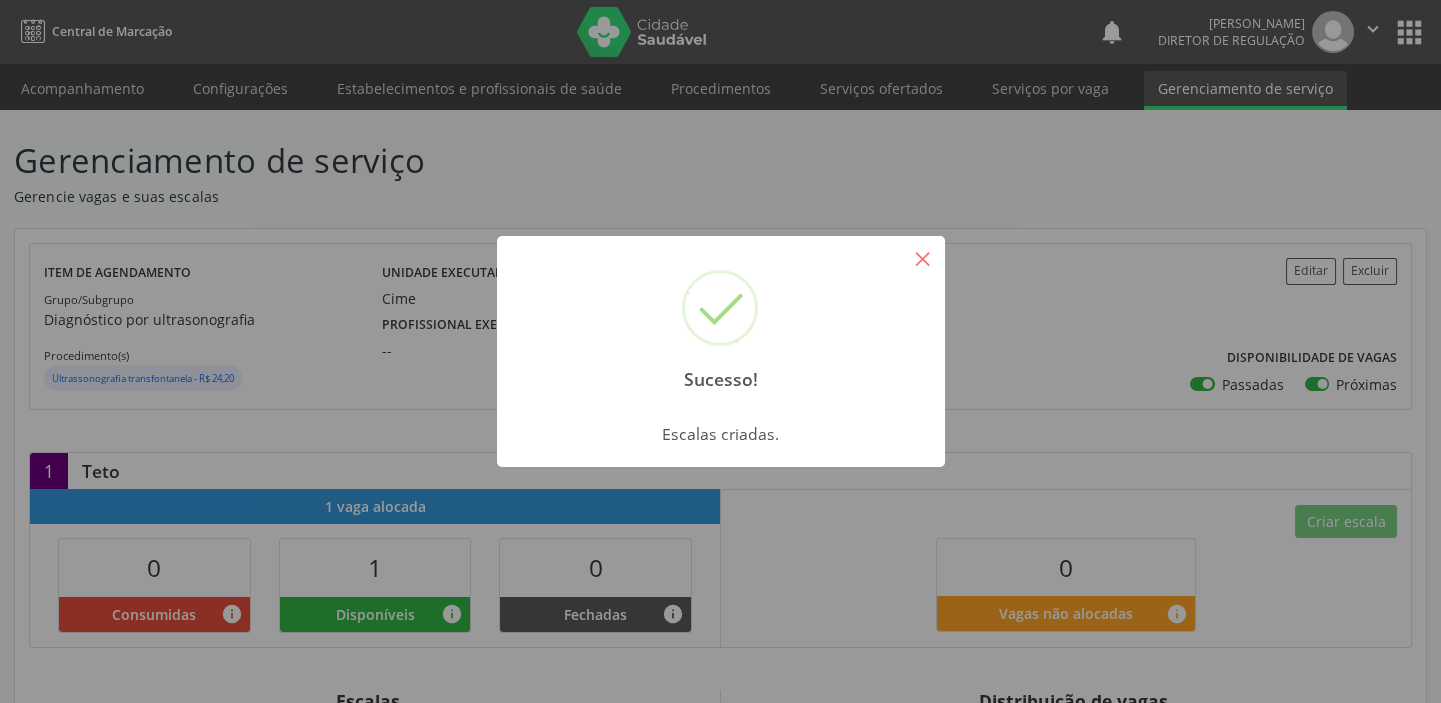 click on "×" at bounding box center [923, 258] 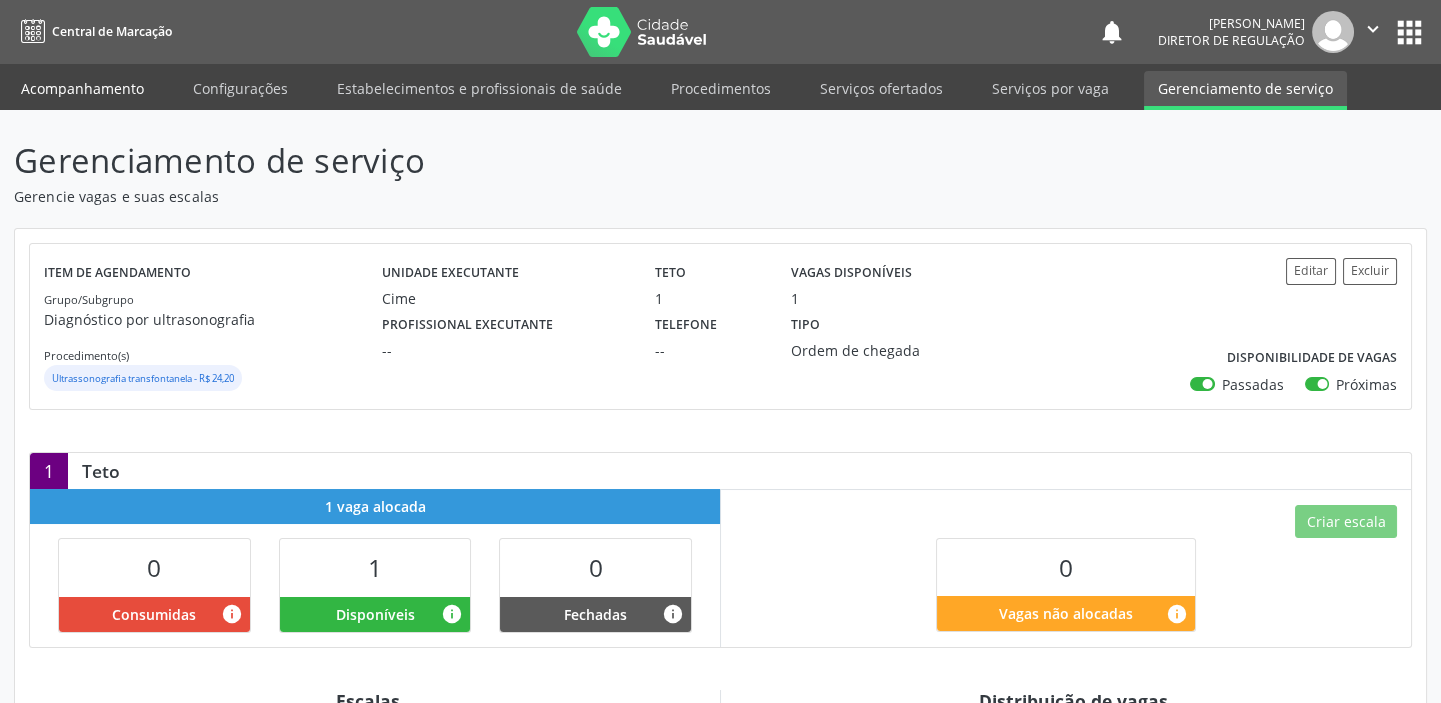 click on "Acompanhamento" at bounding box center (82, 88) 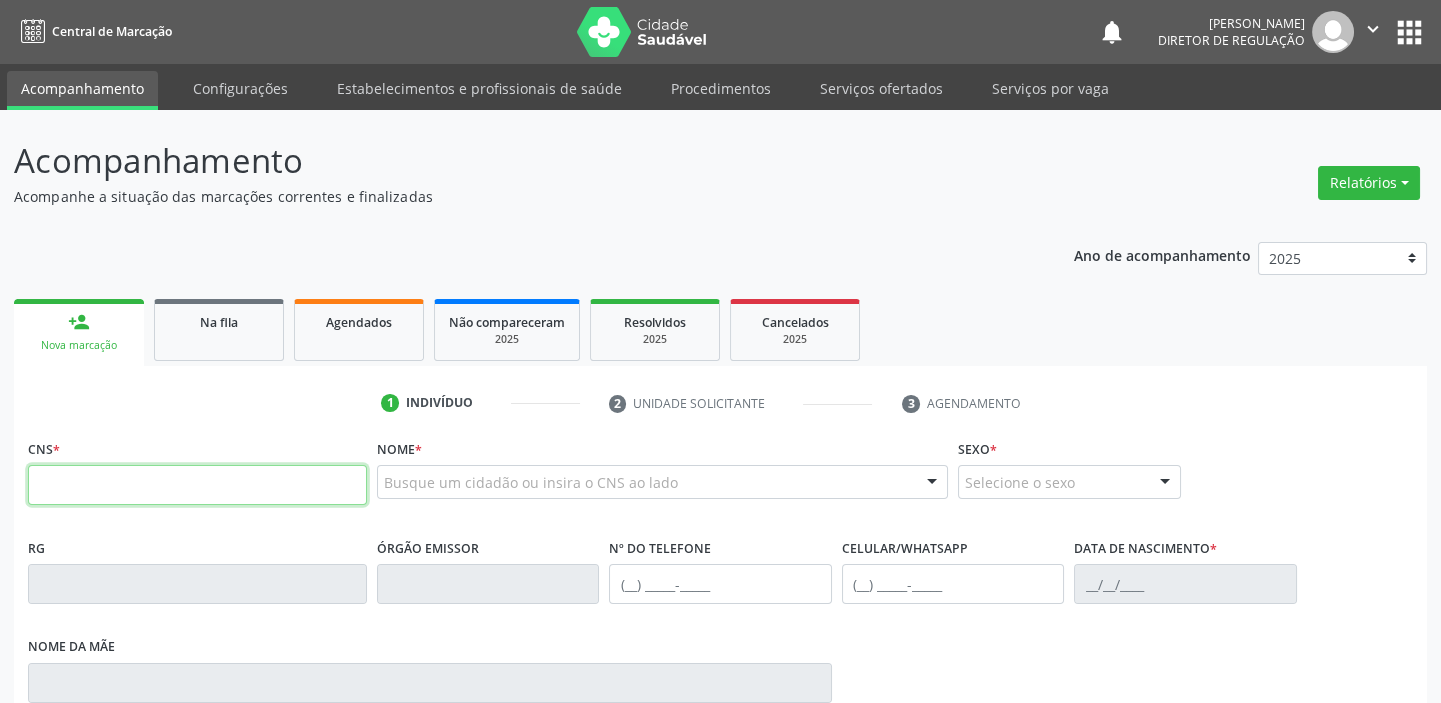 click at bounding box center (197, 485) 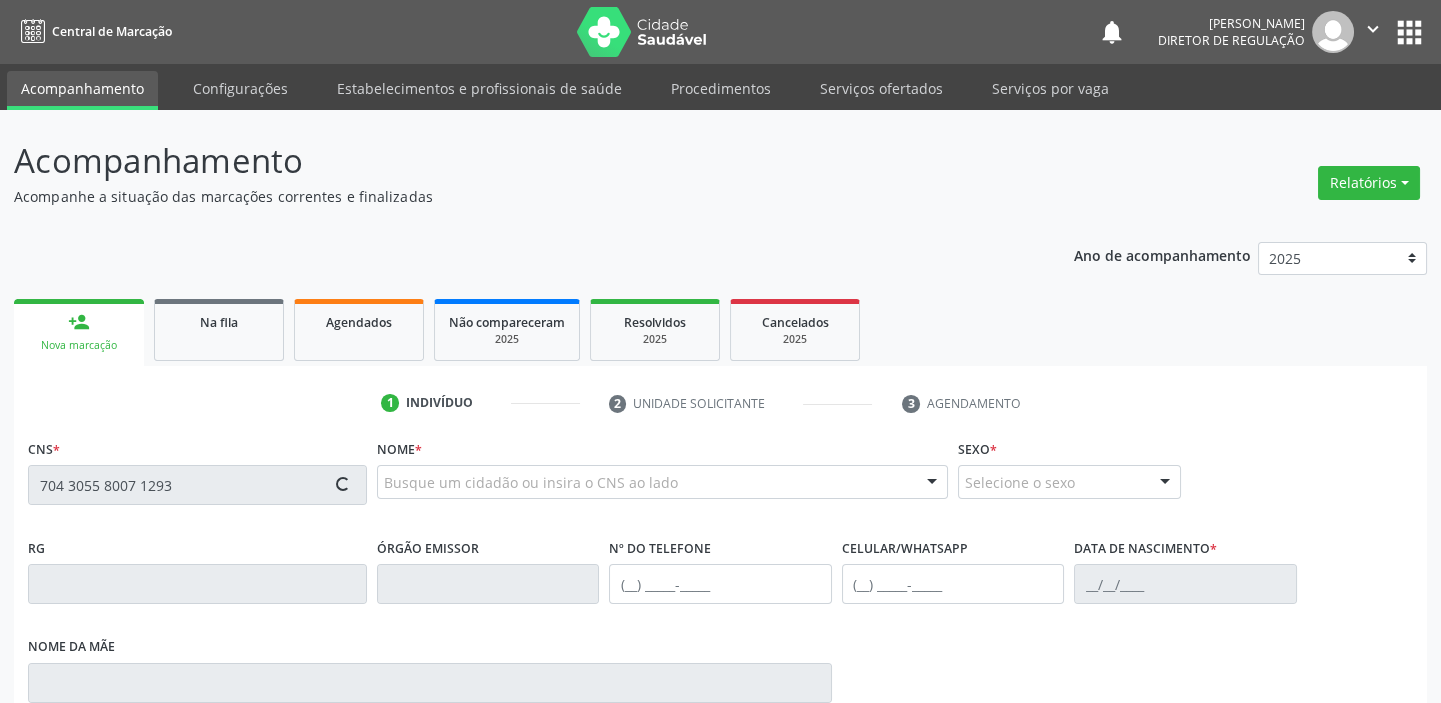 type on "704 3055 8007 1293" 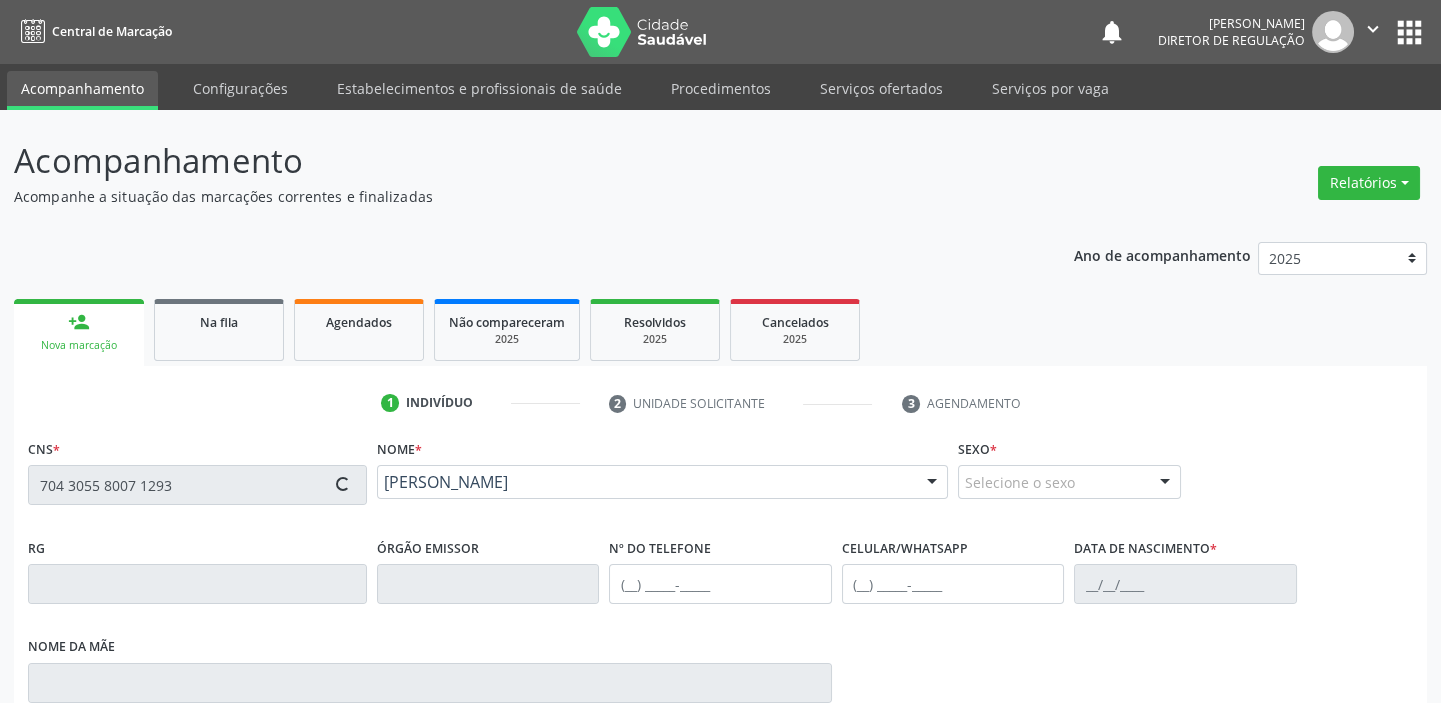 type on "(87) 8806-5089" 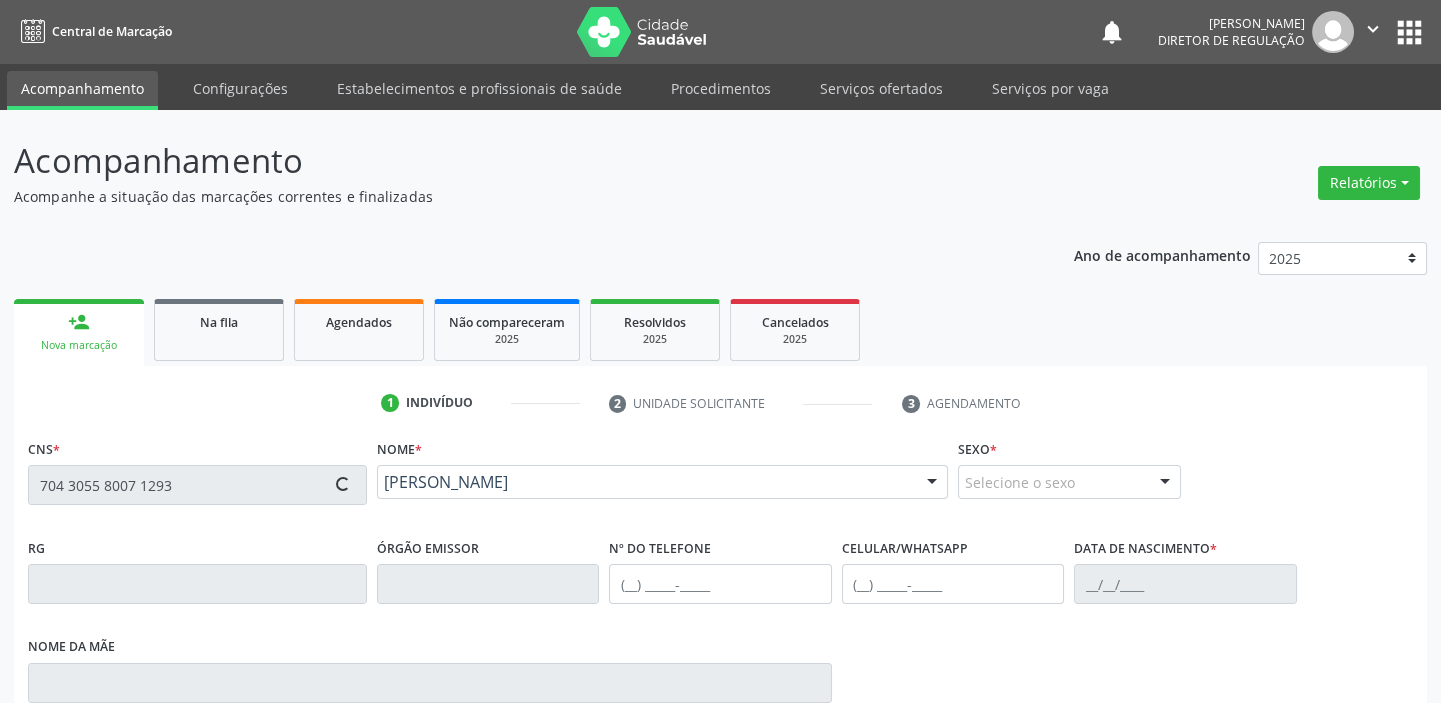 type on "13/05/2025" 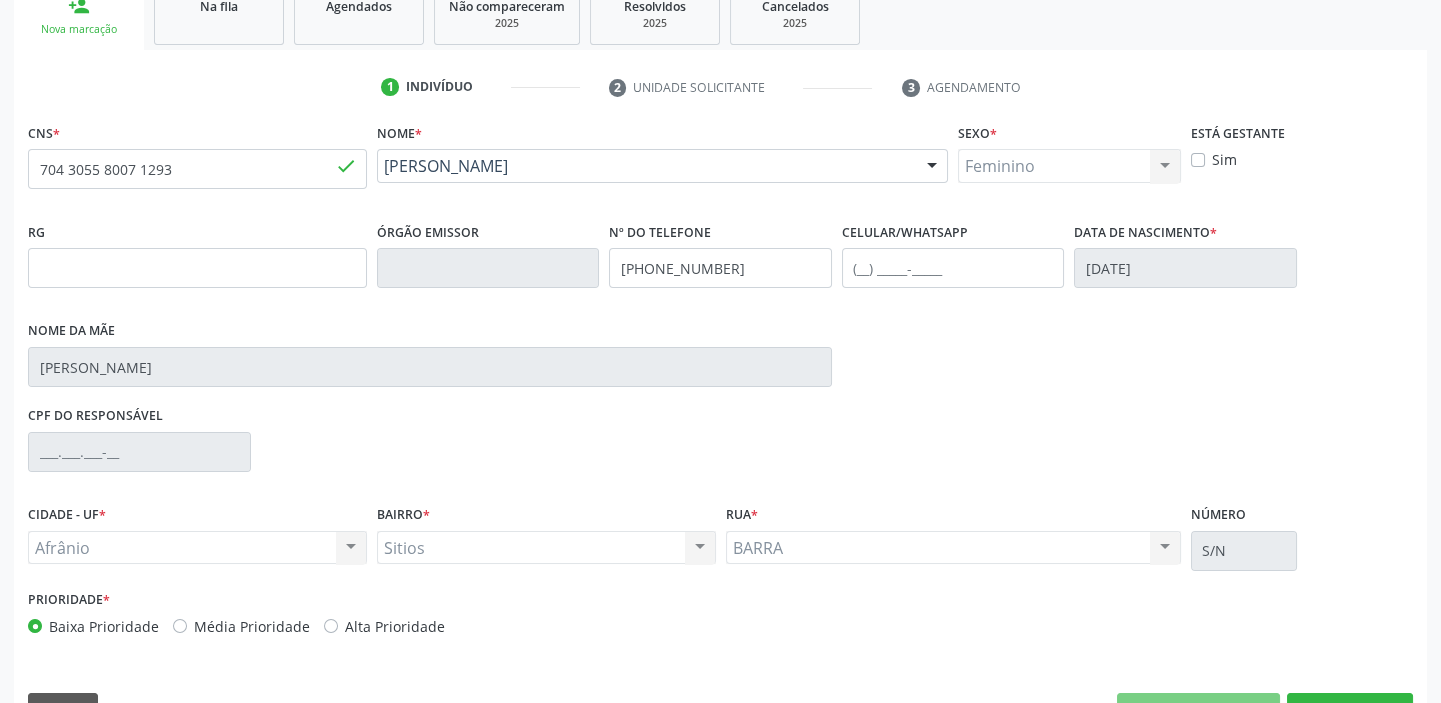 scroll, scrollTop: 366, scrollLeft: 0, axis: vertical 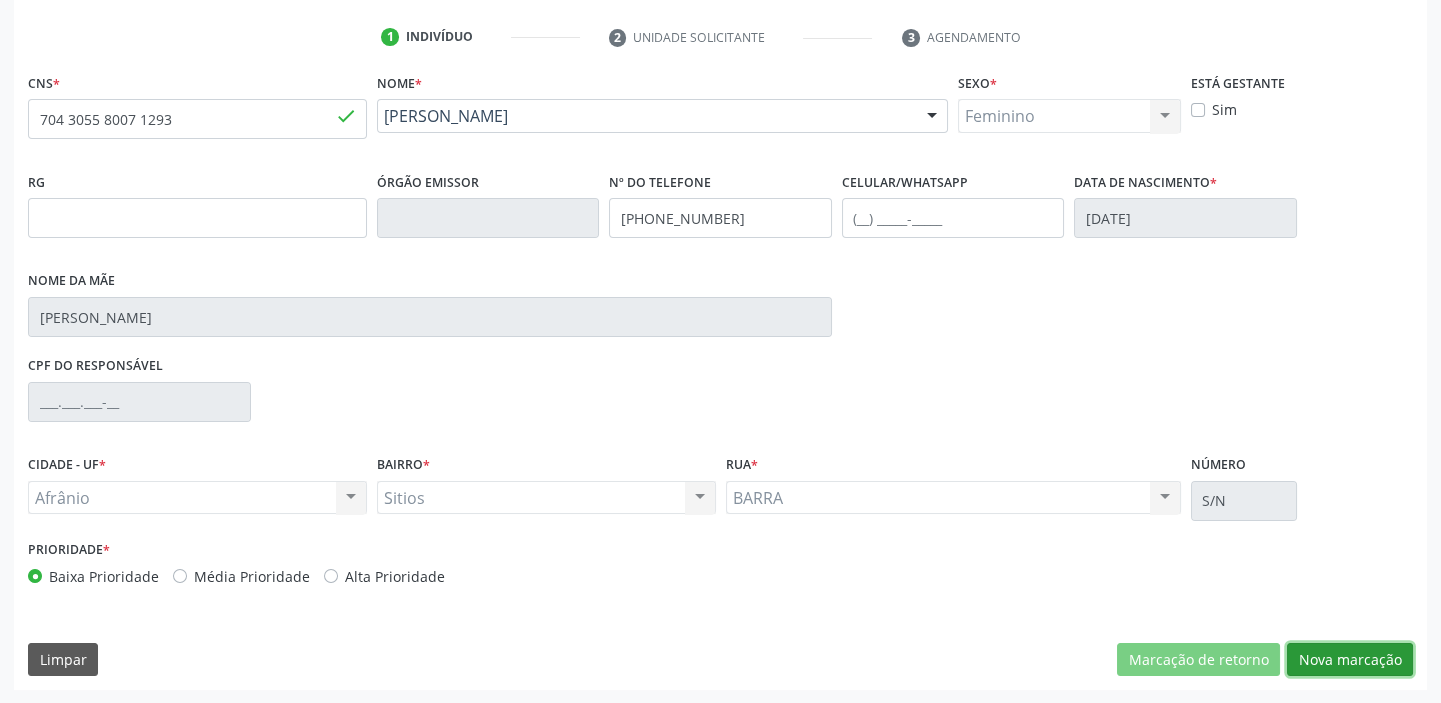 click on "Nova marcação" at bounding box center [1350, 660] 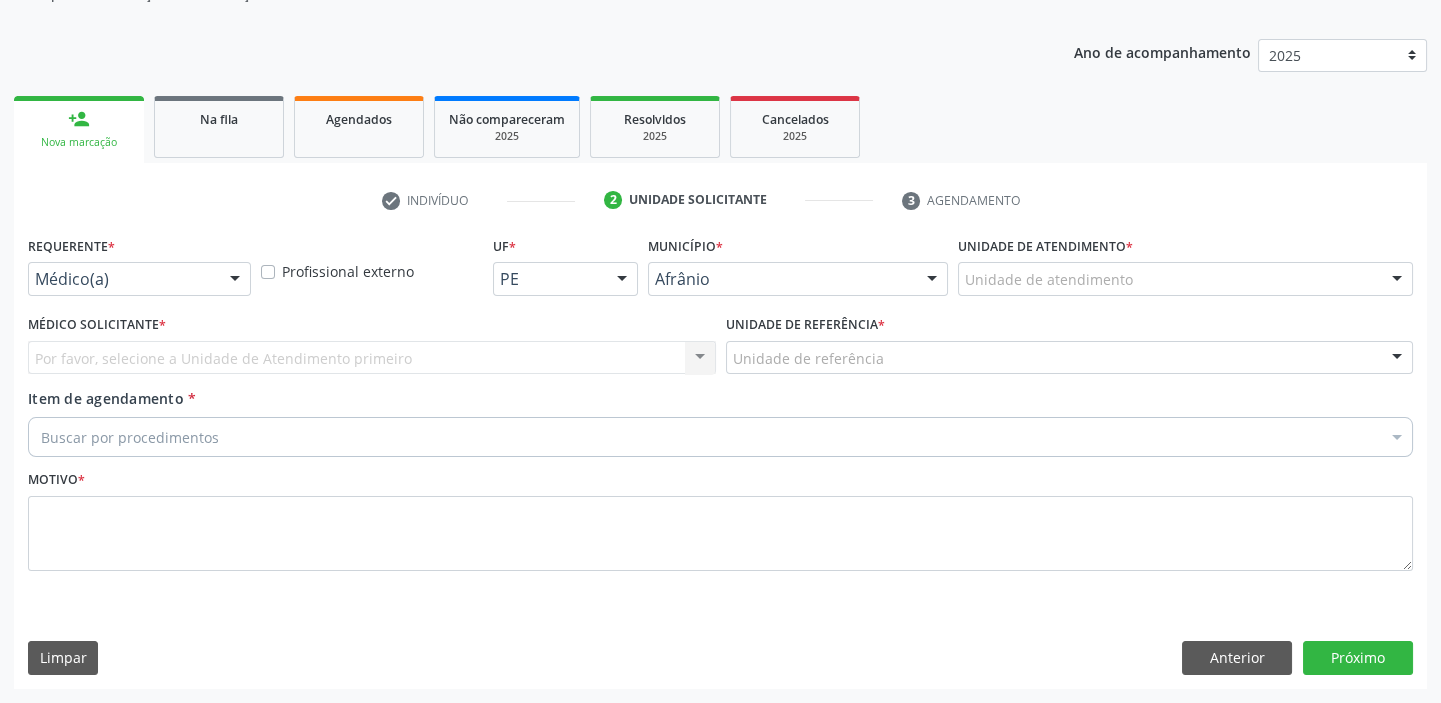 scroll, scrollTop: 201, scrollLeft: 0, axis: vertical 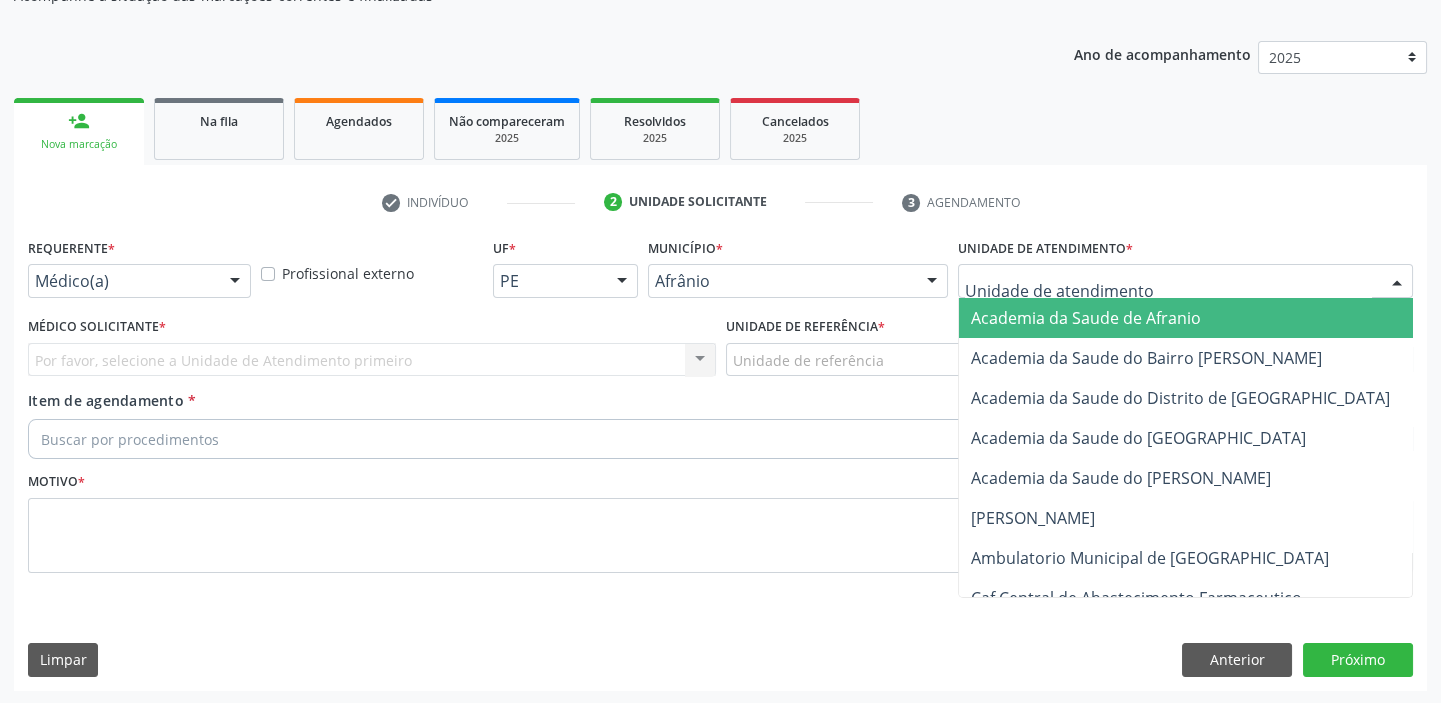 click at bounding box center [1185, 281] 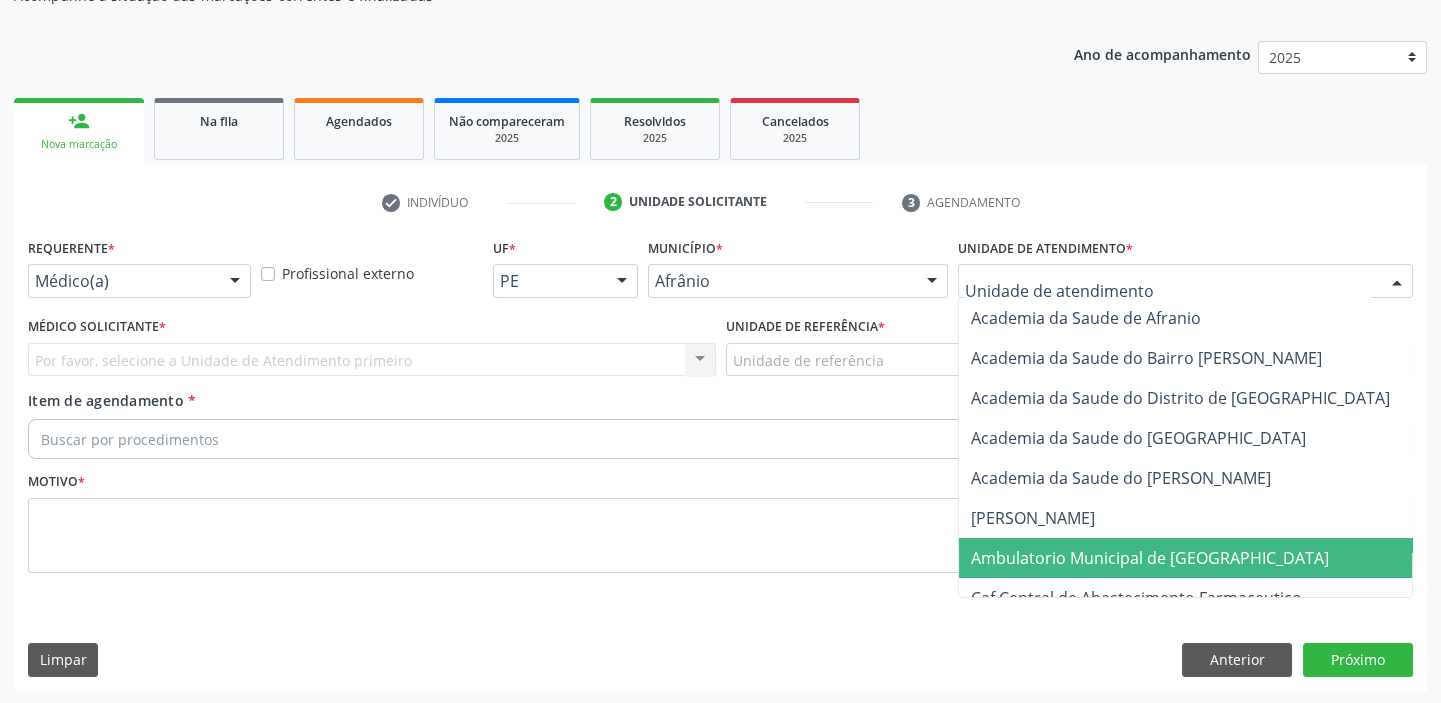 click on "Ambulatorio Municipal de [GEOGRAPHIC_DATA]" at bounding box center (1150, 558) 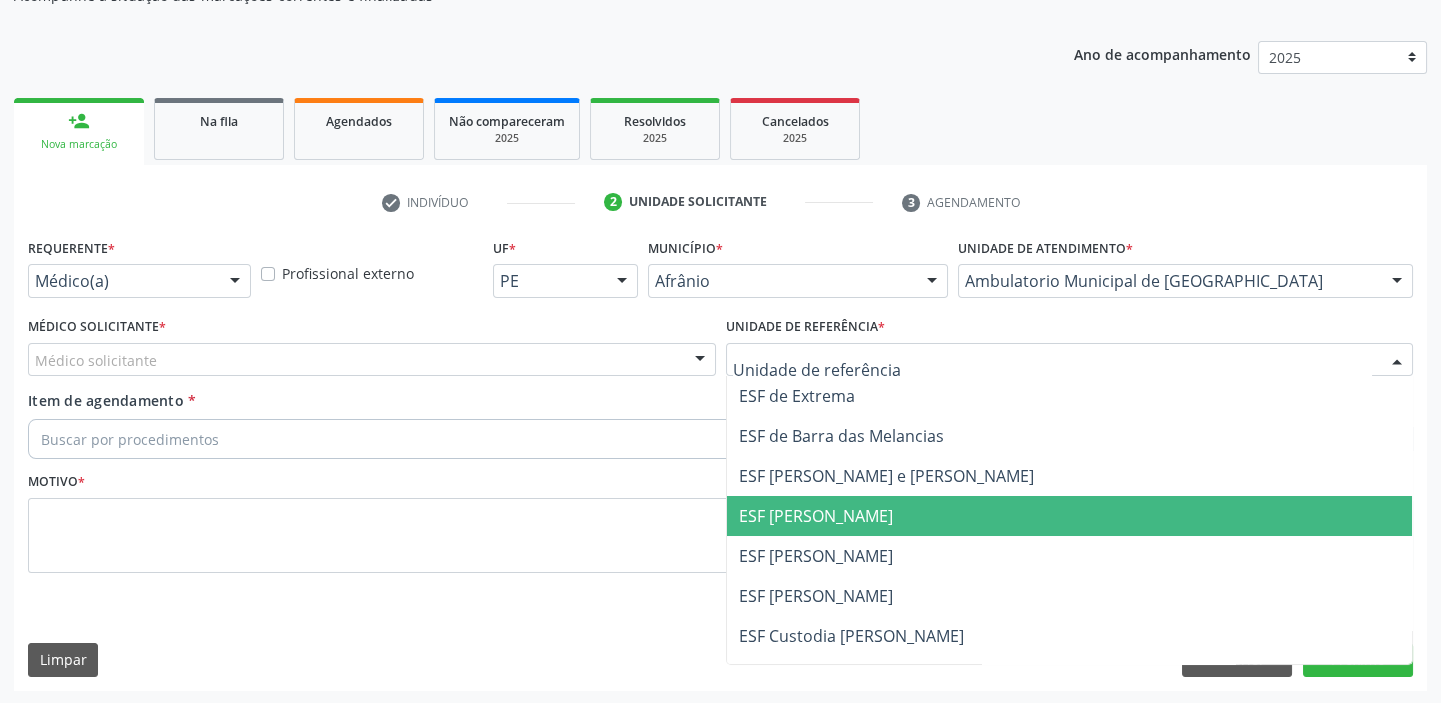click on "ESF [PERSON_NAME]" at bounding box center [1070, 516] 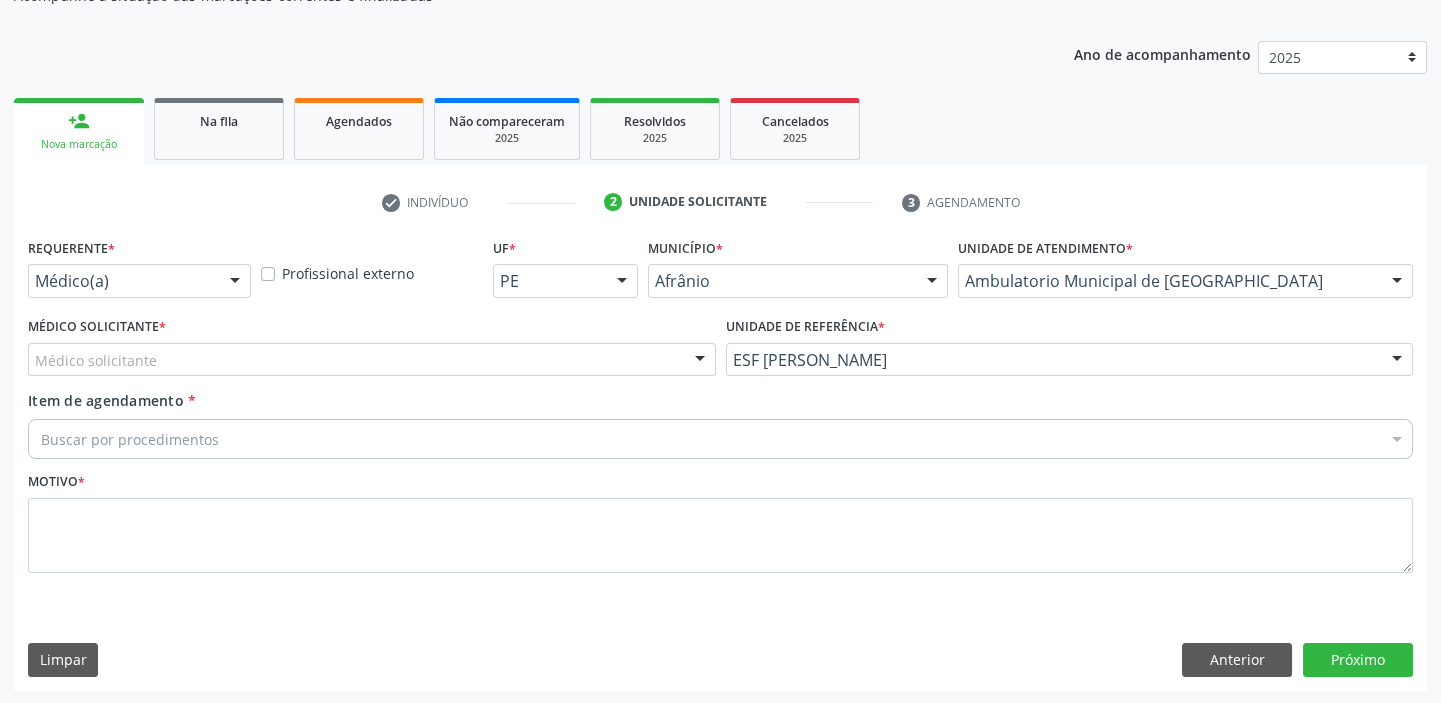 drag, startPoint x: 163, startPoint y: 350, endPoint x: 164, endPoint y: 382, distance: 32.01562 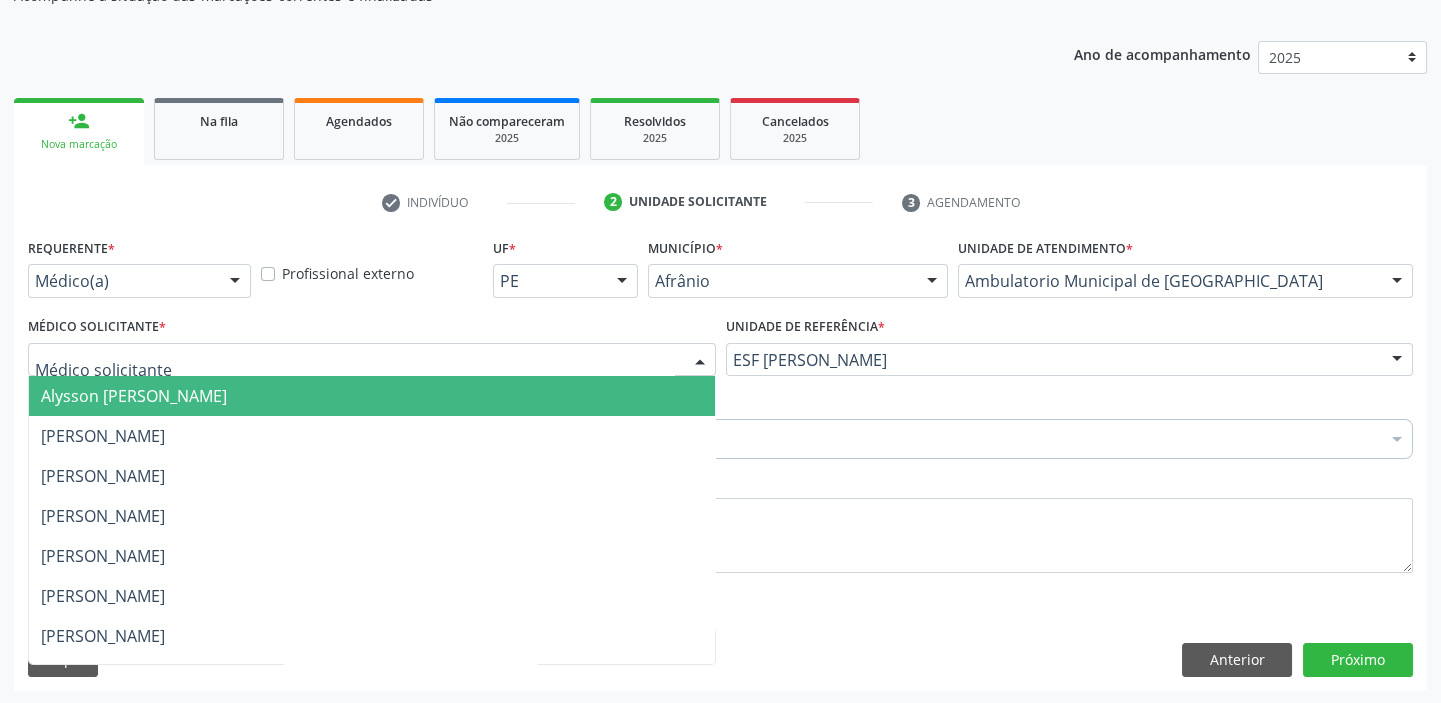 drag, startPoint x: 168, startPoint y: 400, endPoint x: 171, endPoint y: 441, distance: 41.109608 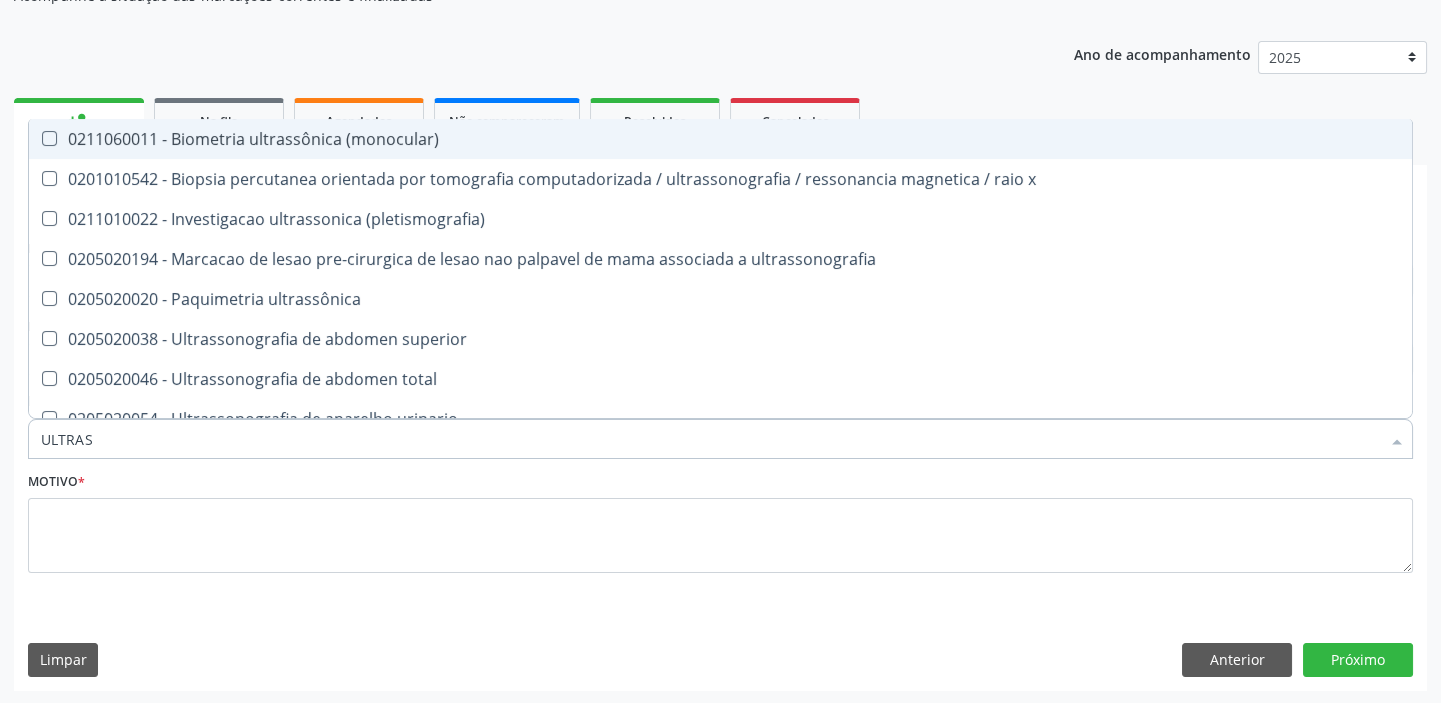 type on "ULTRASS" 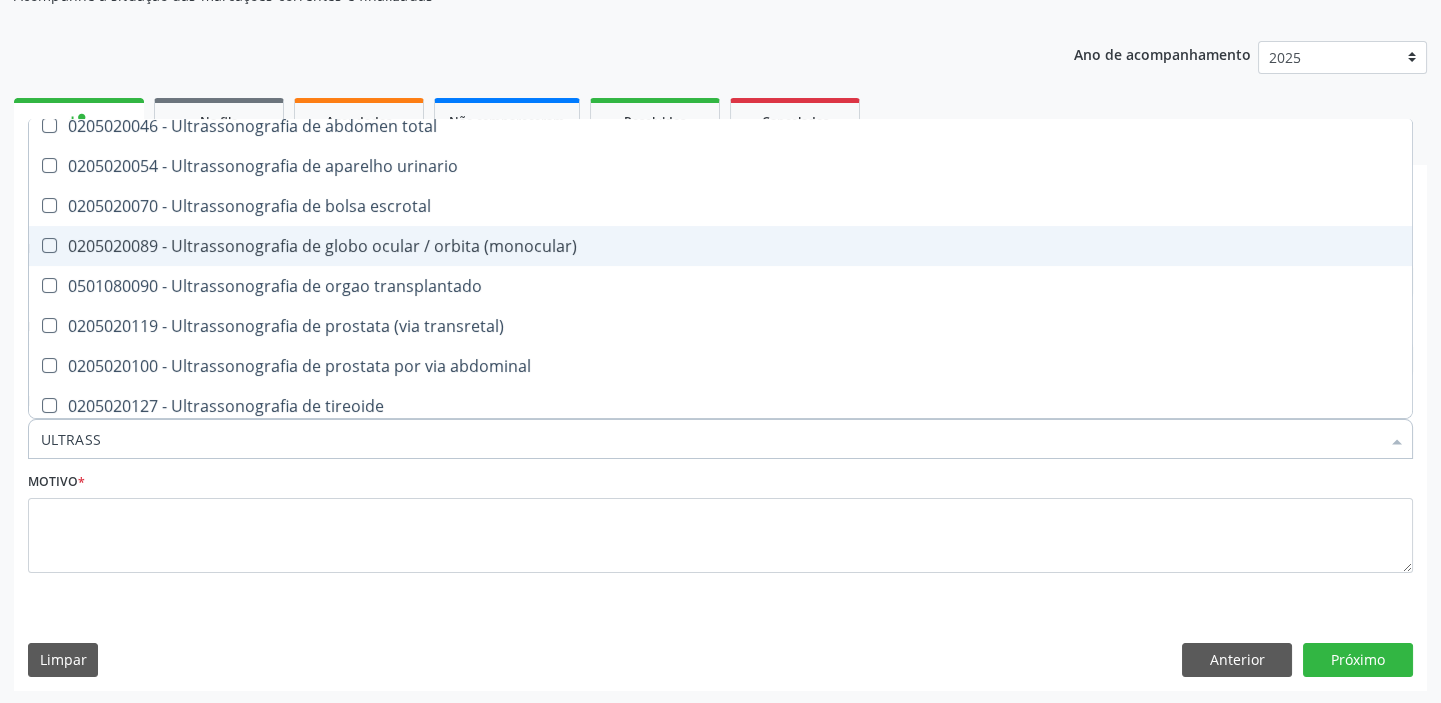 scroll, scrollTop: 272, scrollLeft: 0, axis: vertical 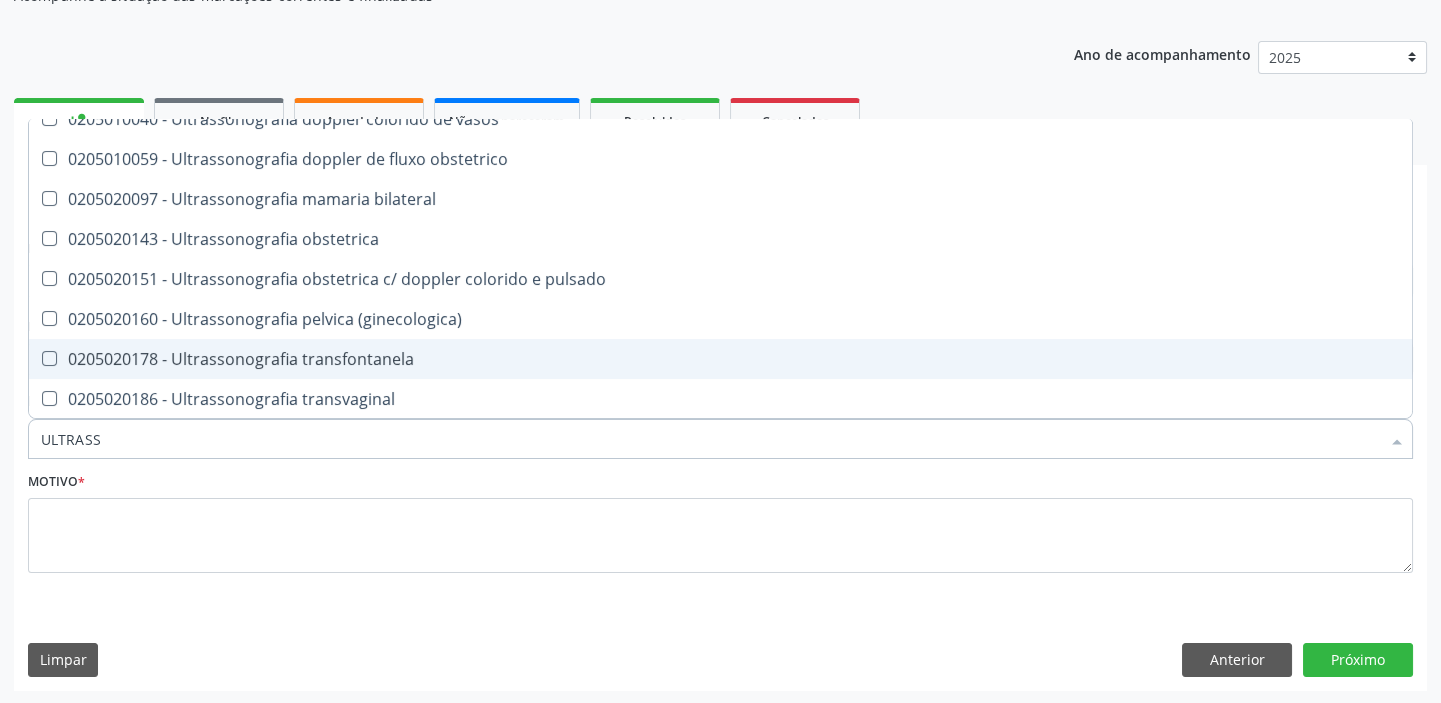 click on "0205020178 - Ultrassonografia transfontanela" at bounding box center (720, 359) 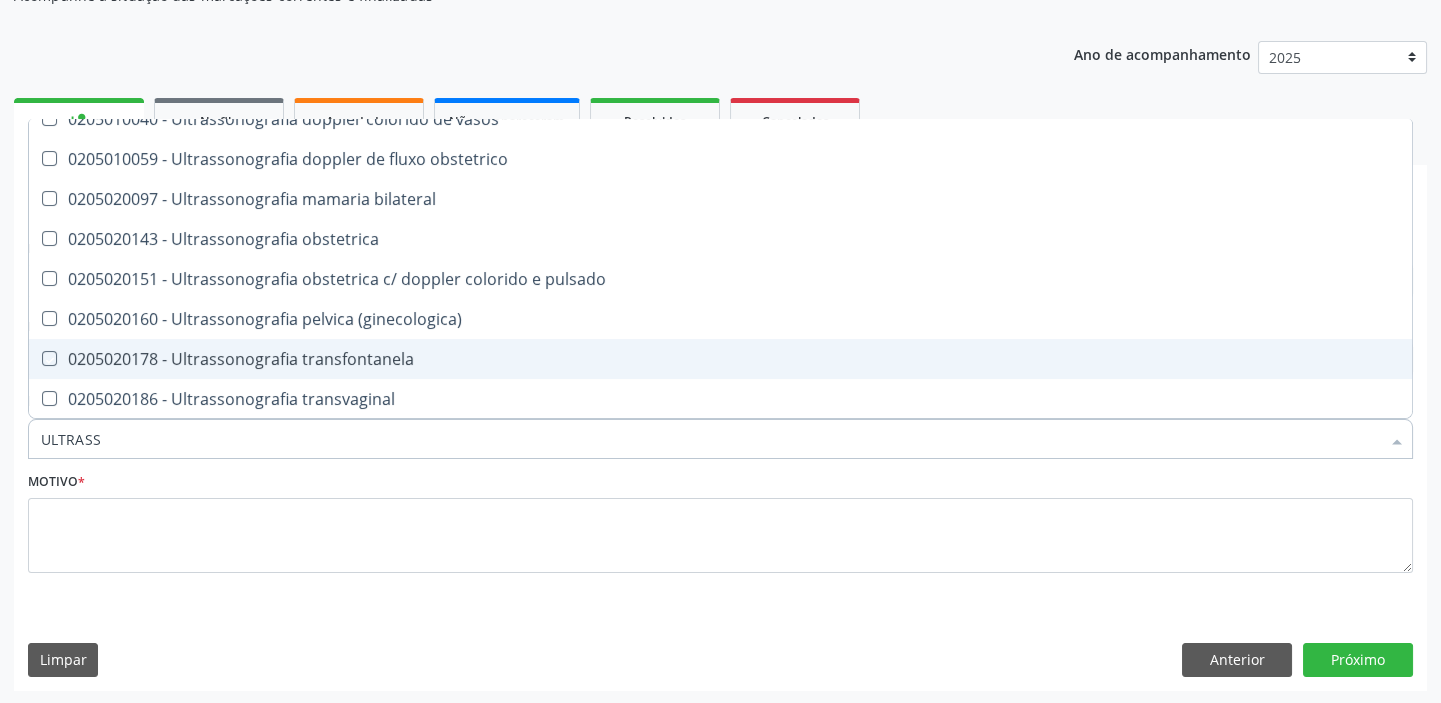 checkbox on "true" 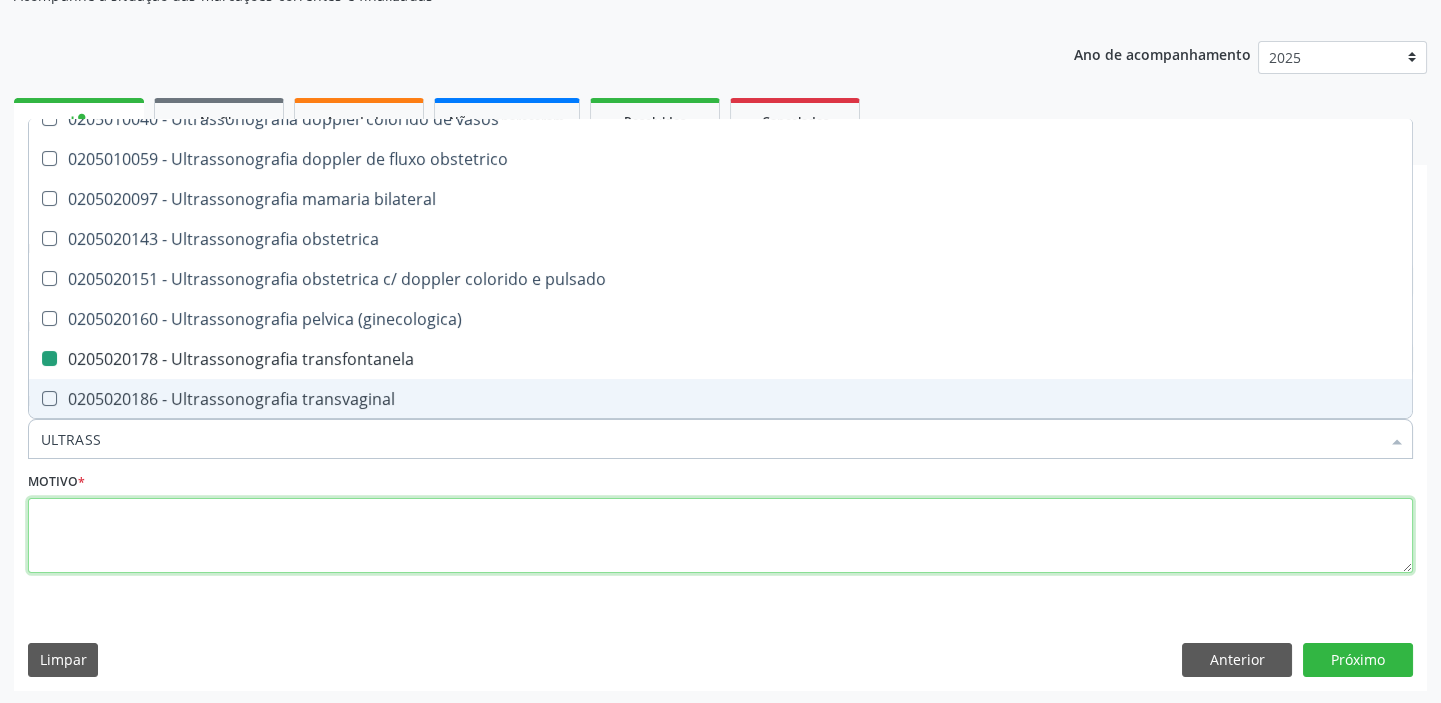click at bounding box center [720, 536] 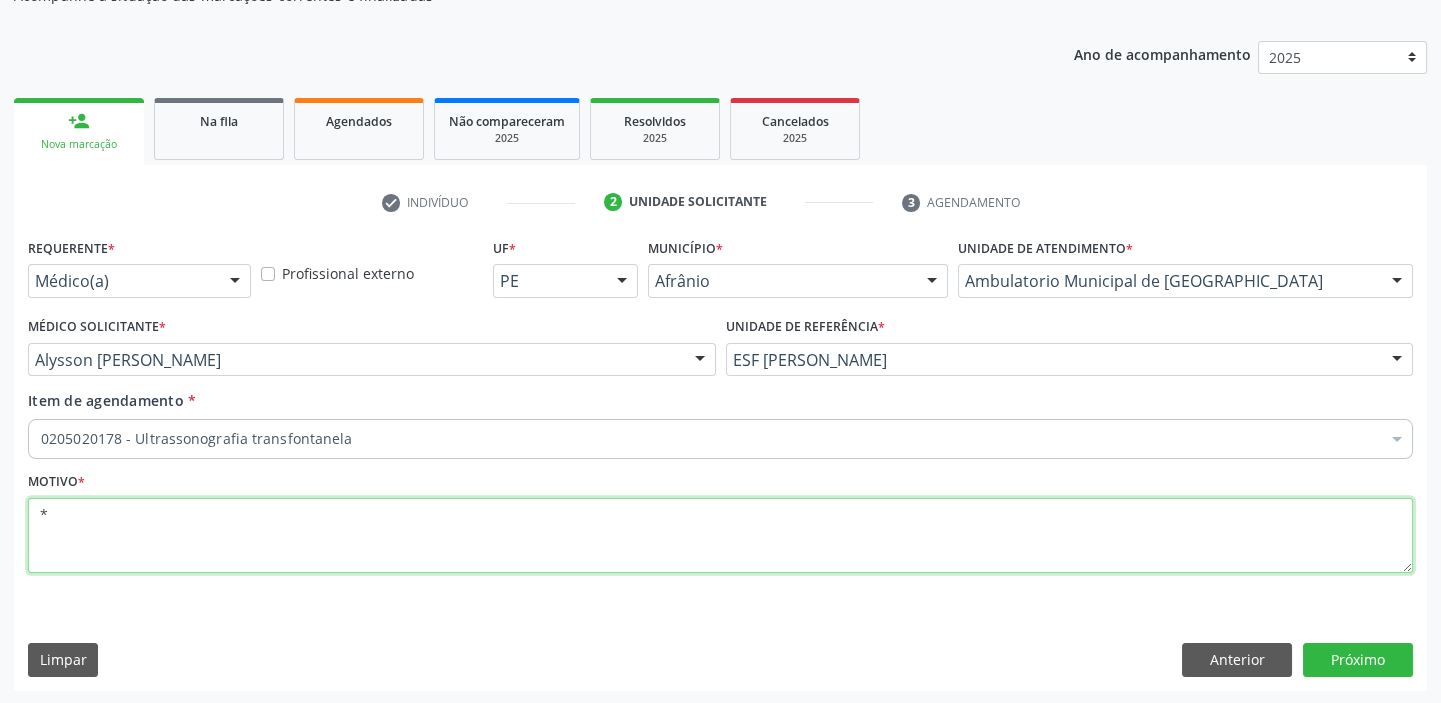 scroll, scrollTop: 0, scrollLeft: 0, axis: both 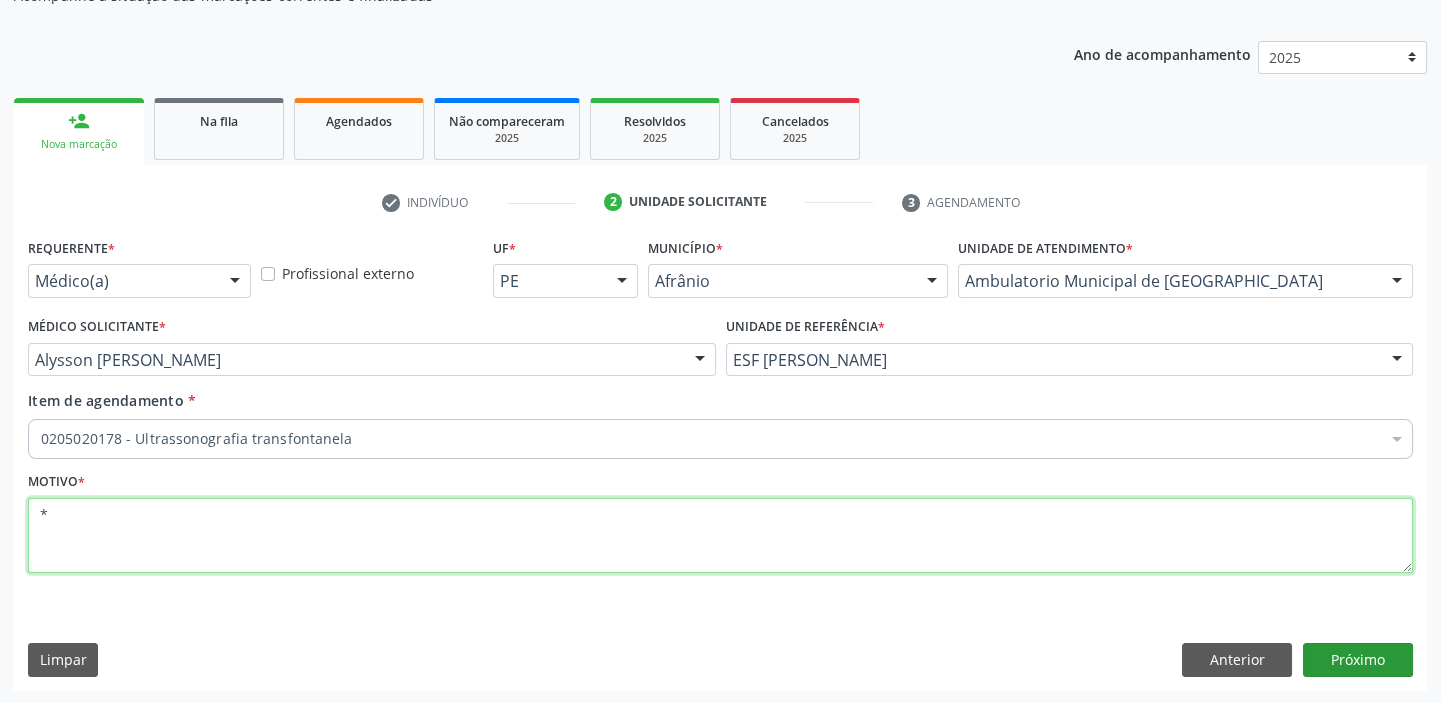 type on "*" 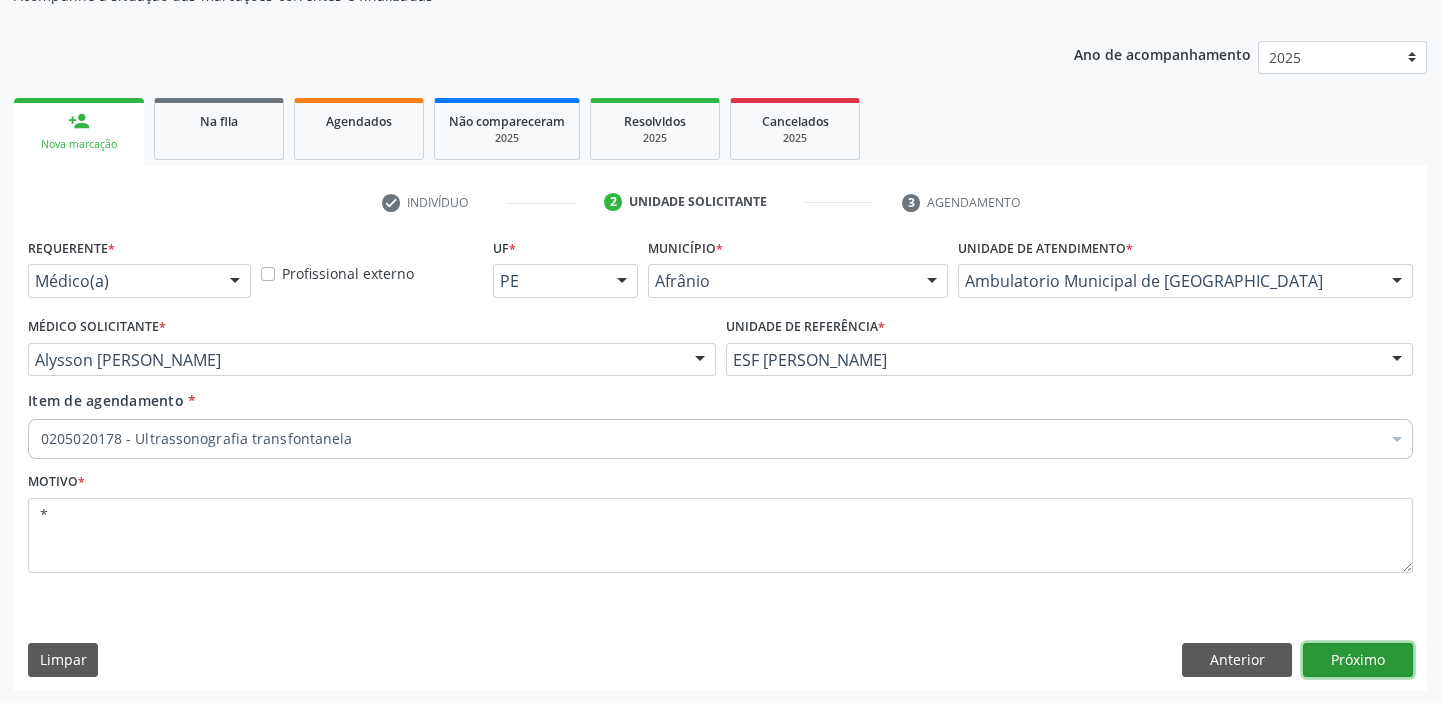 click on "Próximo" at bounding box center (1358, 660) 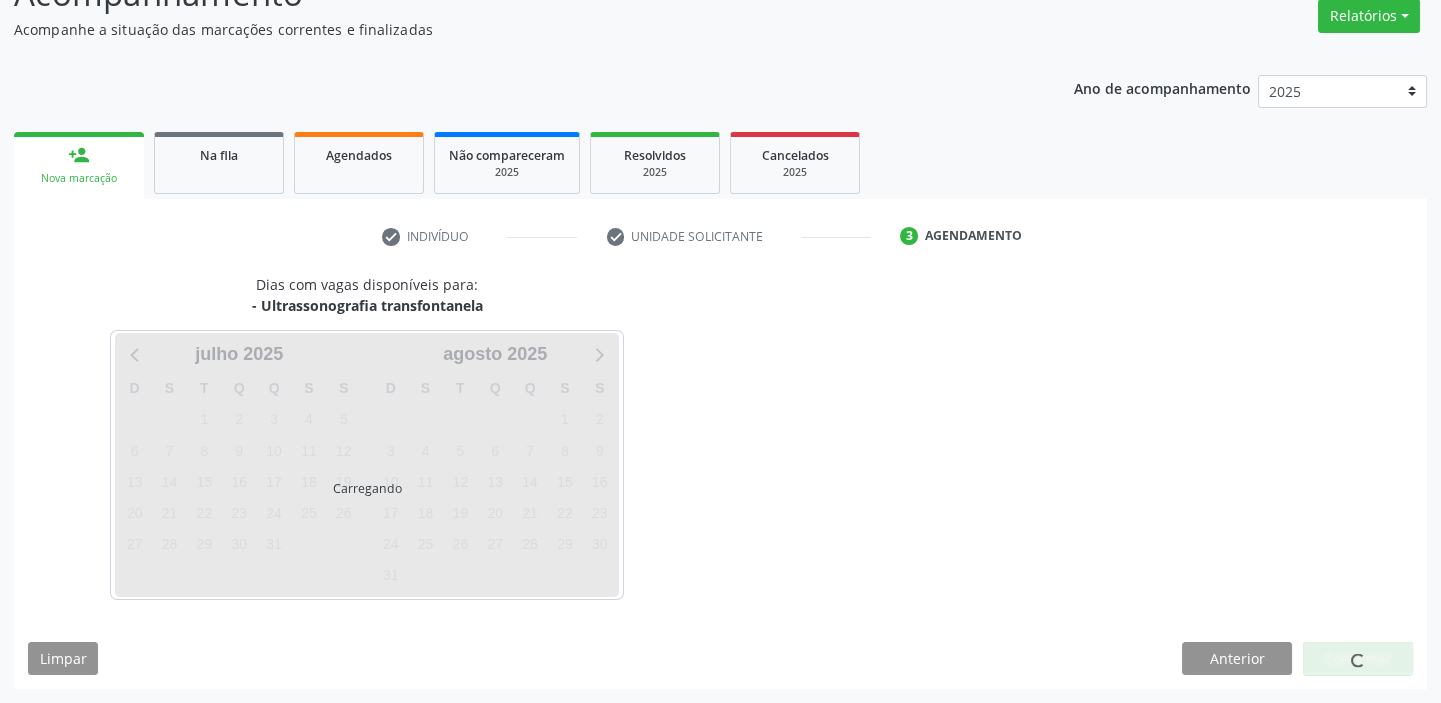 scroll, scrollTop: 166, scrollLeft: 0, axis: vertical 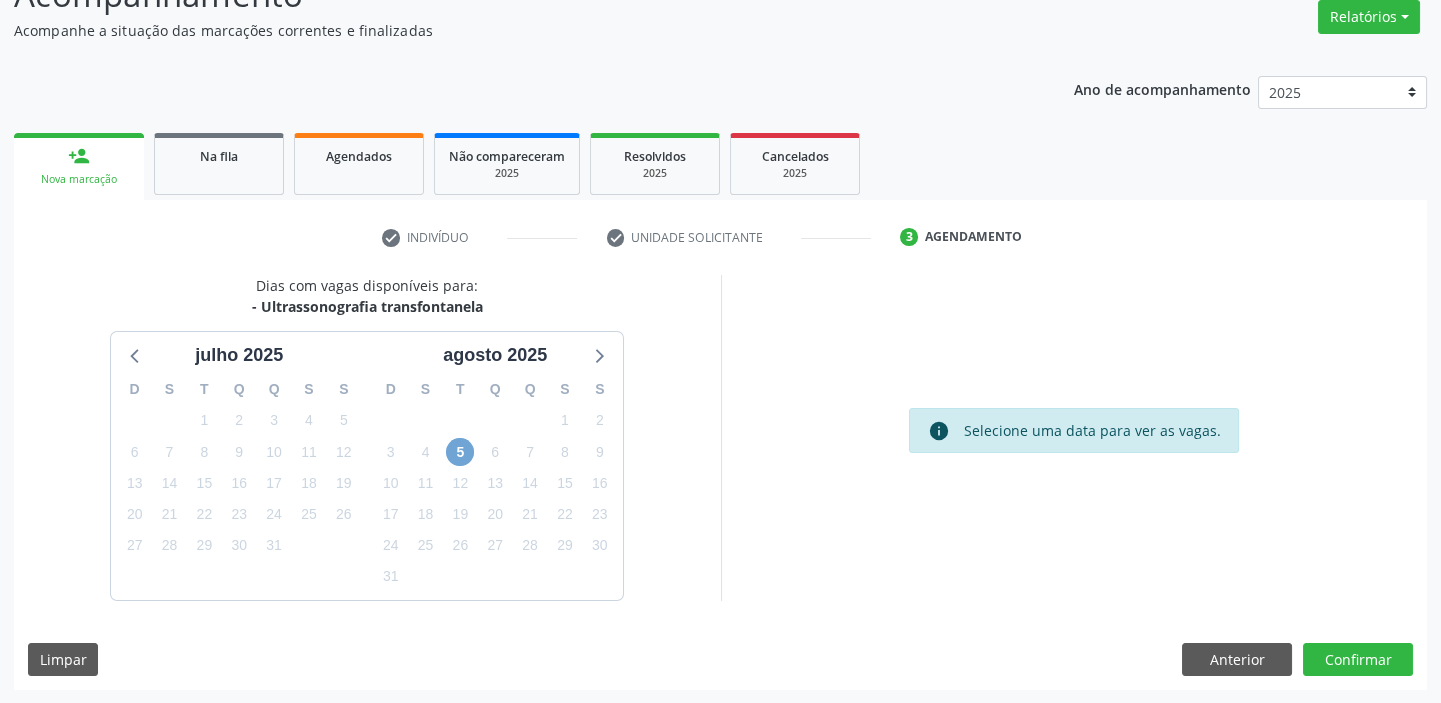 click on "5" at bounding box center [460, 452] 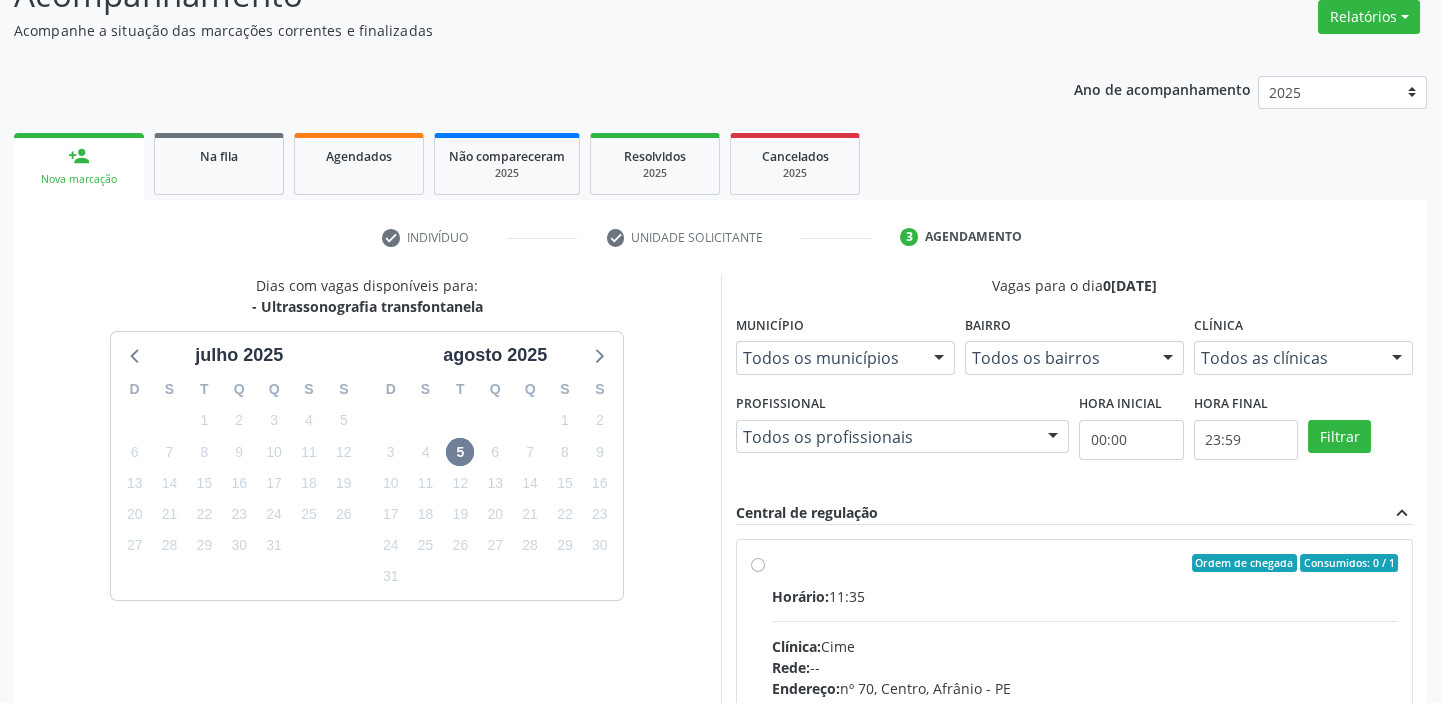 click on "Ordem de chegada
Consumidos: 0 / 1
Horário:   11:35
Clínica:  Cime
Rede:
--
Endereço:   nº 70, Centro, Afrânio - PE
Telefone:   (87) 88416145
Profissional:
--
Informações adicionais sobre o atendimento
Idade de atendimento:
Sem restrição
Gênero(s) atendido(s):
Sem restrição
Informações adicionais:
--" at bounding box center (1085, 707) 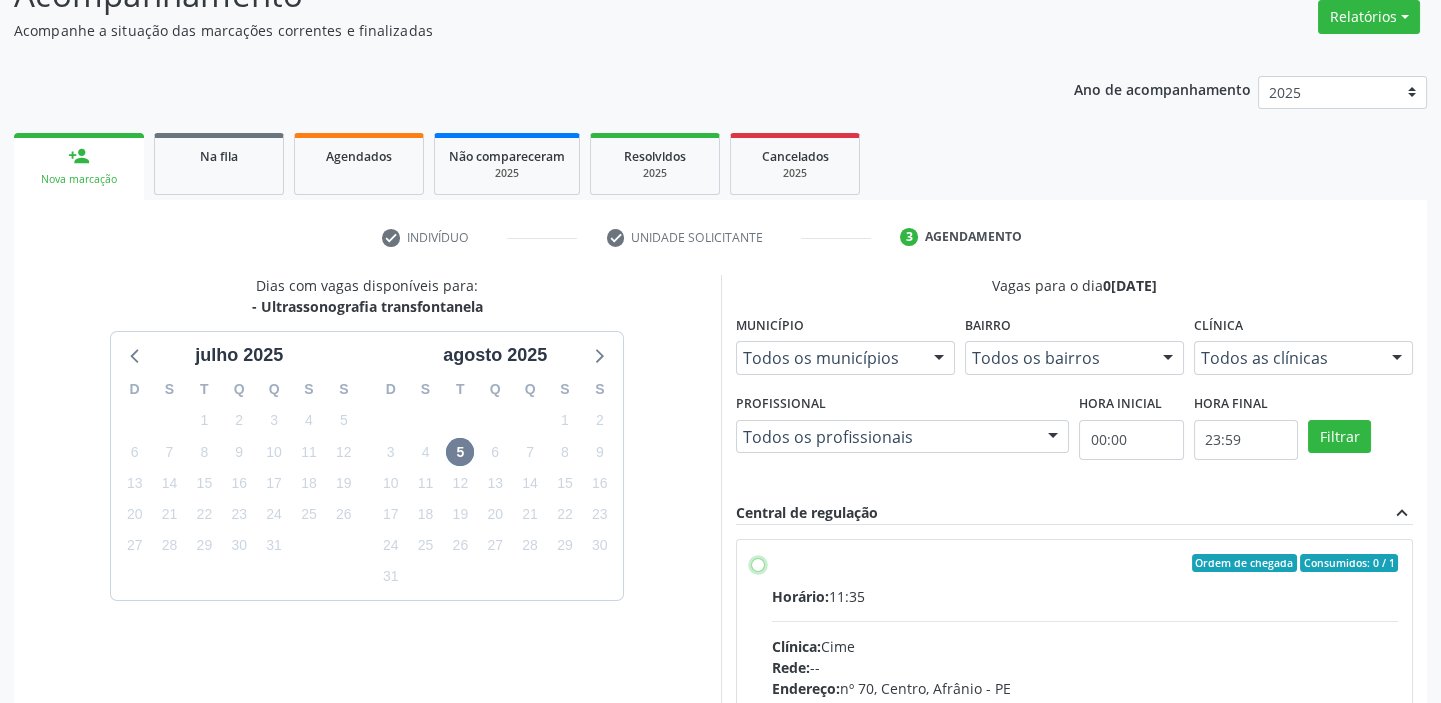 click on "Ordem de chegada
Consumidos: 0 / 1
Horário:   11:35
Clínica:  Cime
Rede:
--
Endereço:   nº 70, Centro, Afrânio - PE
Telefone:   (87) 88416145
Profissional:
--
Informações adicionais sobre o atendimento
Idade de atendimento:
Sem restrição
Gênero(s) atendido(s):
Sem restrição
Informações adicionais:
--" at bounding box center (758, 563) 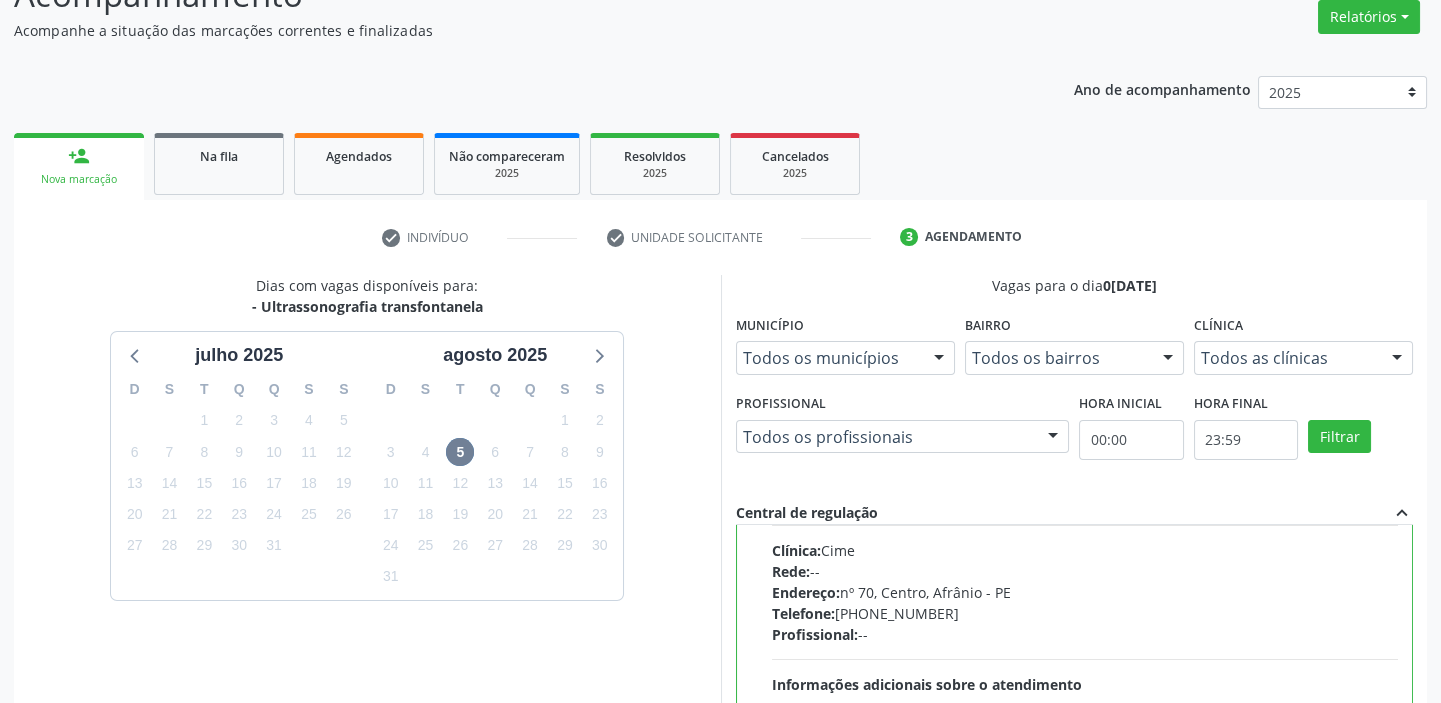 scroll, scrollTop: 99, scrollLeft: 0, axis: vertical 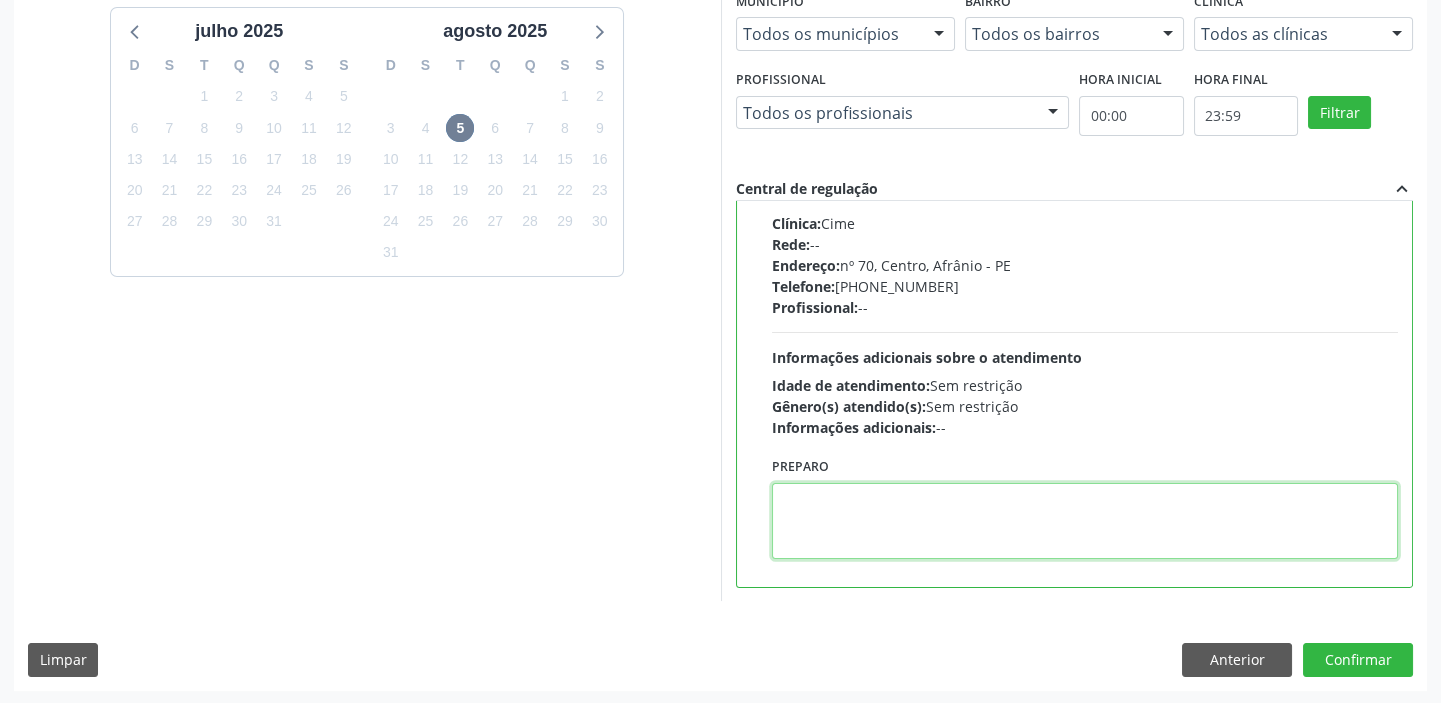 drag, startPoint x: 878, startPoint y: 551, endPoint x: 889, endPoint y: 544, distance: 13.038404 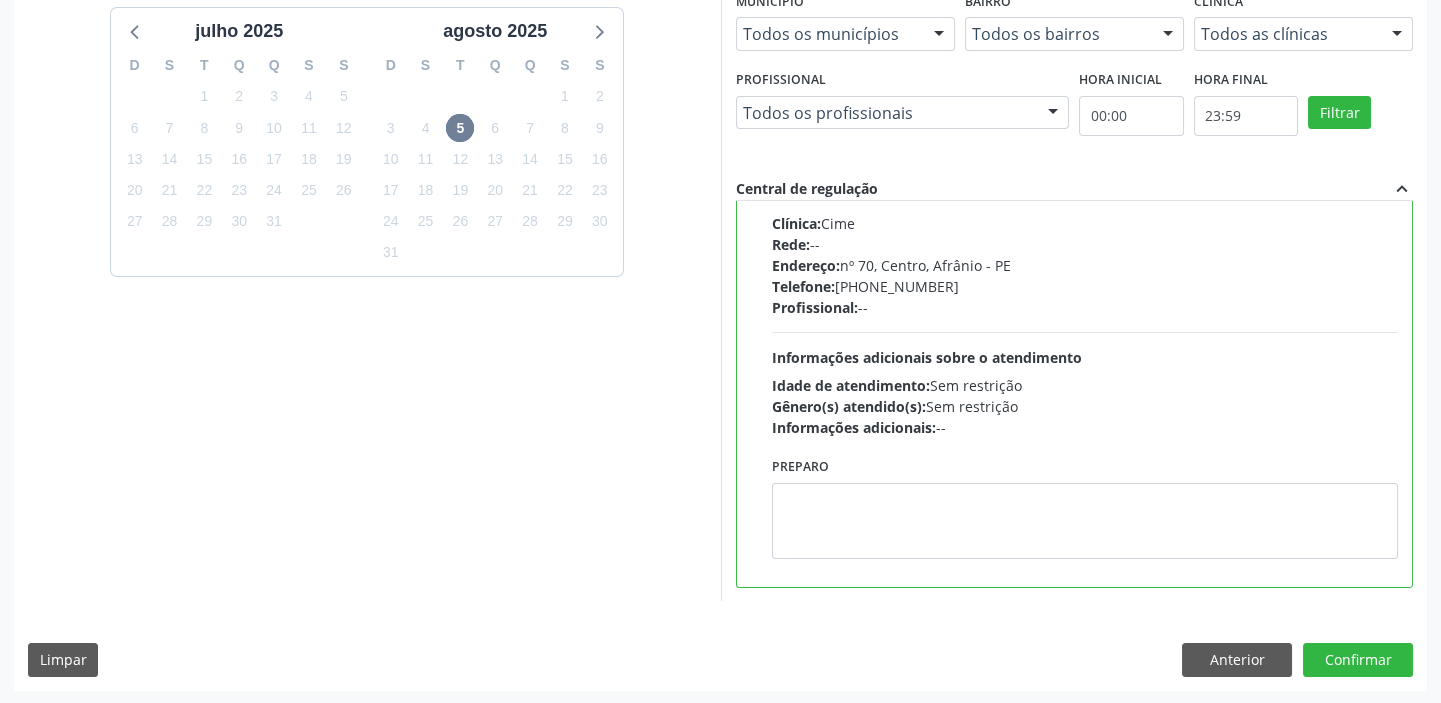 click on "Dias com vagas disponíveis para:
- Ultrassonografia transfontanela
julho 2025 D S T Q Q S S 29 30 1 2 3 4 5 6 7 8 9 10 11 12 13 14 15 16 17 18 19 20 21 22 23 24 25 26 27 28 29 30 31 1 2 3 4 5 6 7 8 9 agosto 2025 D S T Q Q S S 27 28 29 30 31 1 2 3 4 5 6 7 8 9 10 11 12 13 14 15 16 17 18 19 20 21 22 23 24 25 26 27 28 29 30 31 1 2 3 4 5 6
Vagas para o dia
05/08/2025
Município
Todos os municípios         Todos os municípios   Afrânio - PE
Nenhum resultado encontrado para: "   "
Não há nenhuma opção para ser exibida.
Bairro
Todos os bairros         Todos os bairros   Centro
Nenhum resultado encontrado para: "   "
Não há nenhuma opção para ser exibida.
Clínica
Todos as clínicas         Todos as clínicas   Cime
Nenhum resultado encontrado para: "   "
Não há nenhuma opção para ser exibida." at bounding box center [720, 320] 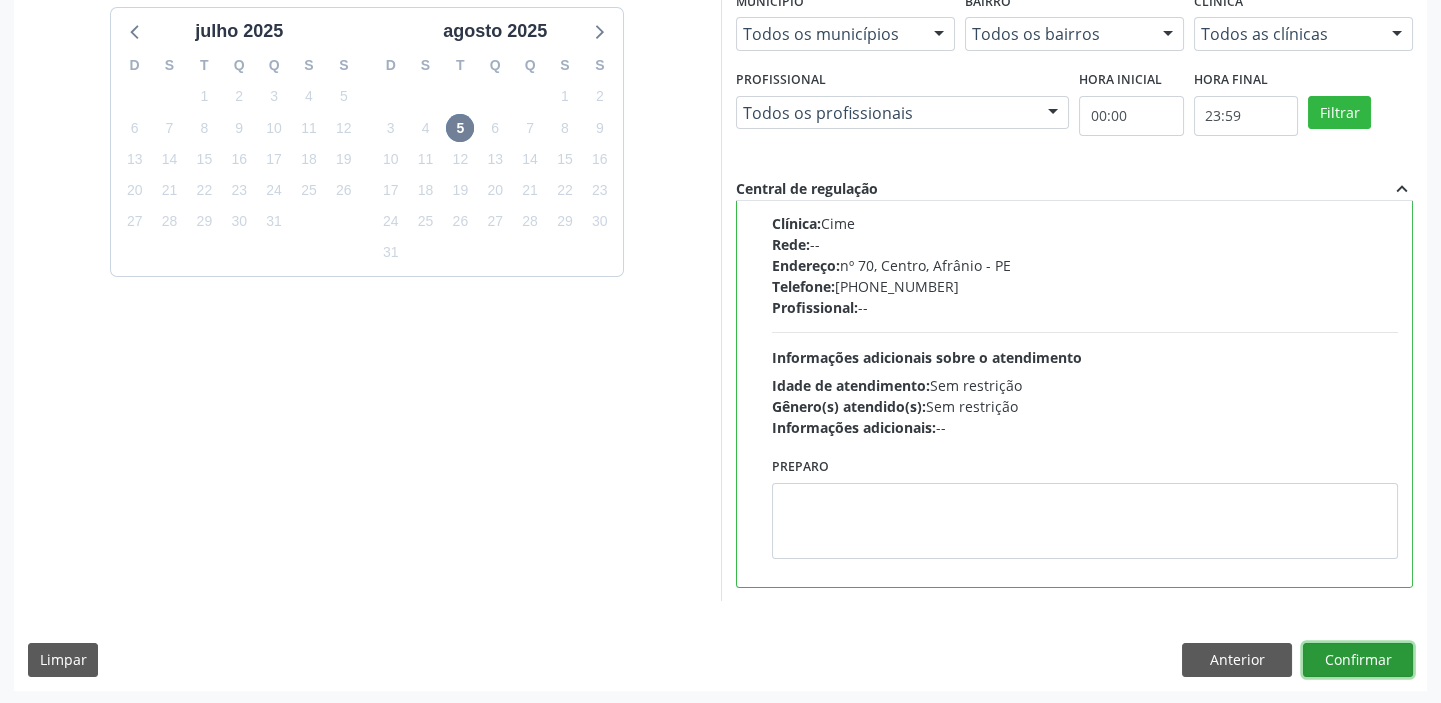 click on "Confirmar" at bounding box center [1358, 660] 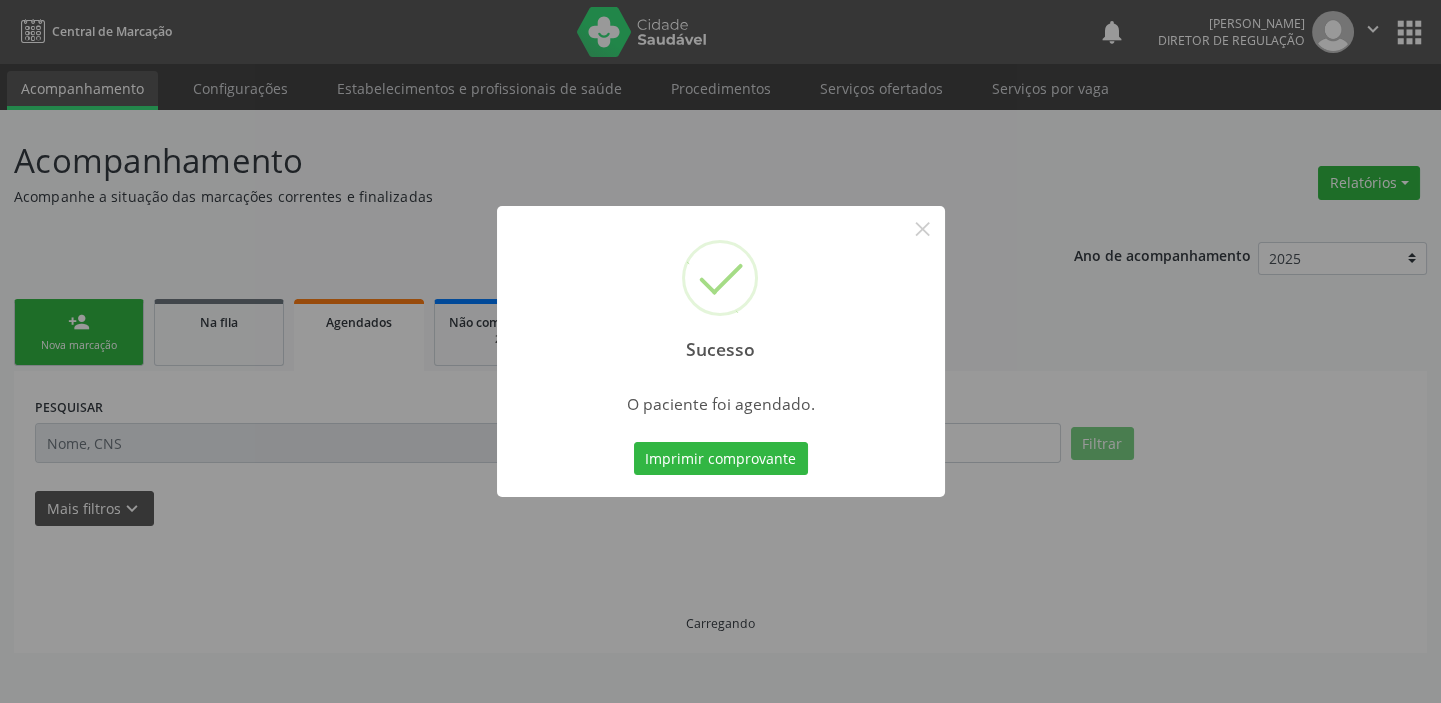scroll, scrollTop: 0, scrollLeft: 0, axis: both 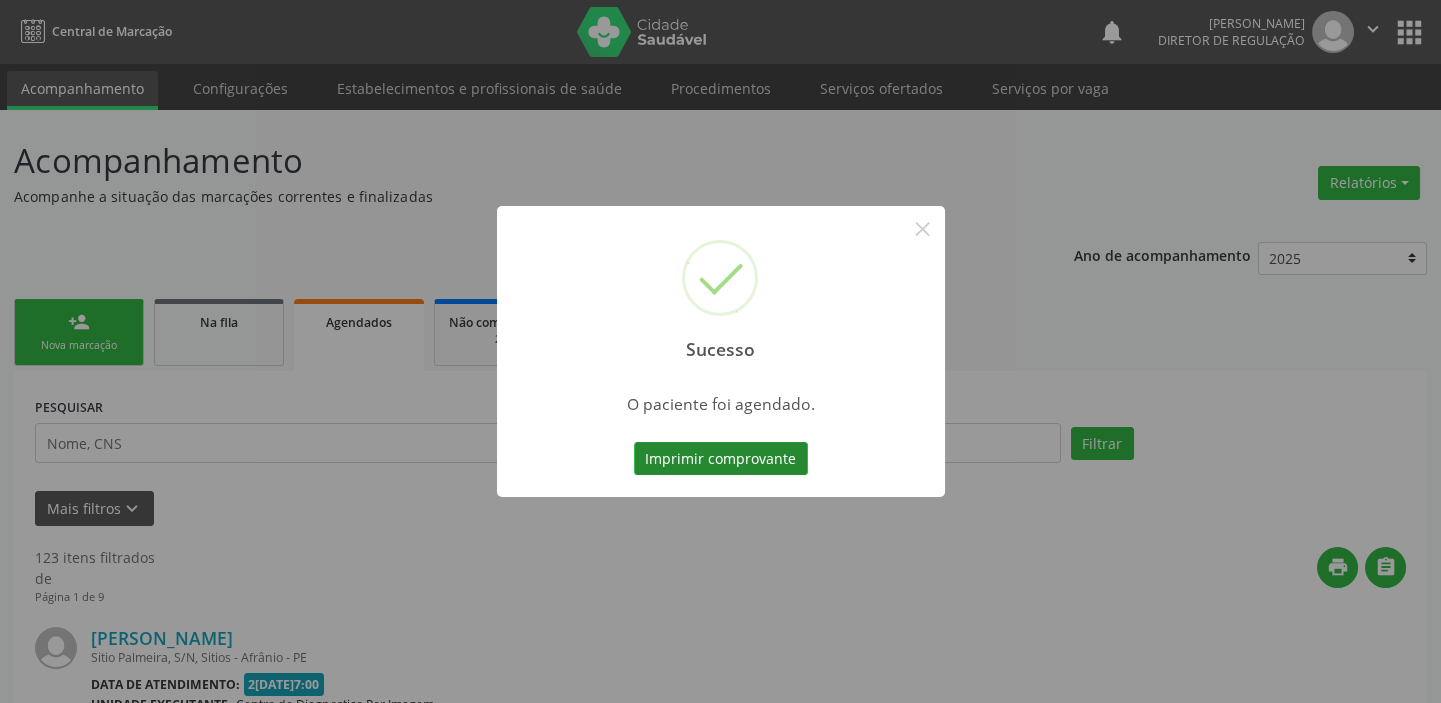 click on "Imprimir comprovante" at bounding box center [721, 459] 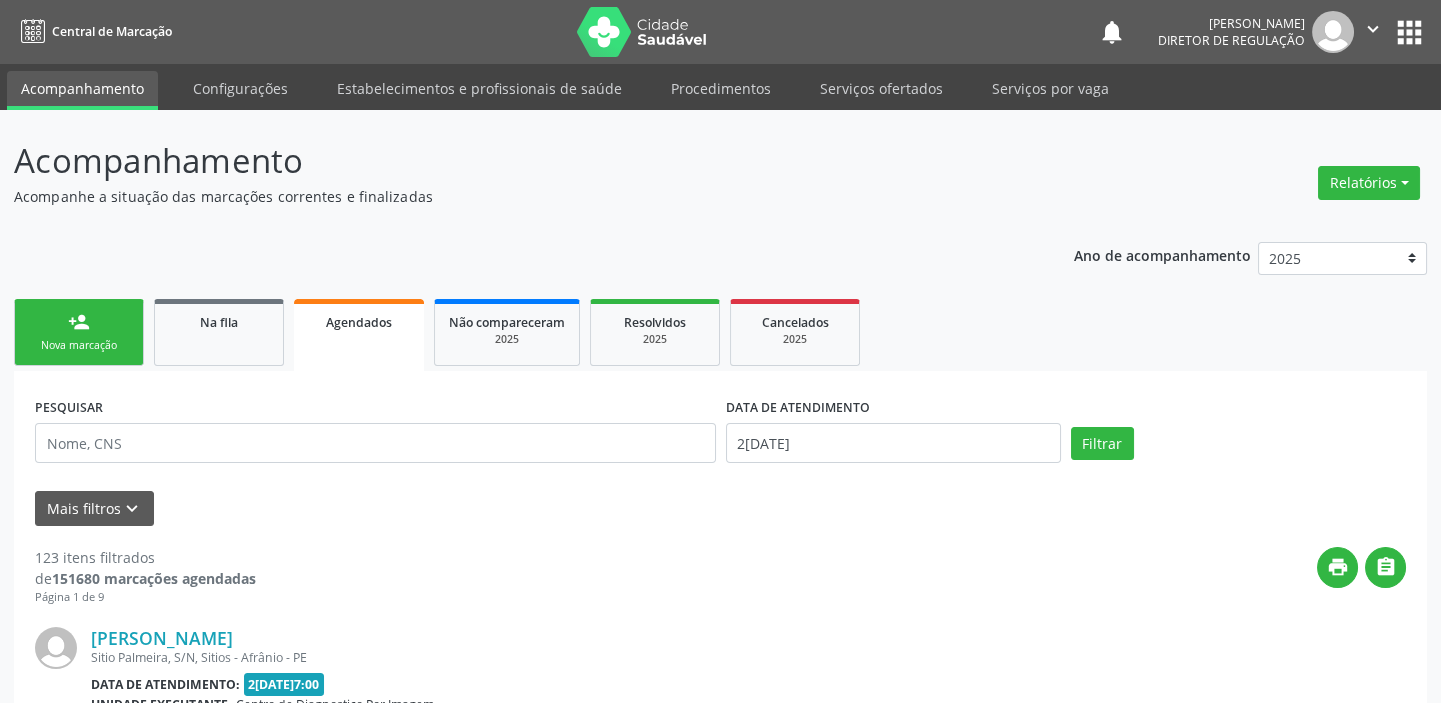 click on "person_add" at bounding box center [79, 322] 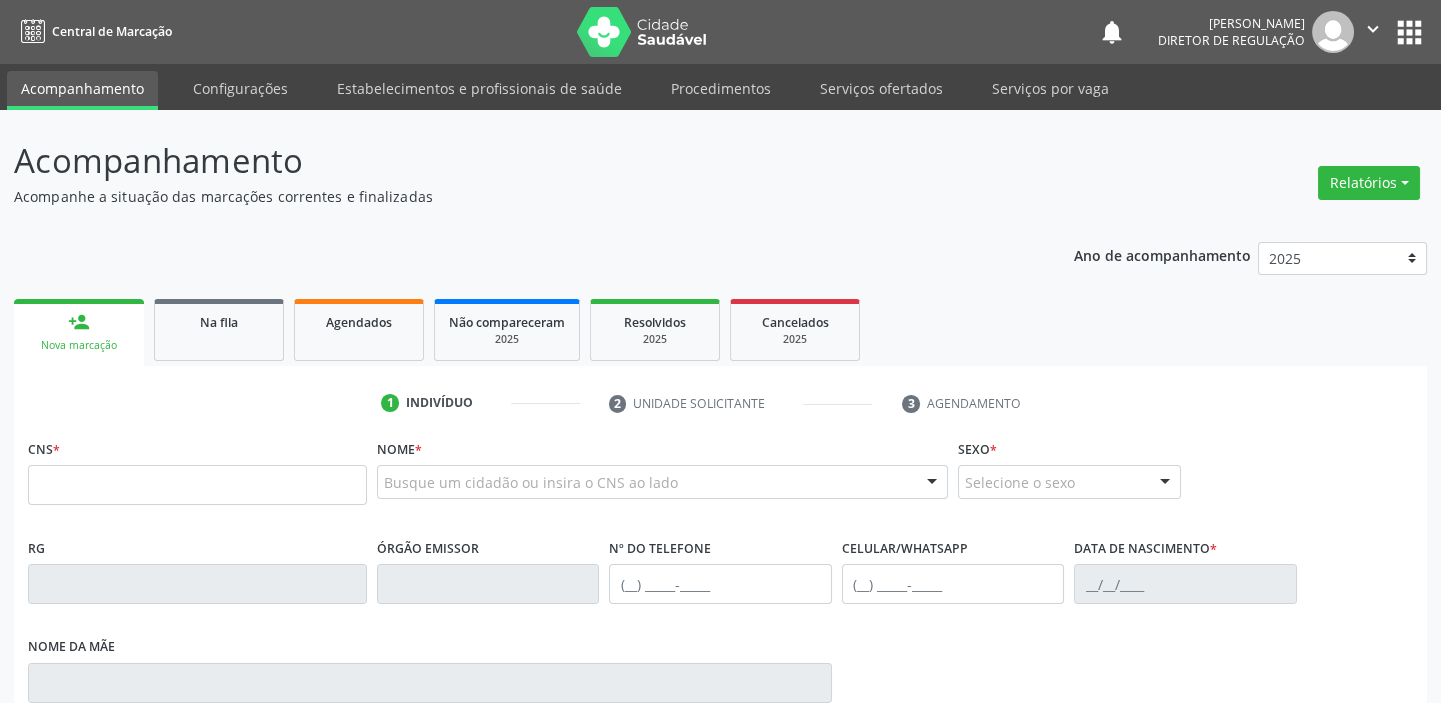 click on "CNS
*" at bounding box center (197, 469) 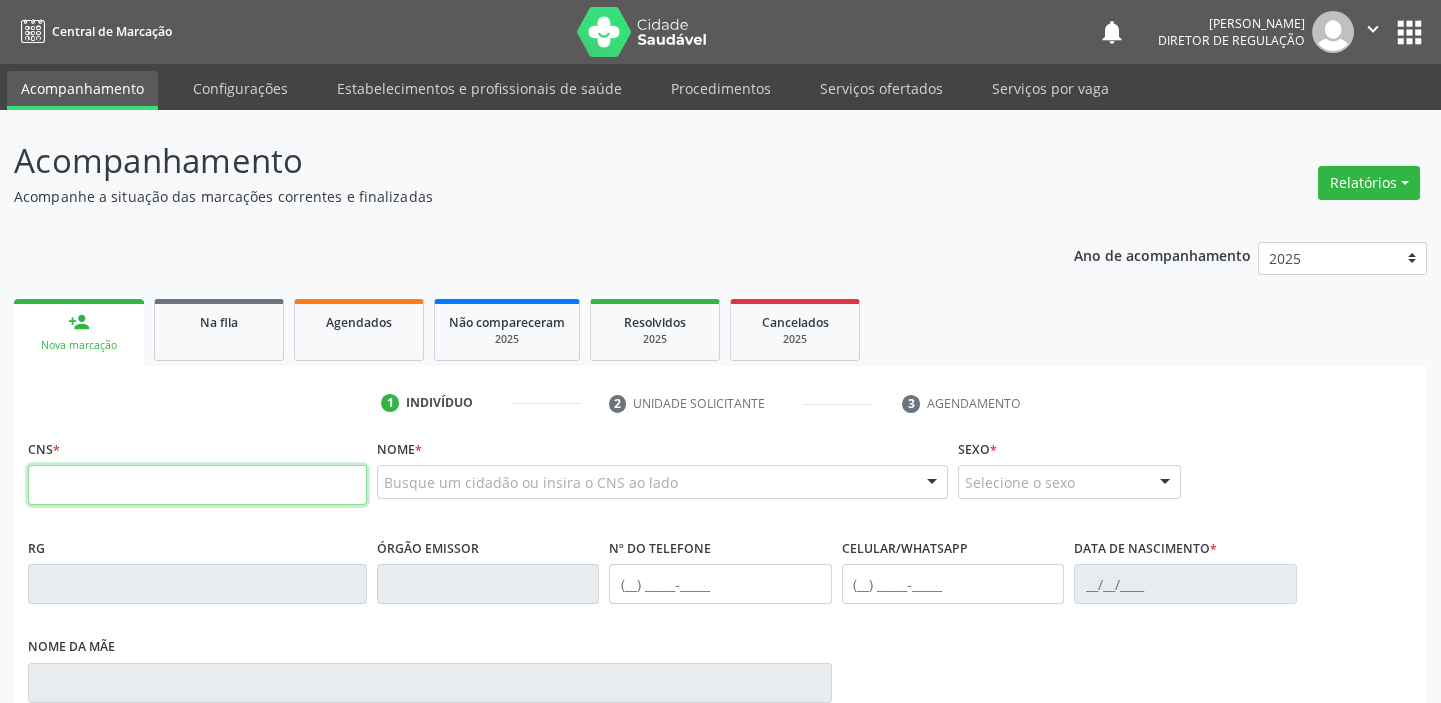click at bounding box center (197, 485) 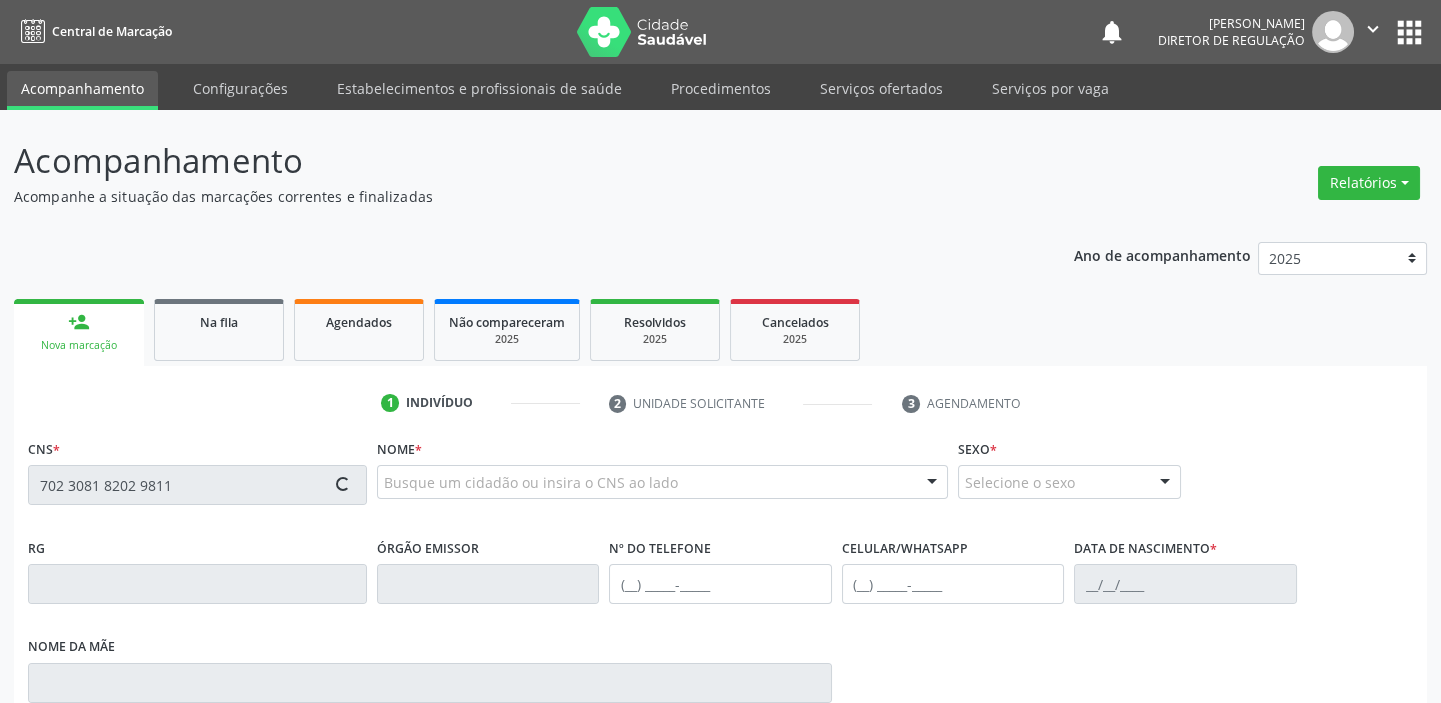 type on "702 3081 8202 9811" 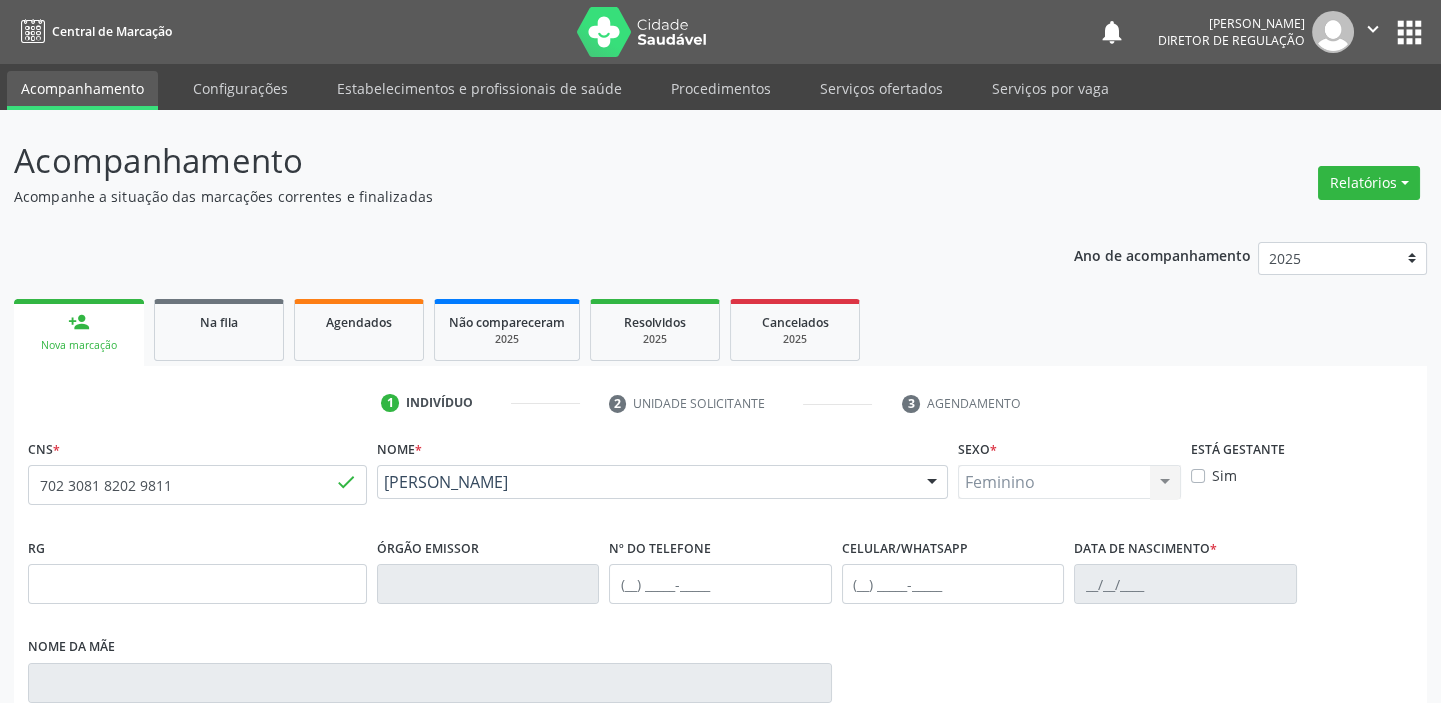 type on "(87) 98846-8220" 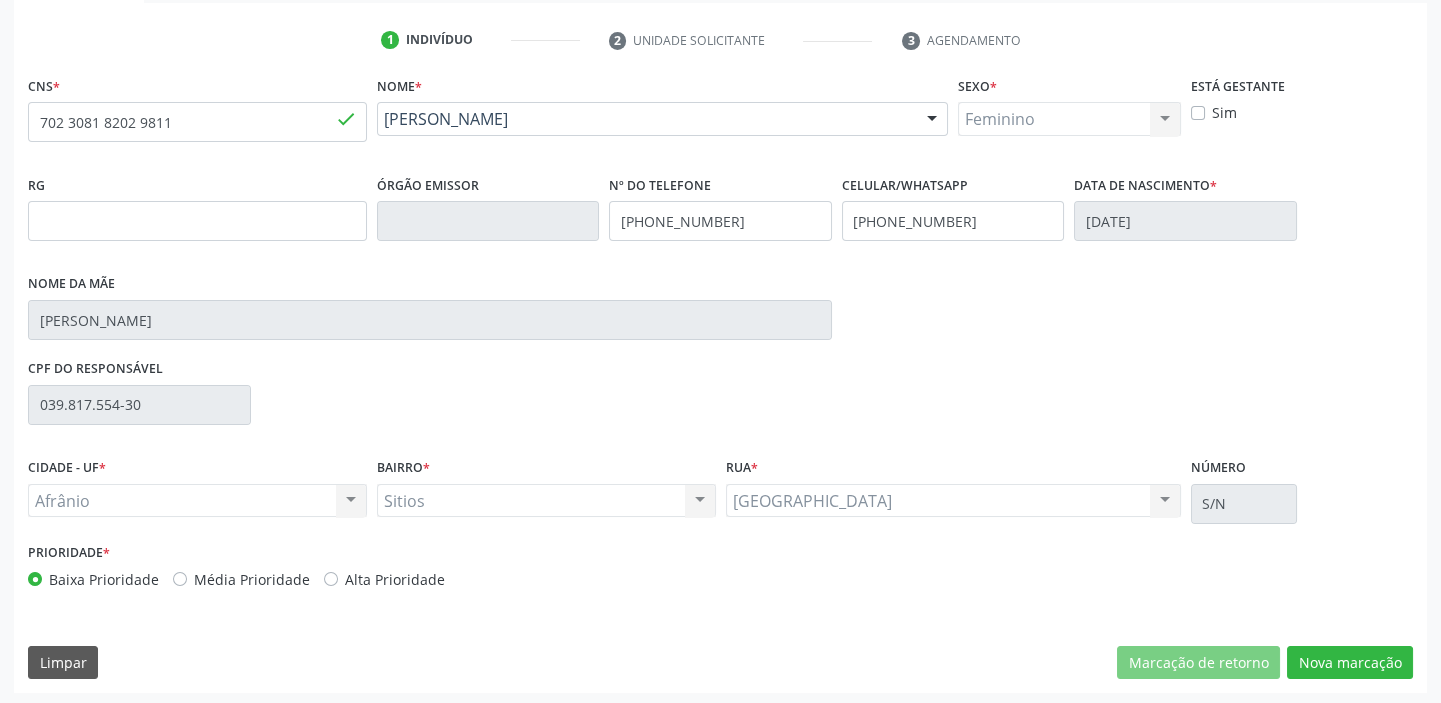 scroll, scrollTop: 366, scrollLeft: 0, axis: vertical 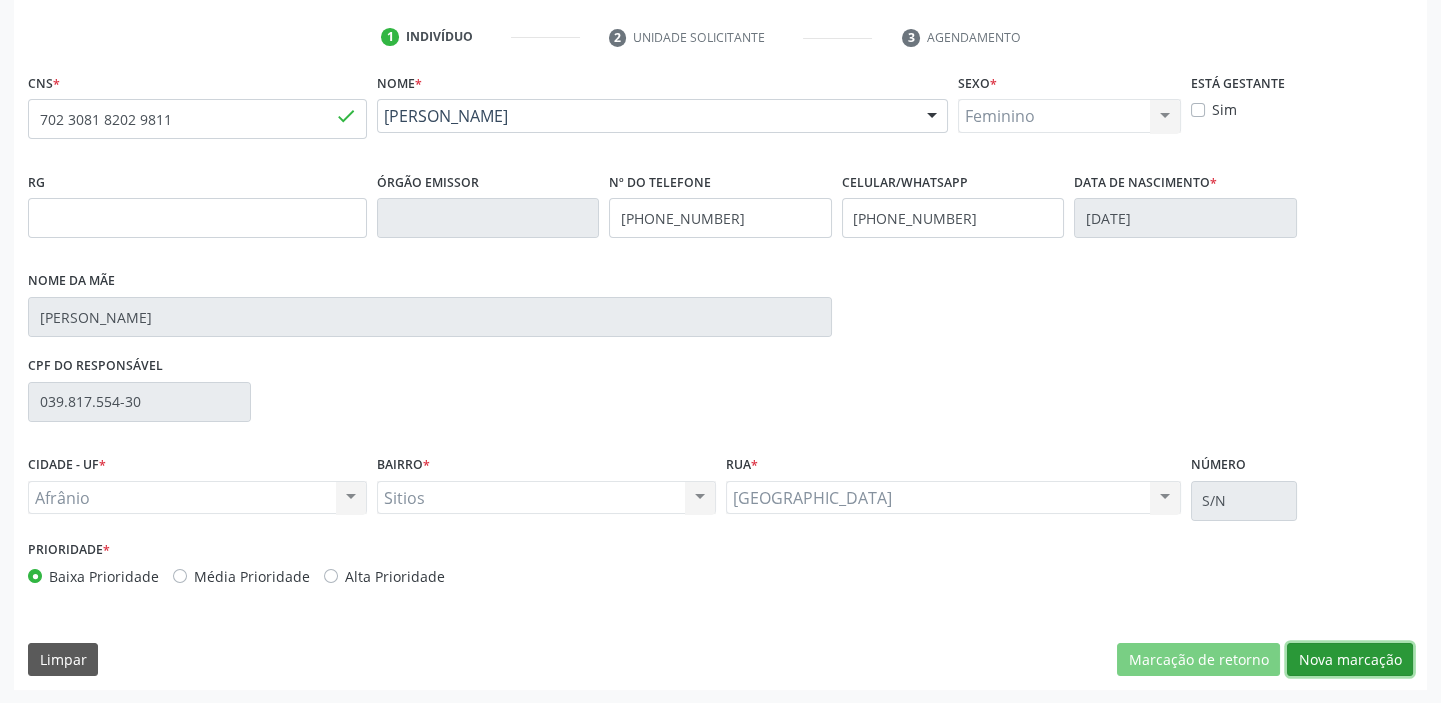 click on "Nova marcação" at bounding box center [1350, 660] 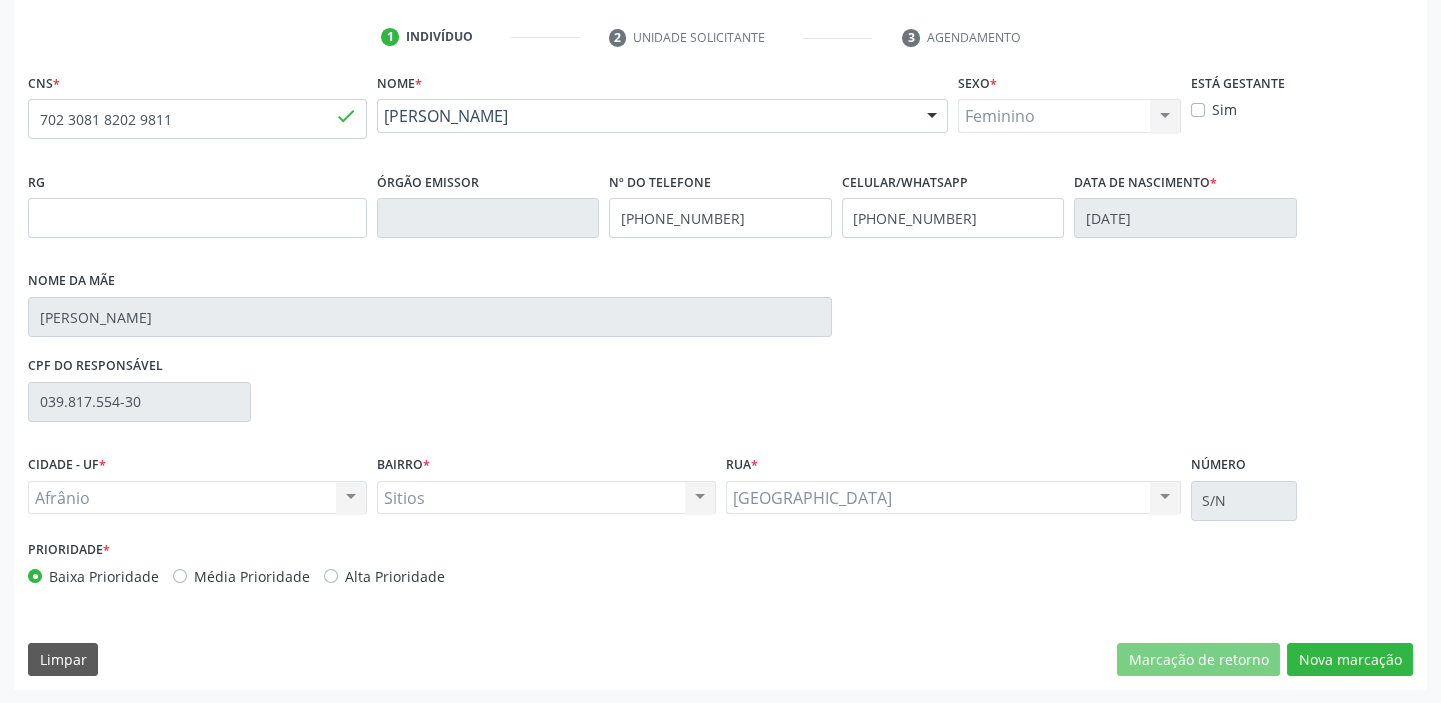 scroll, scrollTop: 201, scrollLeft: 0, axis: vertical 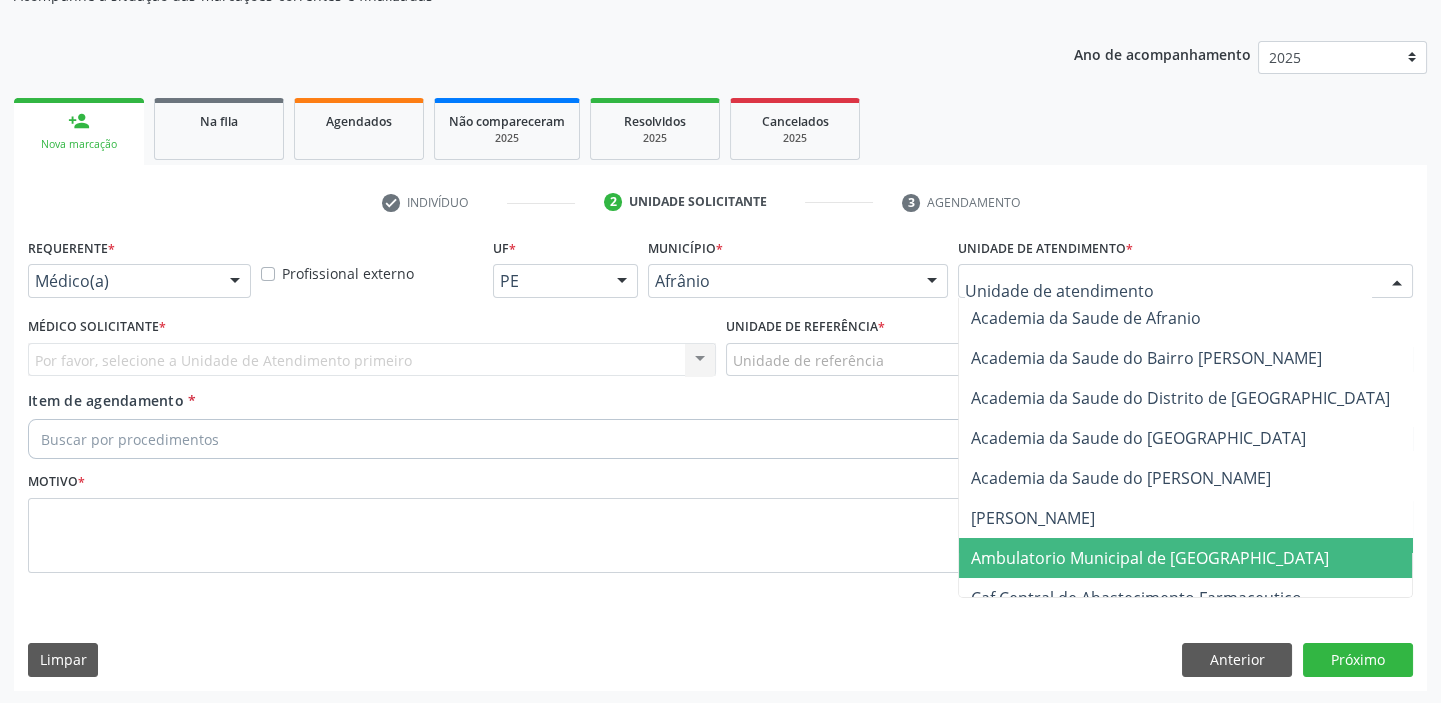 click on "Ambulatorio Municipal de [GEOGRAPHIC_DATA]" at bounding box center (1150, 558) 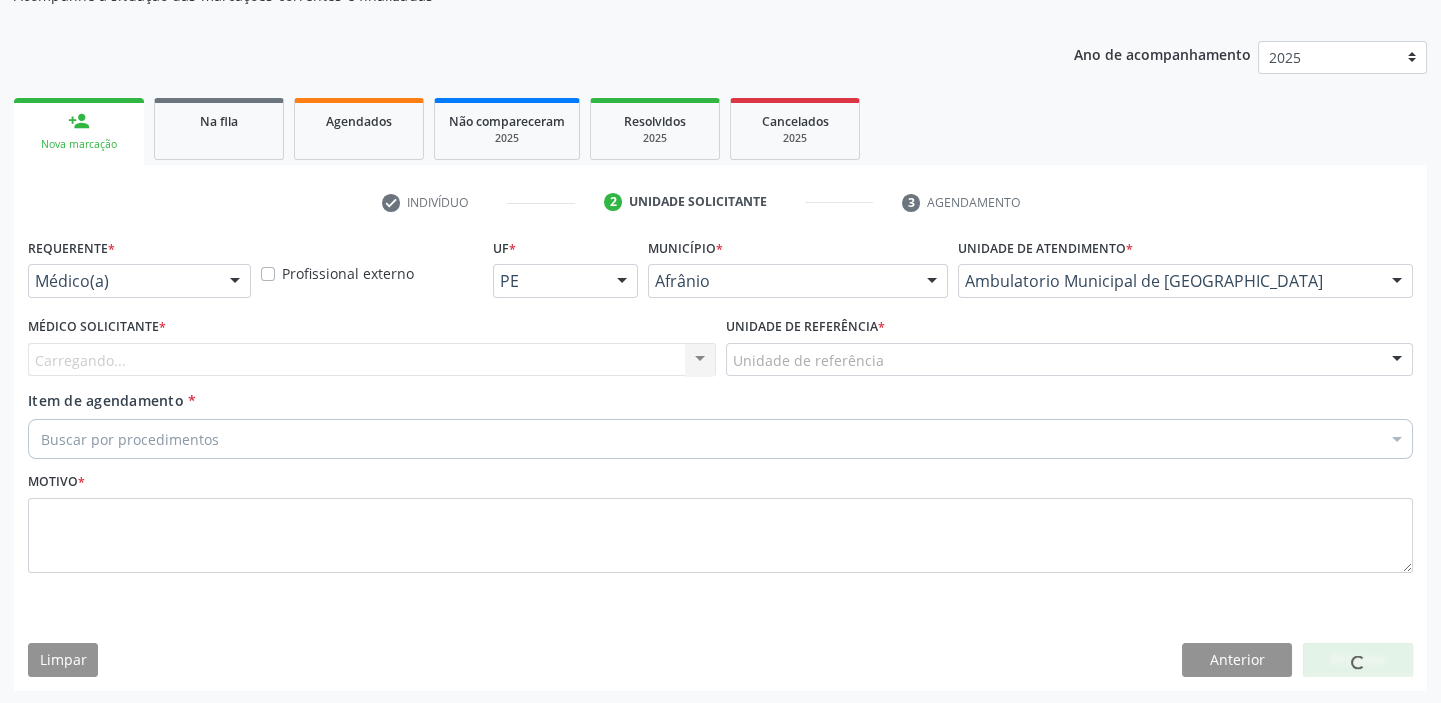 drag, startPoint x: 765, startPoint y: 355, endPoint x: 750, endPoint y: 440, distance: 86.313385 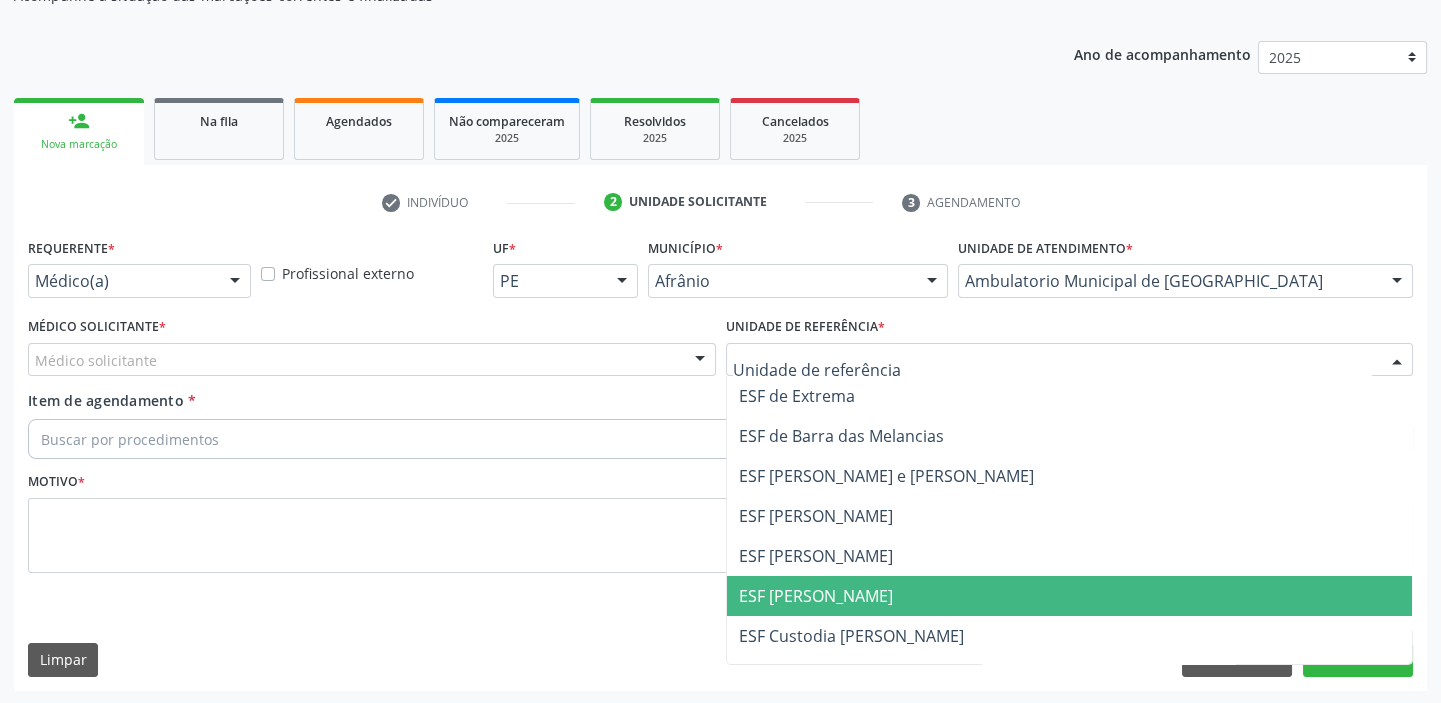 click on "ESF [PERSON_NAME]" at bounding box center (1070, 596) 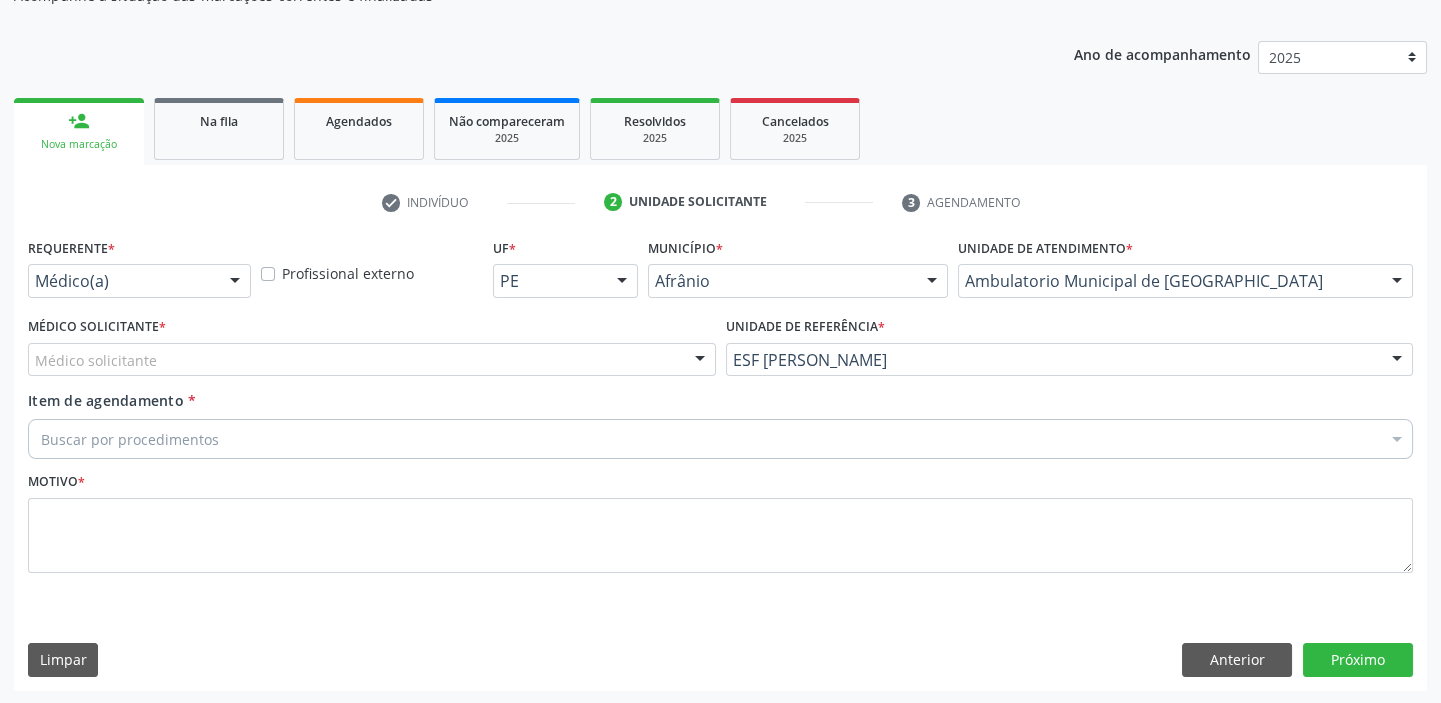 click on "Médico solicitante" at bounding box center (372, 360) 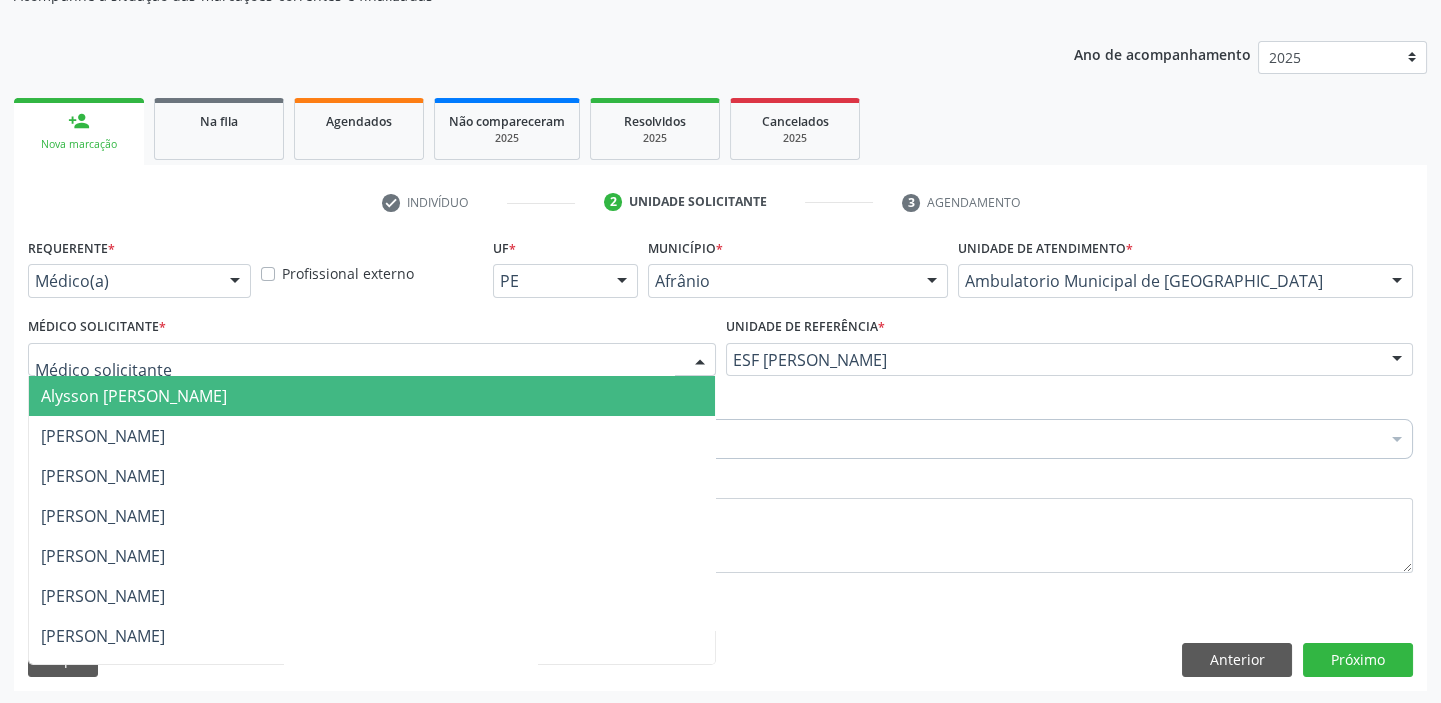 click on "Alysson [PERSON_NAME]" at bounding box center [134, 396] 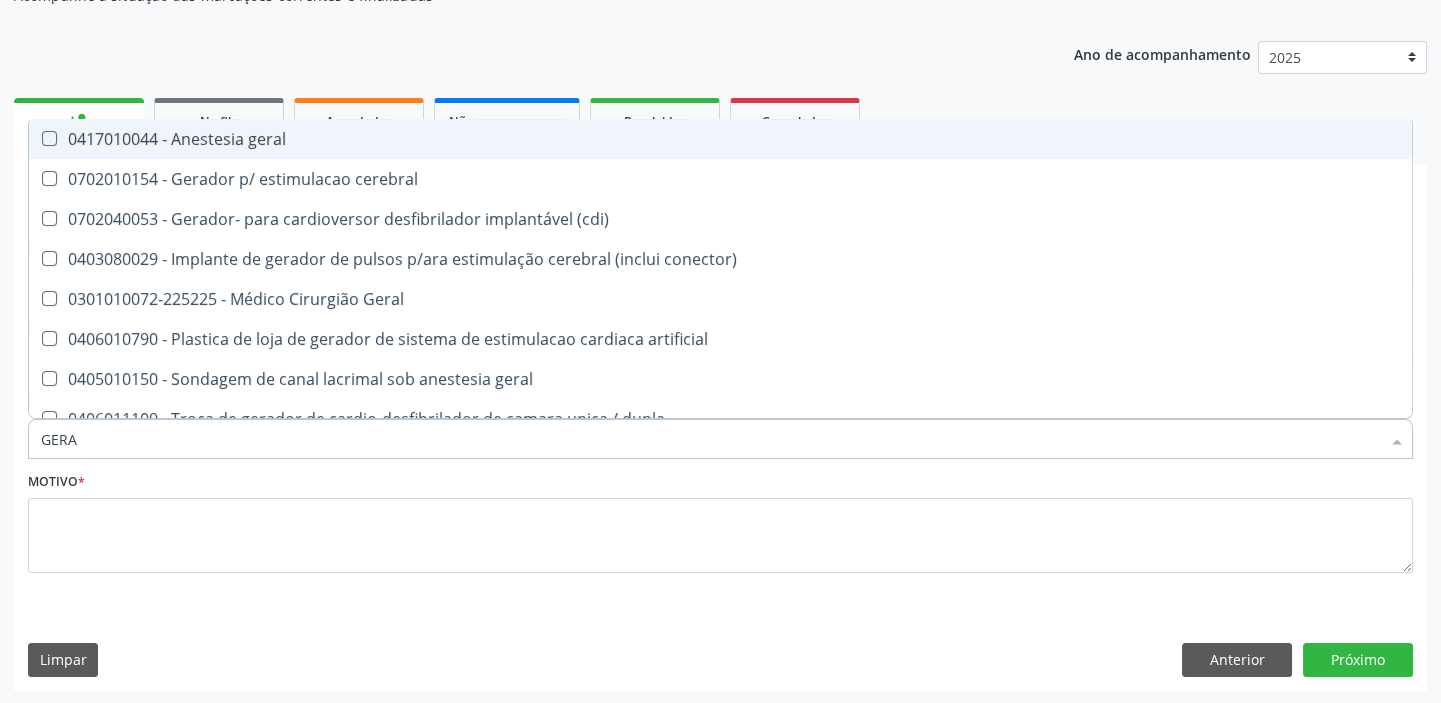 type on "GERAL" 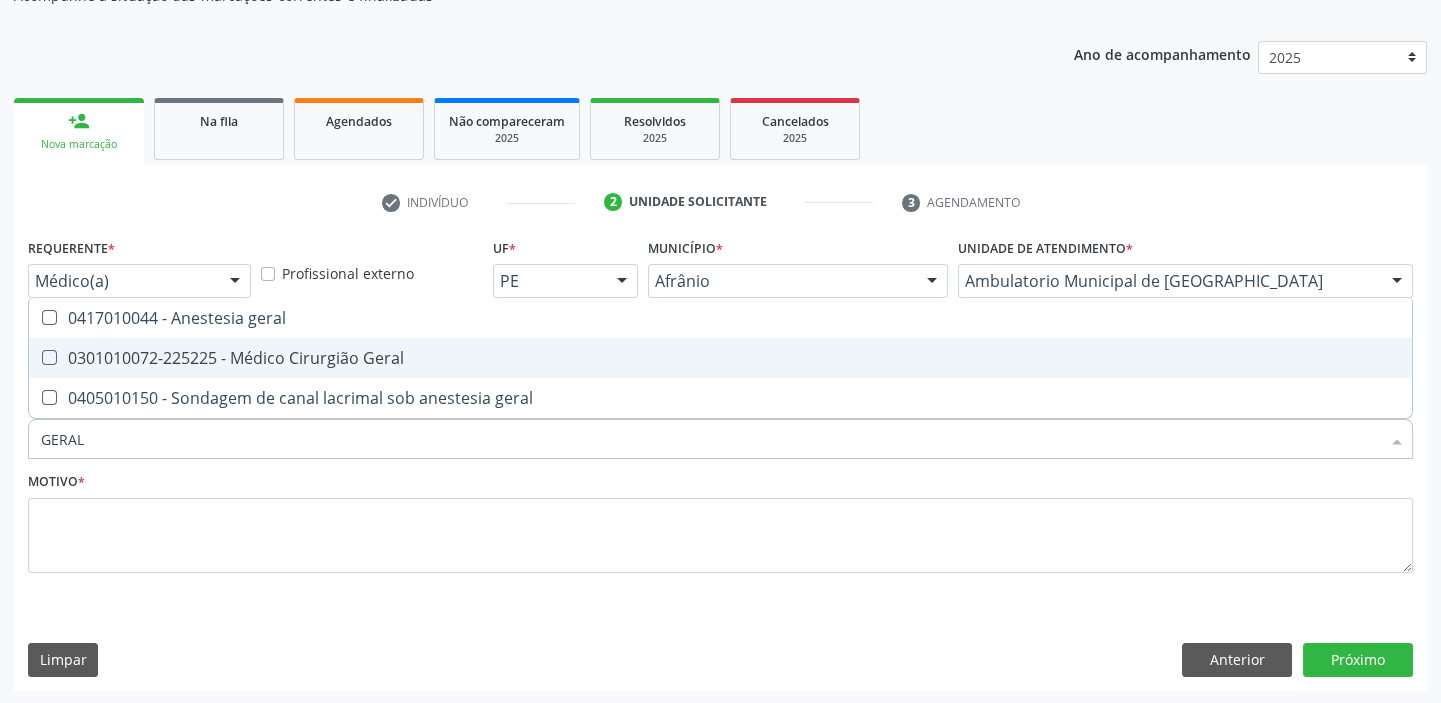 click on "0301010072-225225 - Médico Cirurgião Geral" at bounding box center [720, 358] 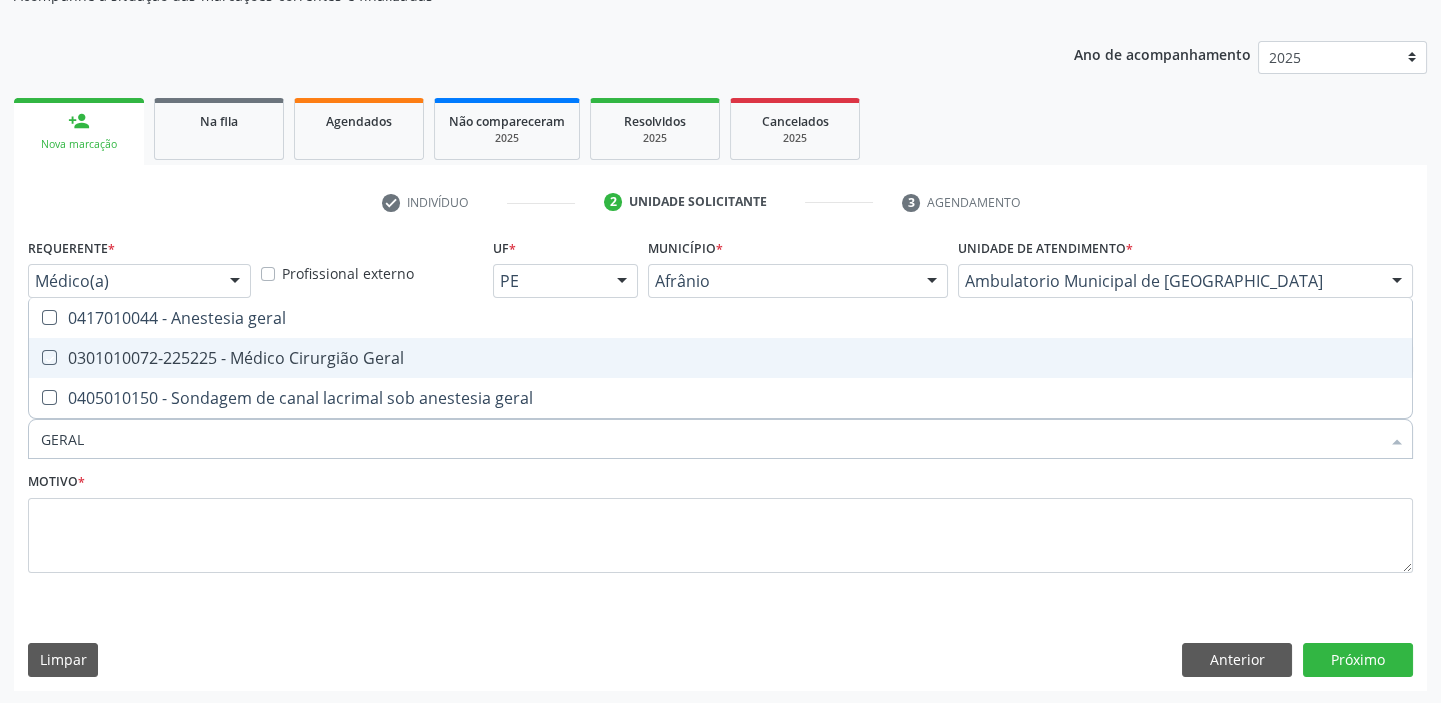 checkbox on "true" 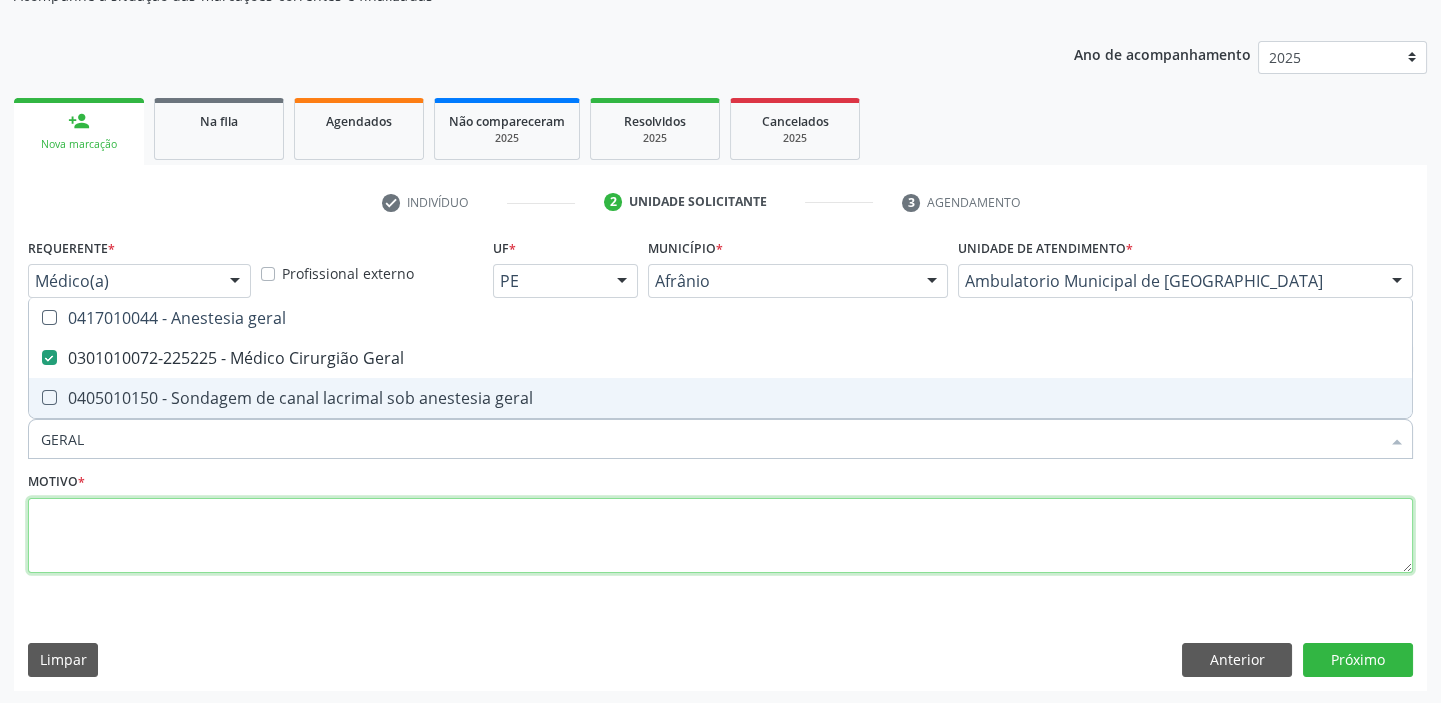 click at bounding box center [720, 536] 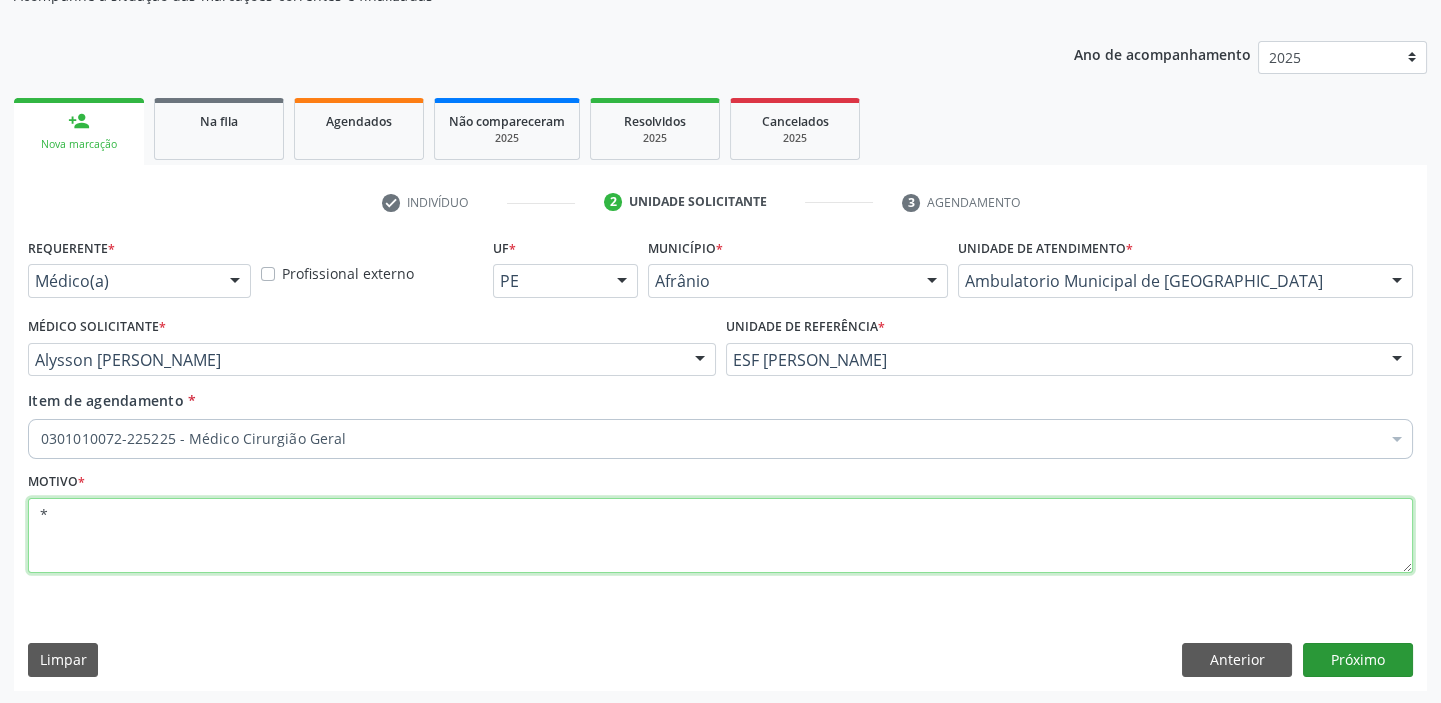 type on "*" 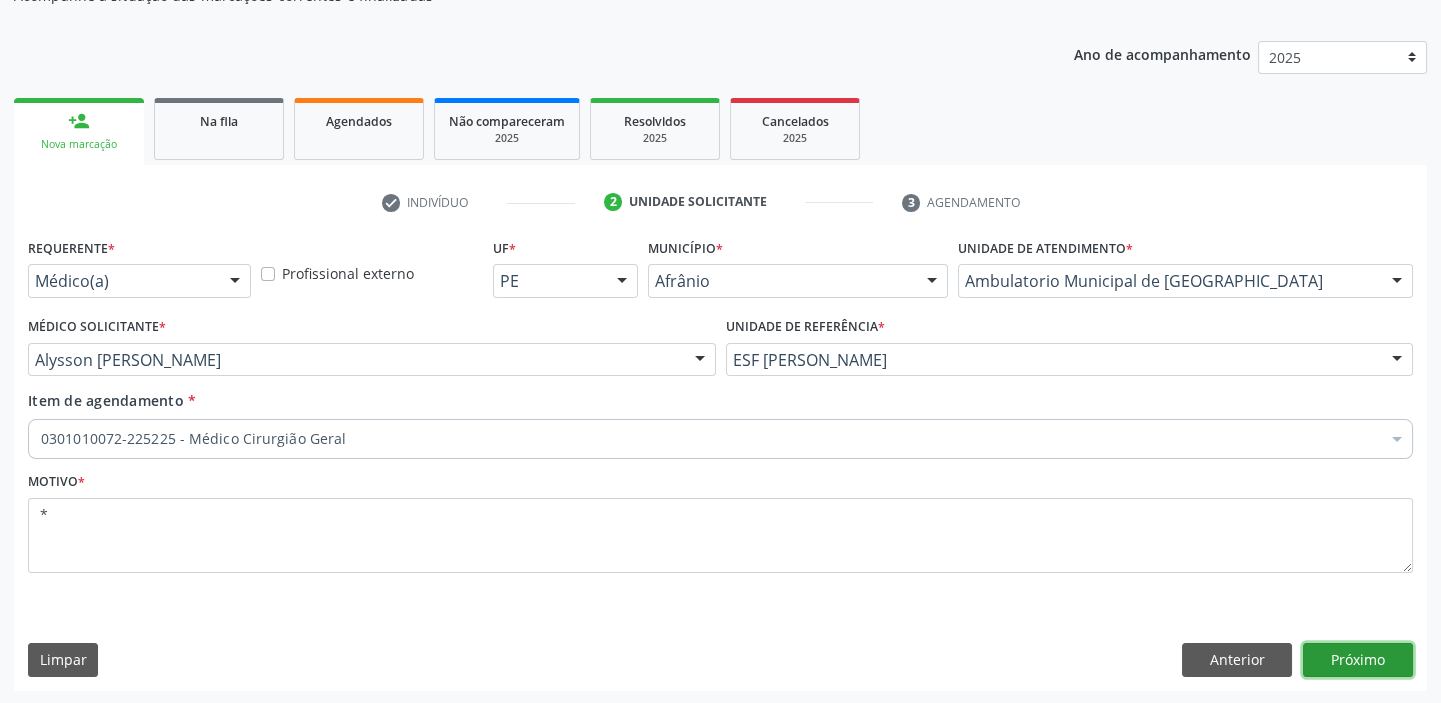 click on "Próximo" at bounding box center [1358, 660] 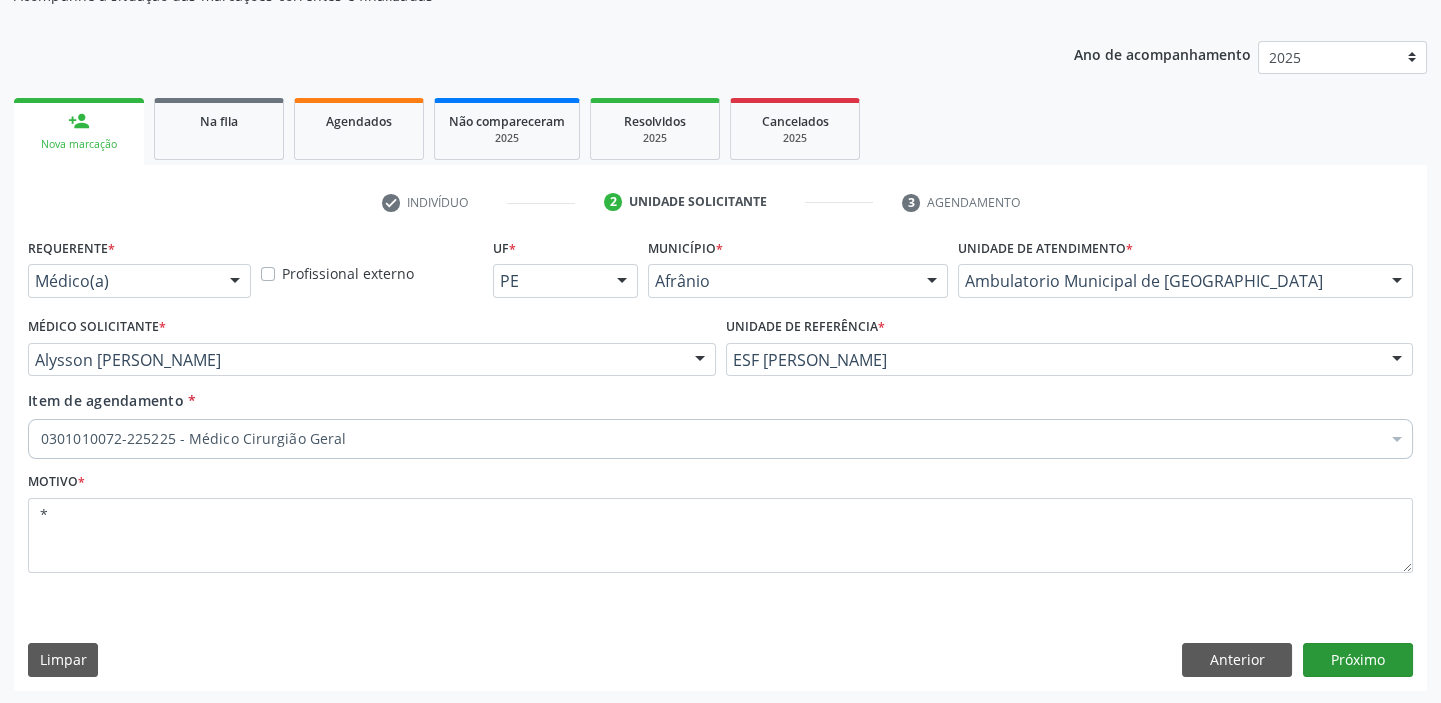 scroll, scrollTop: 166, scrollLeft: 0, axis: vertical 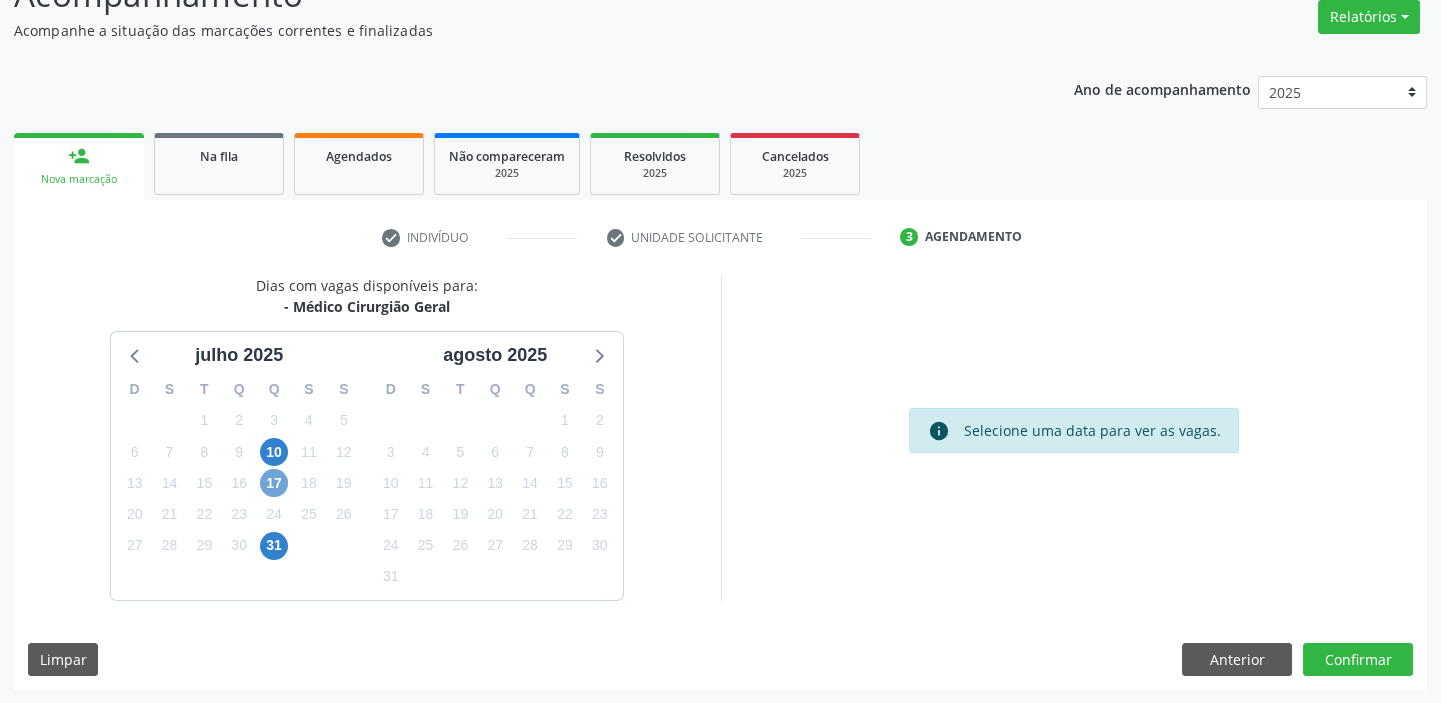 click on "17" at bounding box center (274, 483) 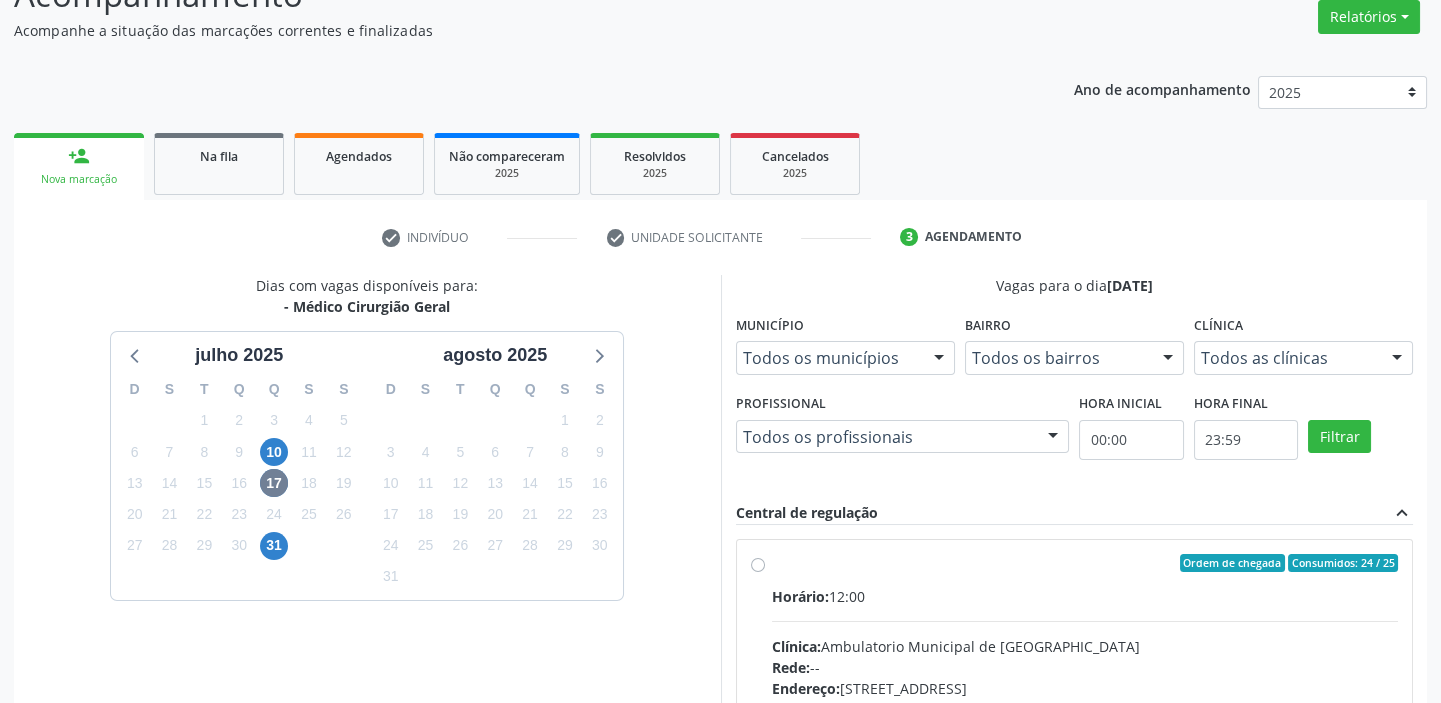 click on "Clínica:  Ambulatorio Municipal de Saude" at bounding box center (1085, 646) 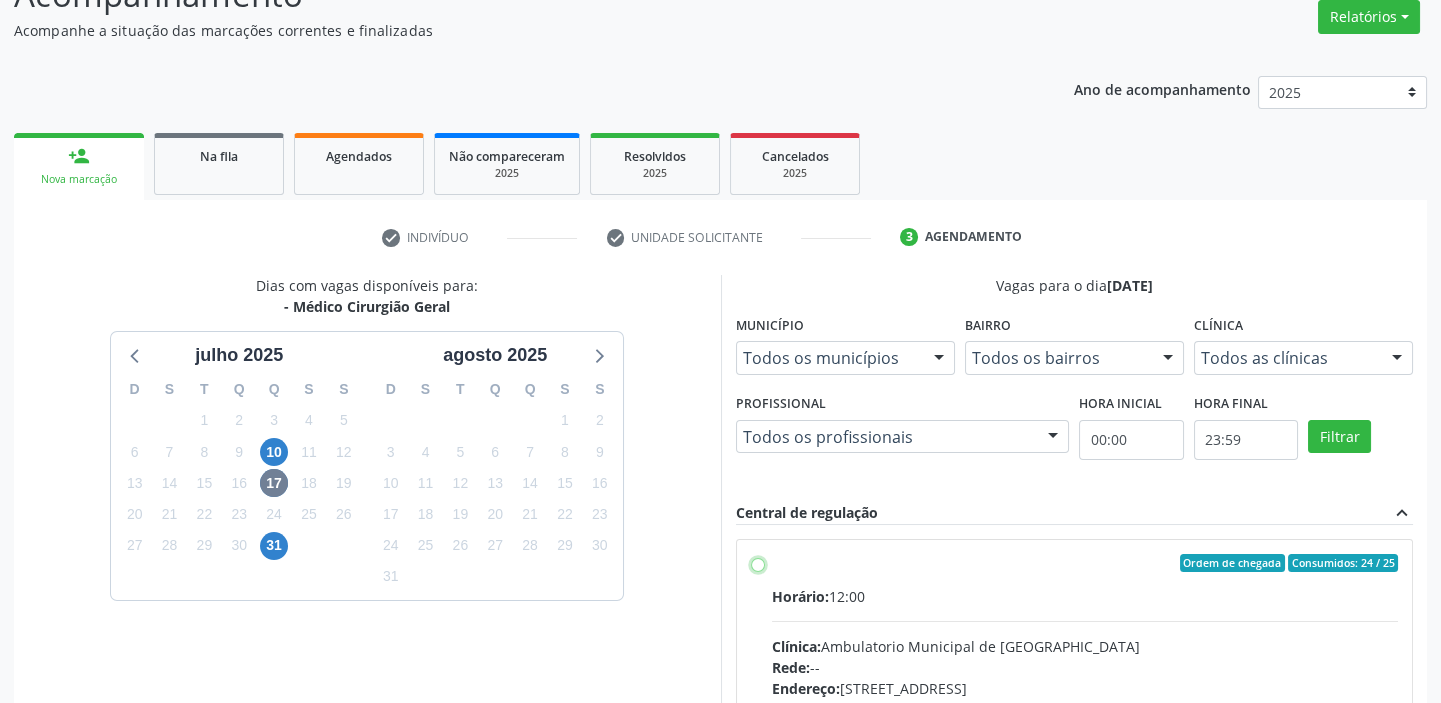 click on "Ordem de chegada
Consumidos: 24 / 25
Horário:   12:00
Clínica:  Ambulatorio Municipal de Saude
Rede:
--
Endereço:   A, nº 78, Centro, Afrânio - PE
Telefone:   --
Profissional:
--
Informações adicionais sobre o atendimento
Idade de atendimento:
Sem restrição
Gênero(s) atendido(s):
Sem restrição
Informações adicionais:
--" at bounding box center [758, 563] 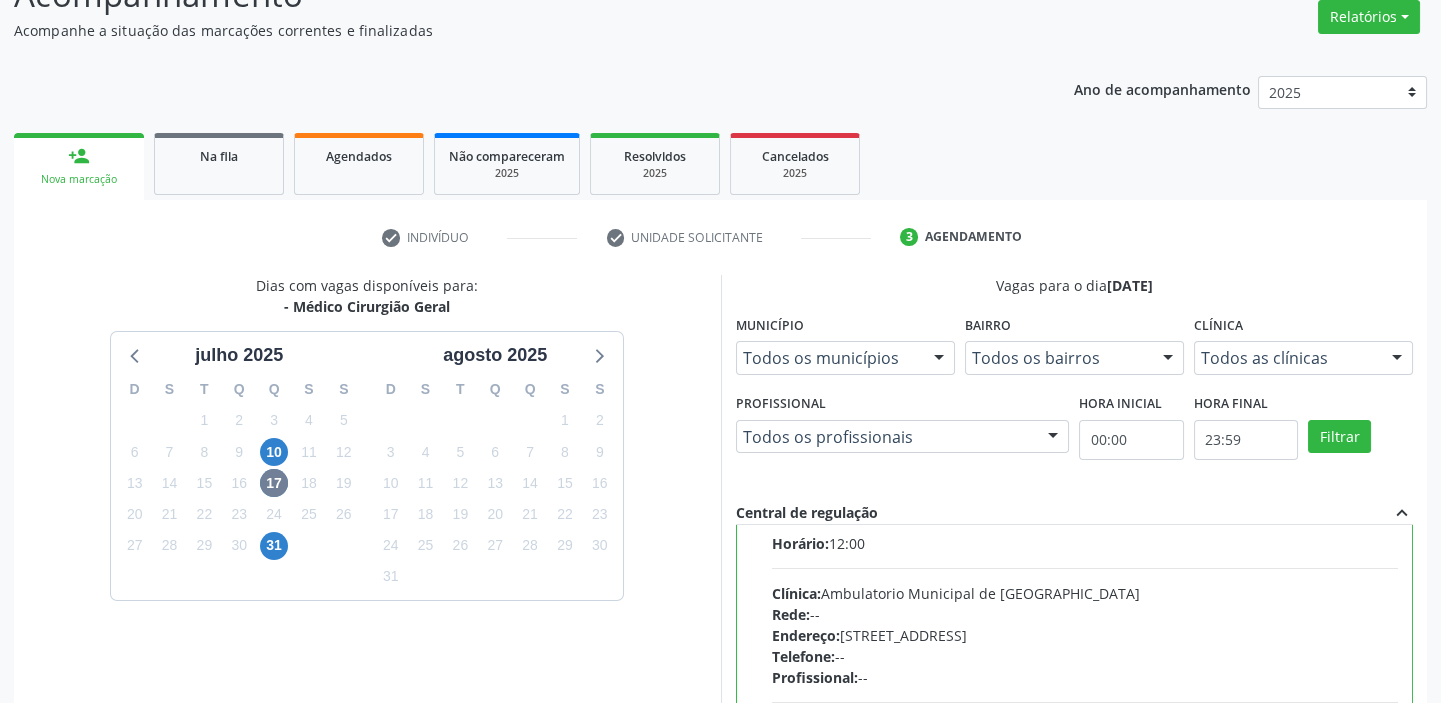 scroll, scrollTop: 99, scrollLeft: 0, axis: vertical 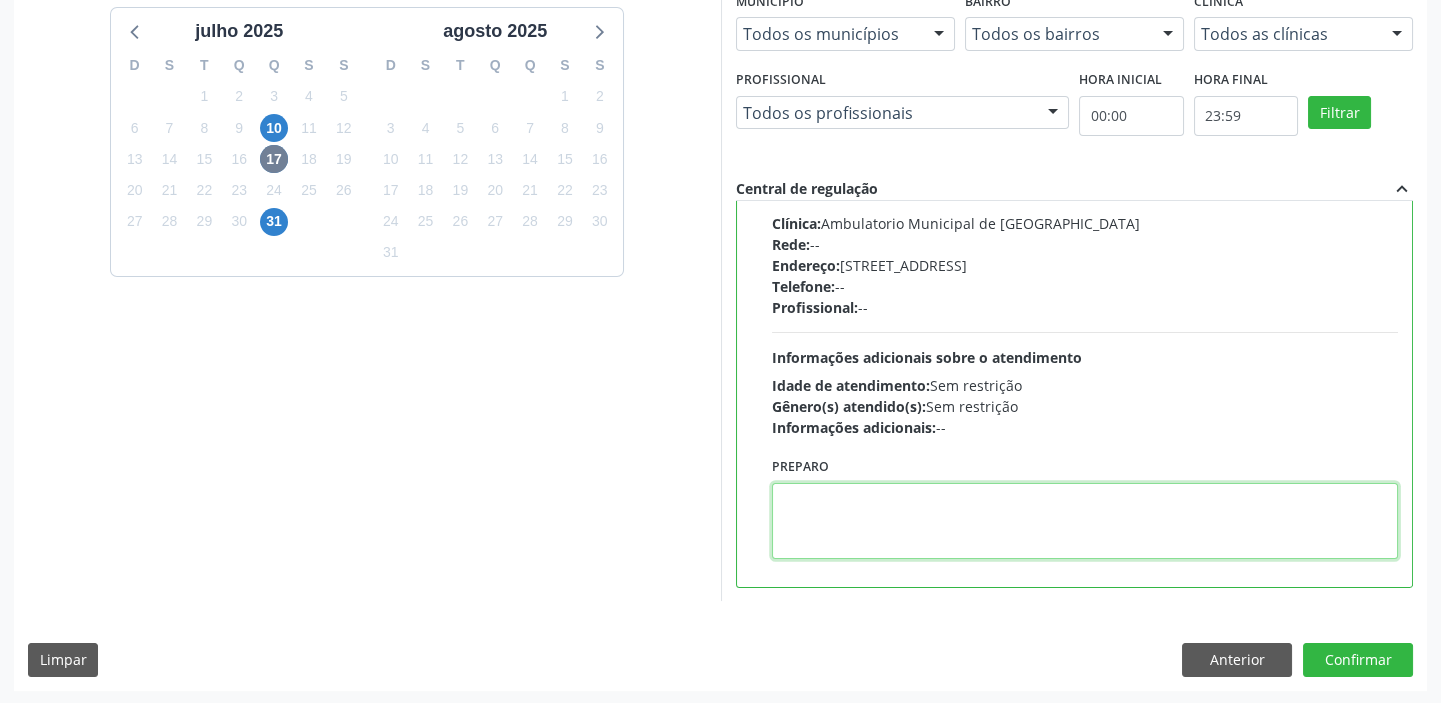 click at bounding box center [1085, 521] 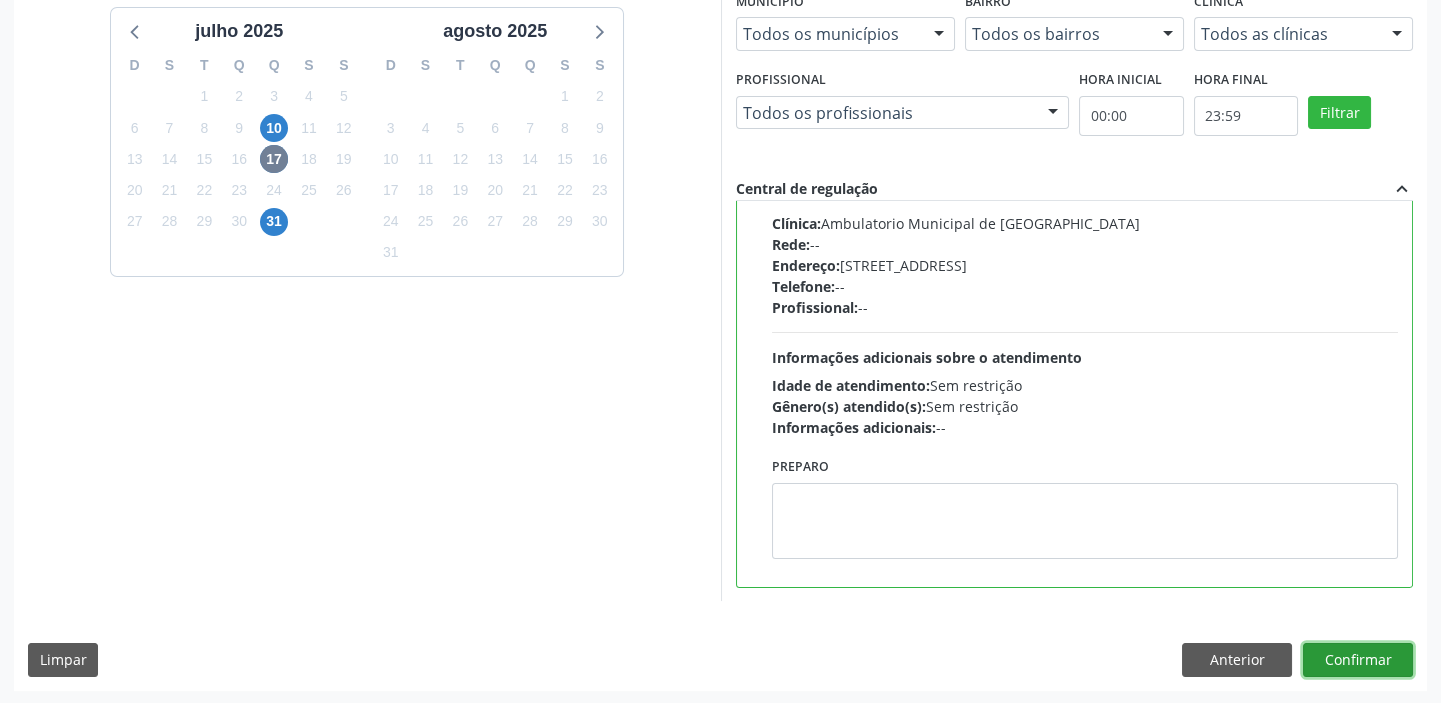 click on "Confirmar" at bounding box center [1358, 660] 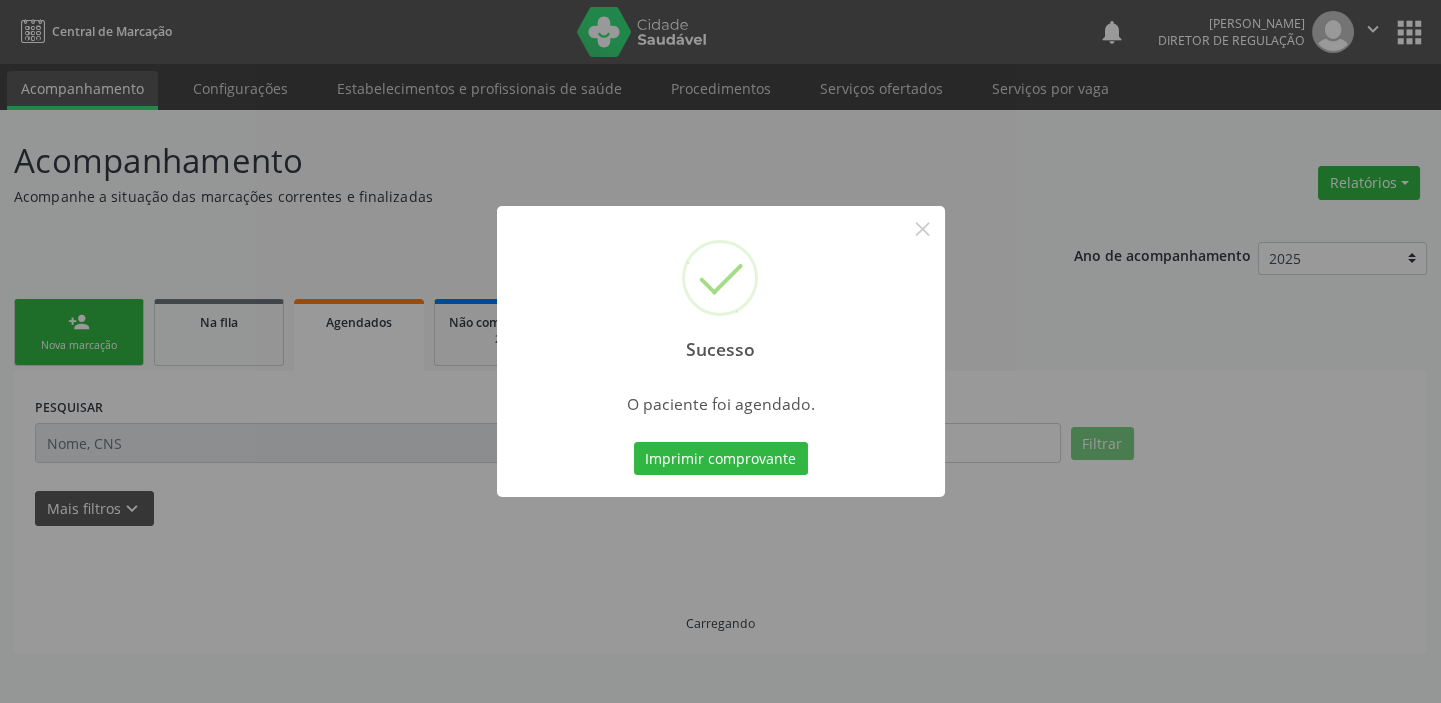 scroll, scrollTop: 0, scrollLeft: 0, axis: both 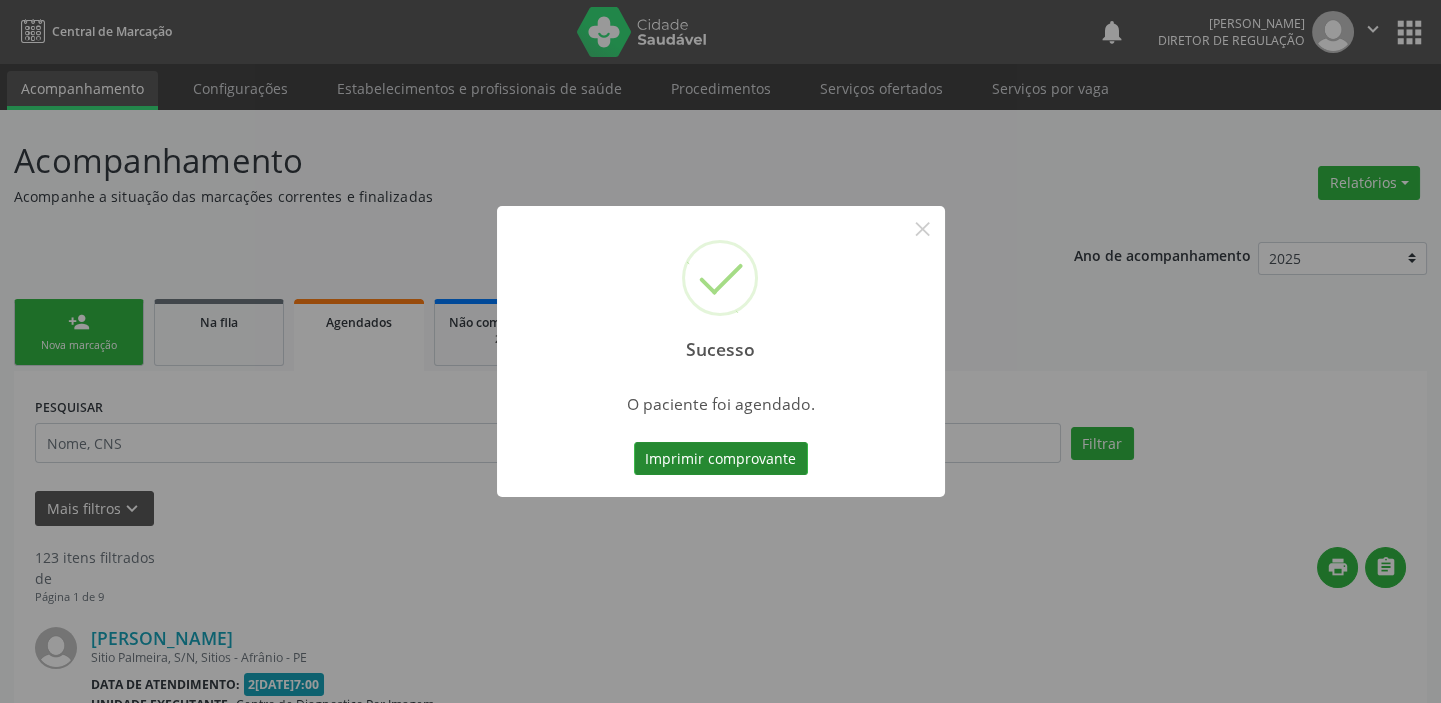 click on "Imprimir comprovante" at bounding box center (721, 459) 